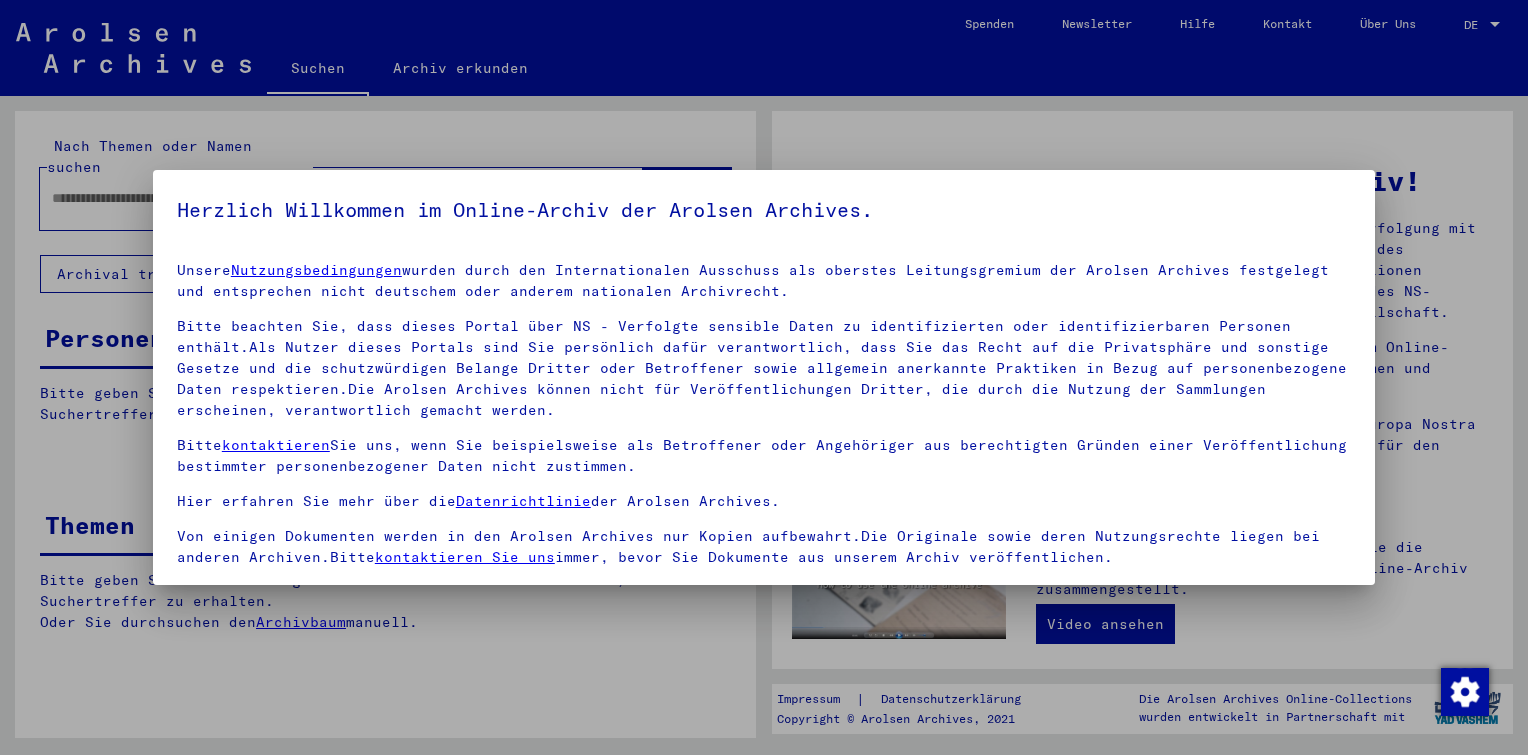 scroll, scrollTop: 0, scrollLeft: 0, axis: both 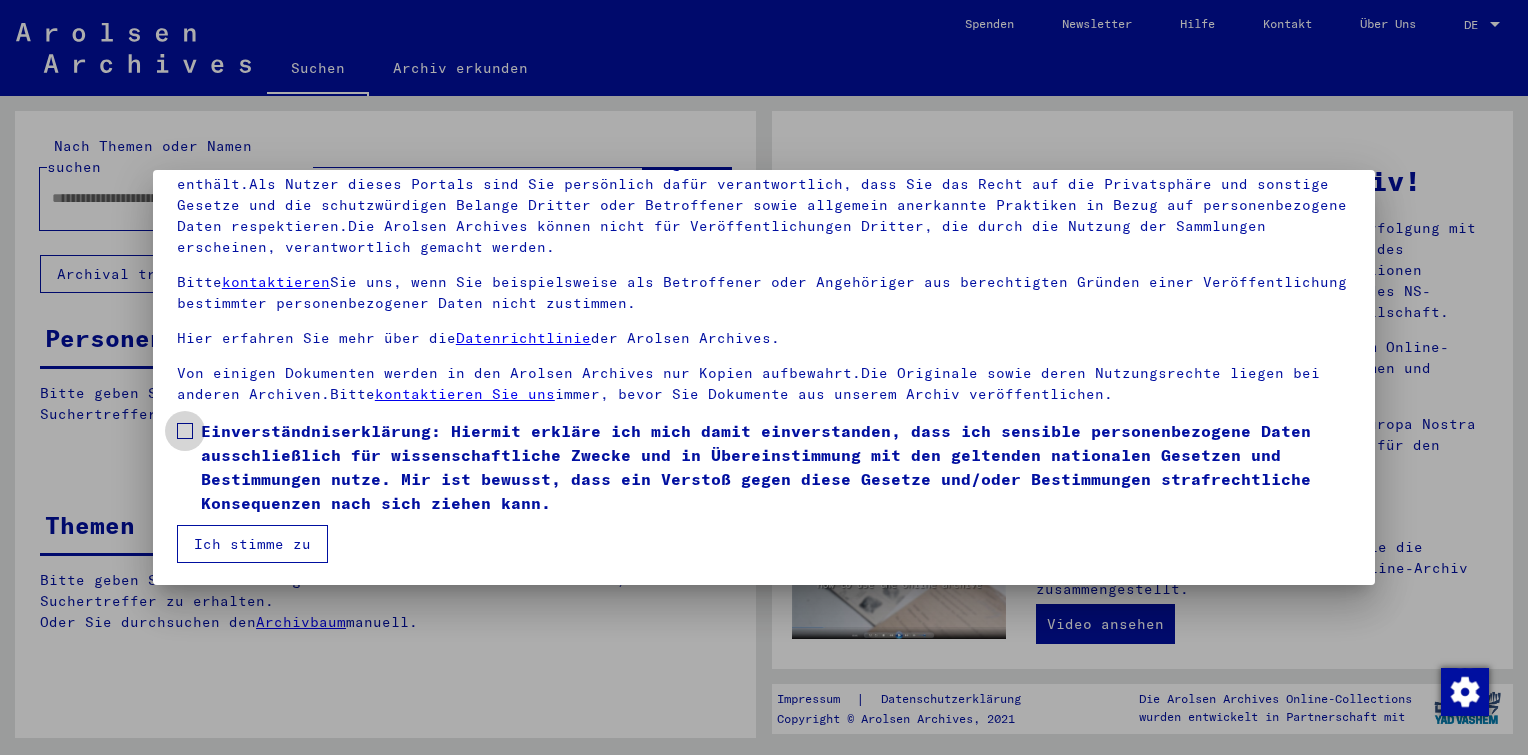 click at bounding box center [185, 431] 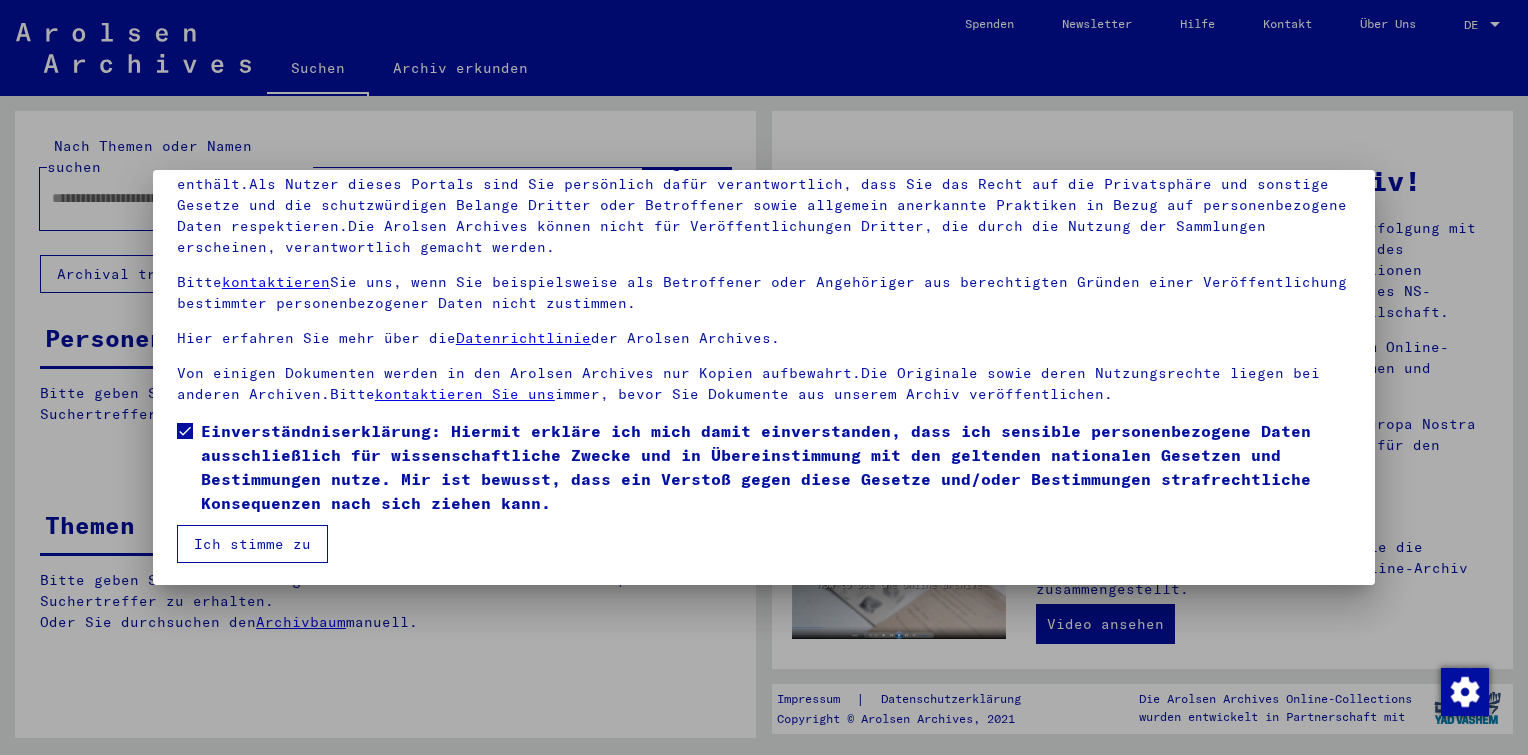 click on "Ich stimme zu" at bounding box center (252, 544) 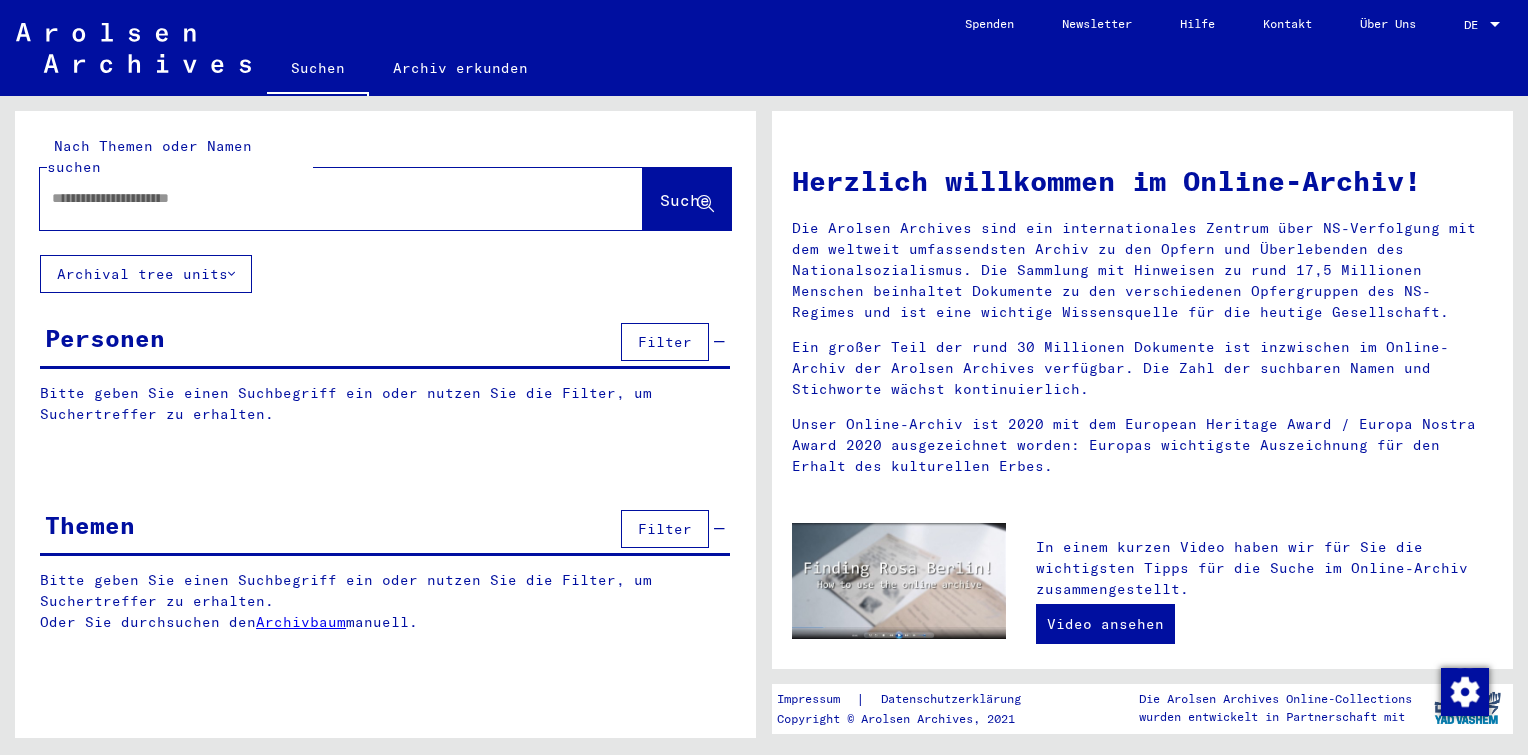 click at bounding box center (317, 198) 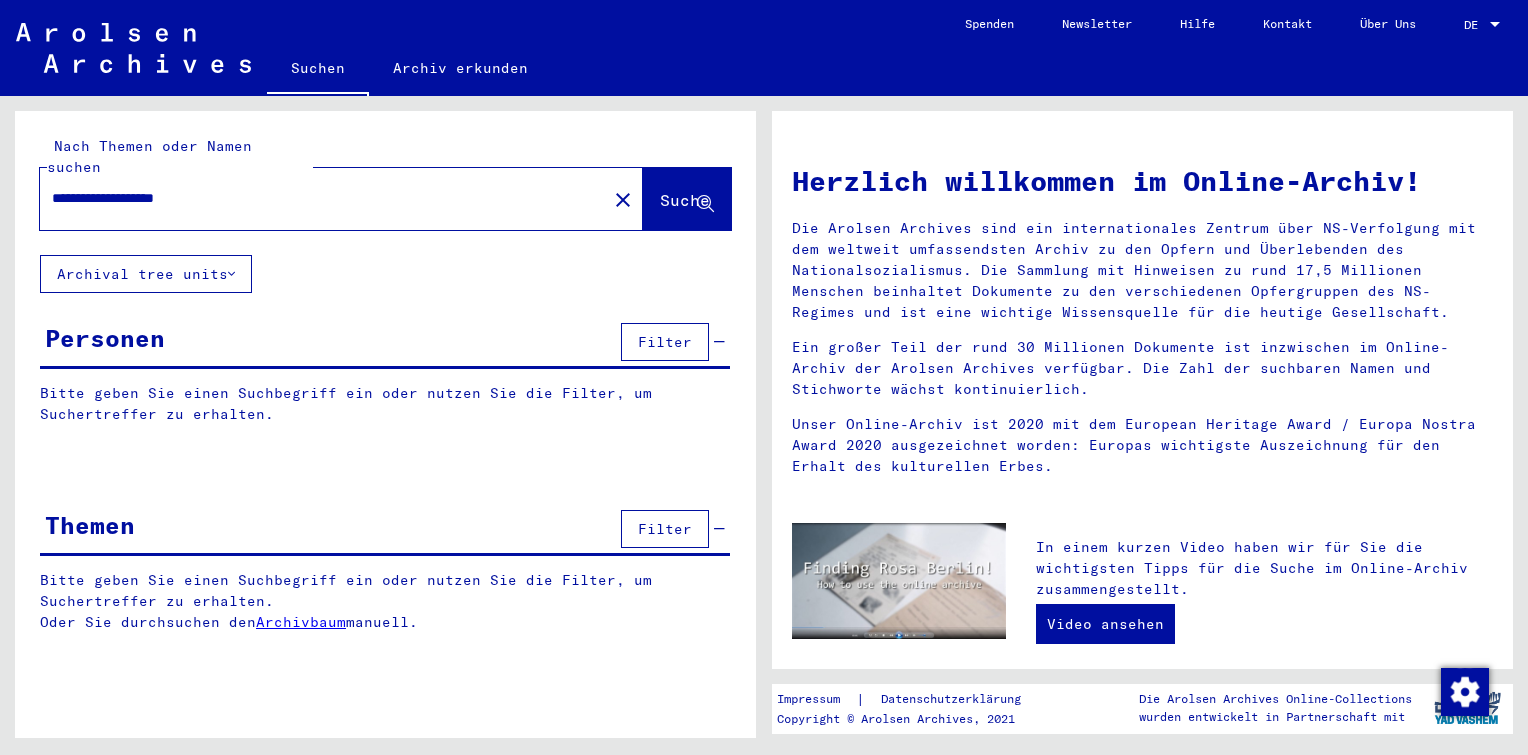 type on "**********" 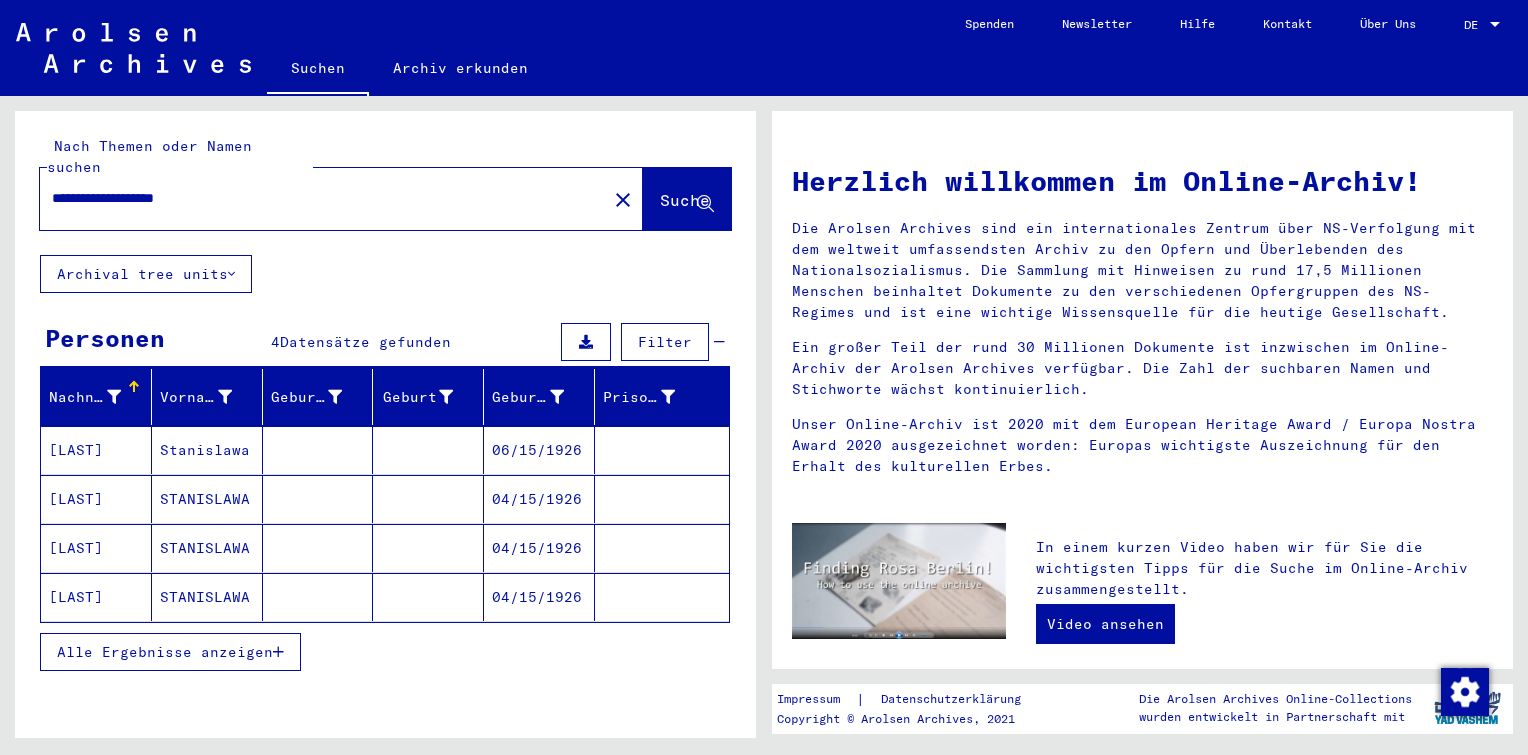 click on "Stanislawa" at bounding box center [207, 499] 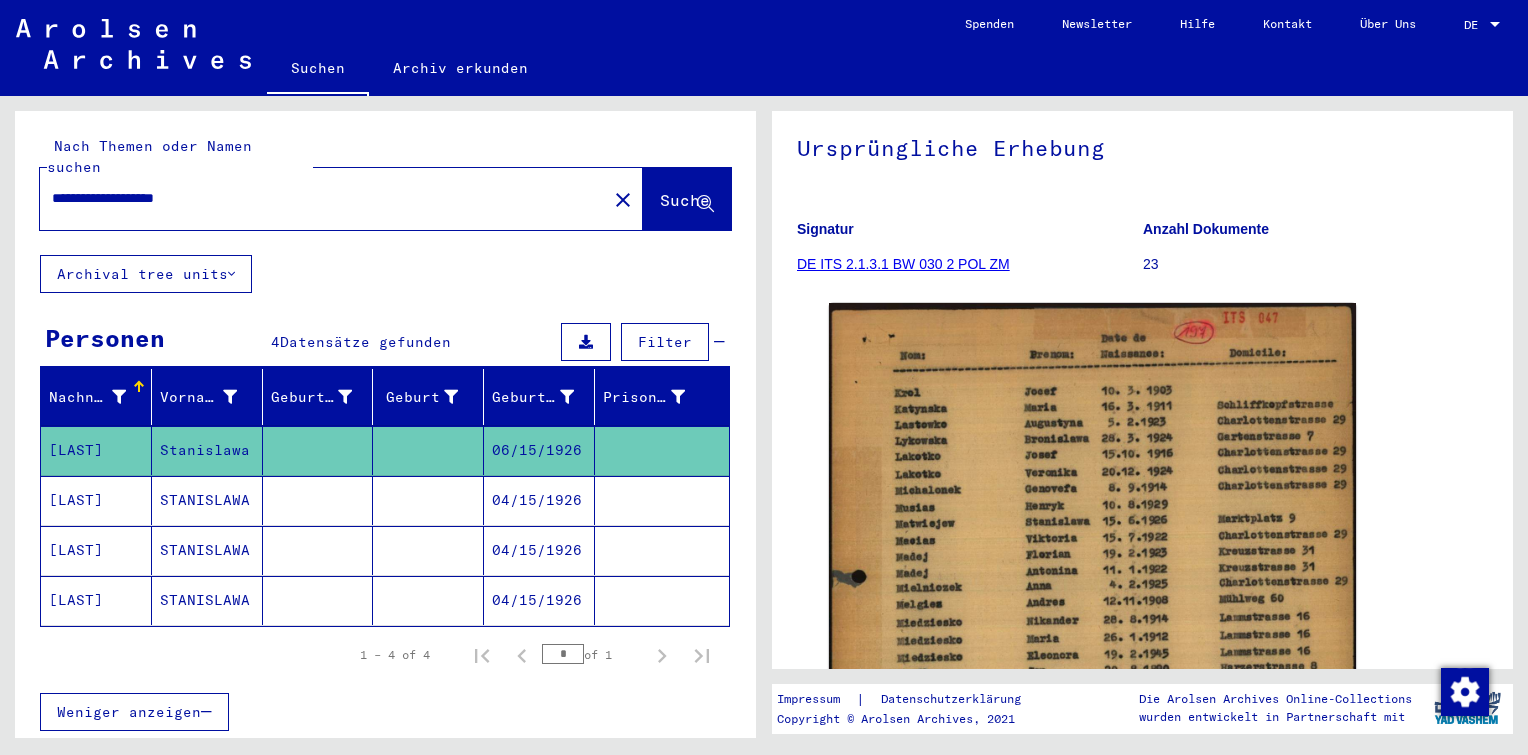 scroll, scrollTop: 183, scrollLeft: 0, axis: vertical 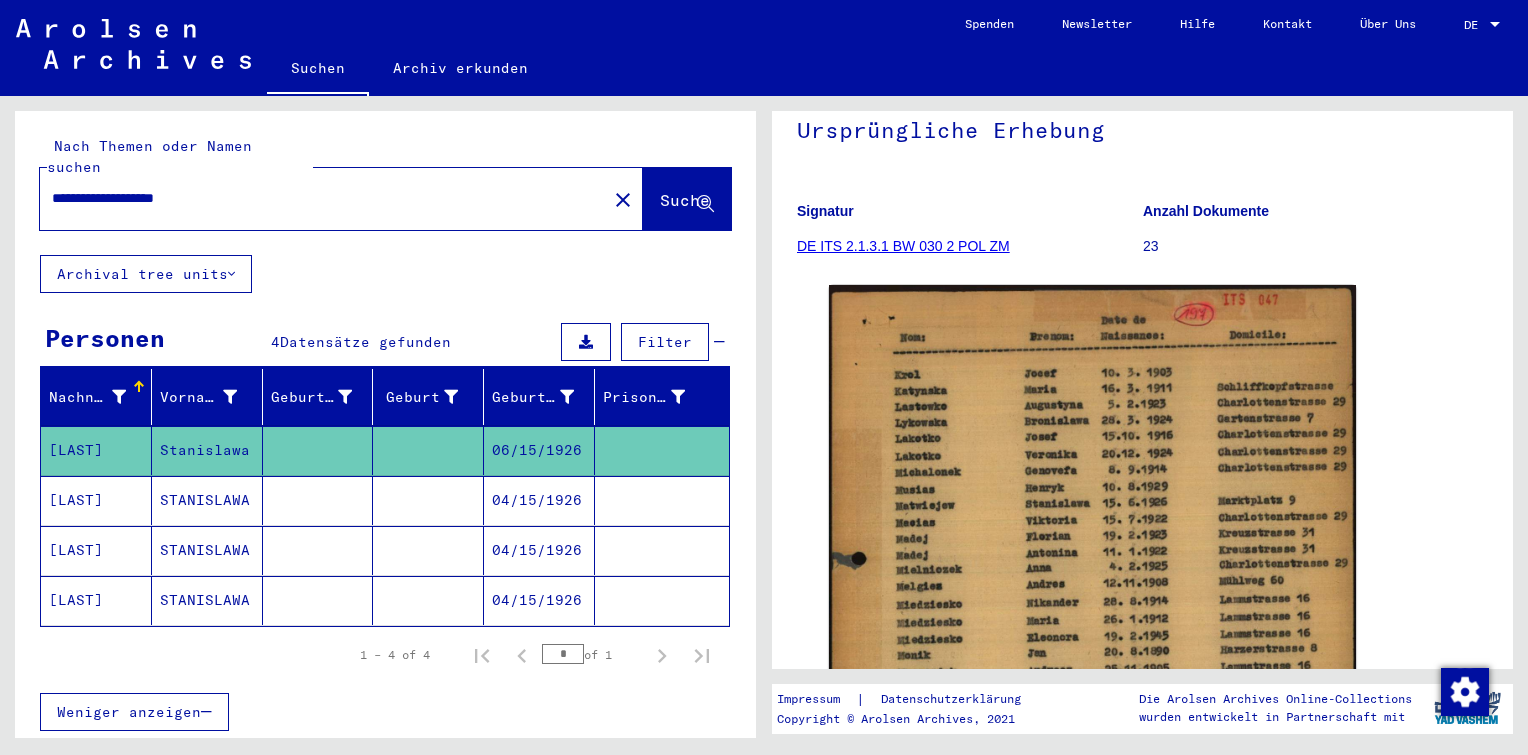 click on "04/15/1926" at bounding box center [539, 550] 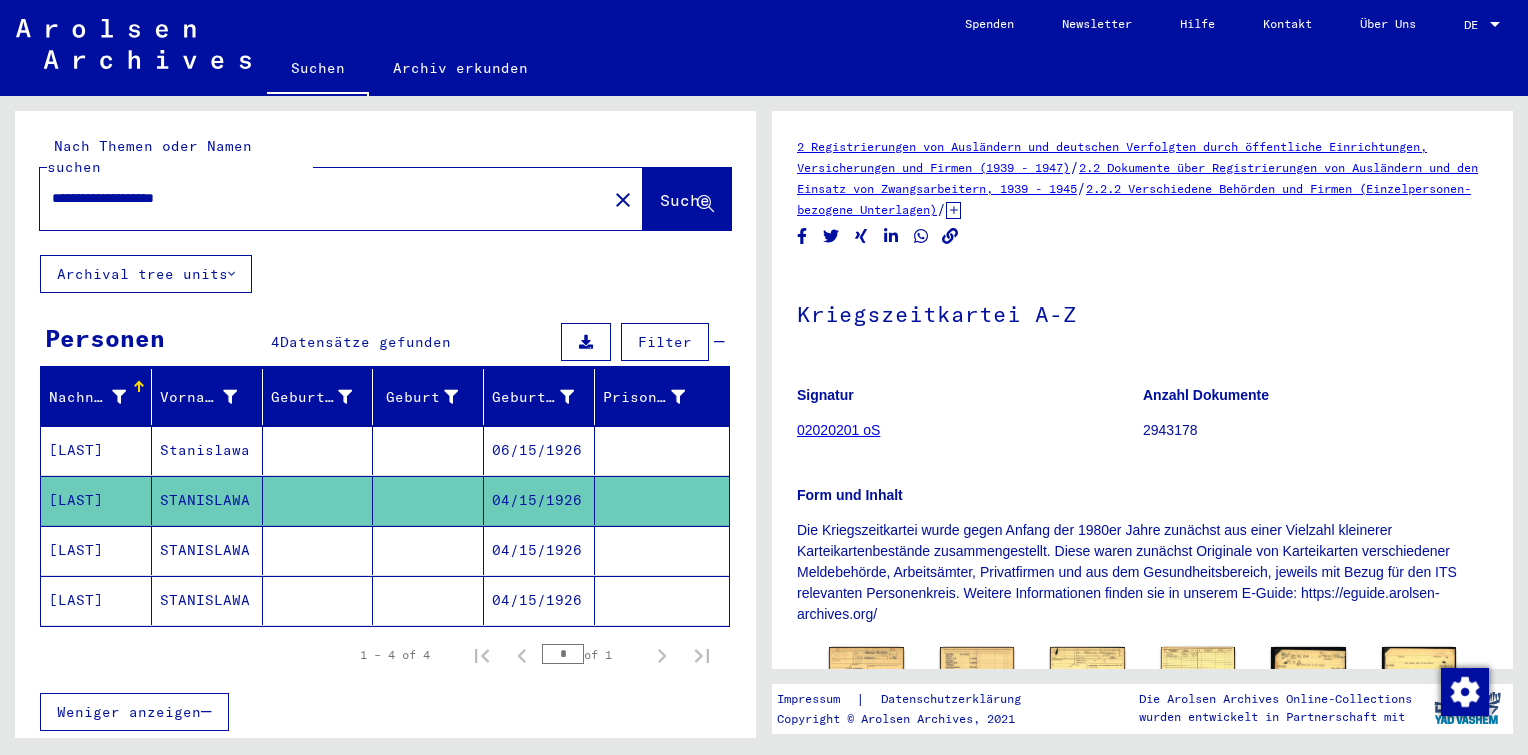 scroll, scrollTop: 0, scrollLeft: 0, axis: both 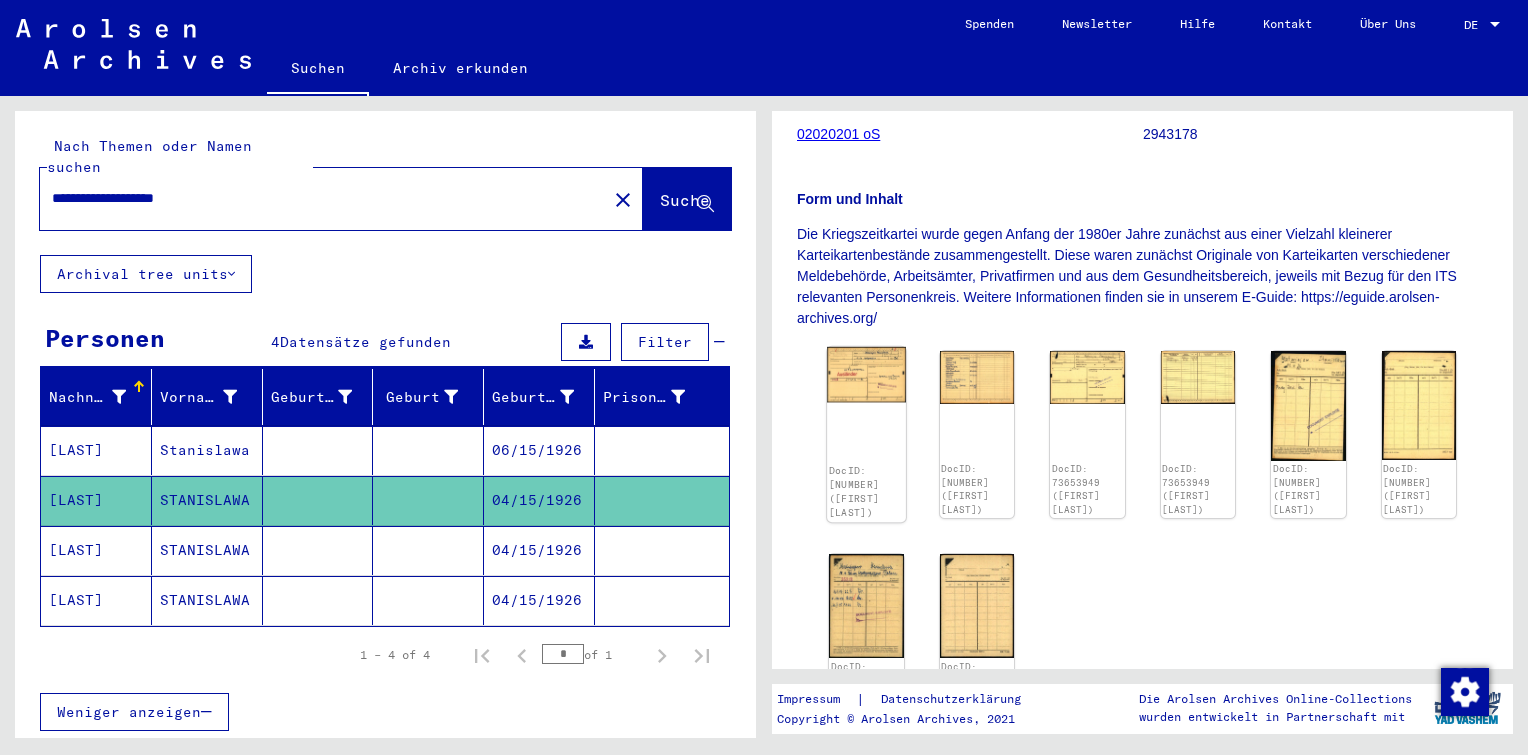click 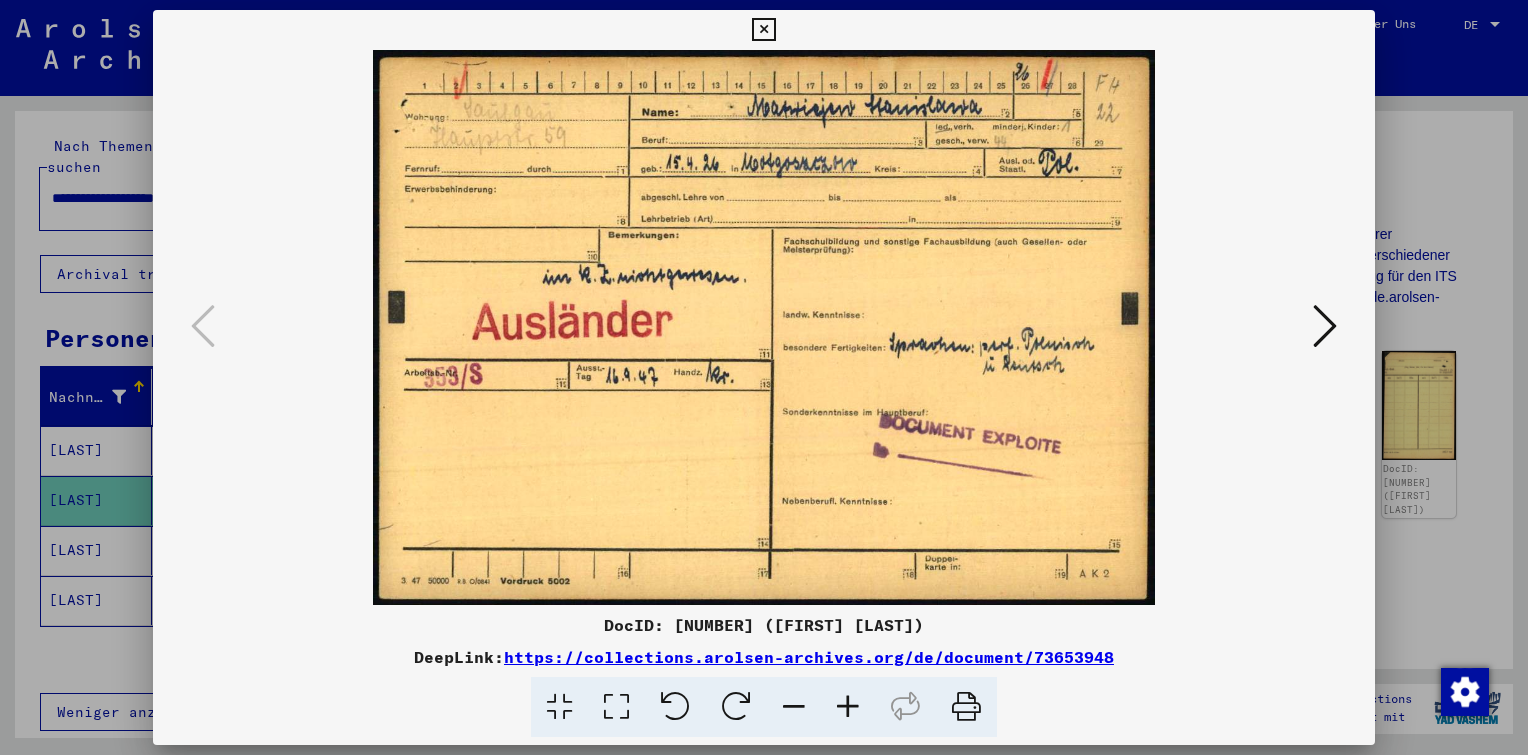 click at bounding box center [1325, 327] 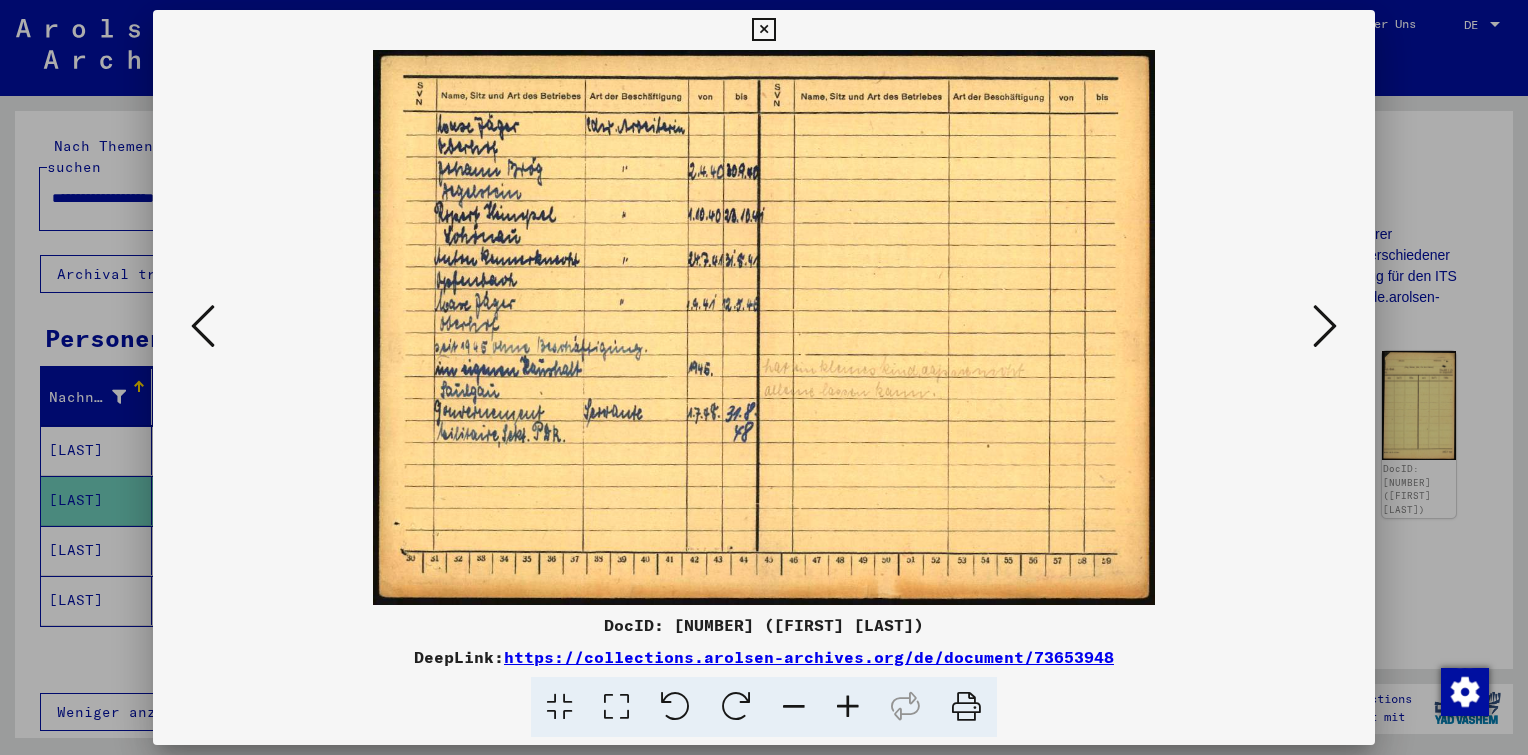 click at bounding box center (848, 707) 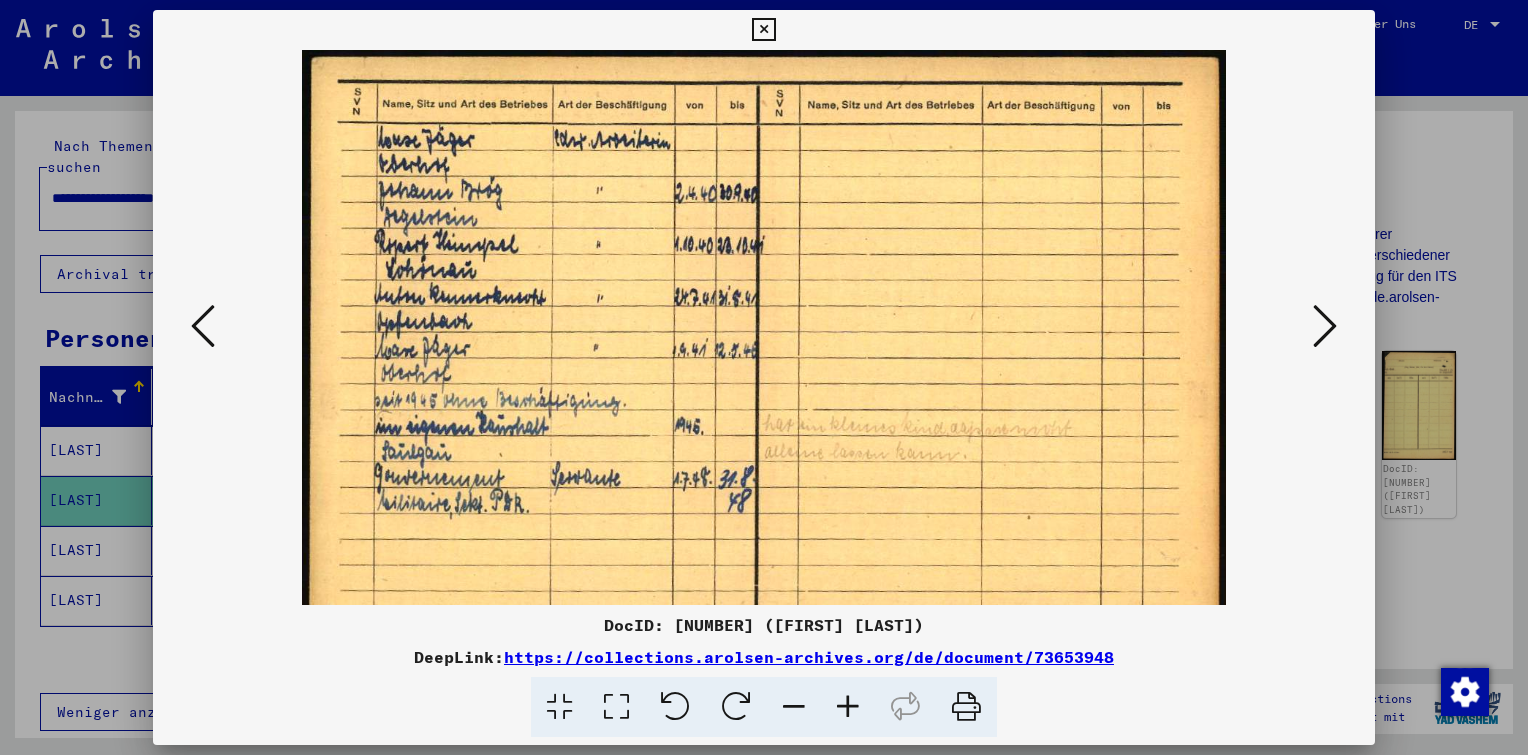 click at bounding box center (848, 707) 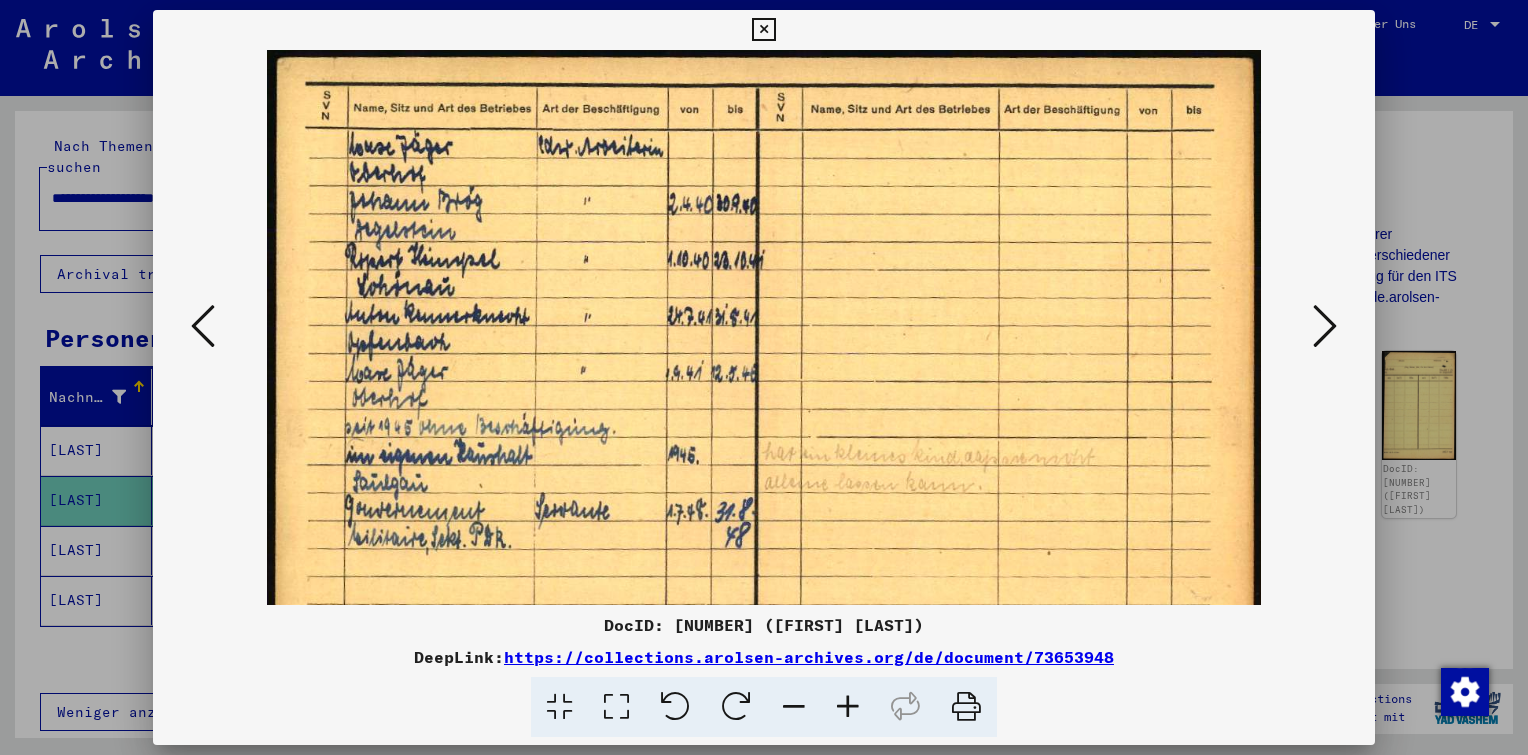 click at bounding box center (848, 707) 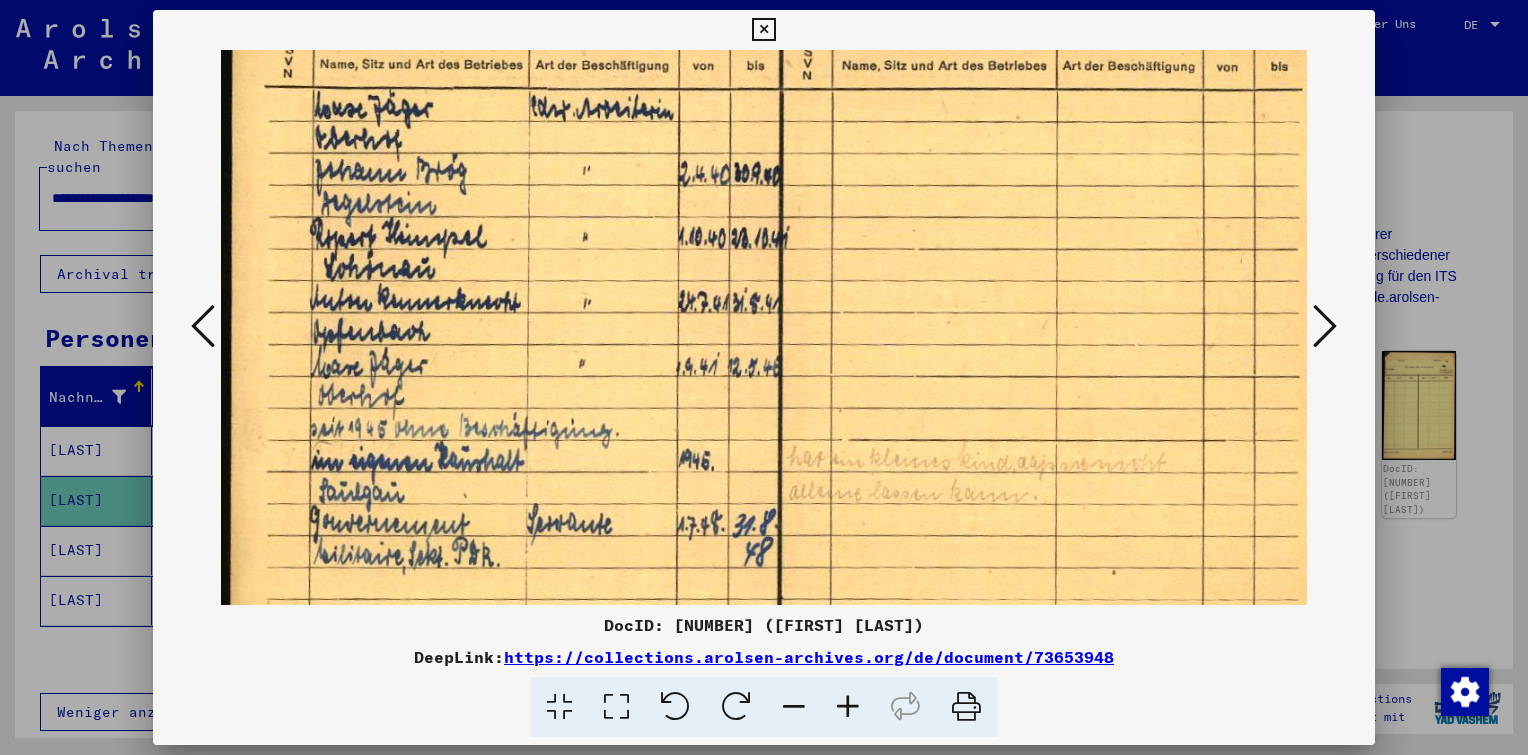 scroll, scrollTop: 53, scrollLeft: 0, axis: vertical 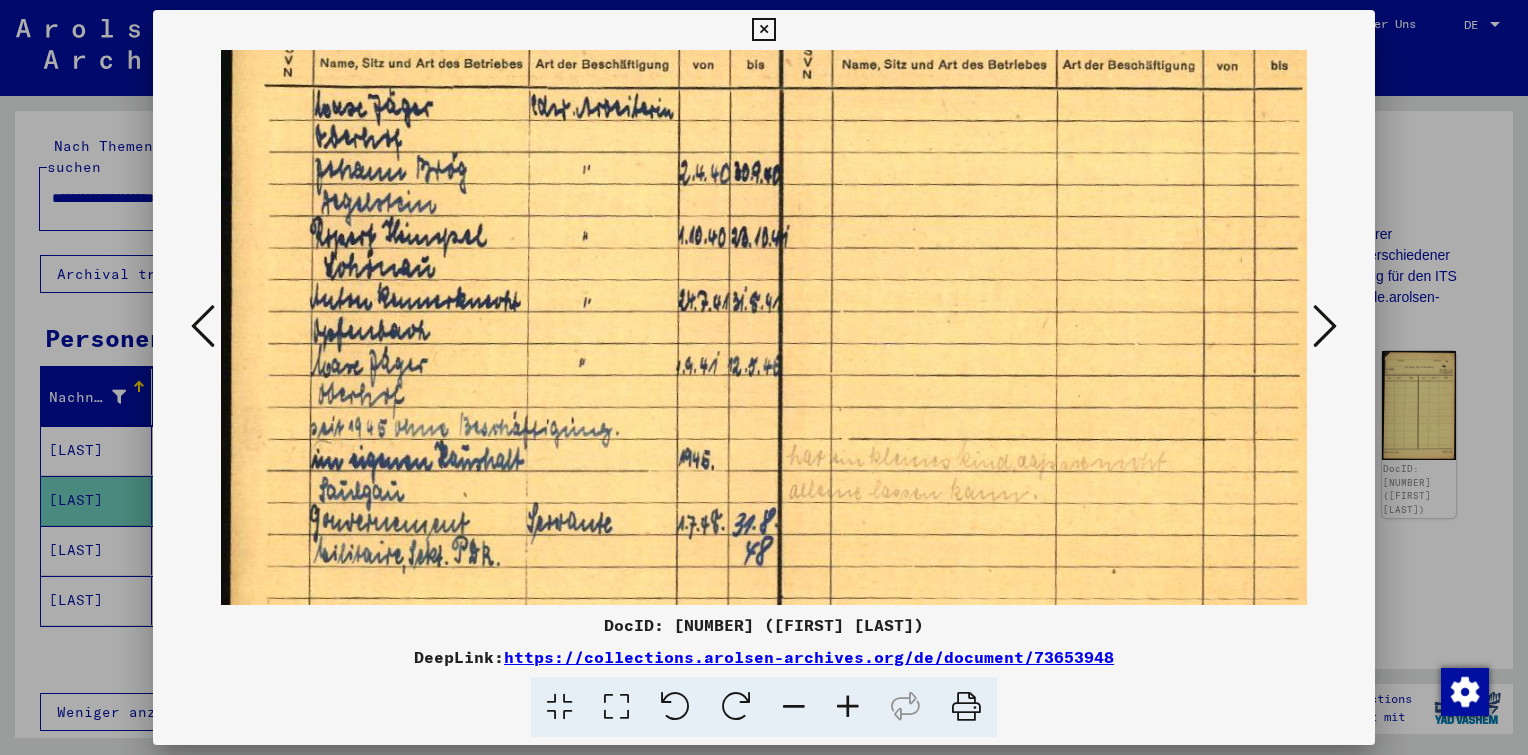 drag, startPoint x: 656, startPoint y: 479, endPoint x: 667, endPoint y: 427, distance: 53.15073 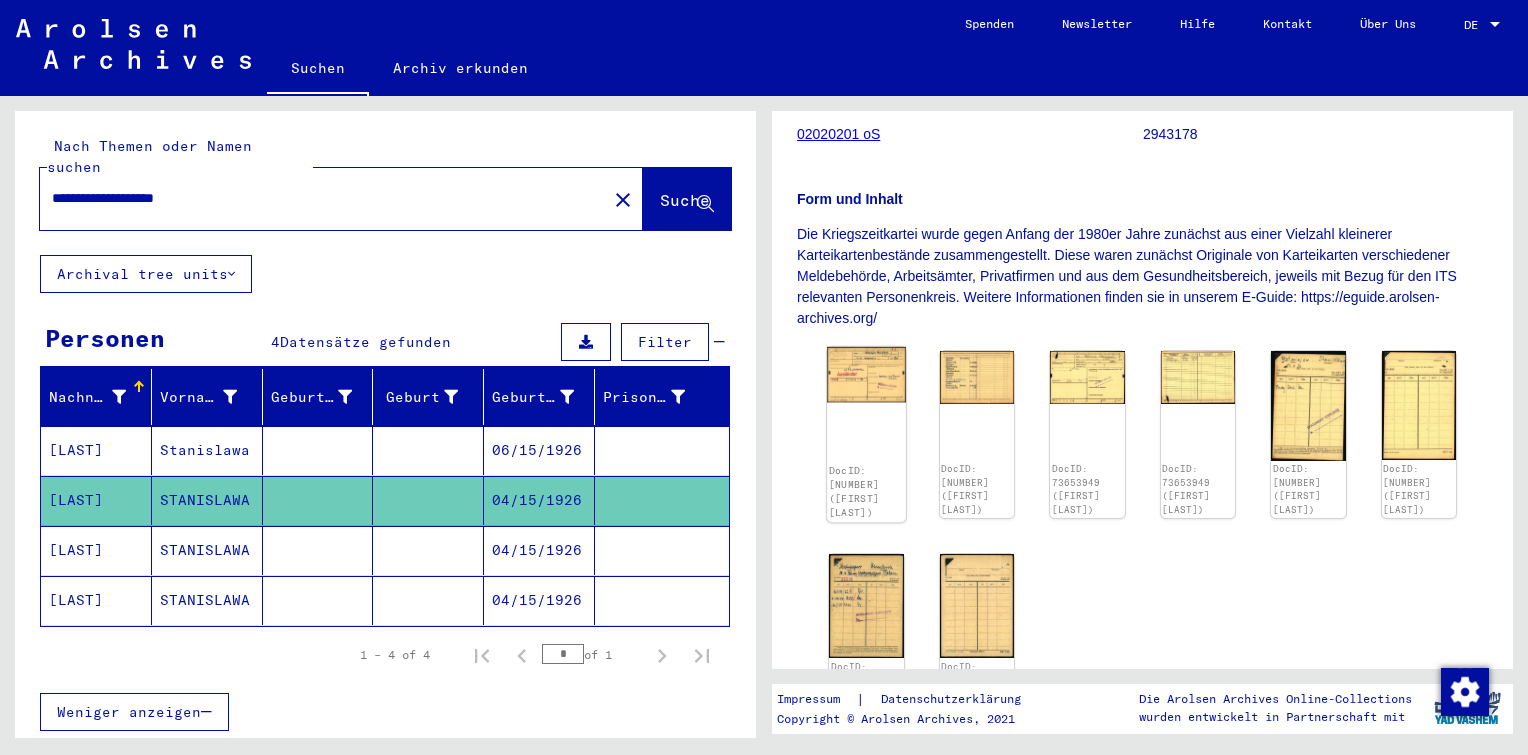 click 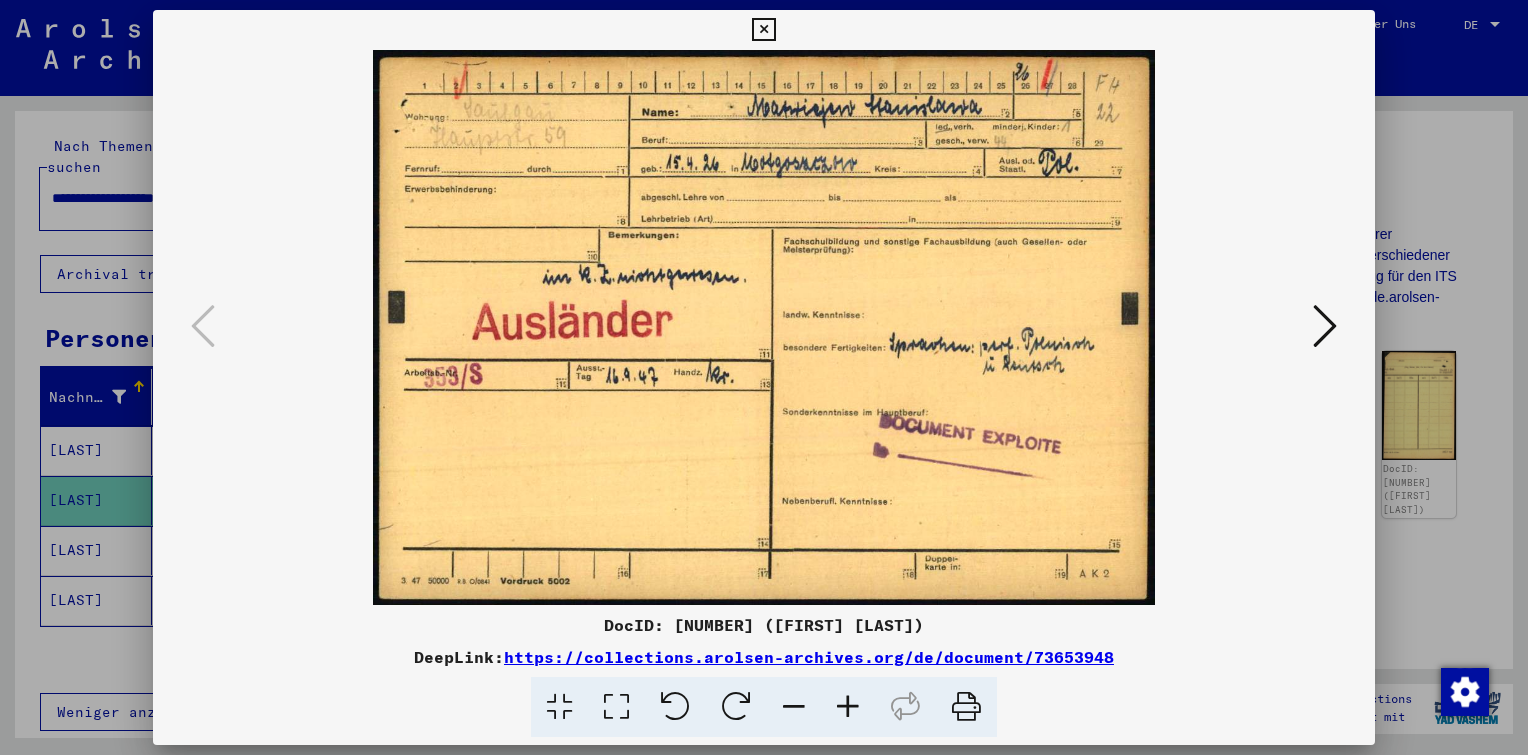 click at bounding box center [1325, 327] 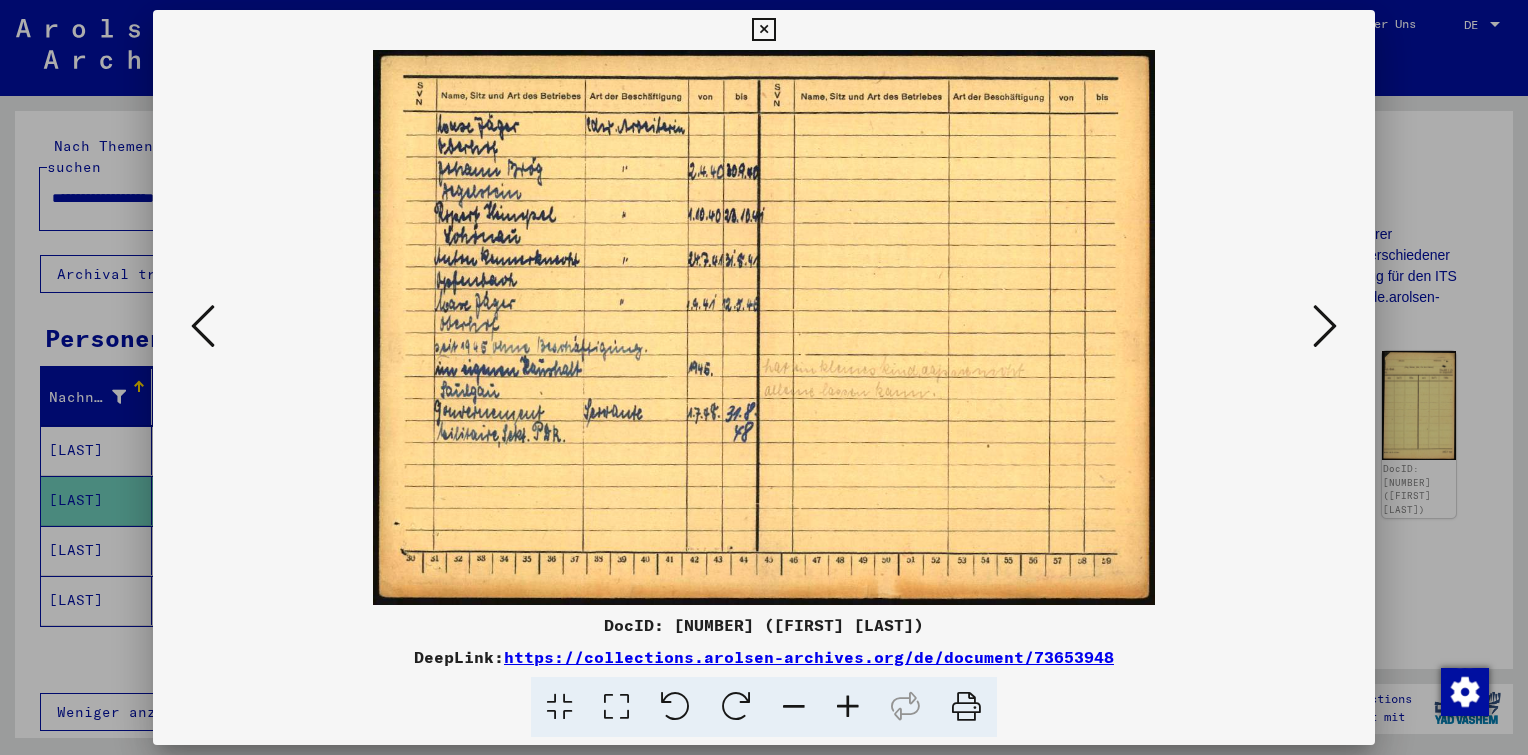 click at bounding box center [1325, 327] 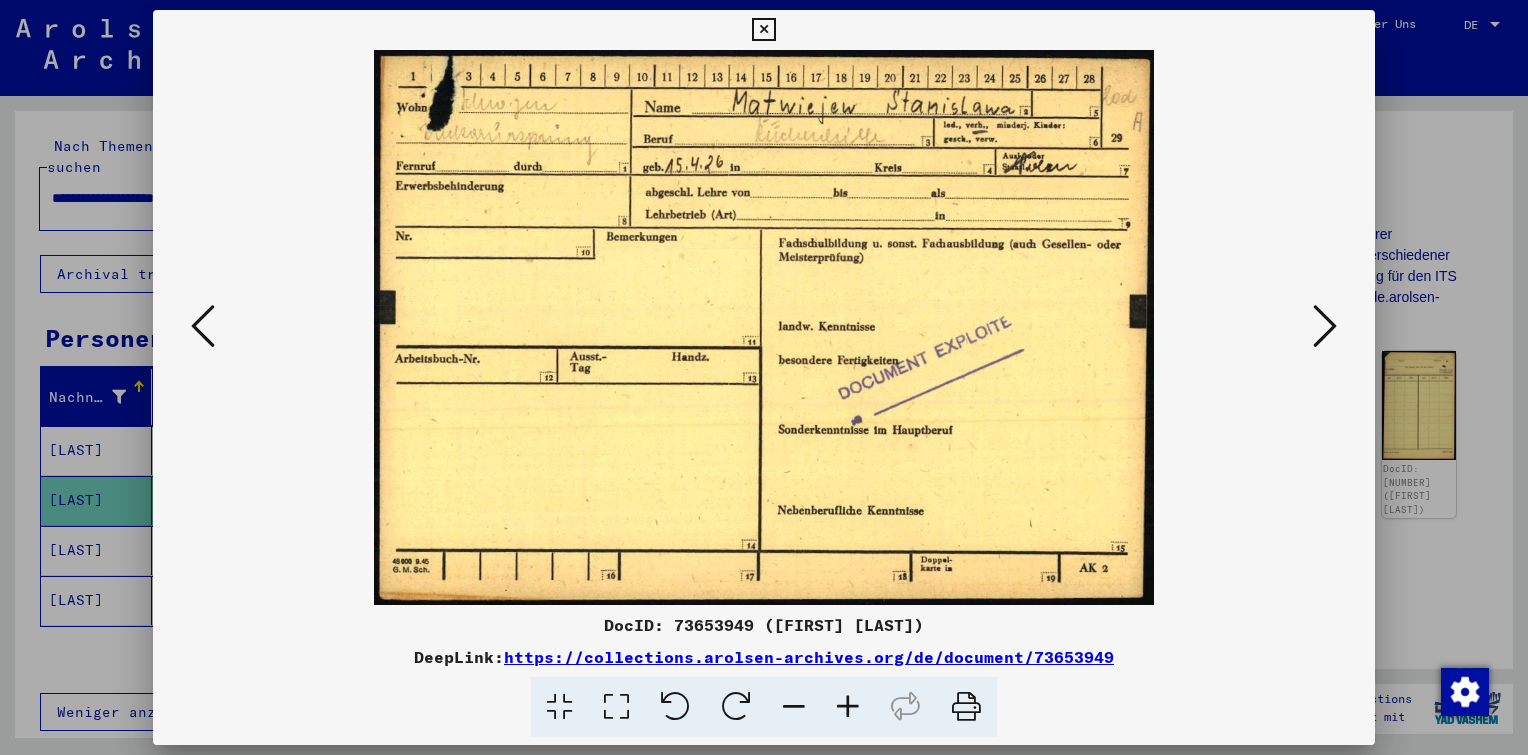 click at bounding box center [848, 707] 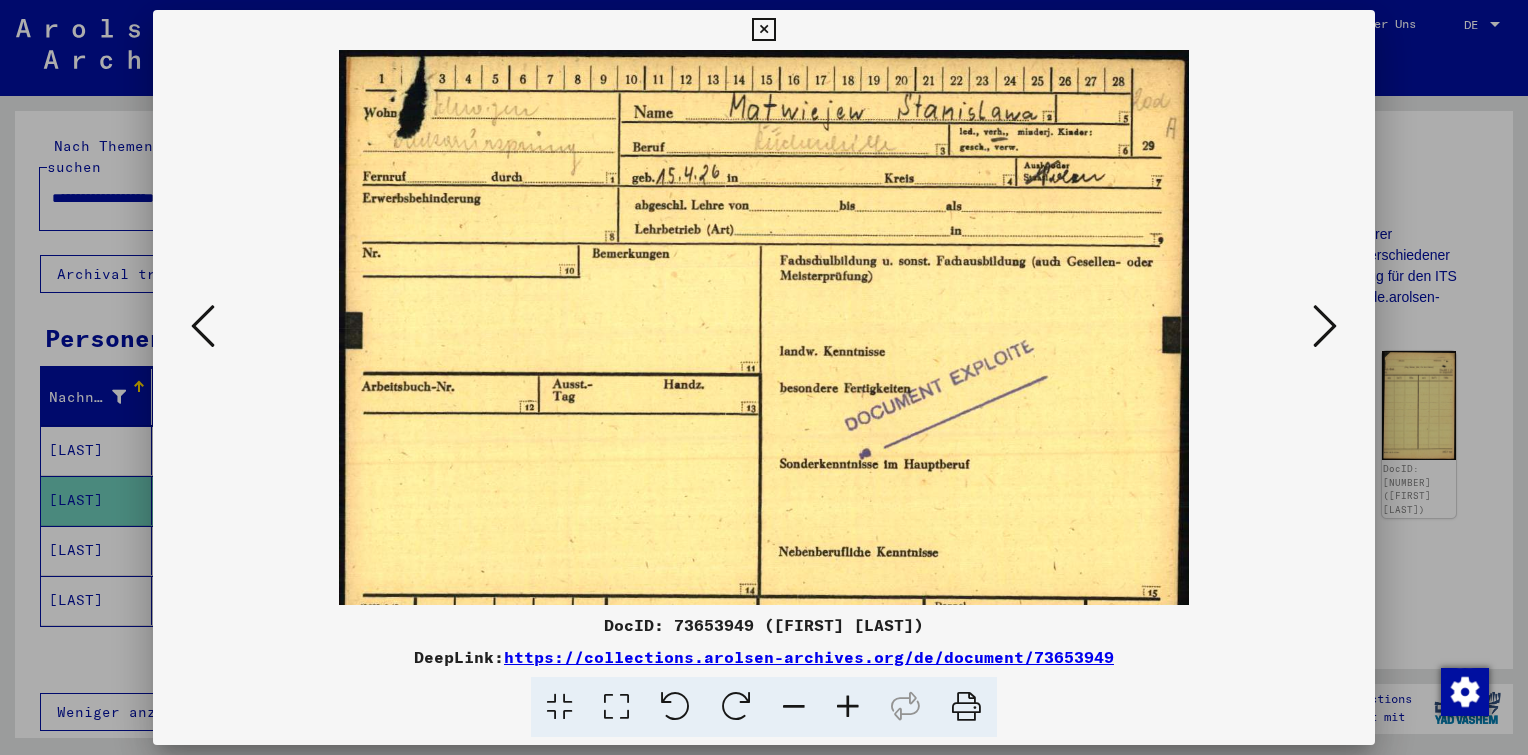 click at bounding box center [848, 707] 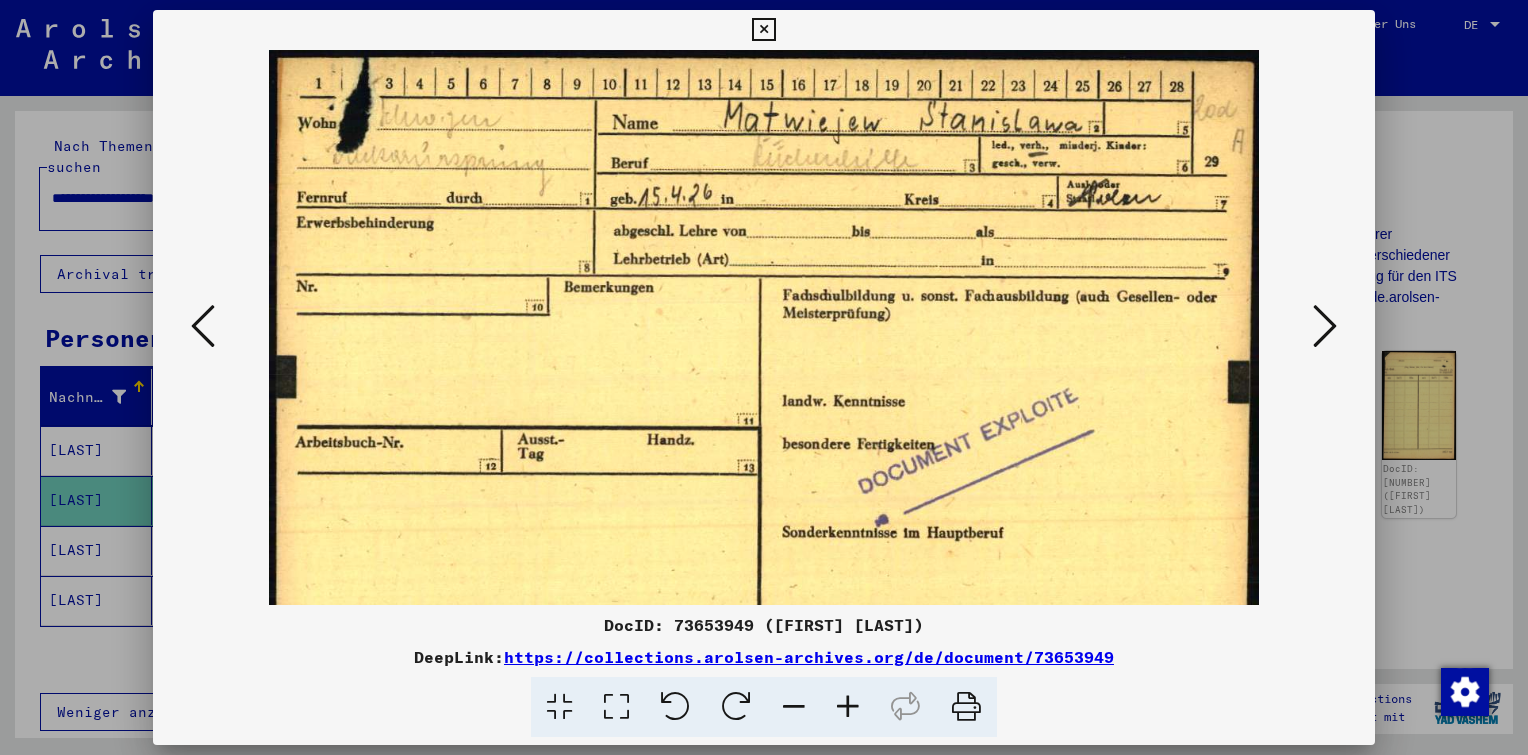 click at bounding box center (848, 707) 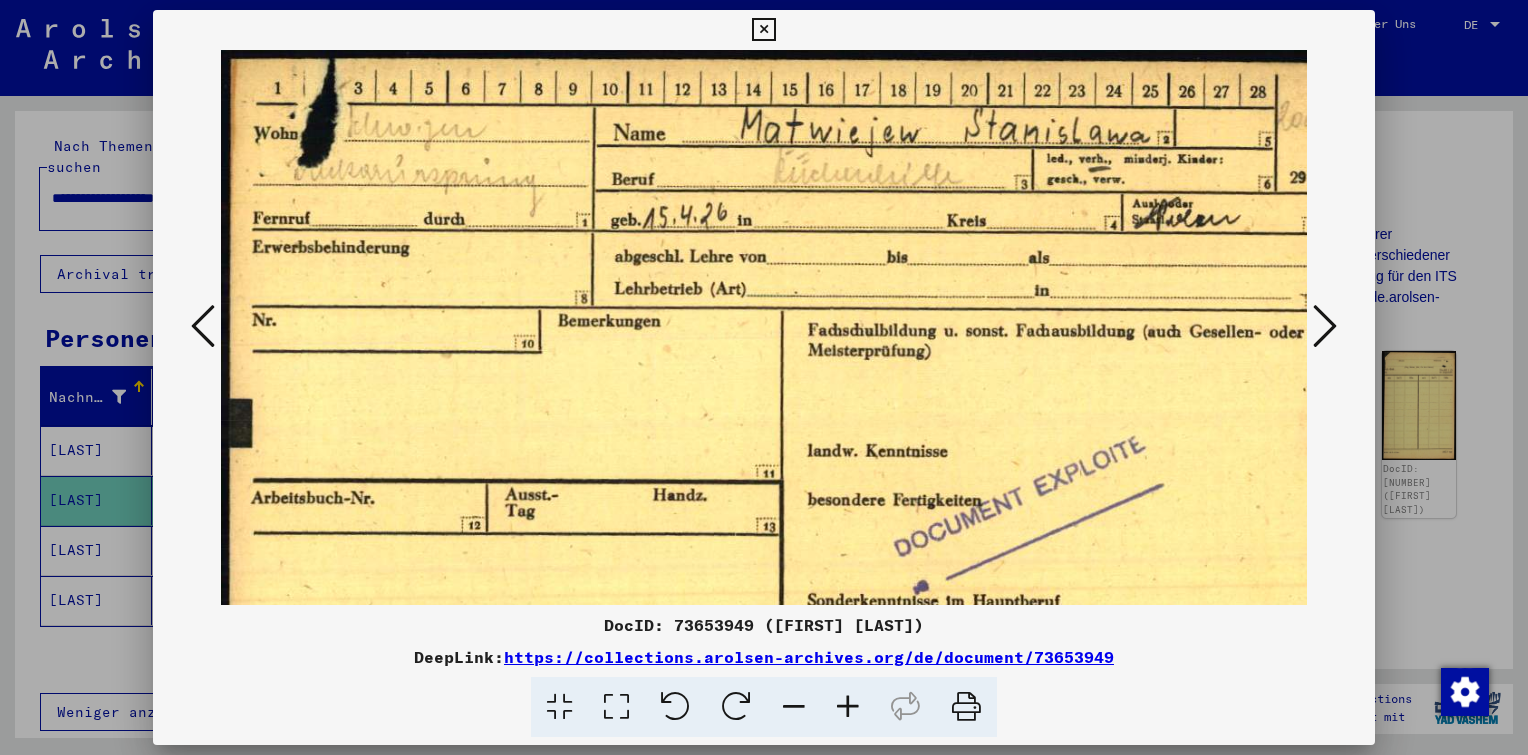 click at bounding box center (848, 707) 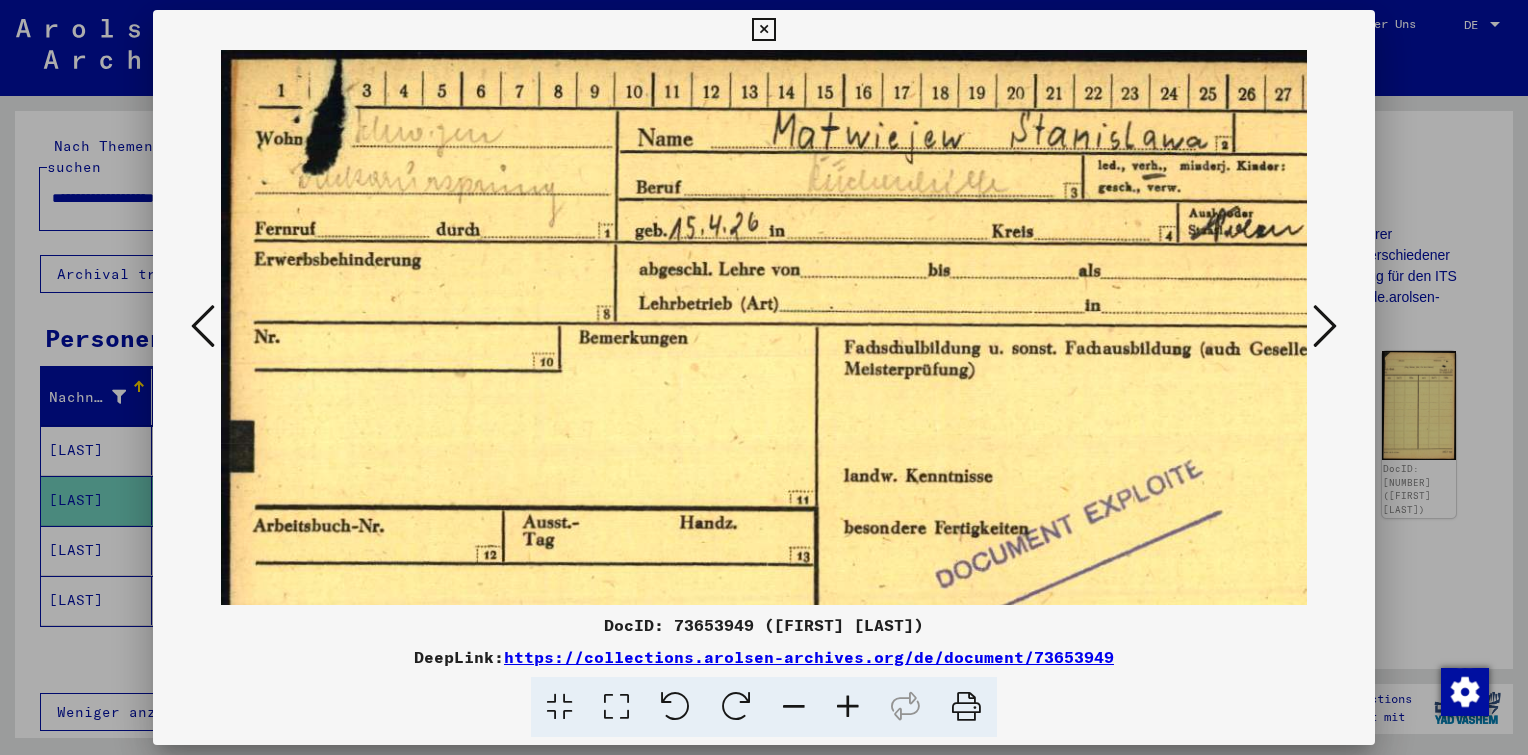 click at bounding box center (1325, 326) 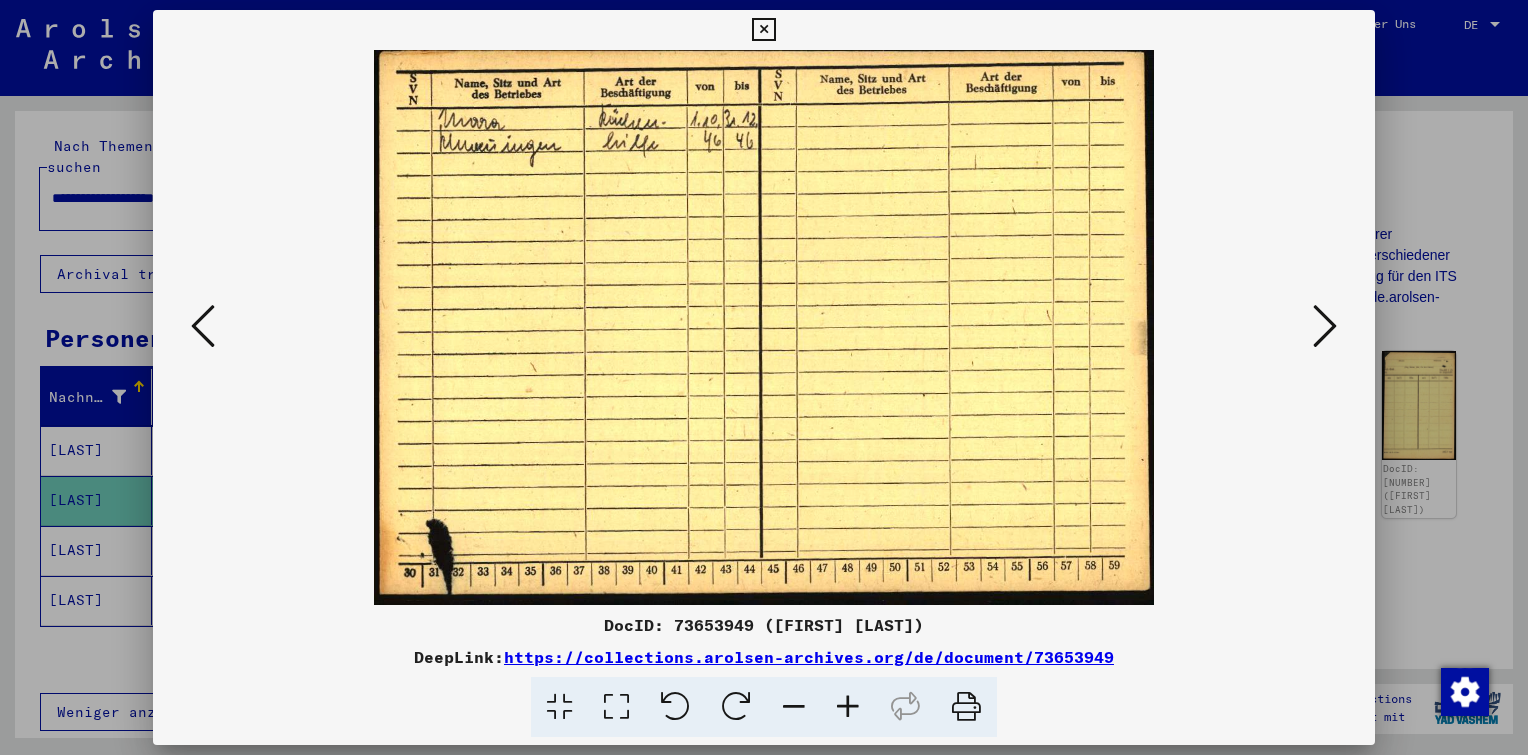 click at bounding box center [848, 707] 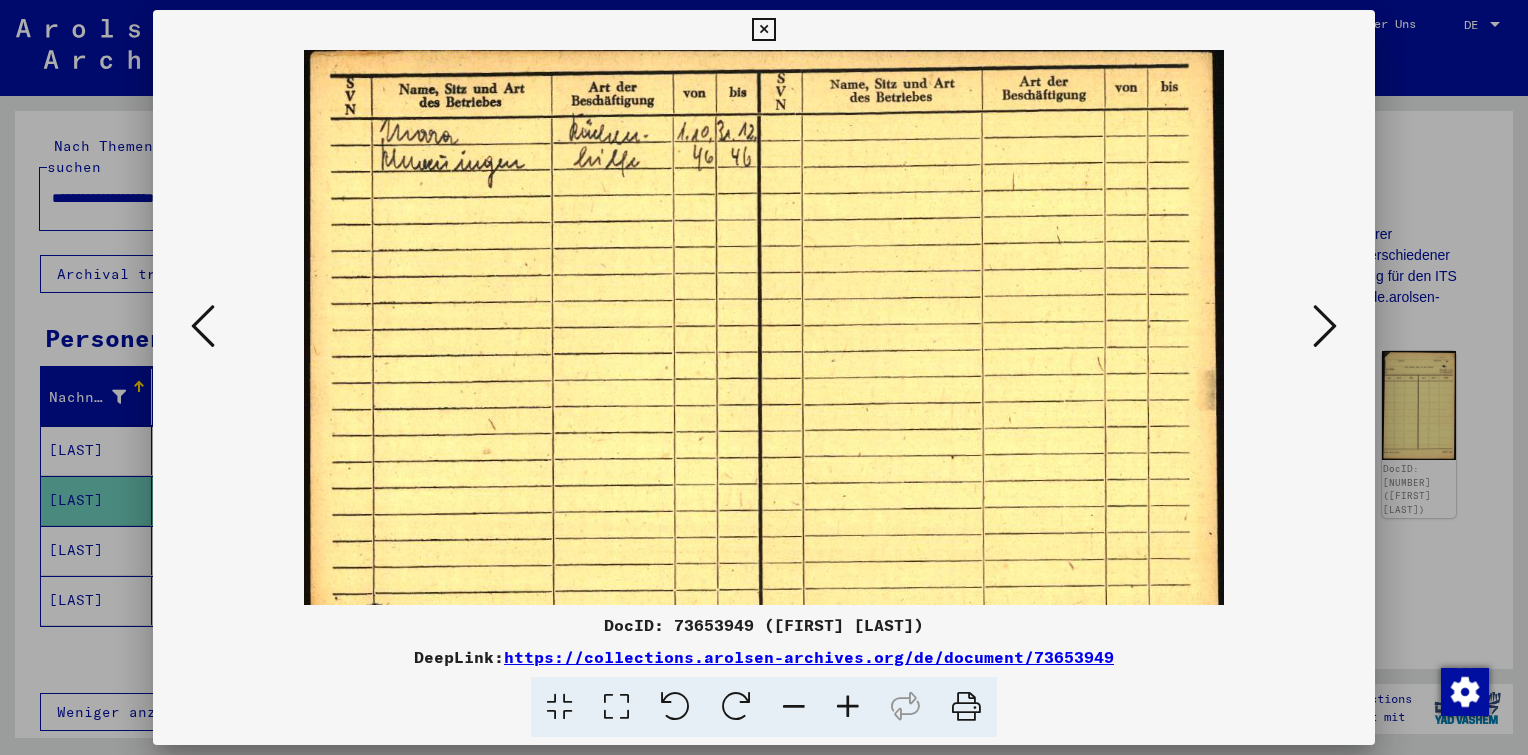 click at bounding box center [848, 707] 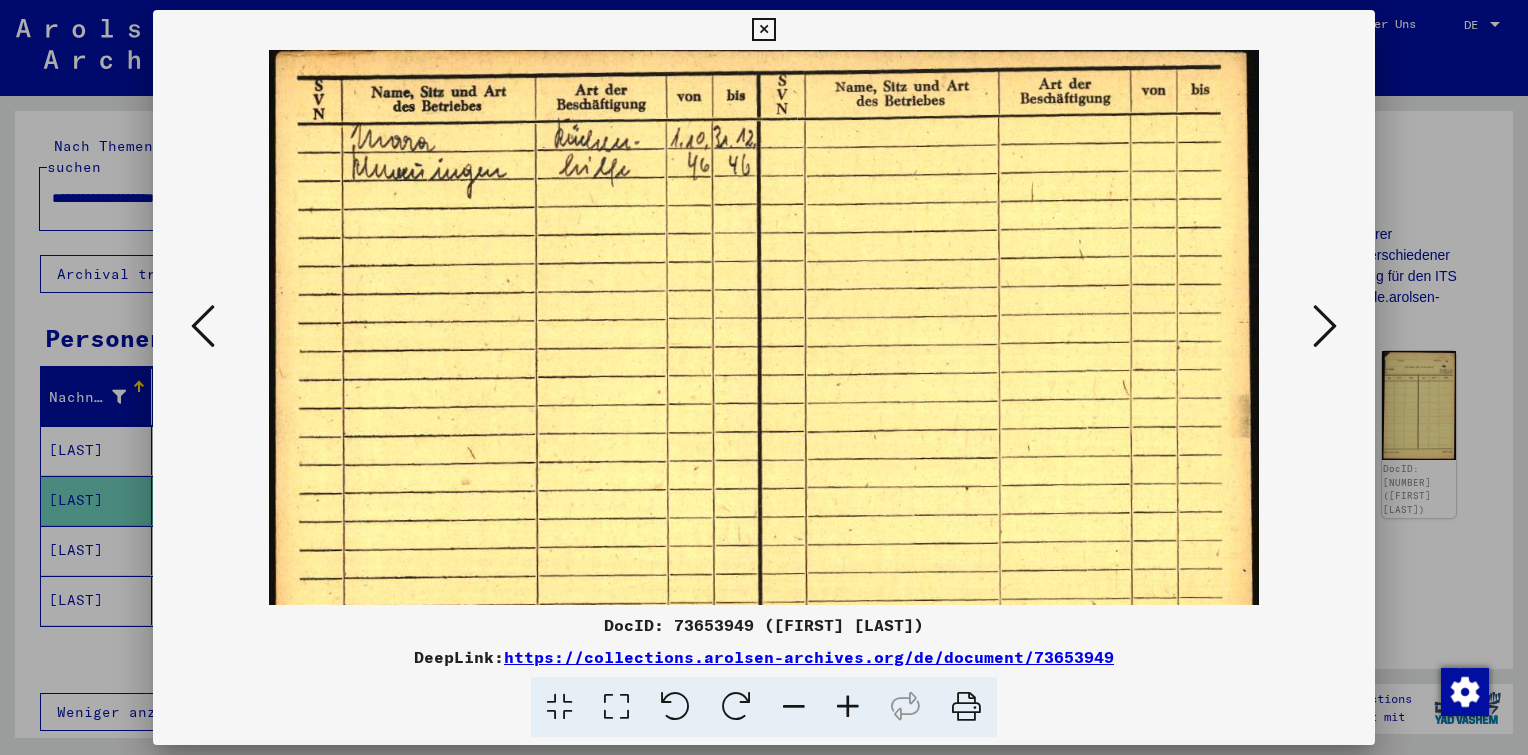 click at bounding box center [848, 707] 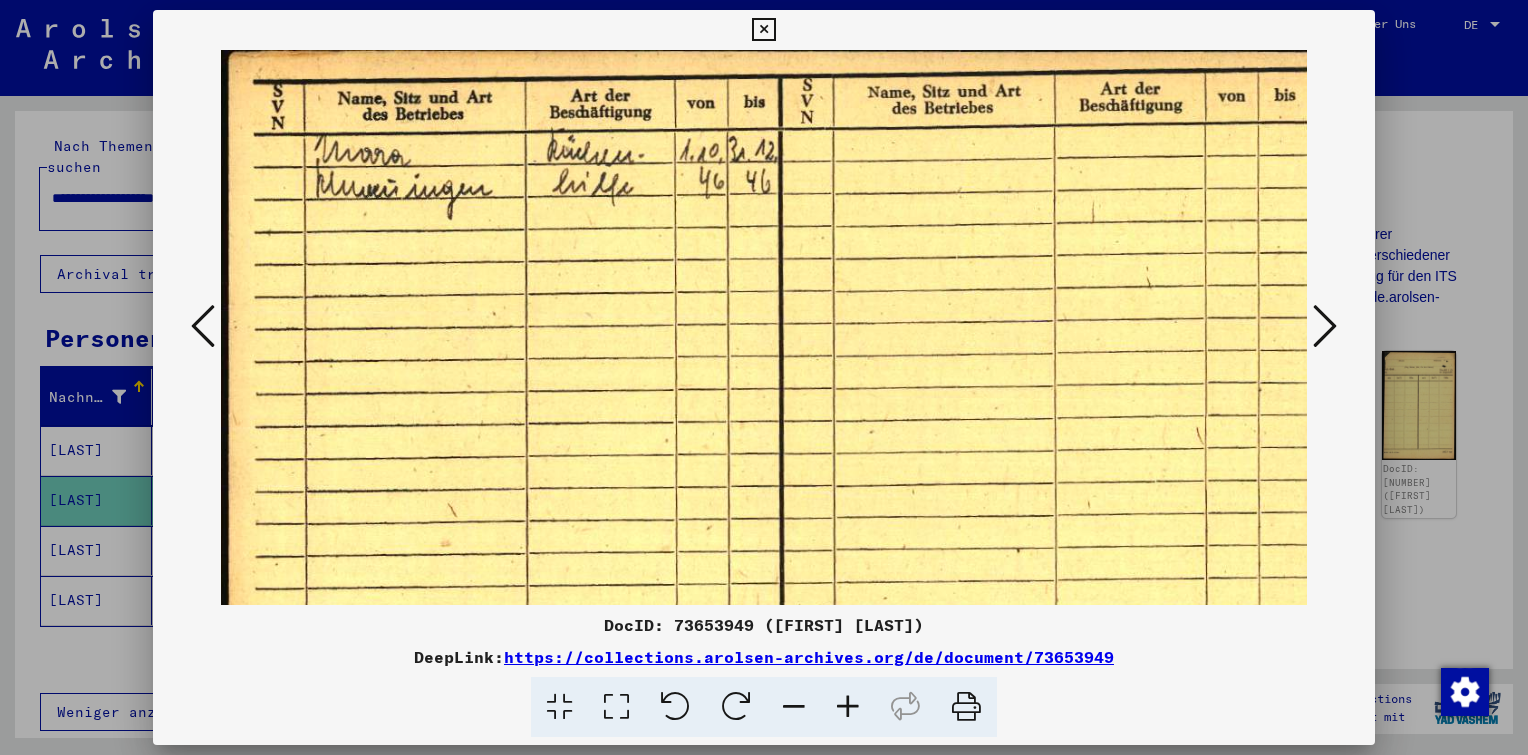 click at bounding box center (848, 707) 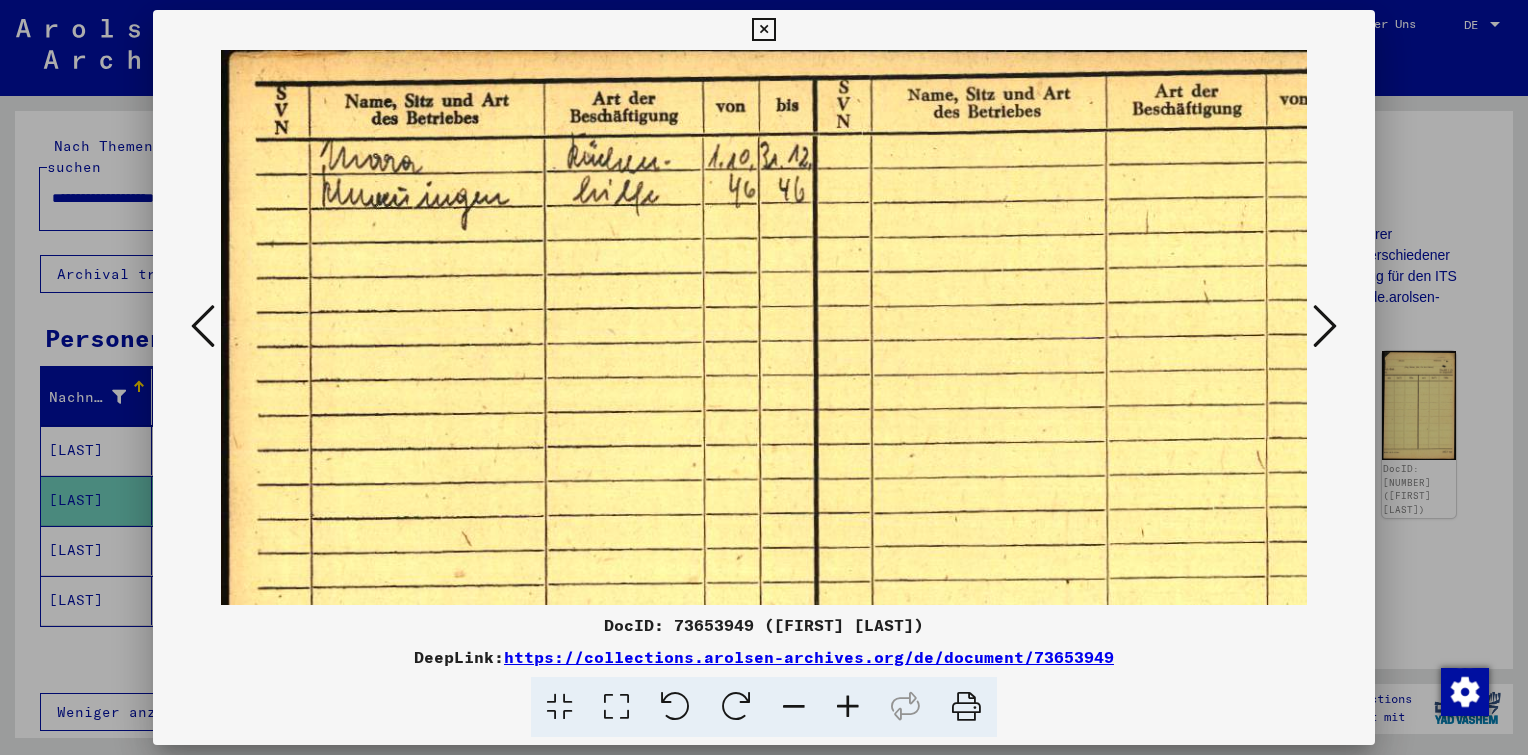 click at bounding box center [848, 707] 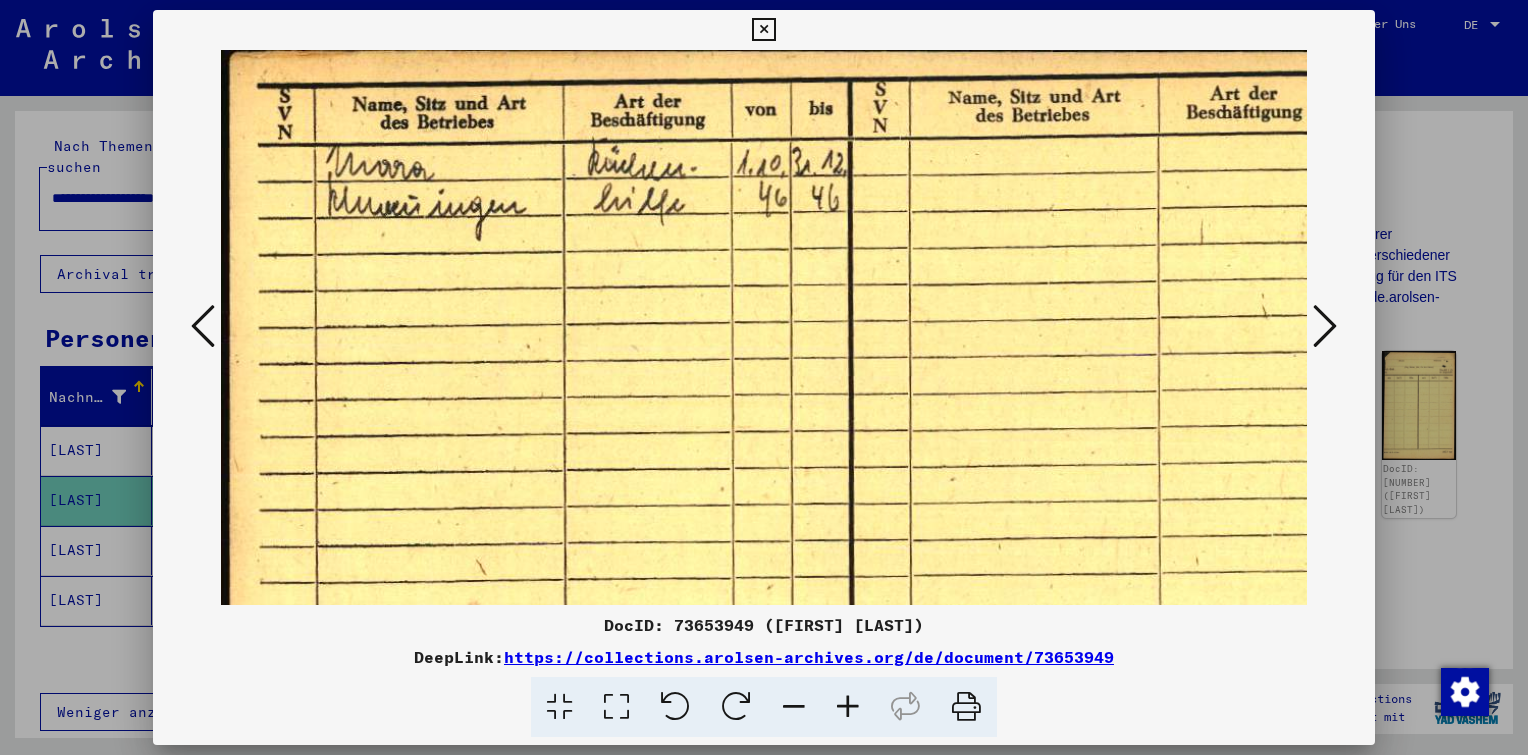 click at bounding box center (848, 707) 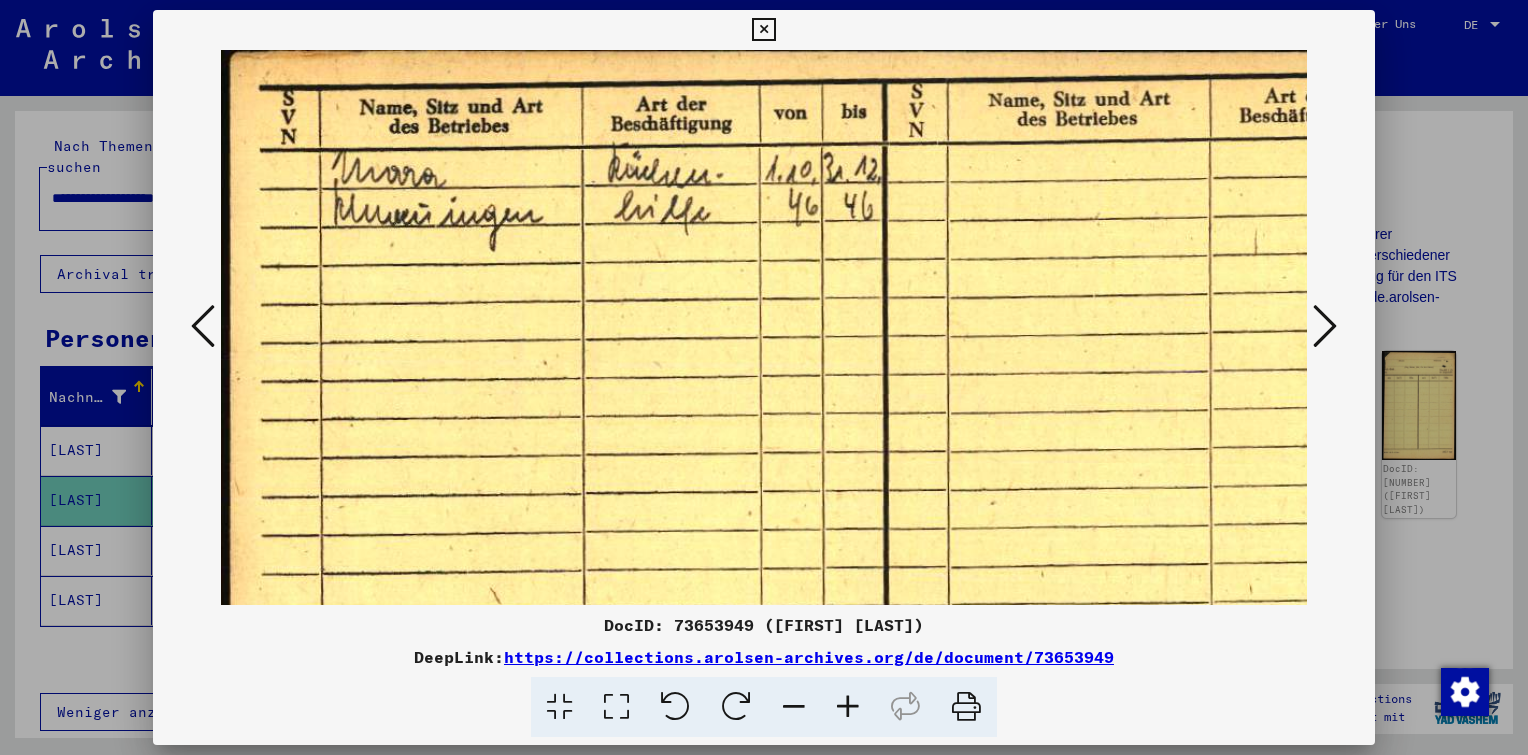 click at bounding box center (1325, 326) 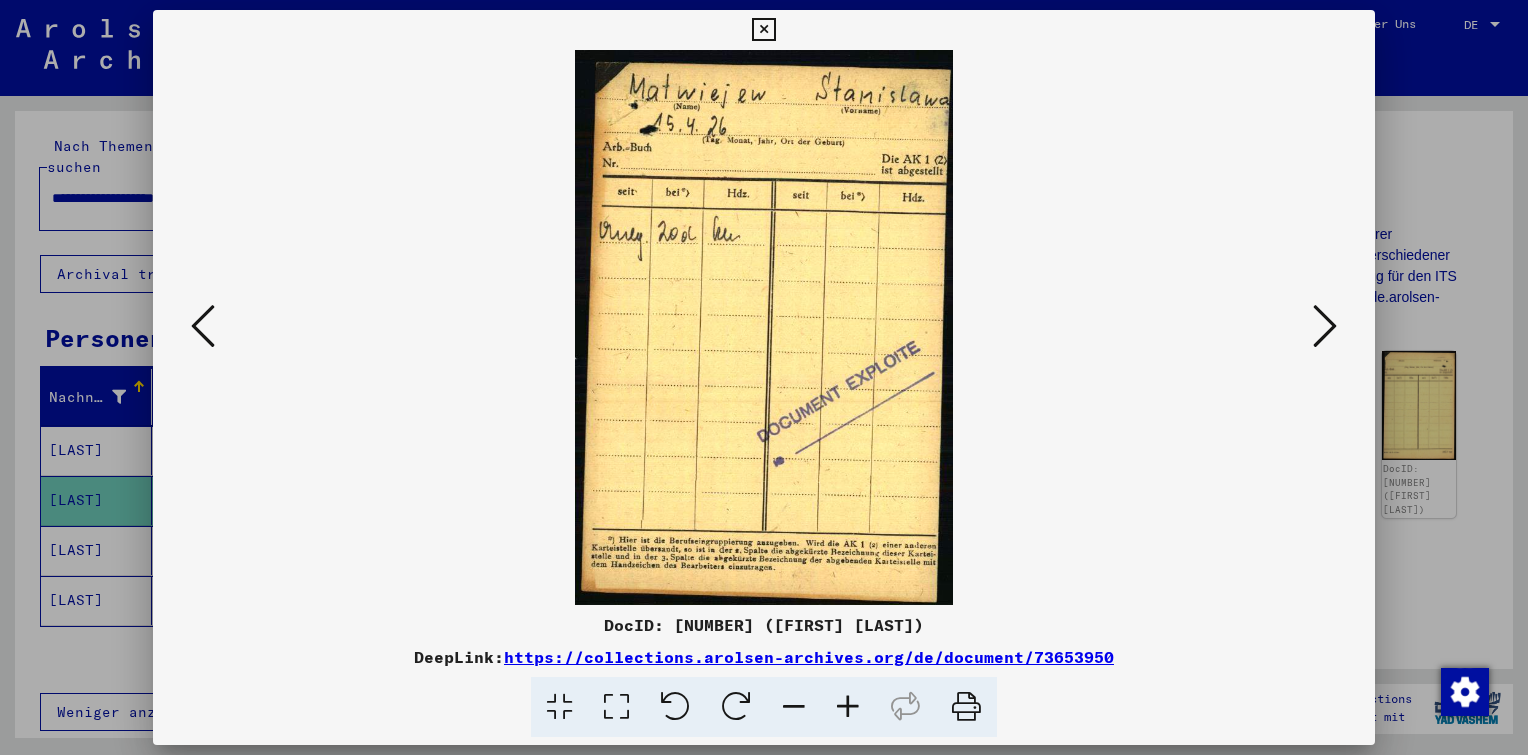 click at bounding box center [1325, 326] 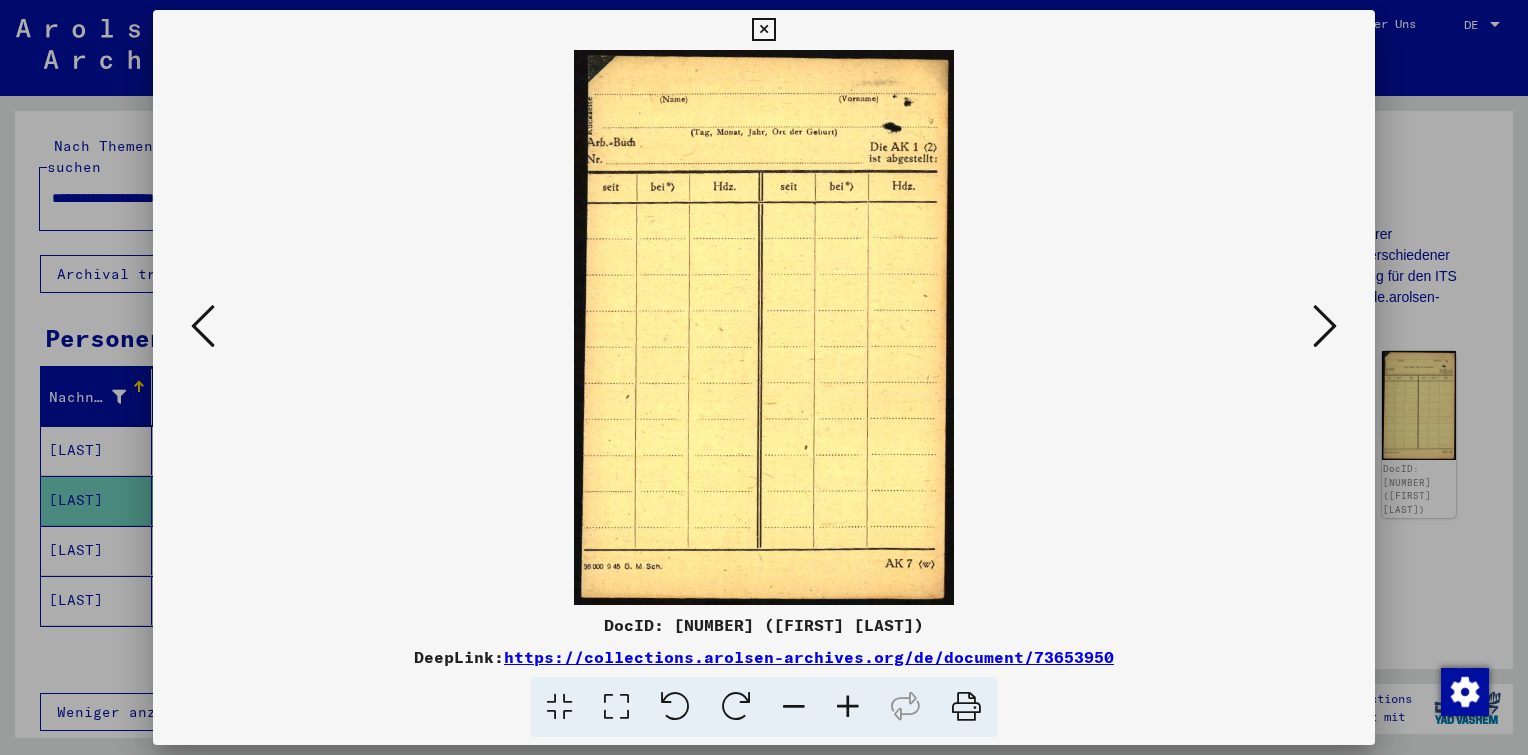 click at bounding box center [1325, 326] 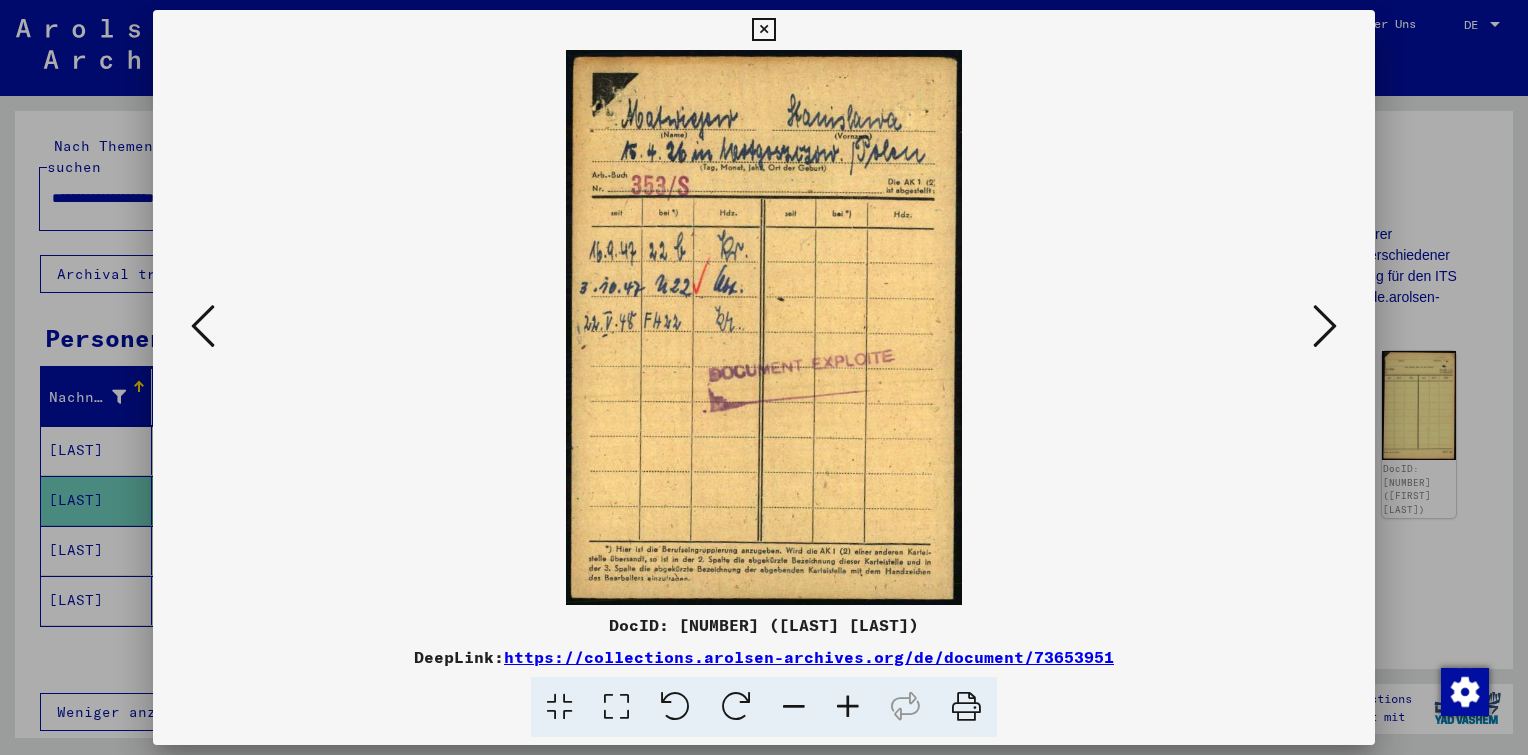 click at bounding box center (1325, 326) 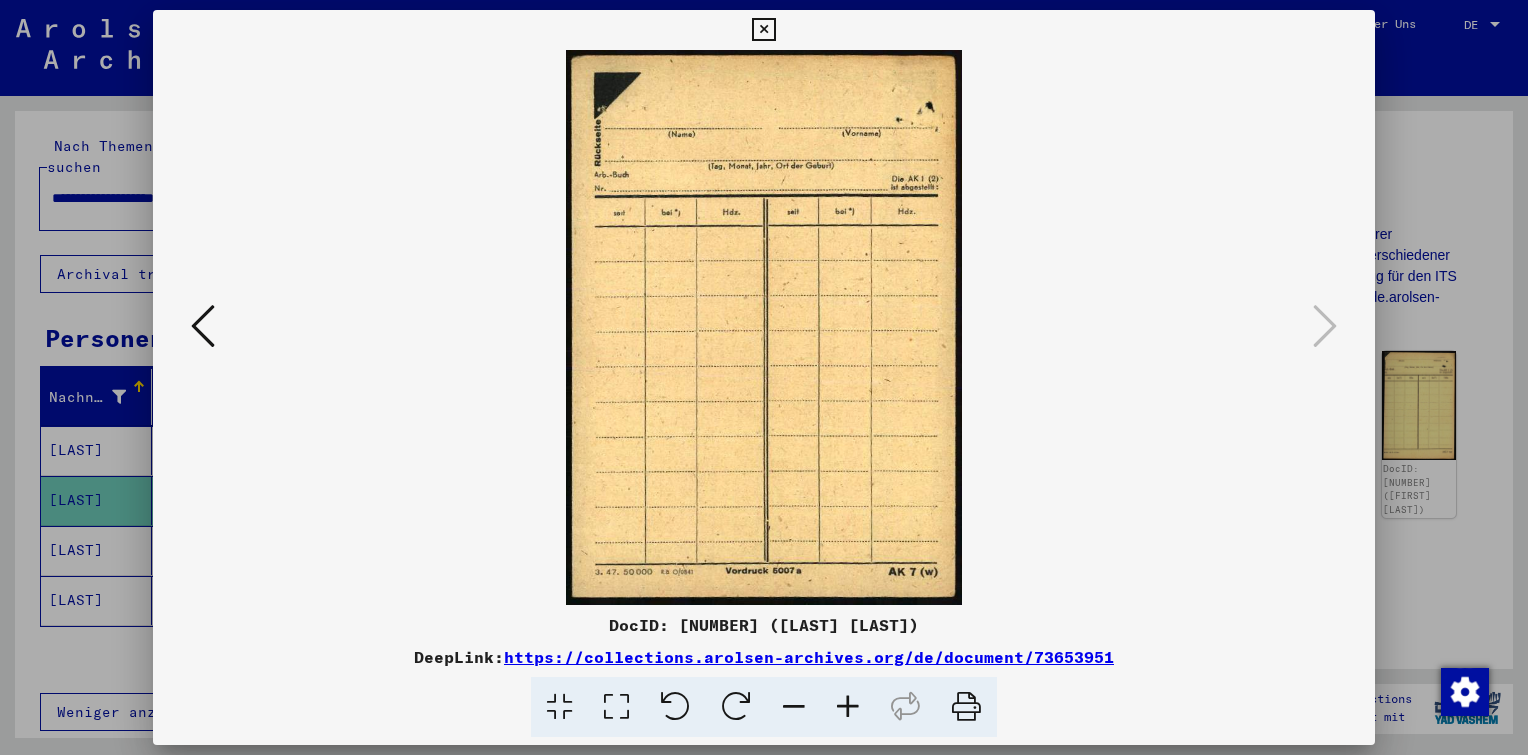 click at bounding box center (763, 30) 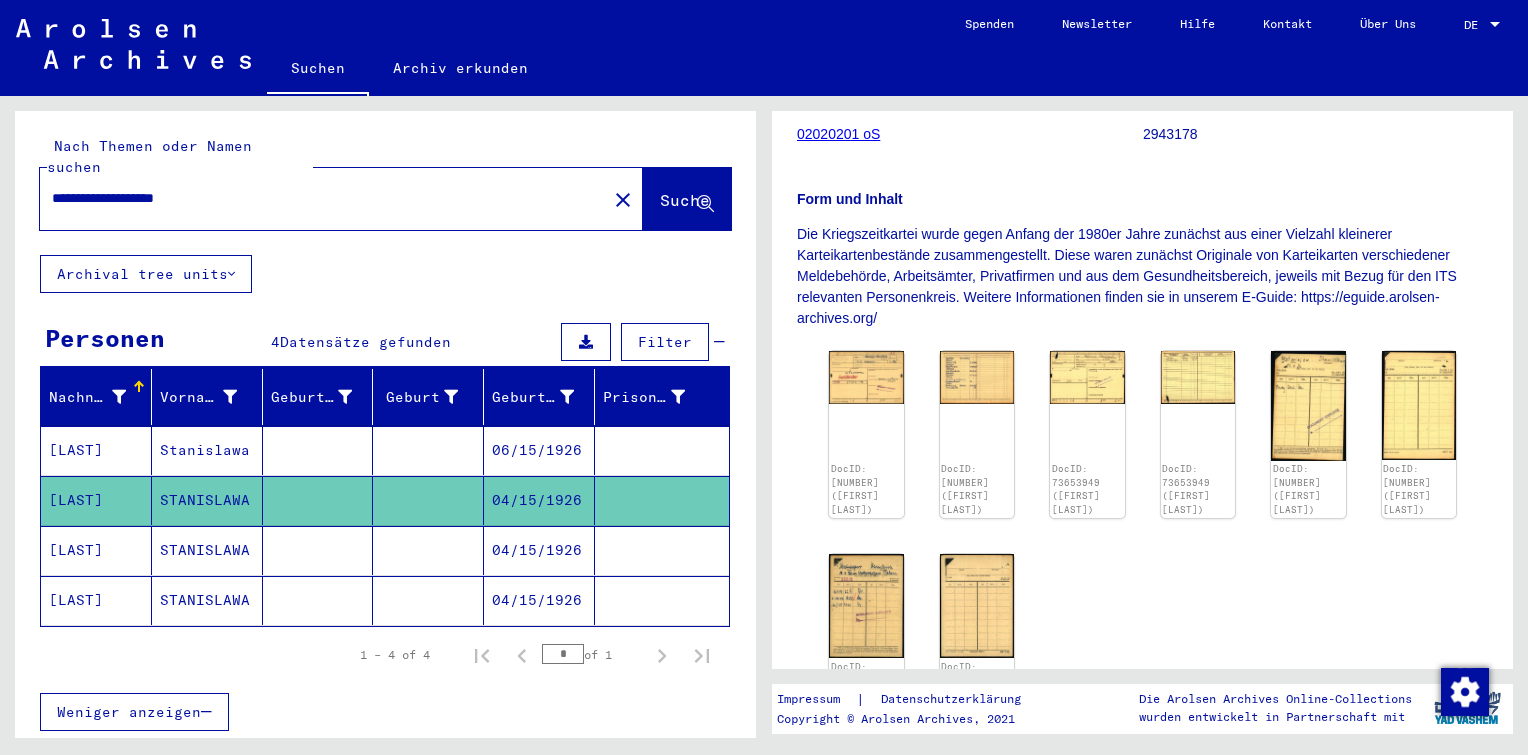click on "04/15/1926" at bounding box center (539, 600) 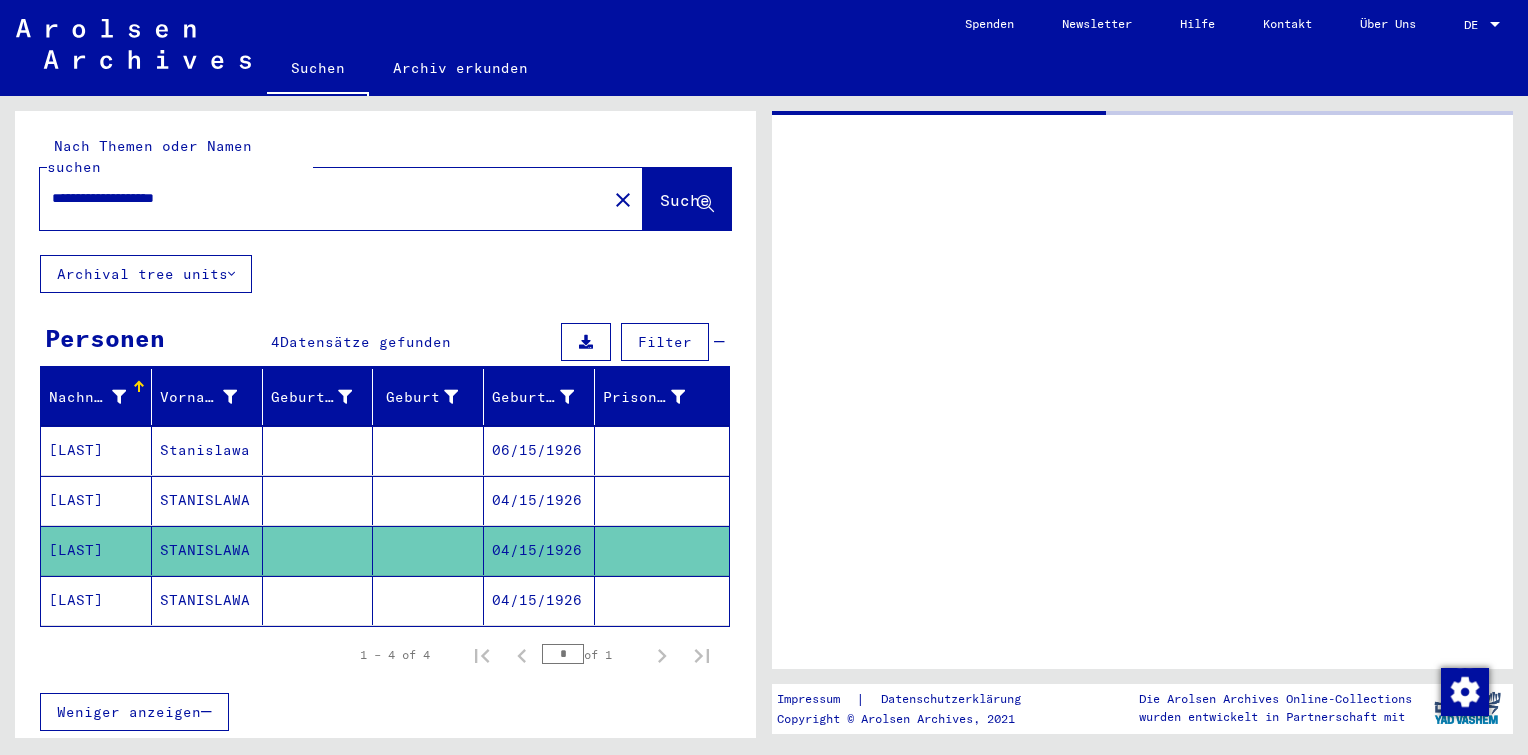 scroll, scrollTop: 0, scrollLeft: 0, axis: both 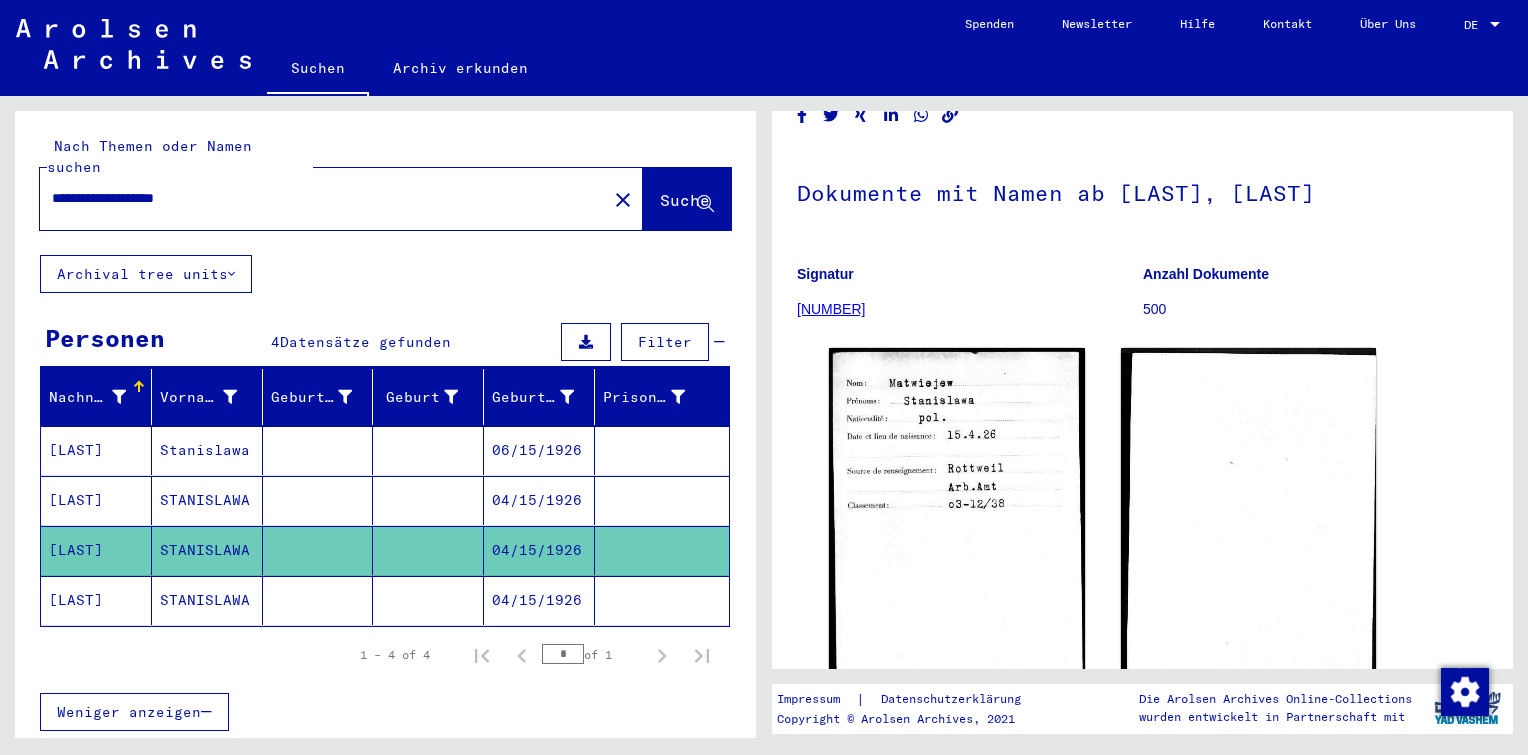 click 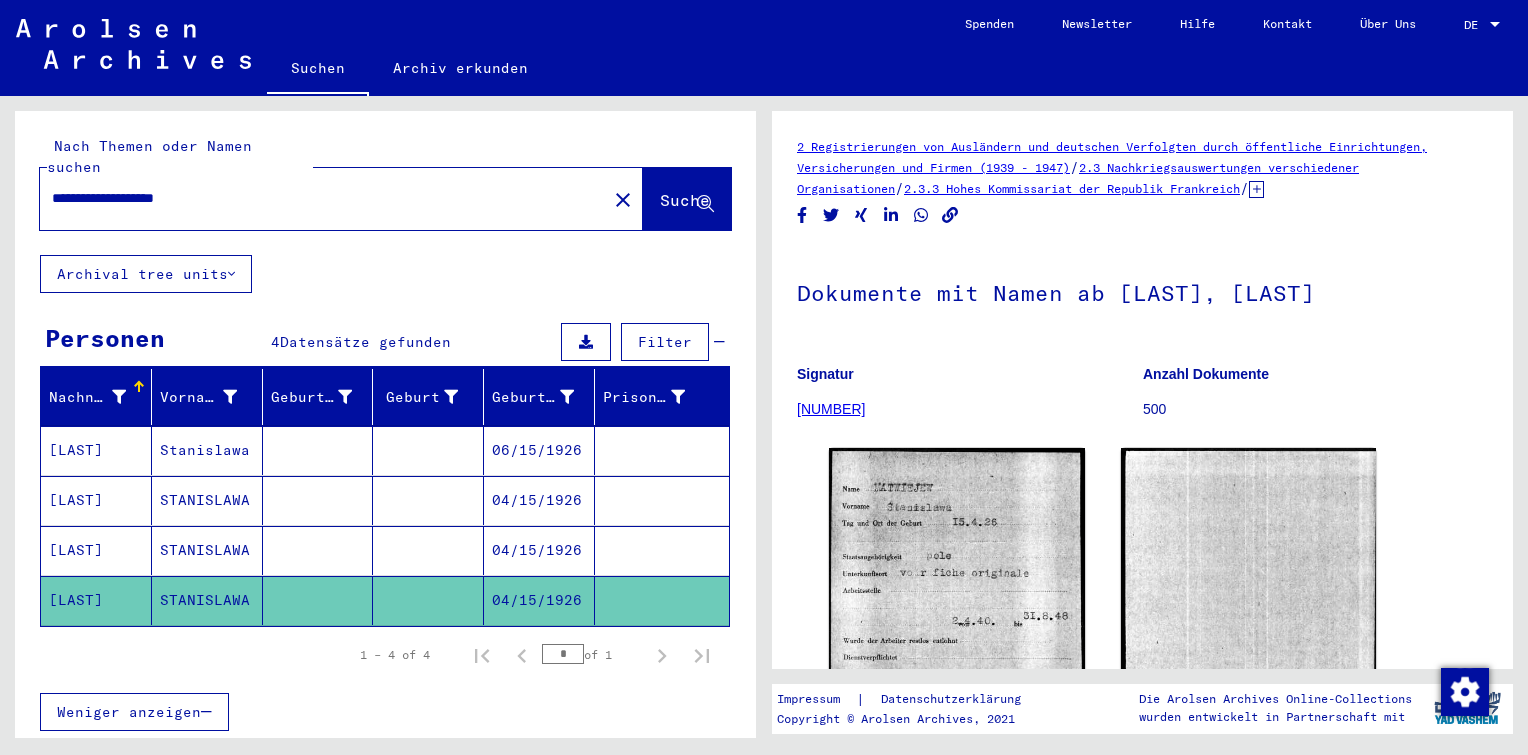 scroll, scrollTop: 0, scrollLeft: 0, axis: both 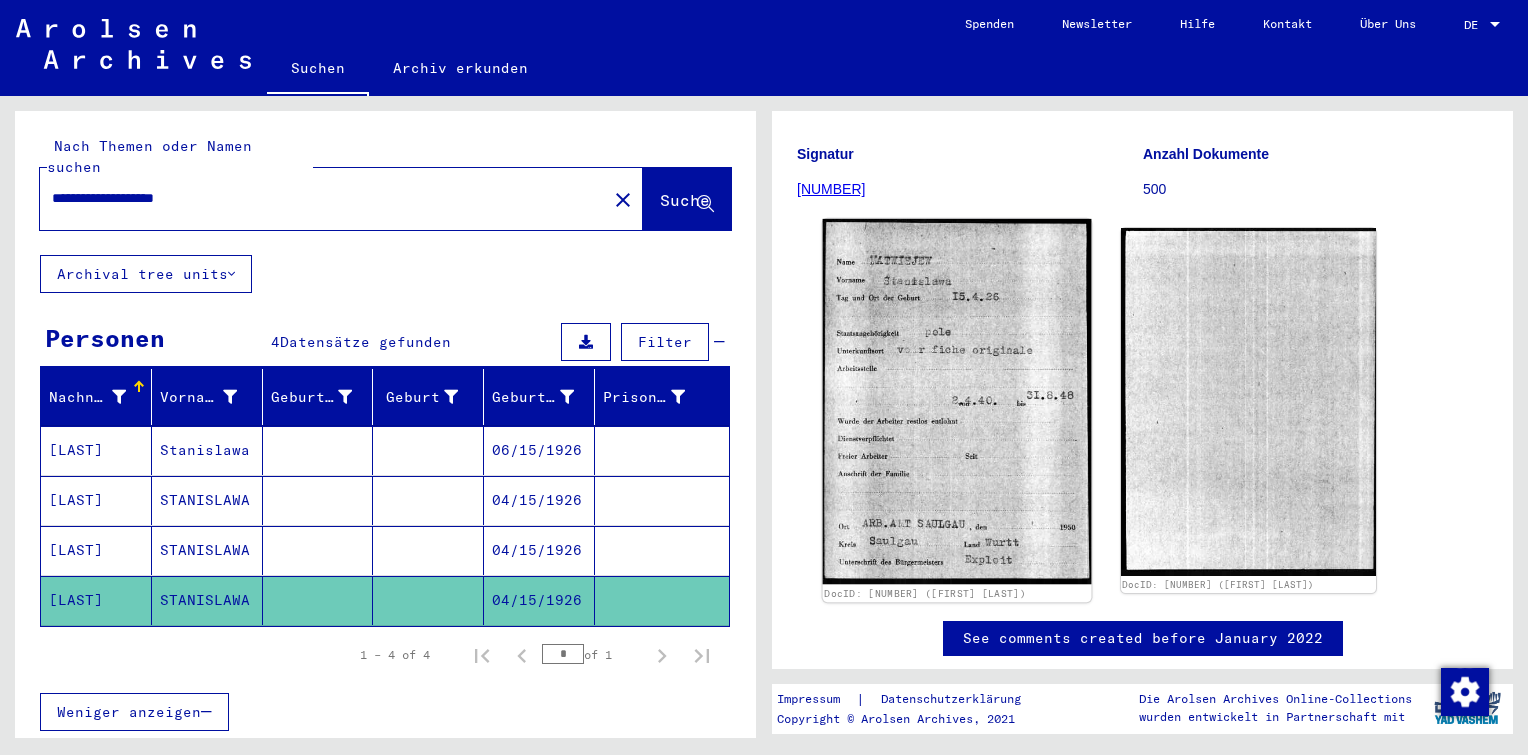 click 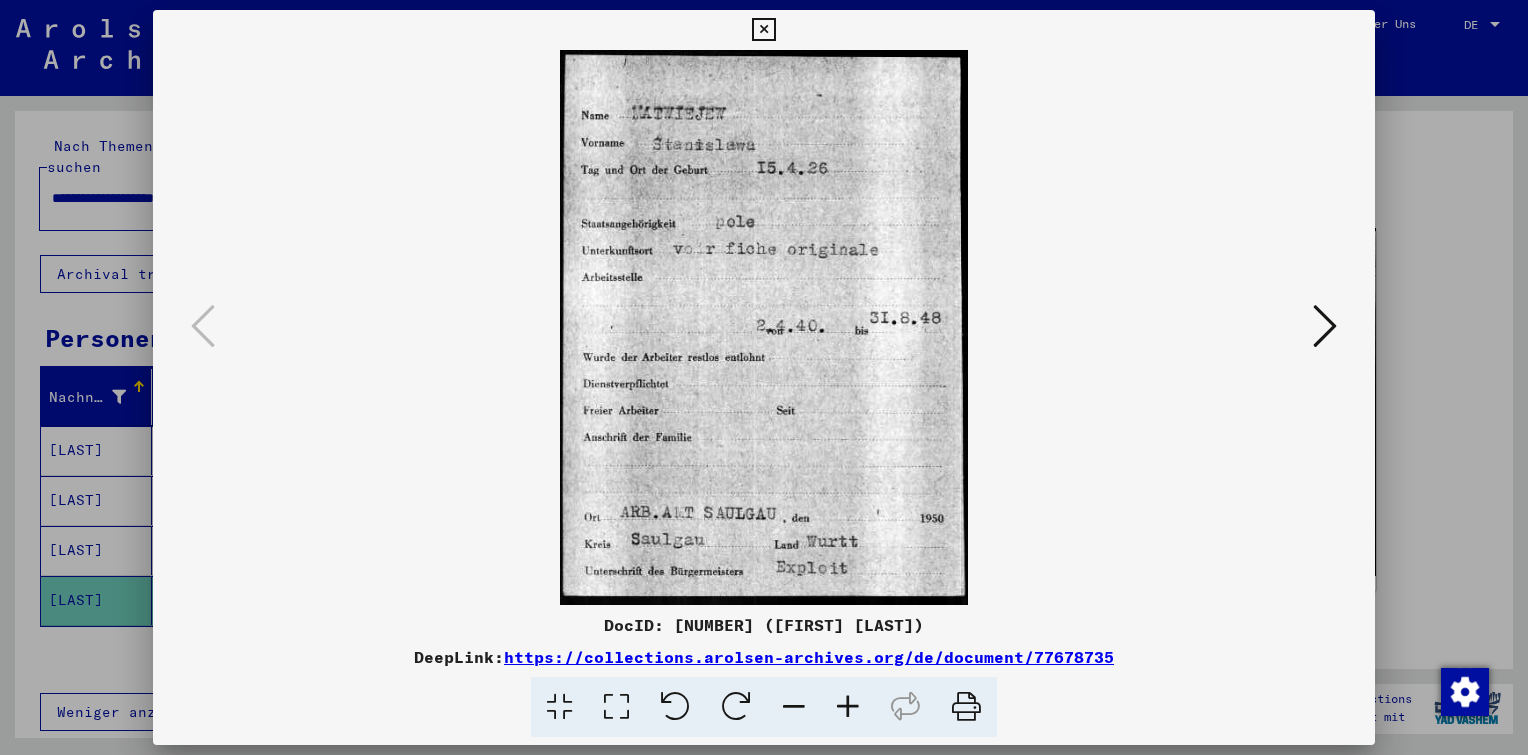 click at bounding box center [763, 30] 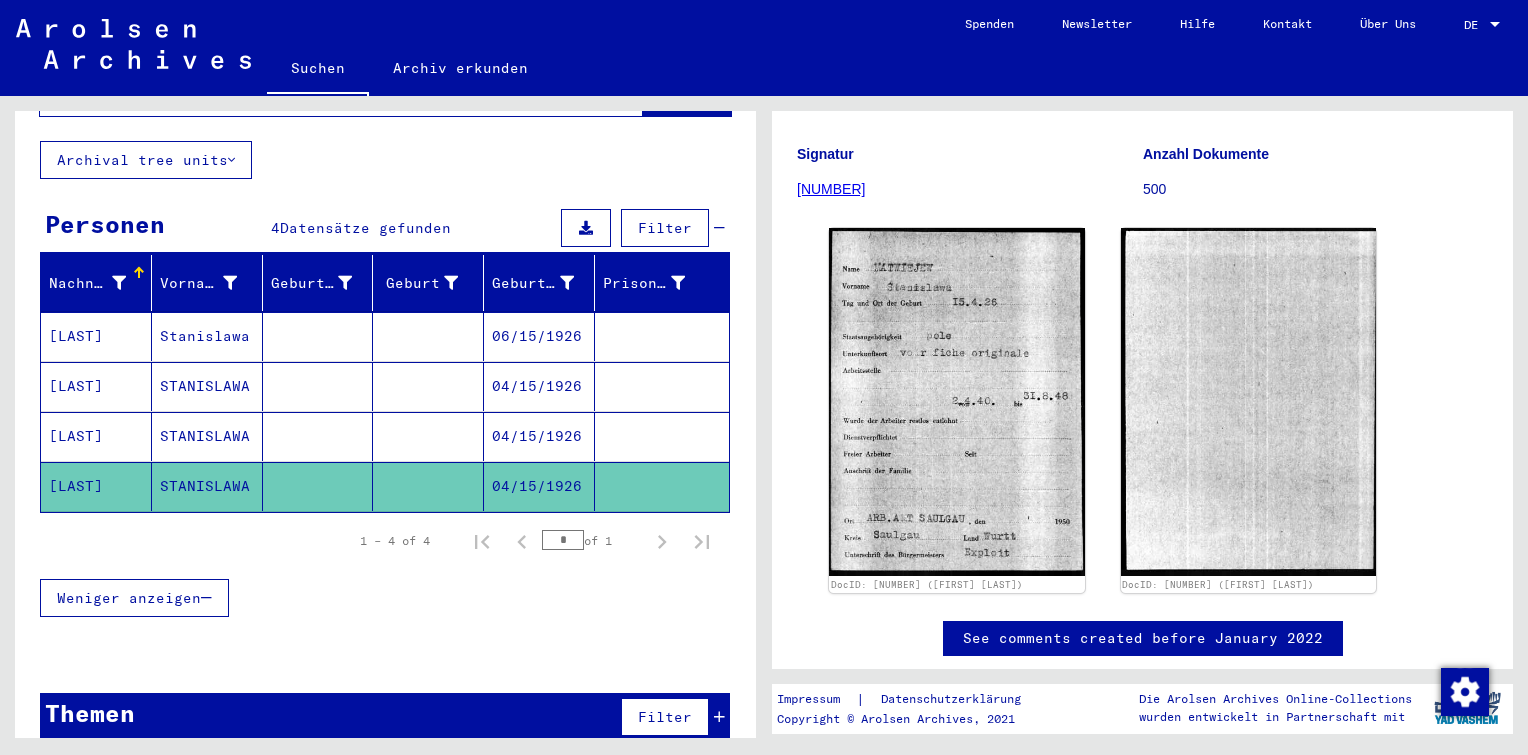 scroll, scrollTop: 0, scrollLeft: 0, axis: both 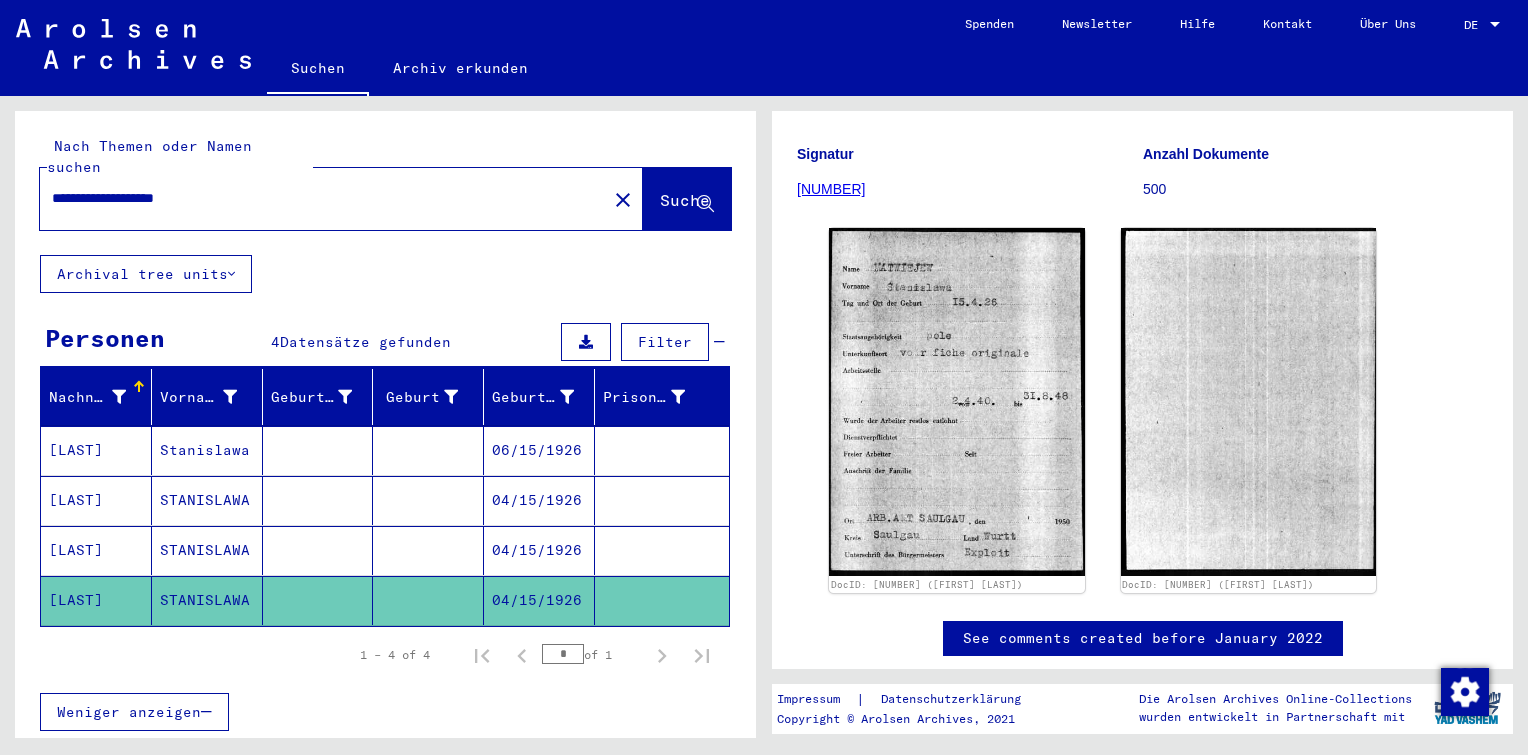 click at bounding box center (318, 500) 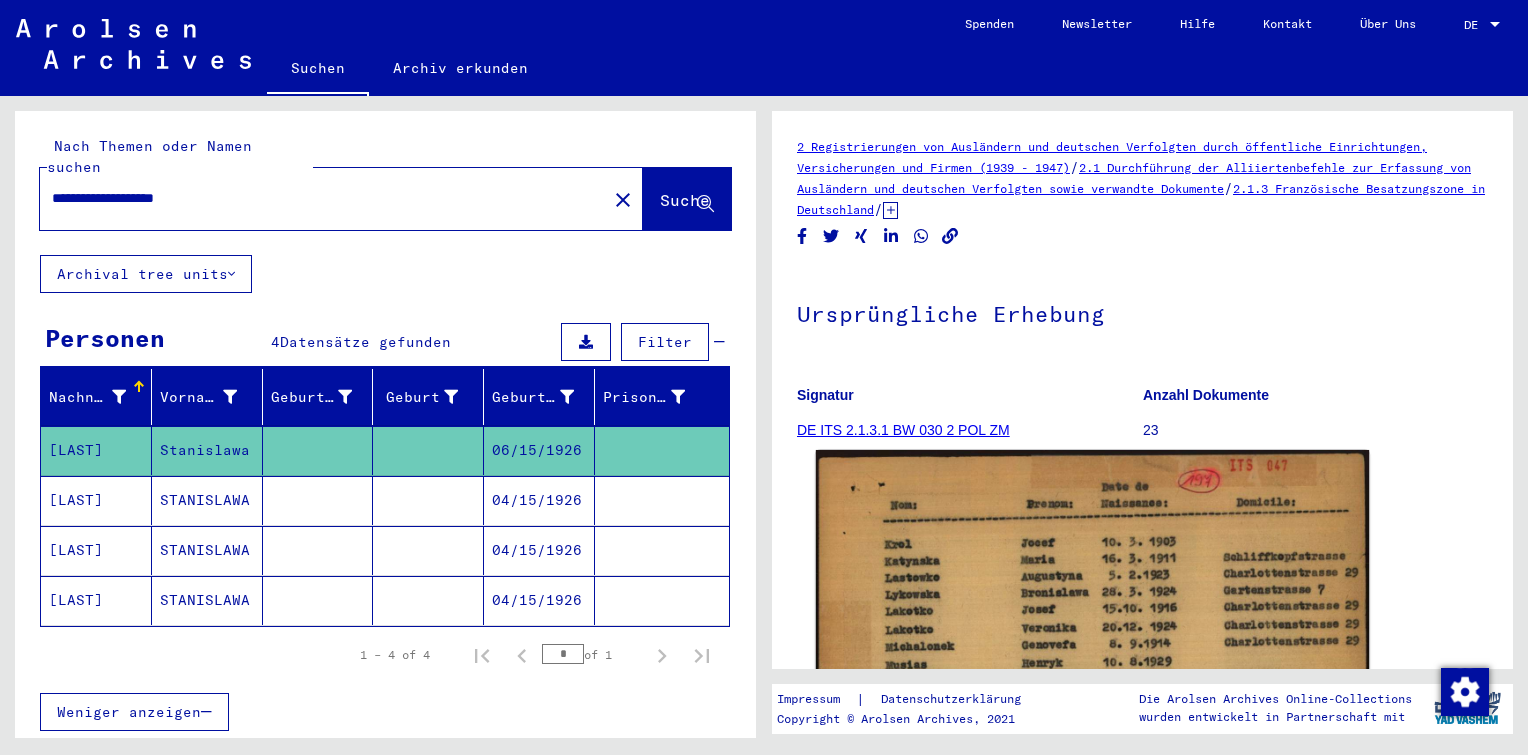scroll, scrollTop: 0, scrollLeft: 0, axis: both 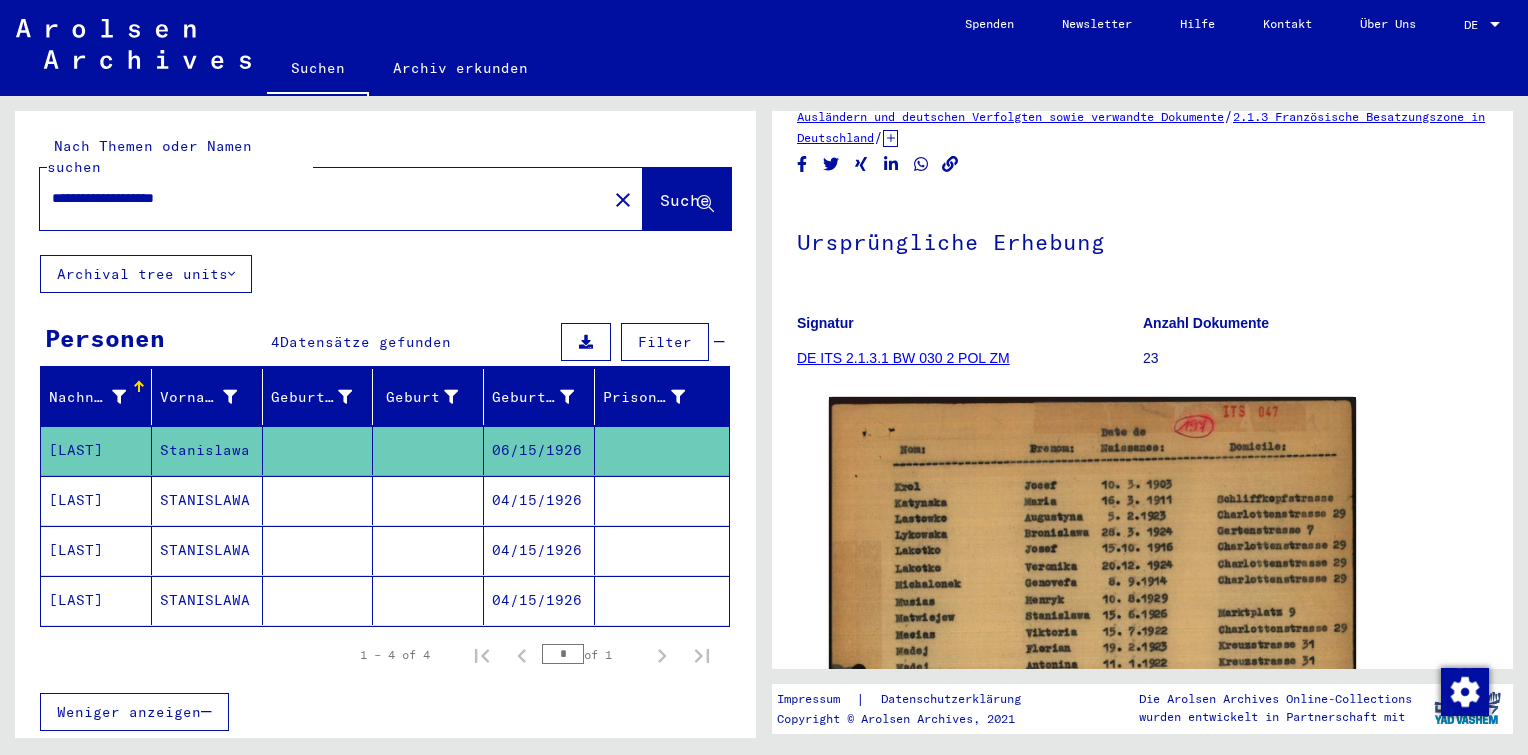 click at bounding box center [428, 550] 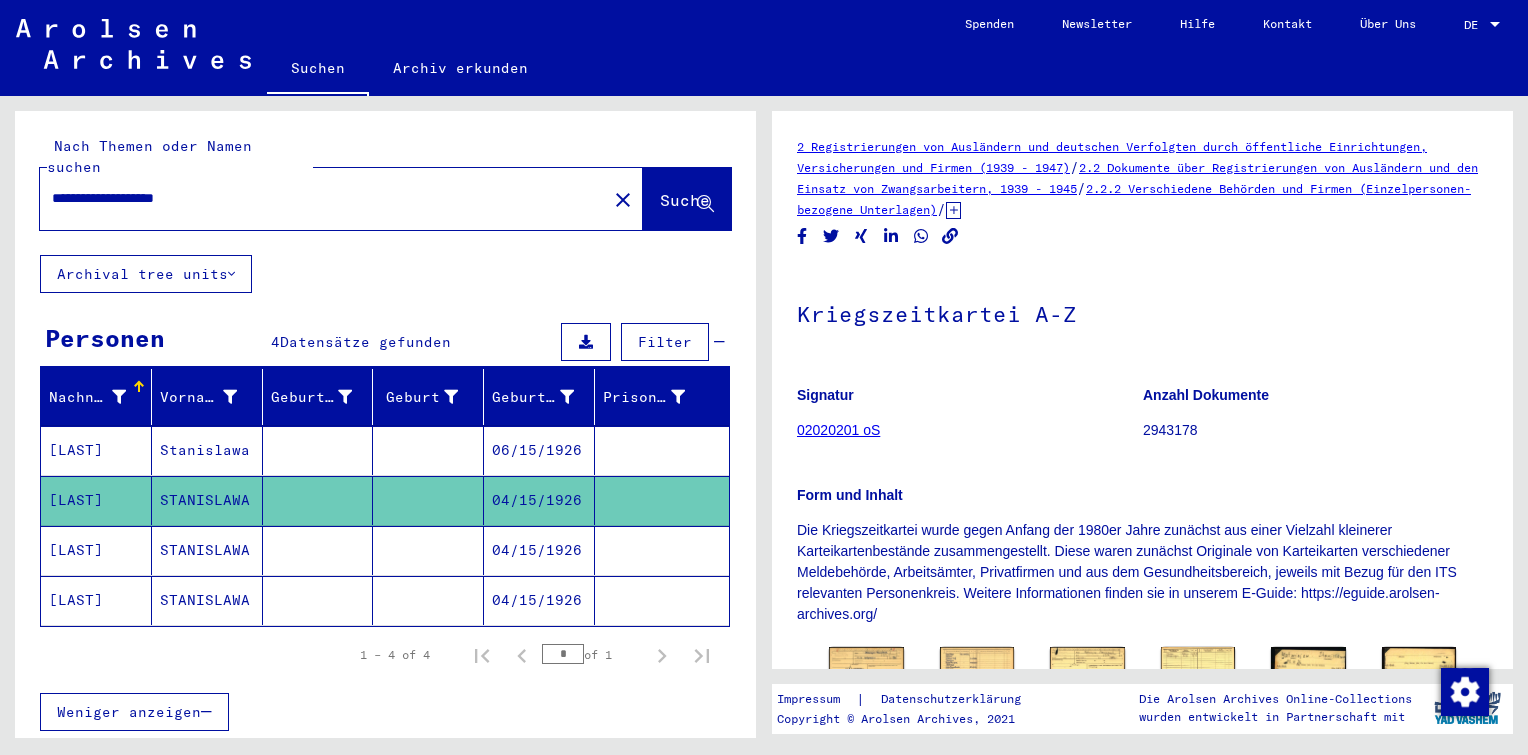 scroll, scrollTop: 254, scrollLeft: 0, axis: vertical 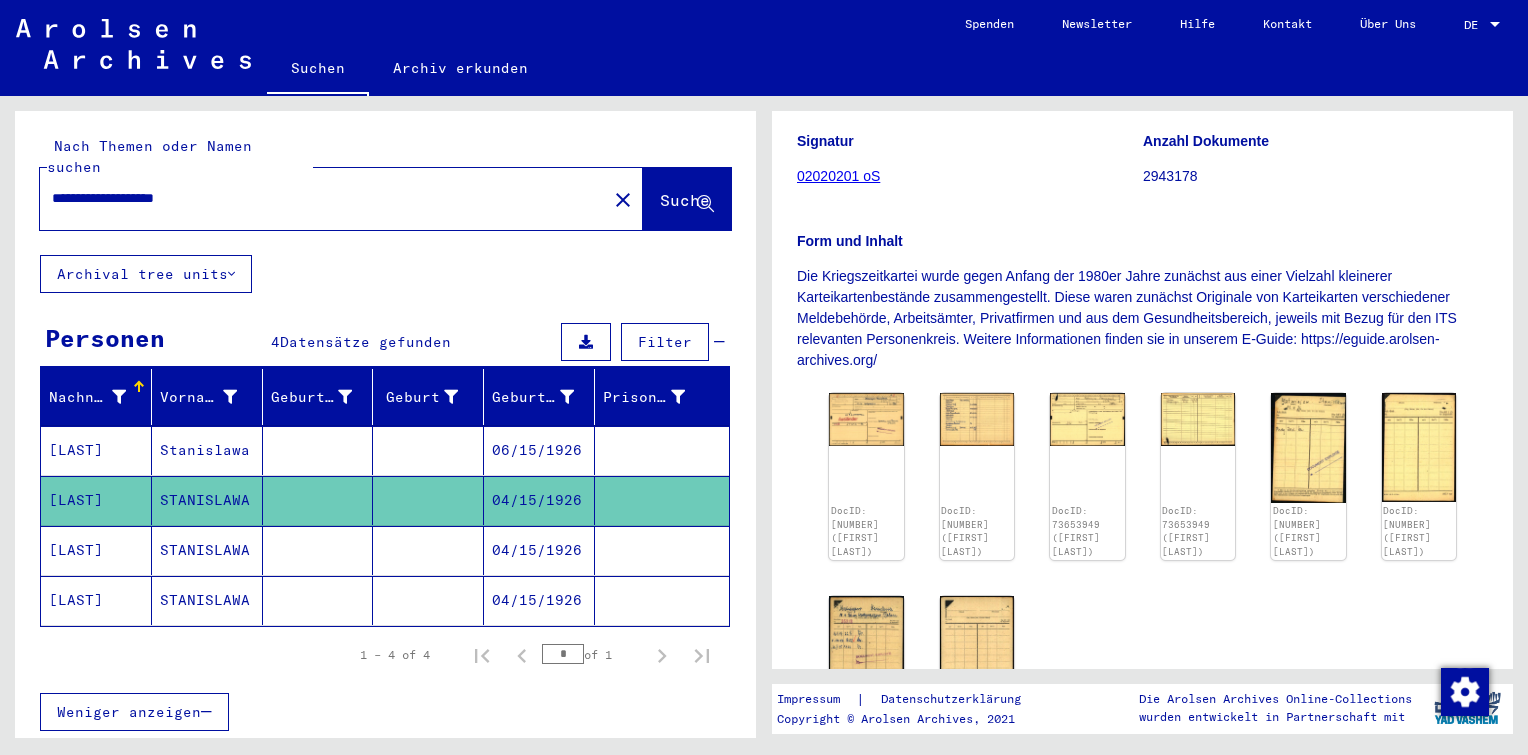 click at bounding box center [662, 500] 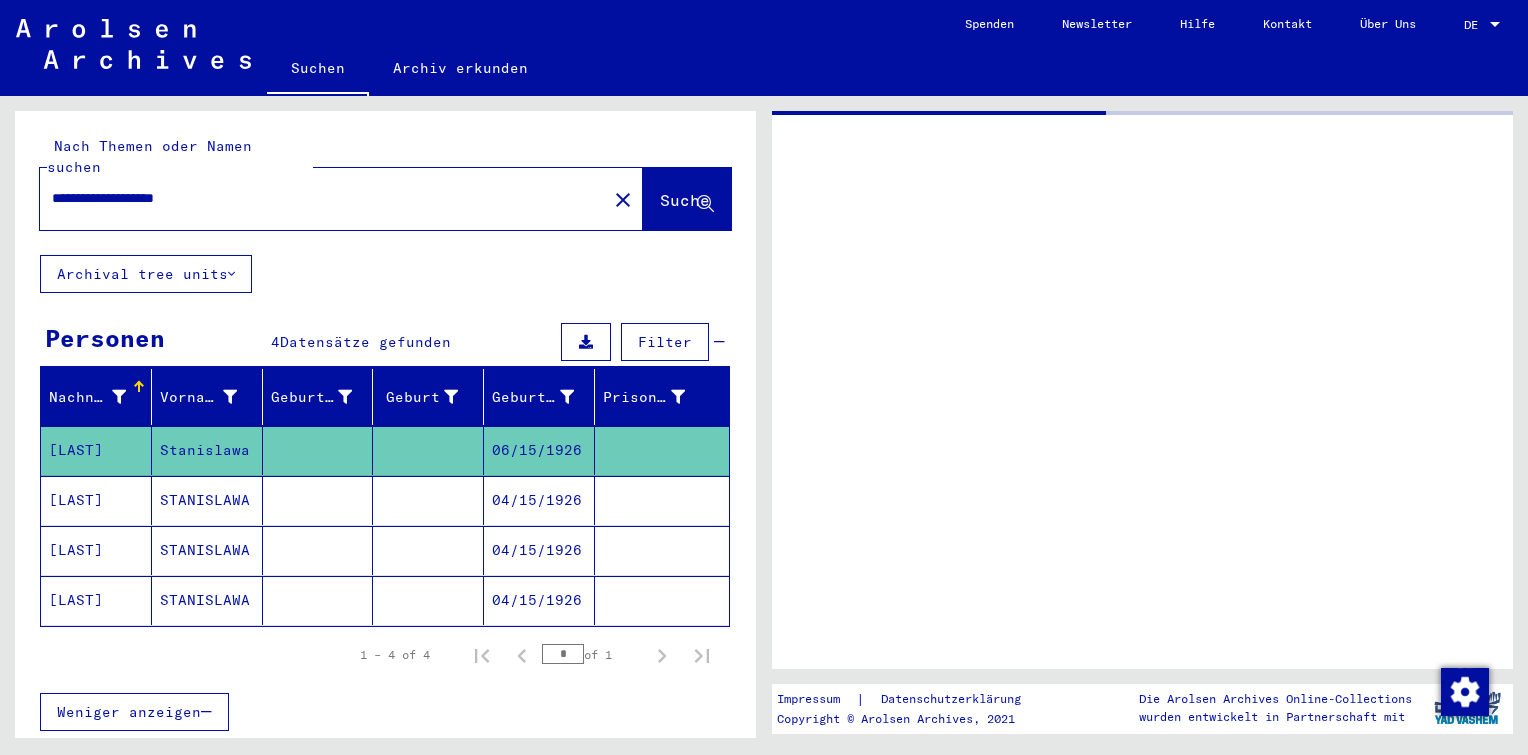 scroll, scrollTop: 0, scrollLeft: 0, axis: both 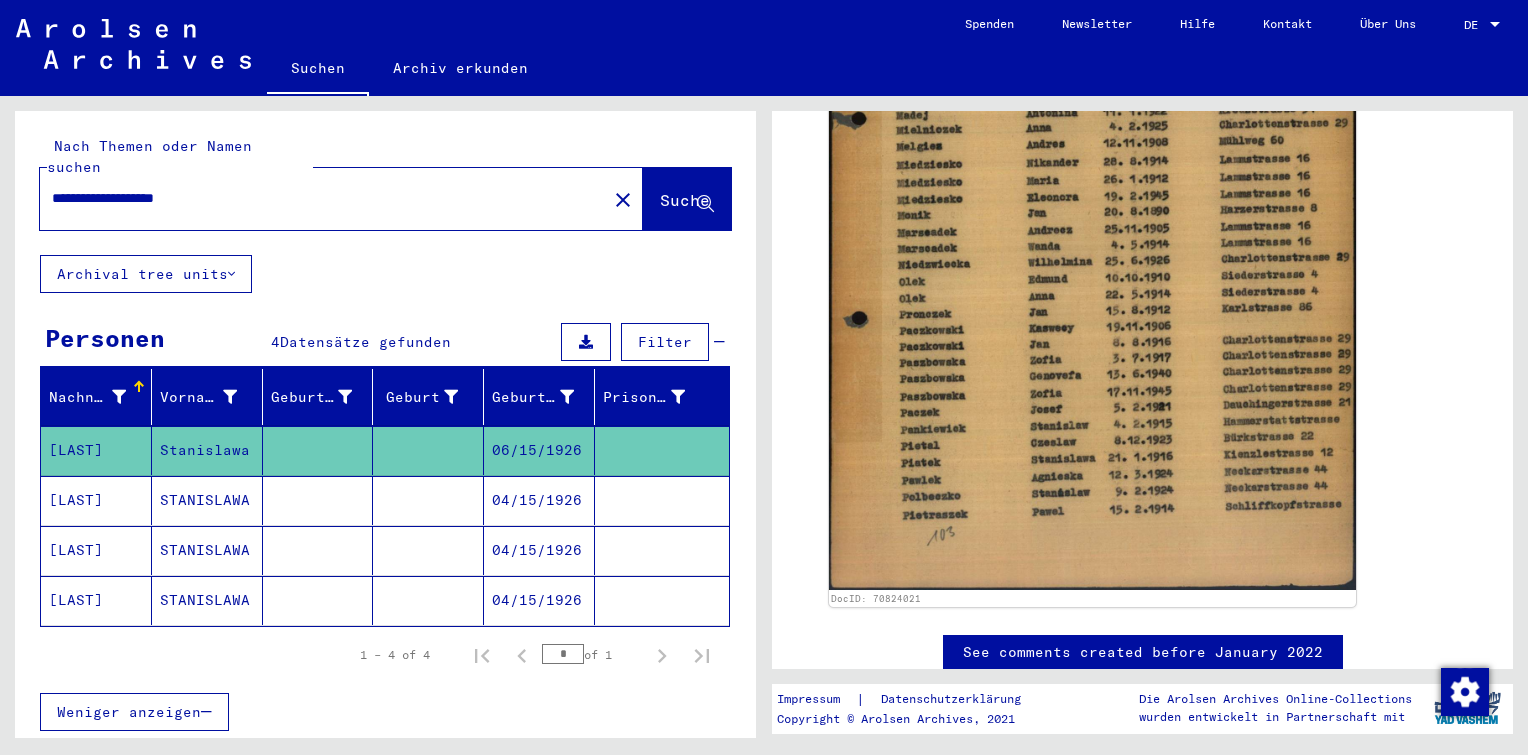 click on "STANISLAWA" at bounding box center [207, 550] 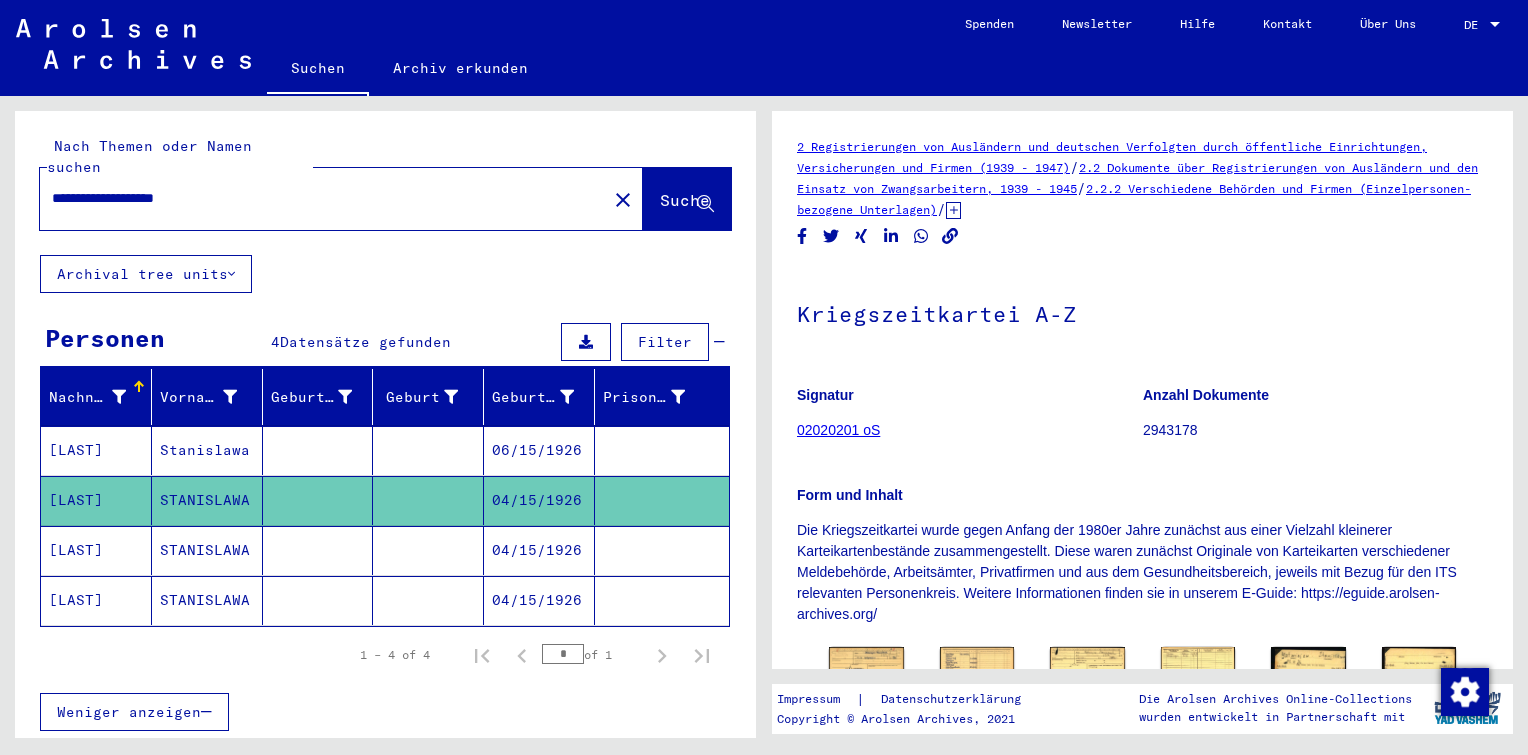 scroll, scrollTop: 0, scrollLeft: 0, axis: both 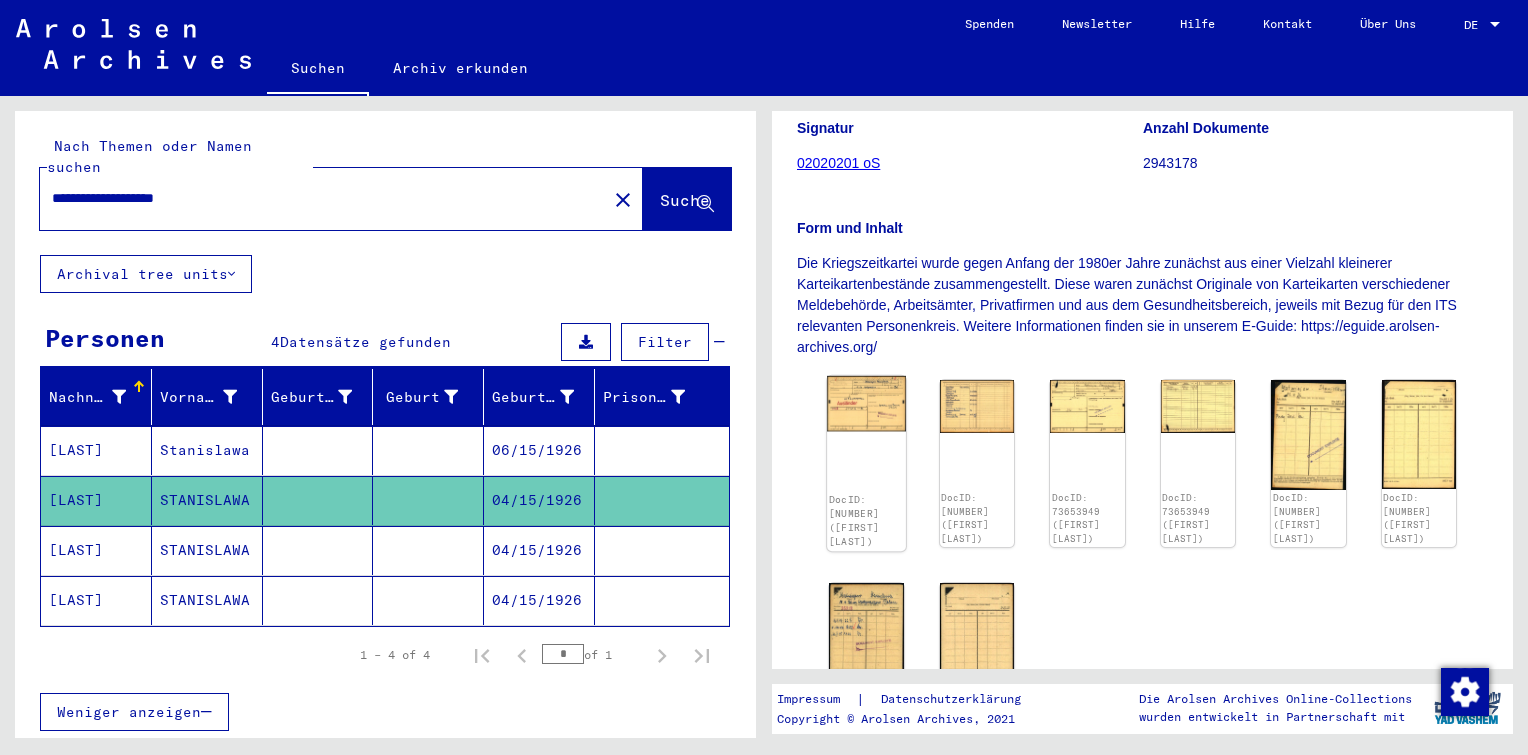 click 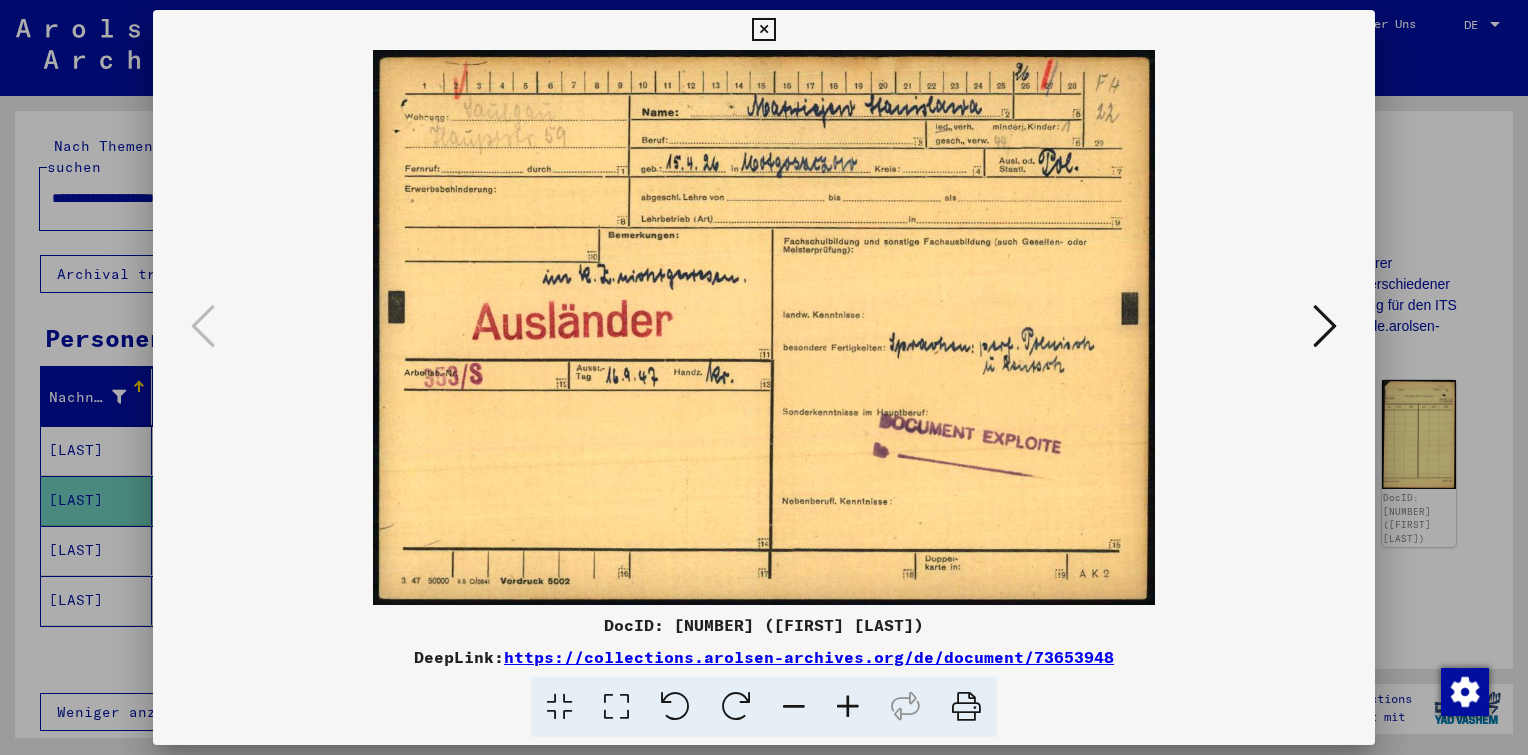 drag, startPoint x: 959, startPoint y: 625, endPoint x: 644, endPoint y: 624, distance: 315.0016 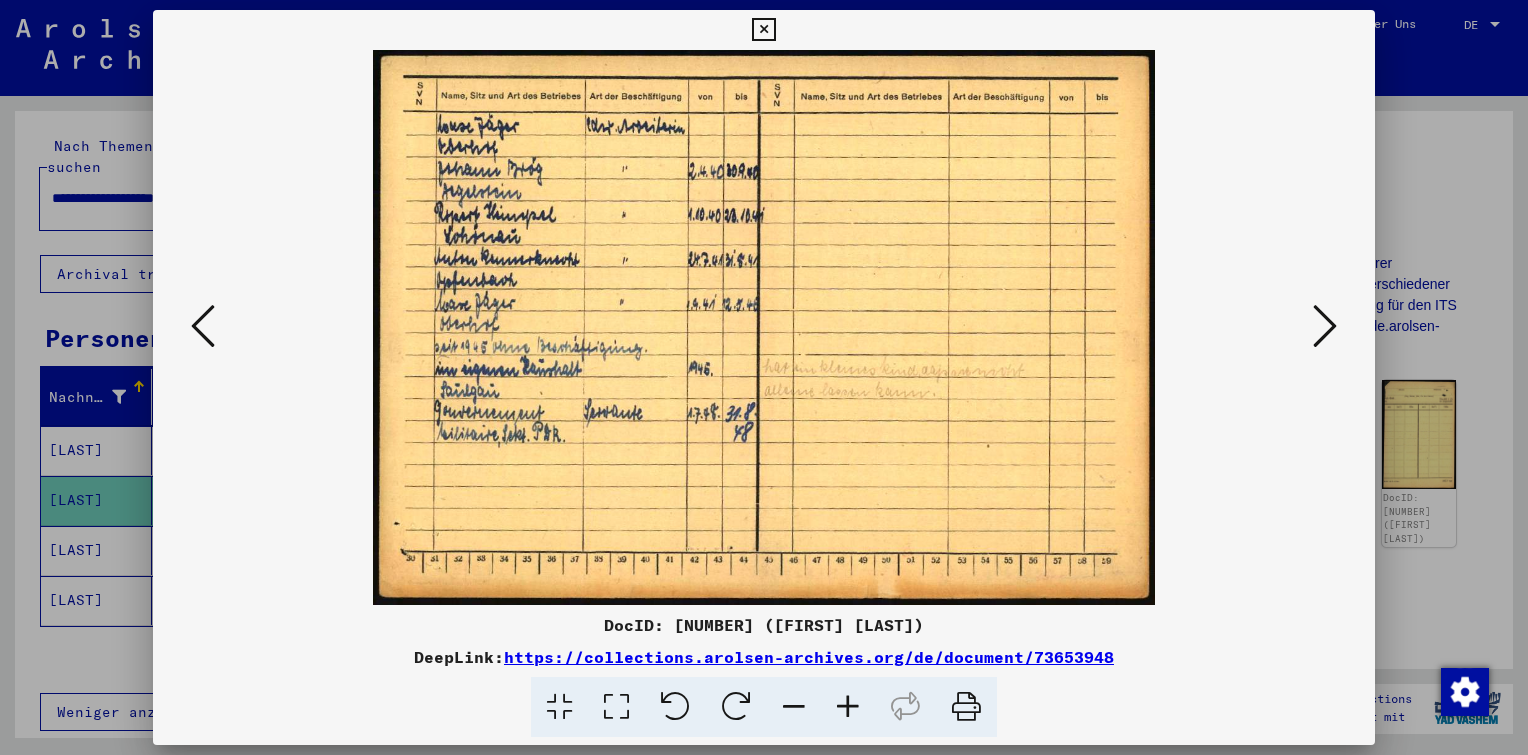 type 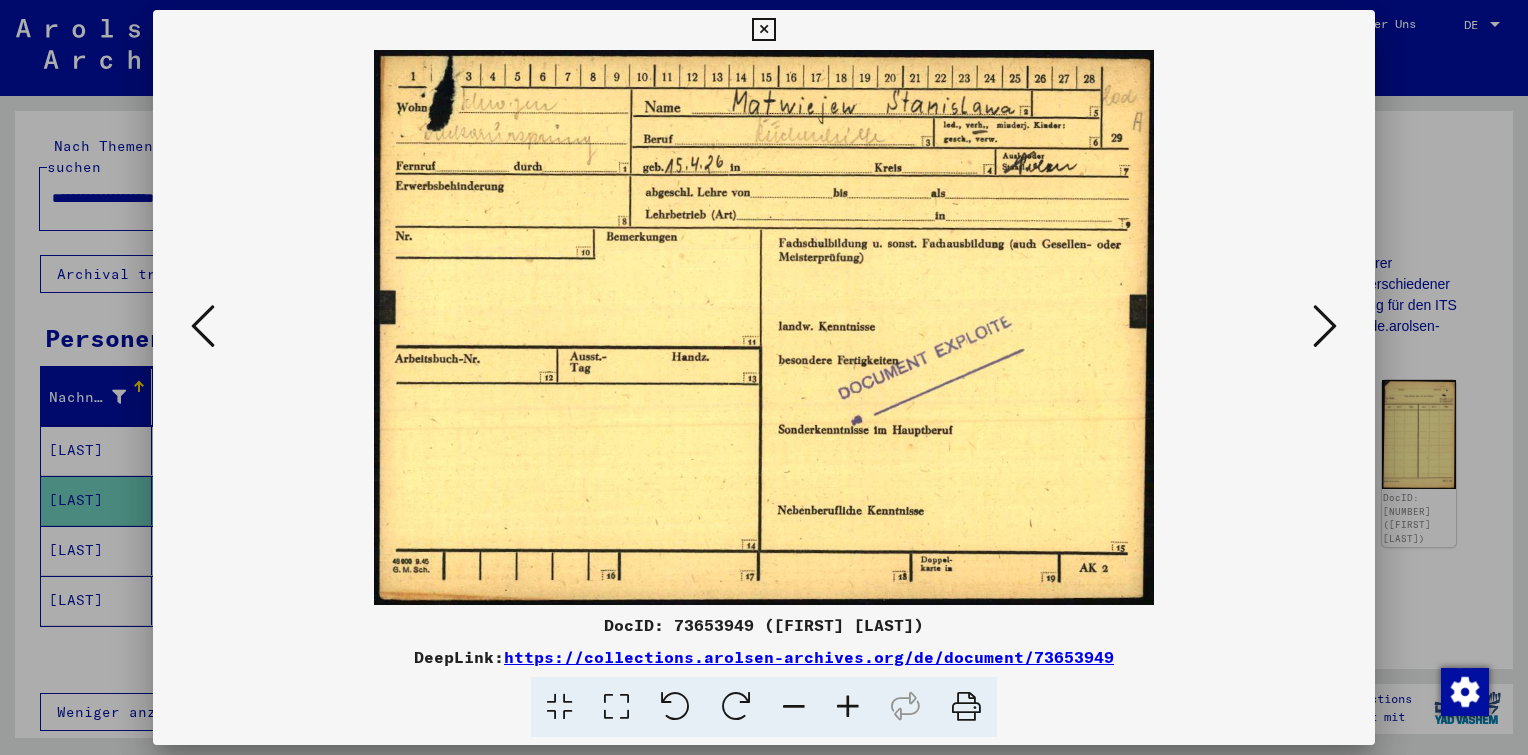 drag, startPoint x: 955, startPoint y: 630, endPoint x: 643, endPoint y: 615, distance: 312.36038 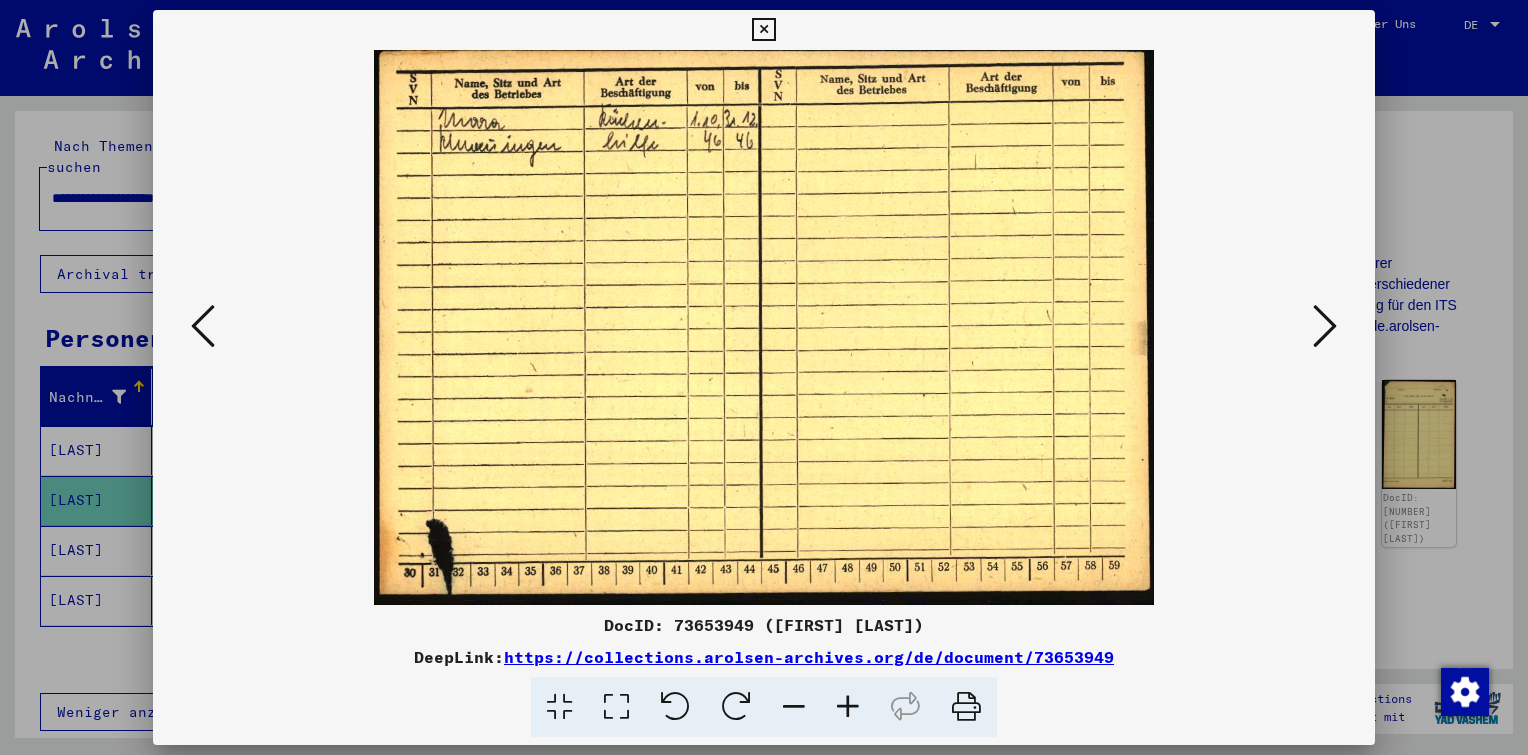 copy on "73653949 ([FIRST] [LAST])" 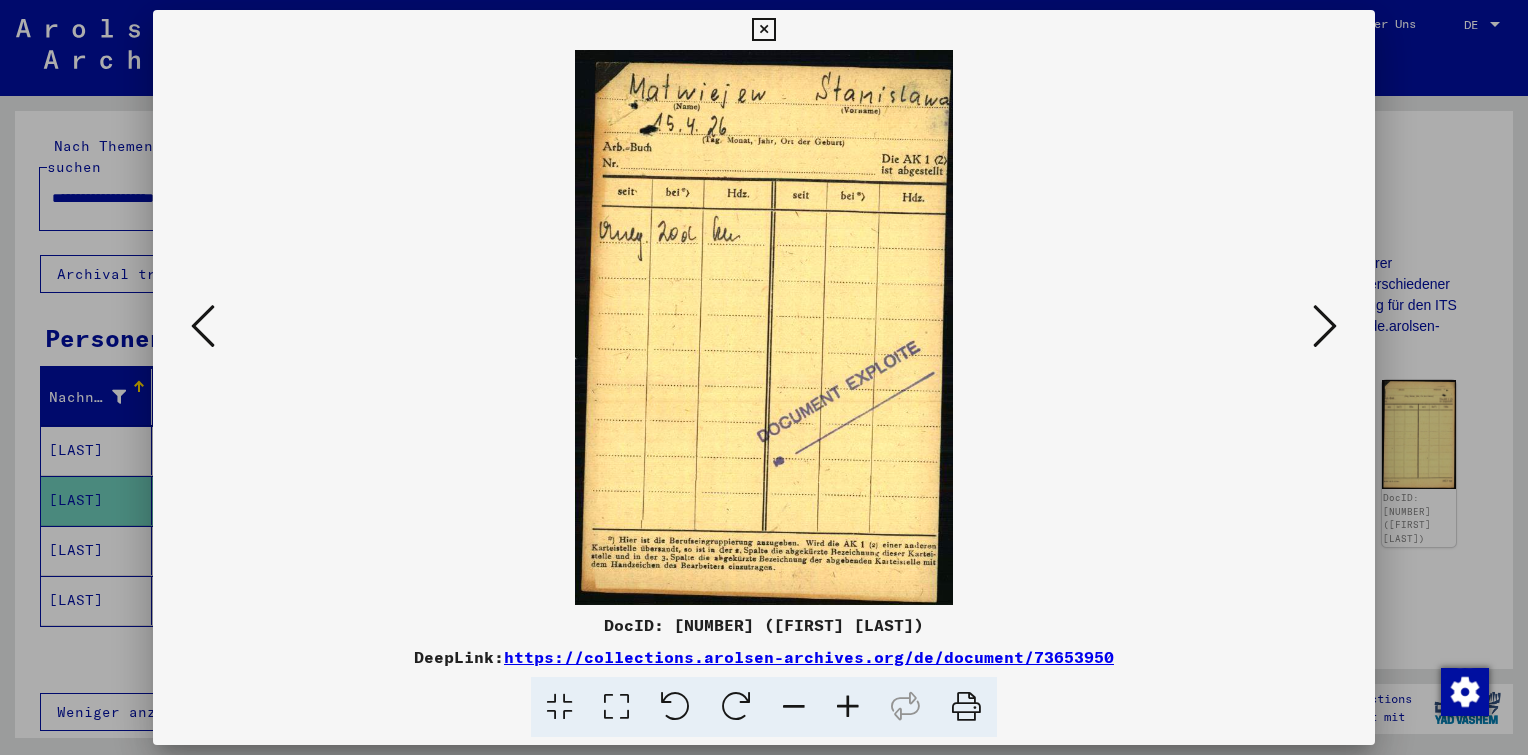 drag, startPoint x: 964, startPoint y: 625, endPoint x: 647, endPoint y: 616, distance: 317.12775 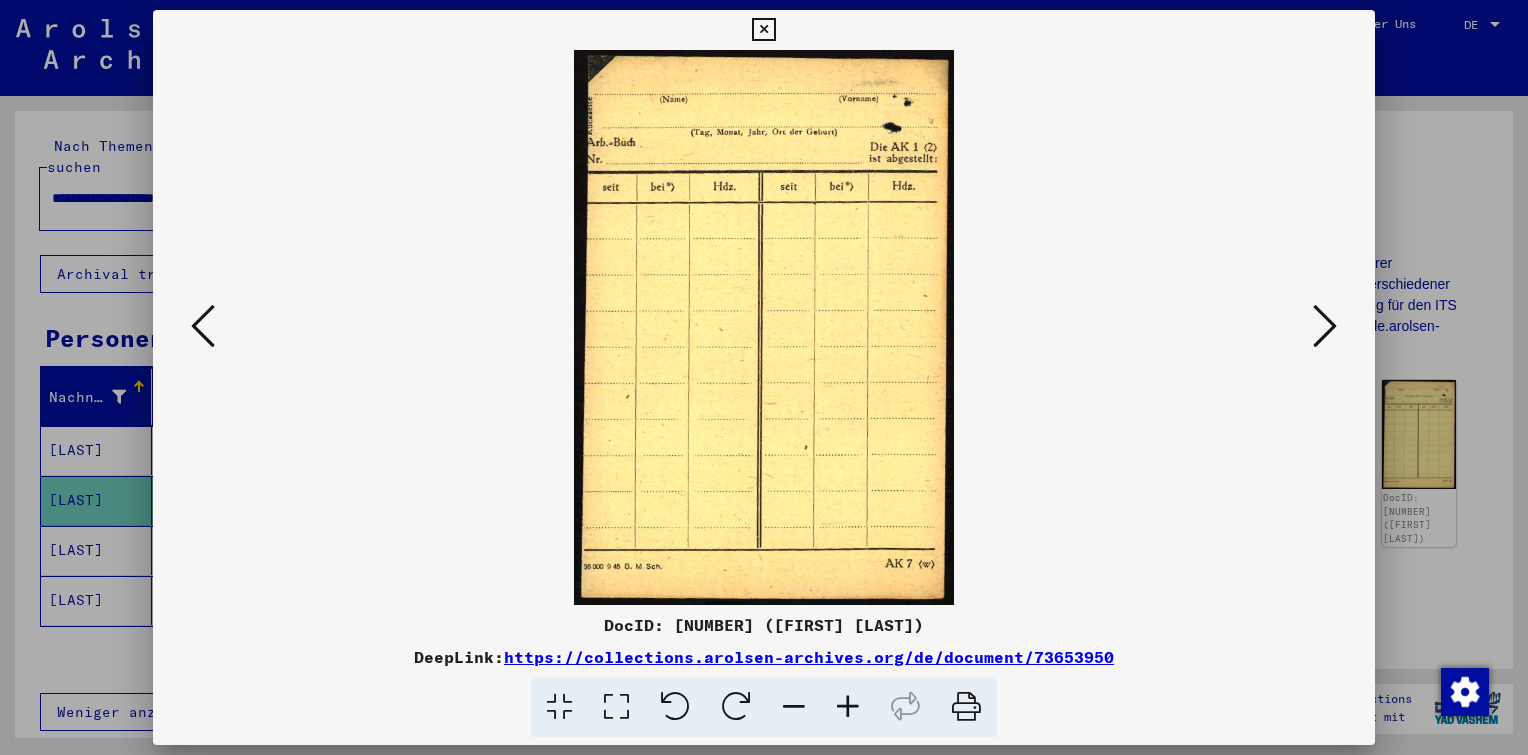 copy on "73653950 ([FIRST] [LAST])" 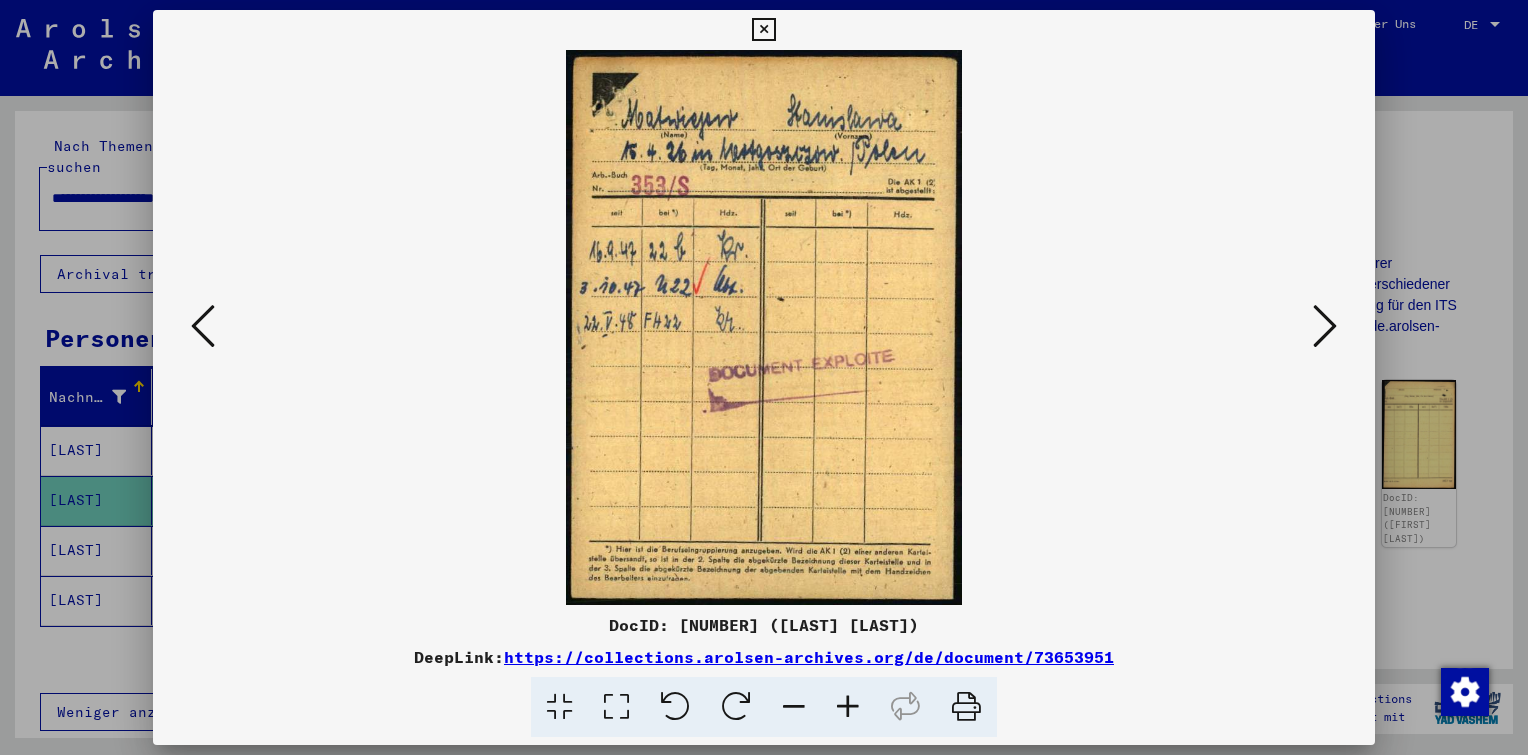 drag, startPoint x: 951, startPoint y: 627, endPoint x: 648, endPoint y: 626, distance: 303.00165 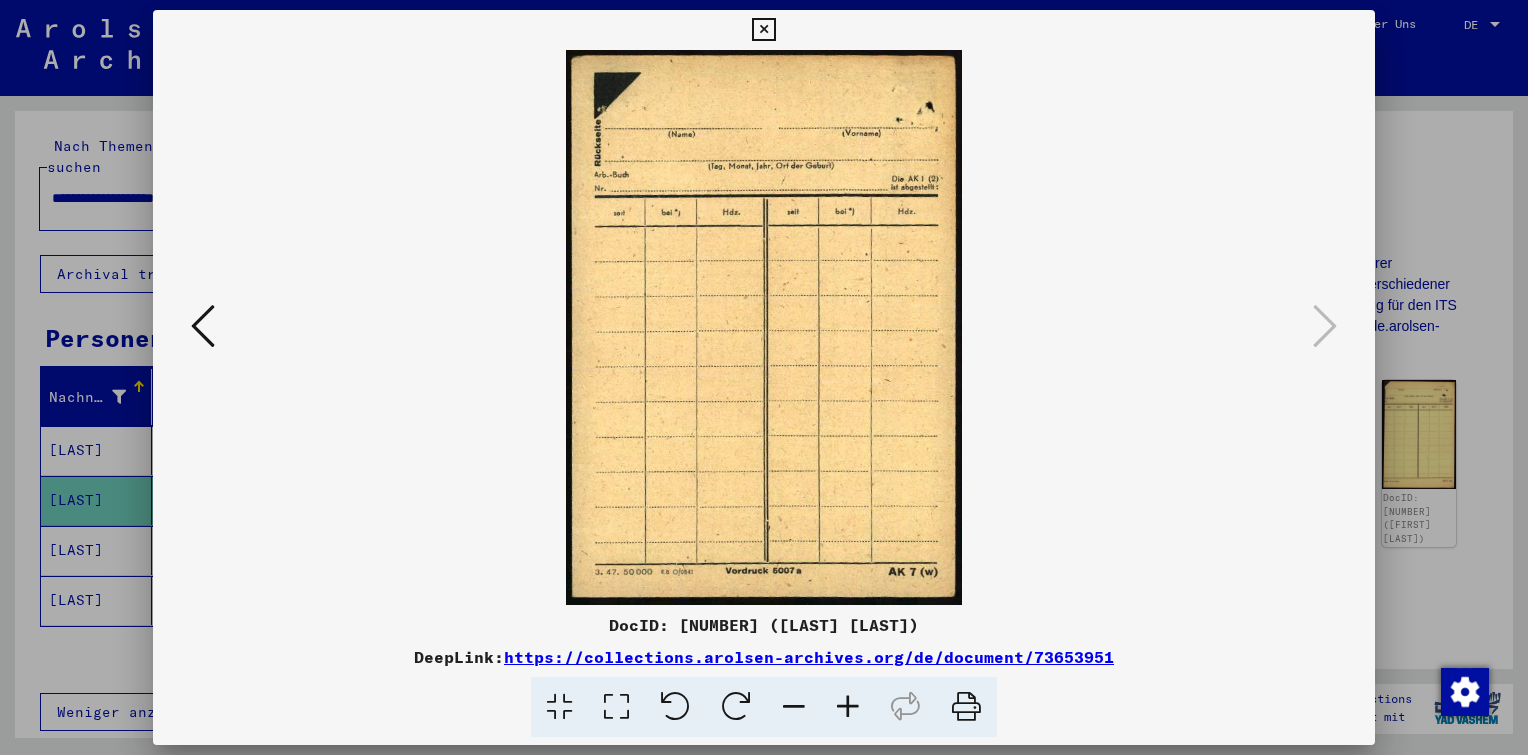 copy on "73653951 ([LAST] [LAST])" 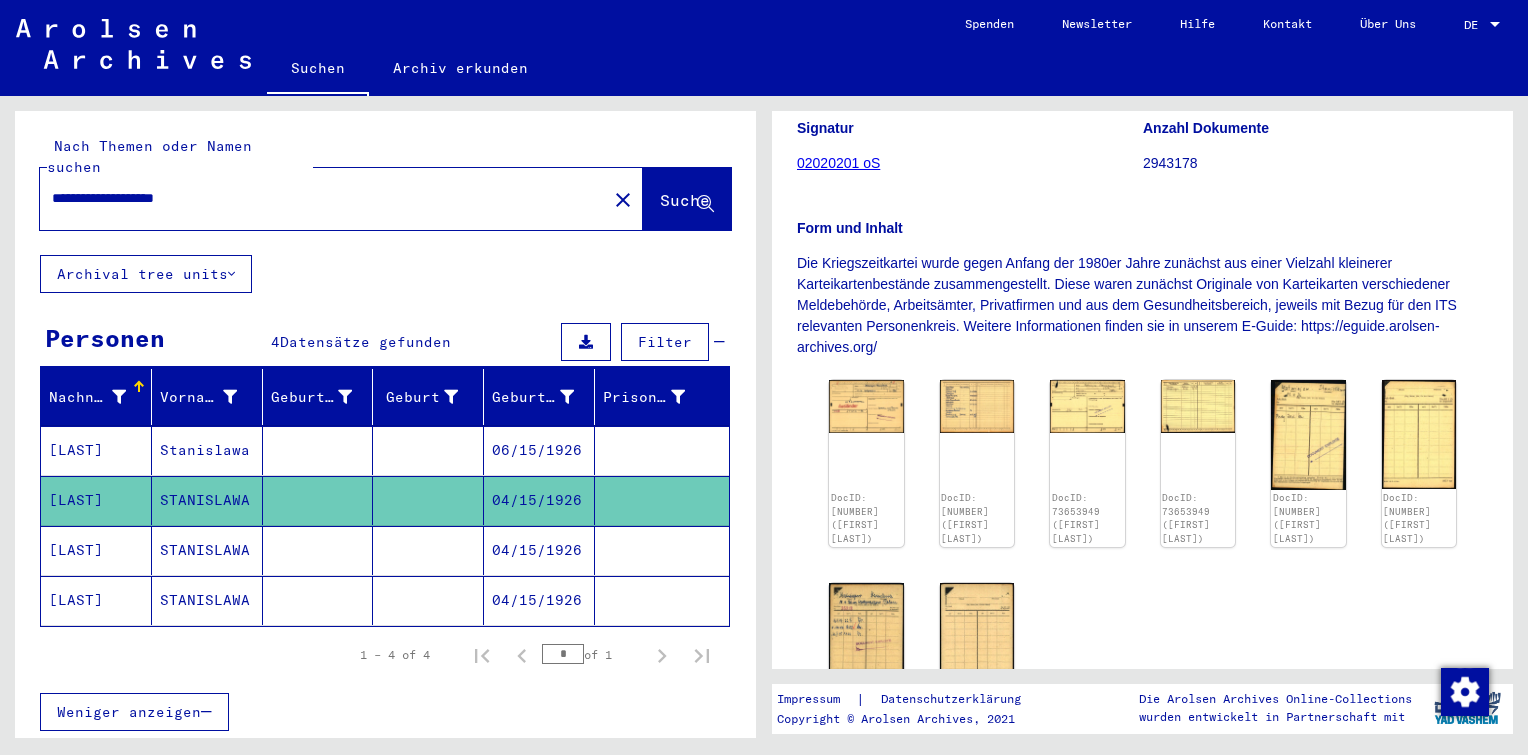 click at bounding box center [428, 600] 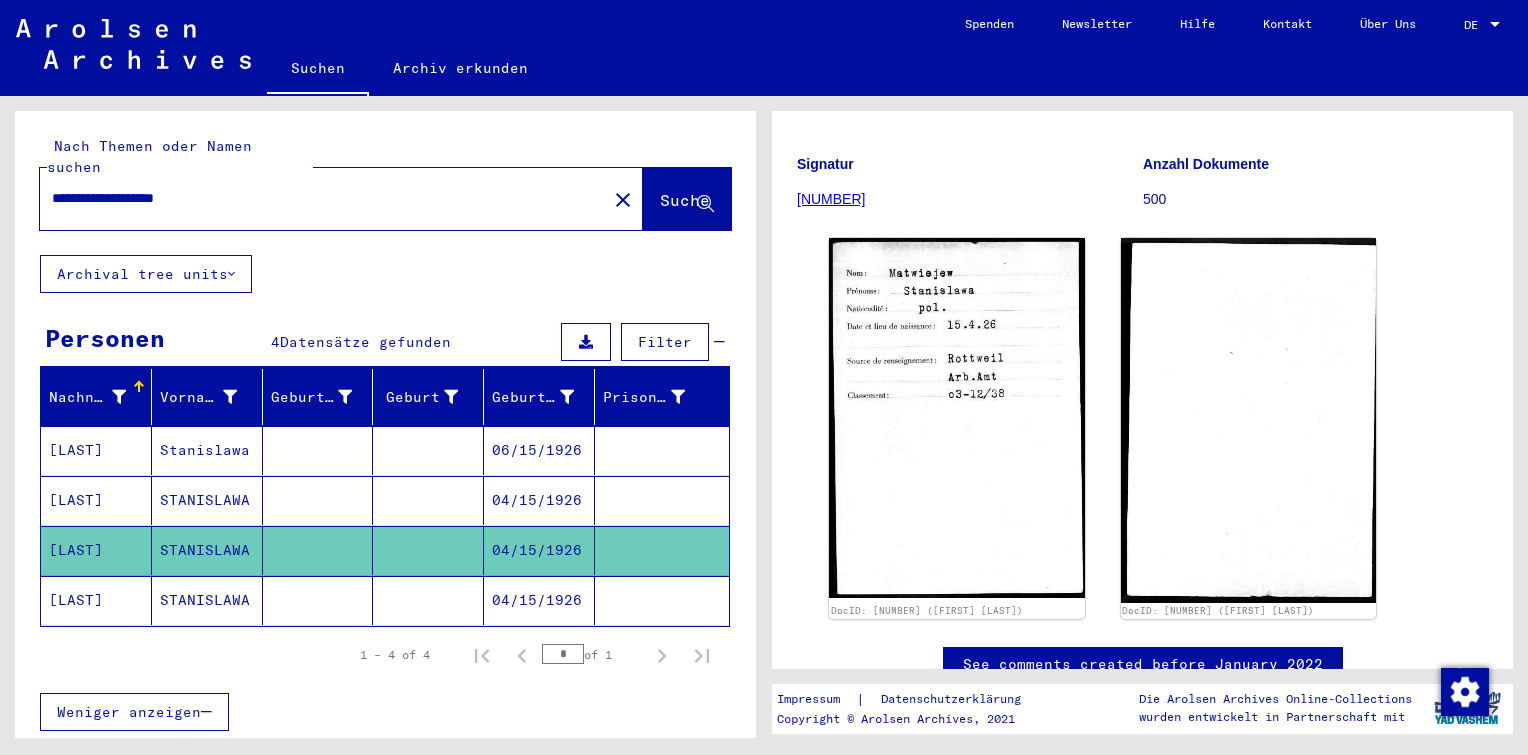 scroll, scrollTop: 208, scrollLeft: 0, axis: vertical 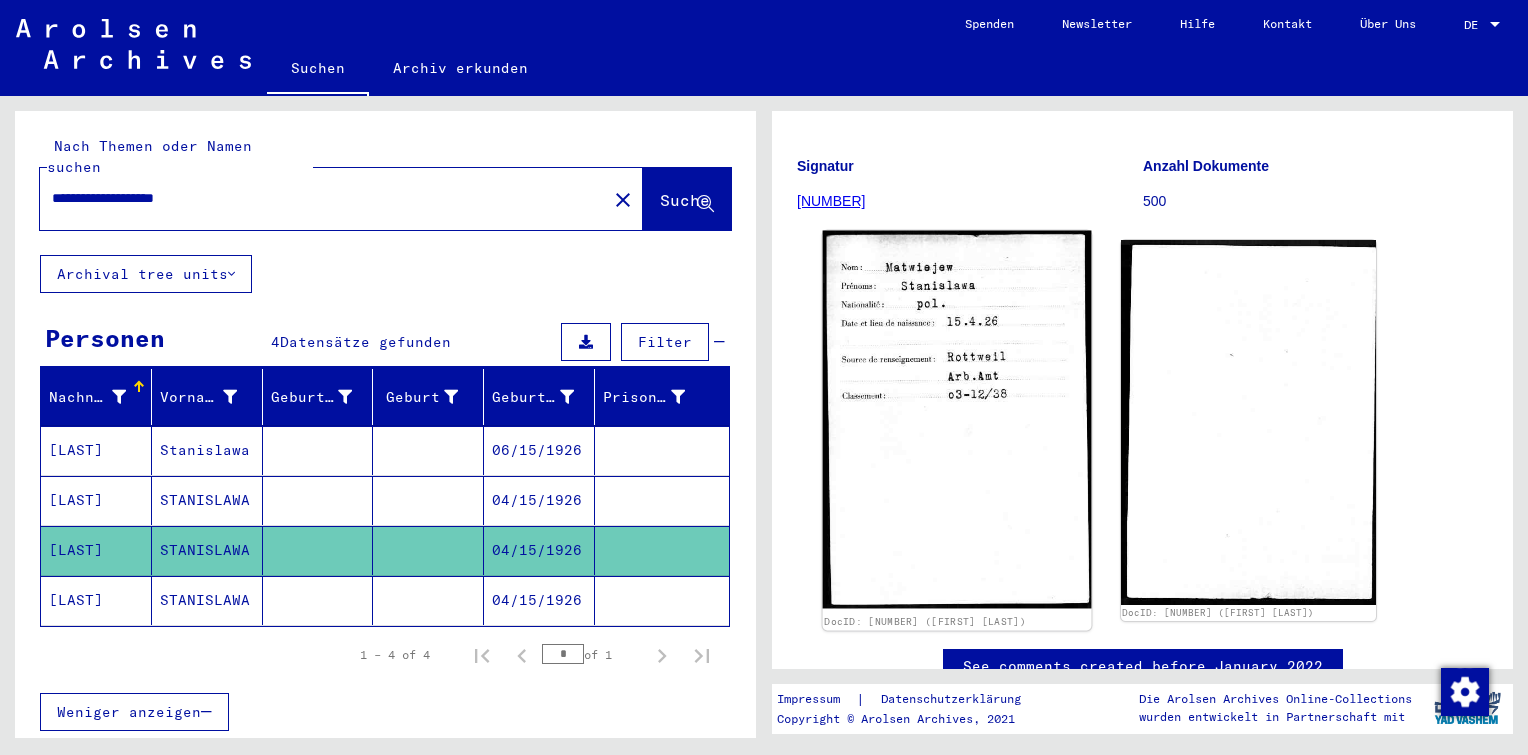 click 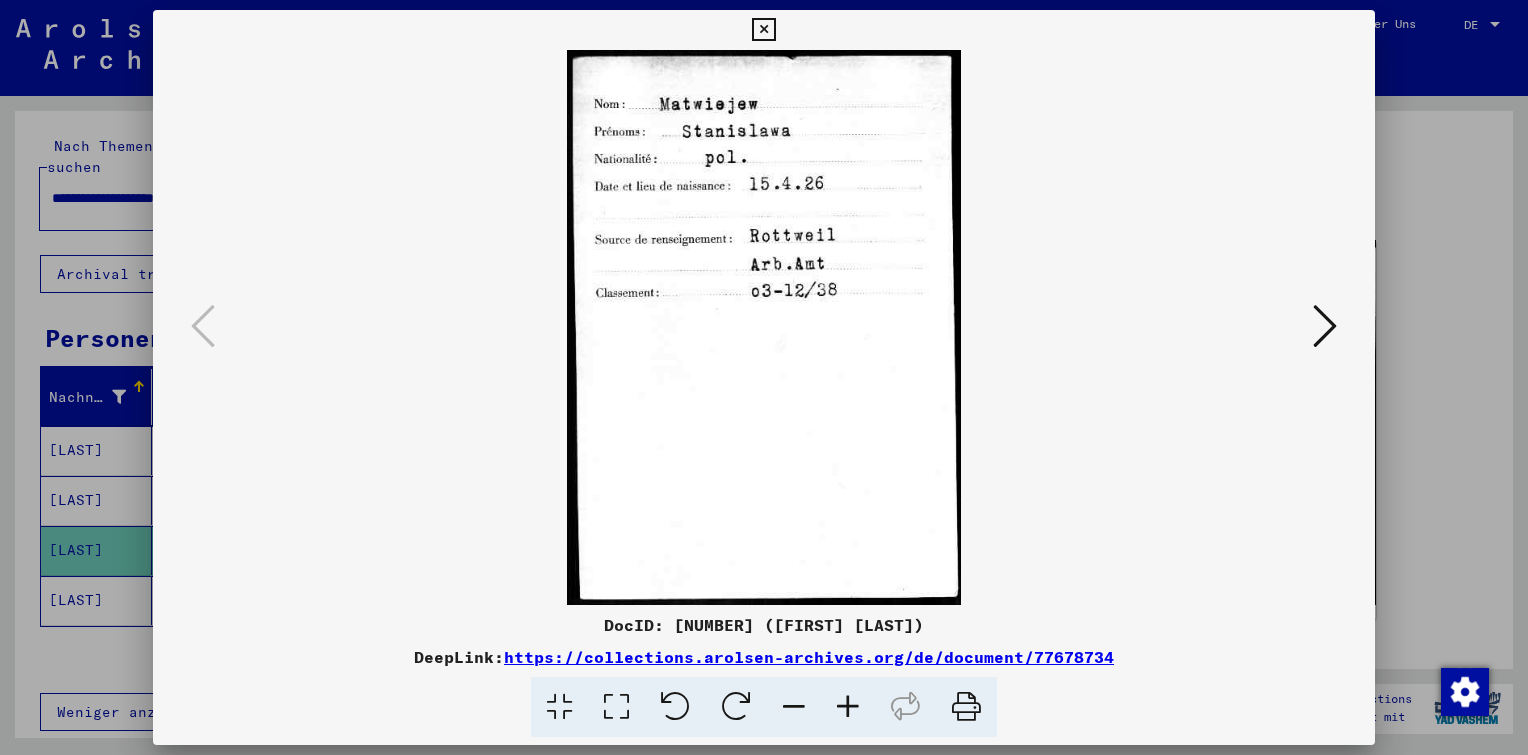 scroll, scrollTop: 0, scrollLeft: 0, axis: both 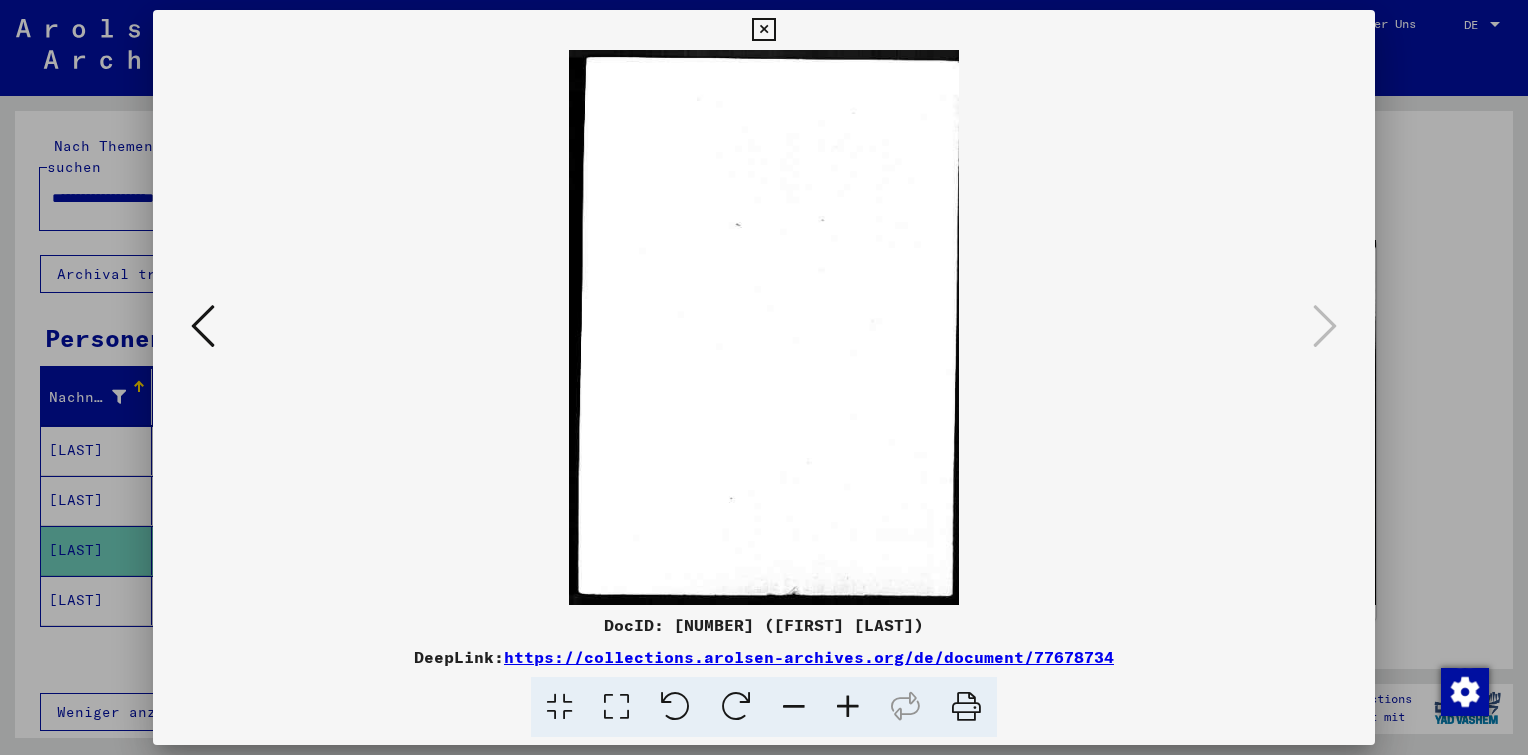 click at bounding box center [763, 30] 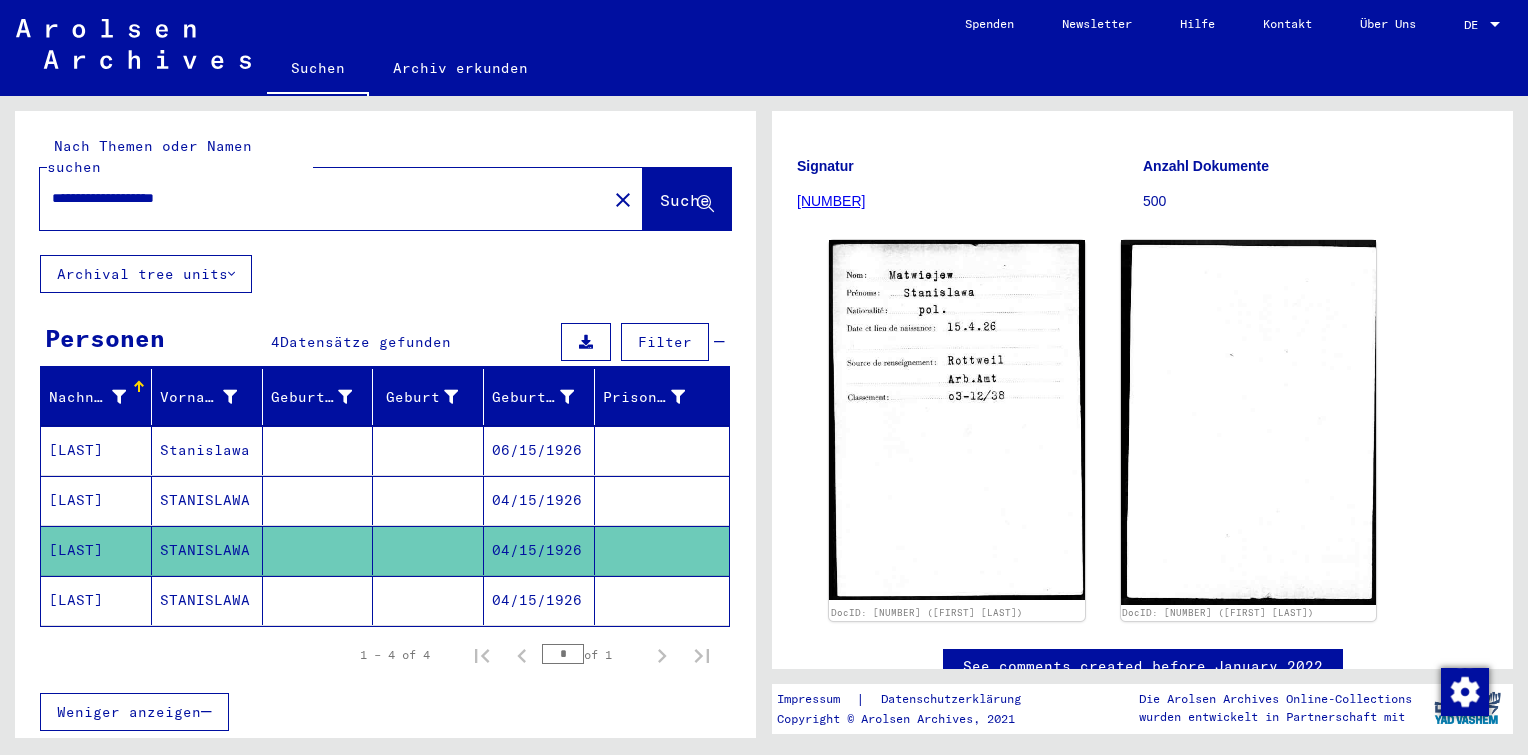 click 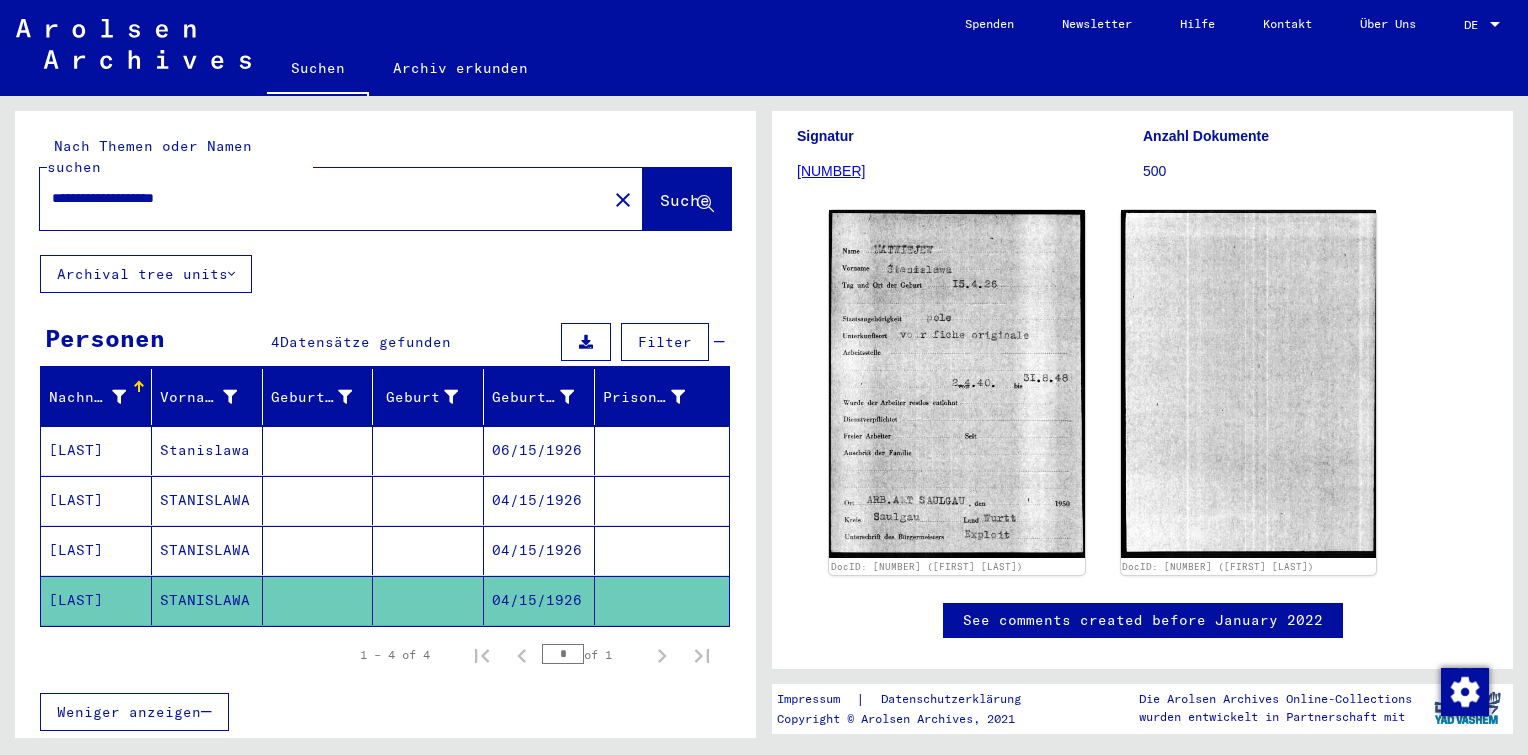 scroll, scrollTop: 271, scrollLeft: 0, axis: vertical 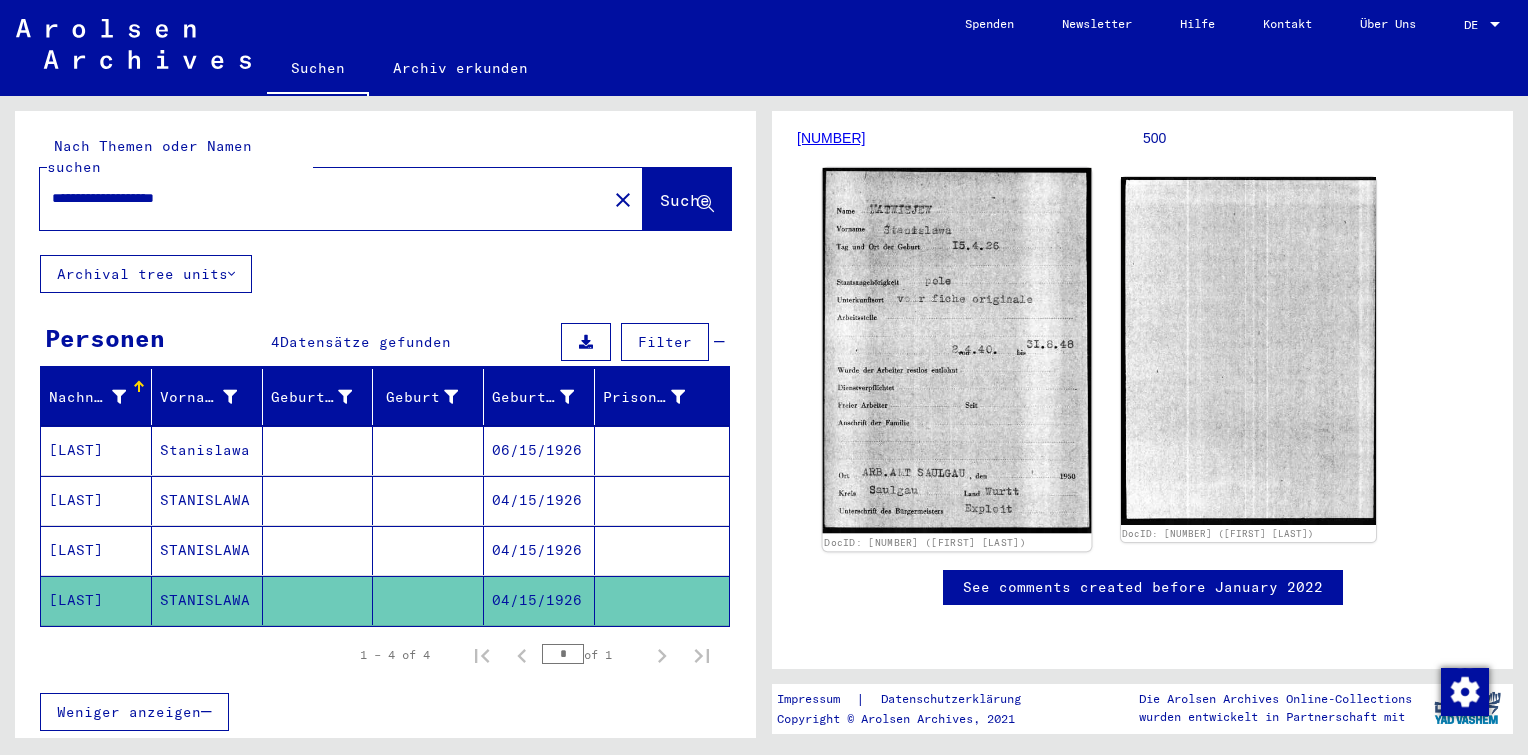 click 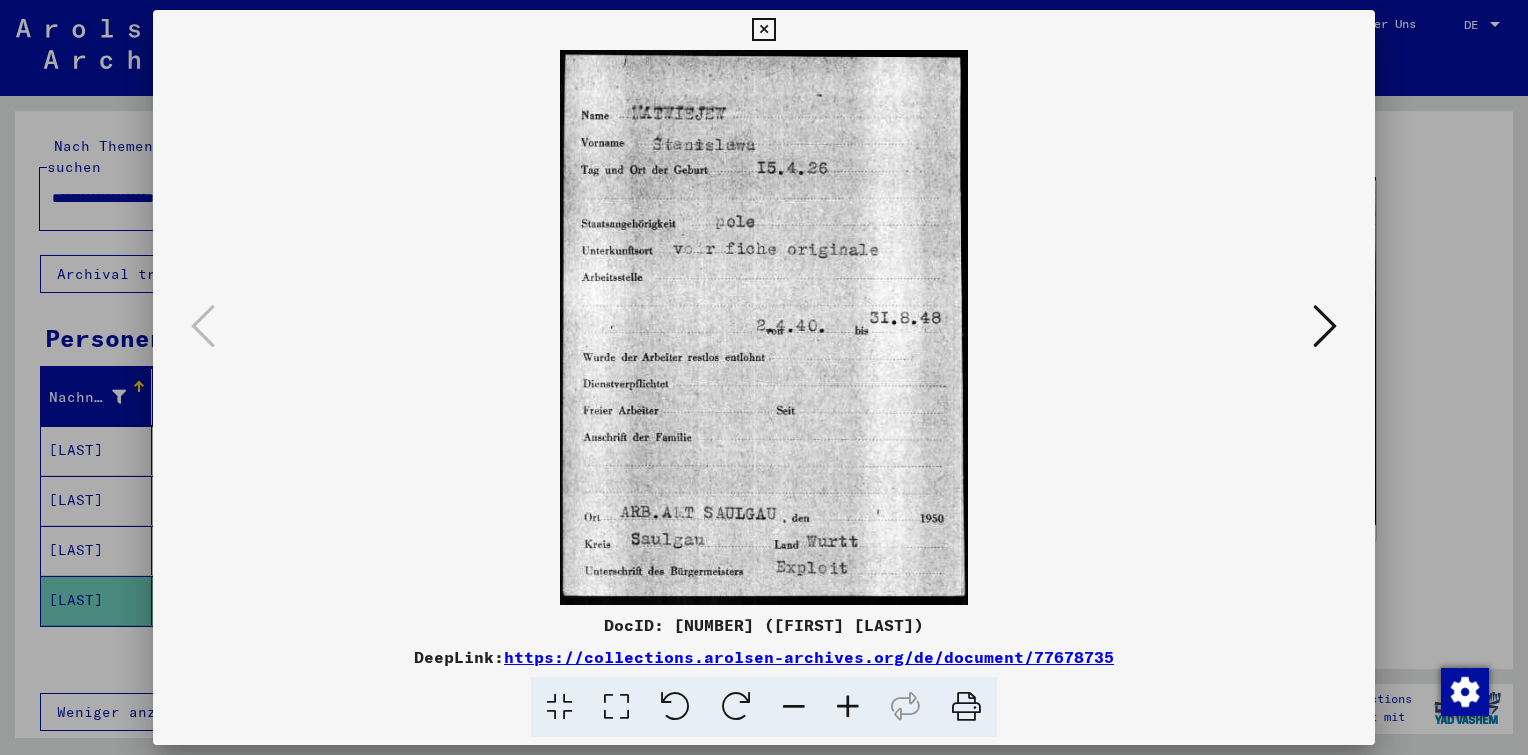 scroll, scrollTop: 0, scrollLeft: 0, axis: both 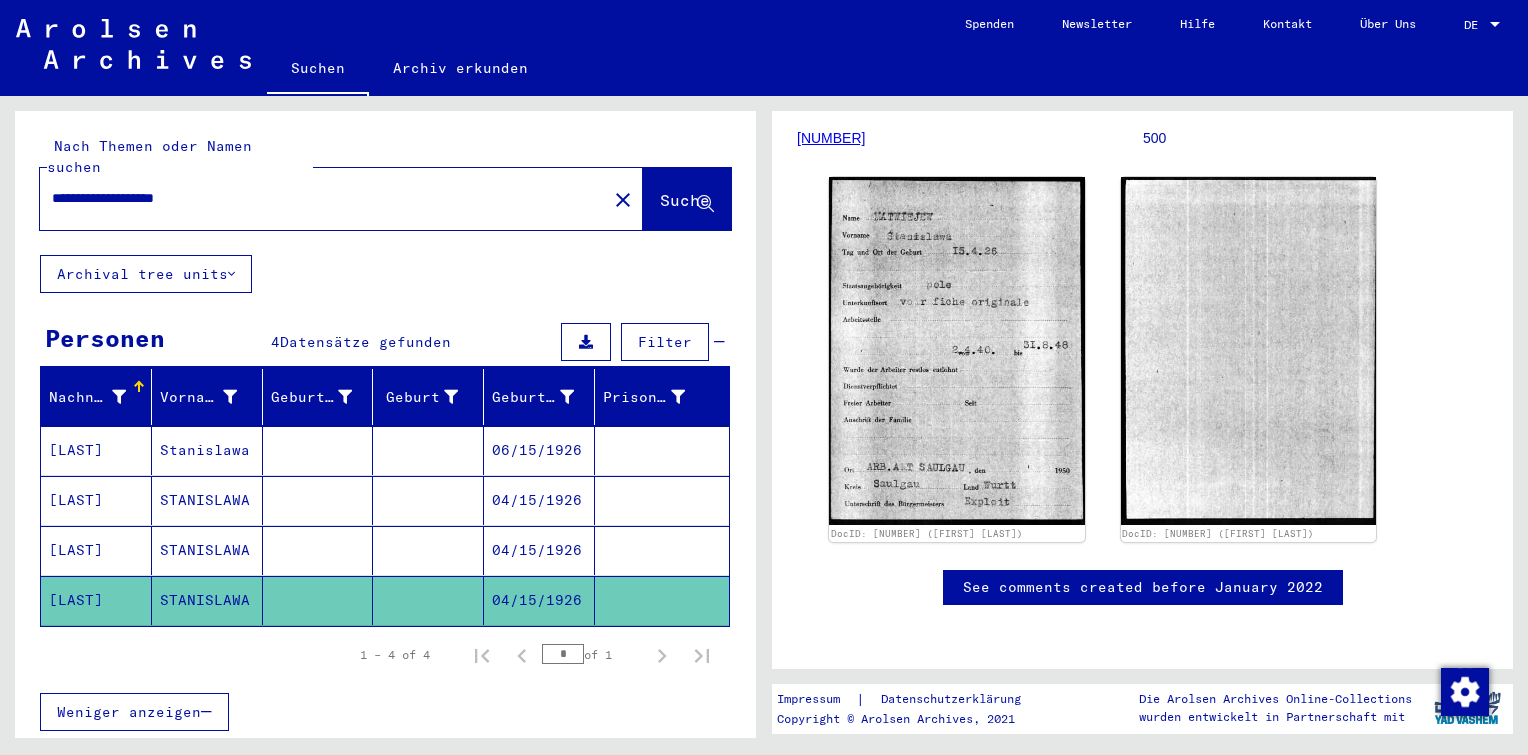 drag, startPoint x: 240, startPoint y: 176, endPoint x: -4, endPoint y: 182, distance: 244.07376 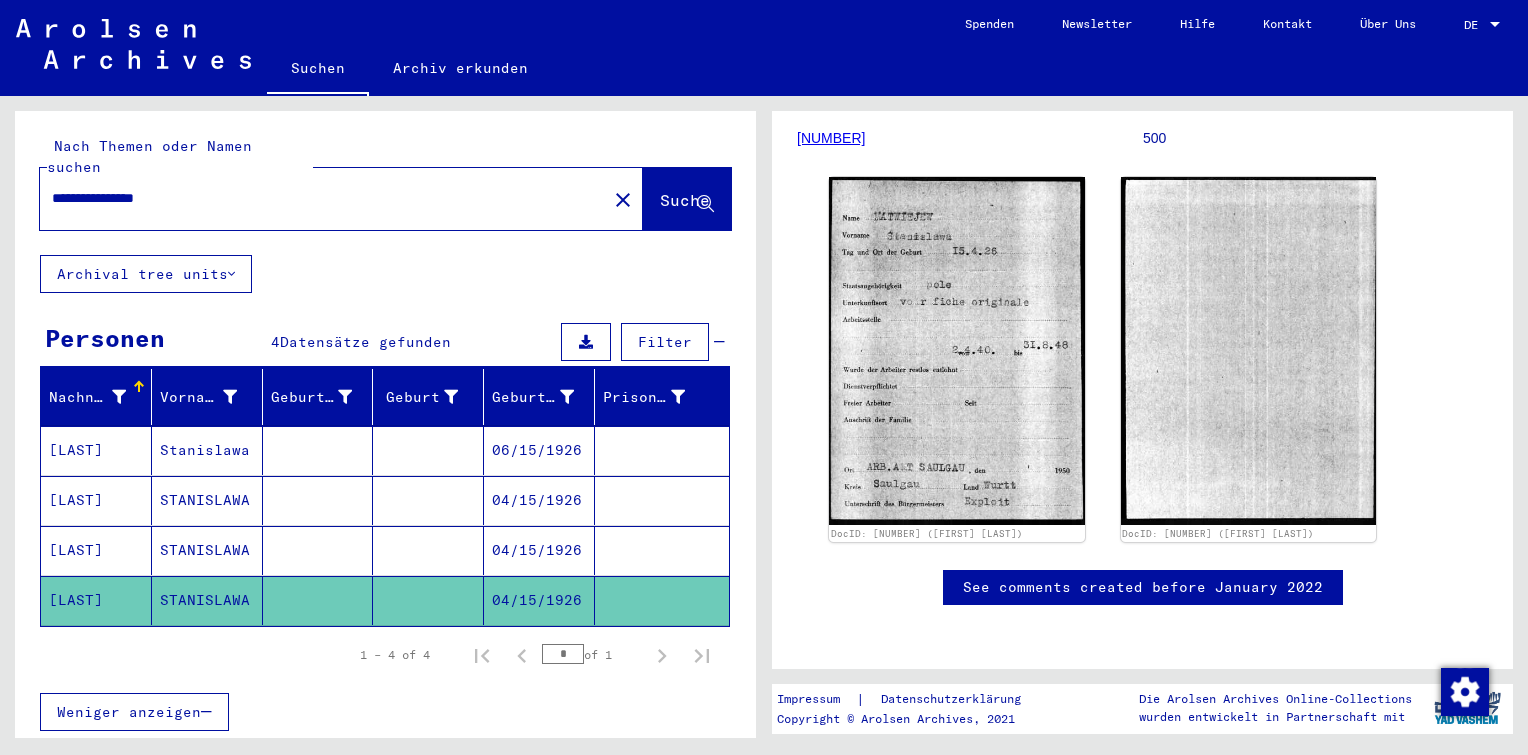 scroll, scrollTop: 0, scrollLeft: 0, axis: both 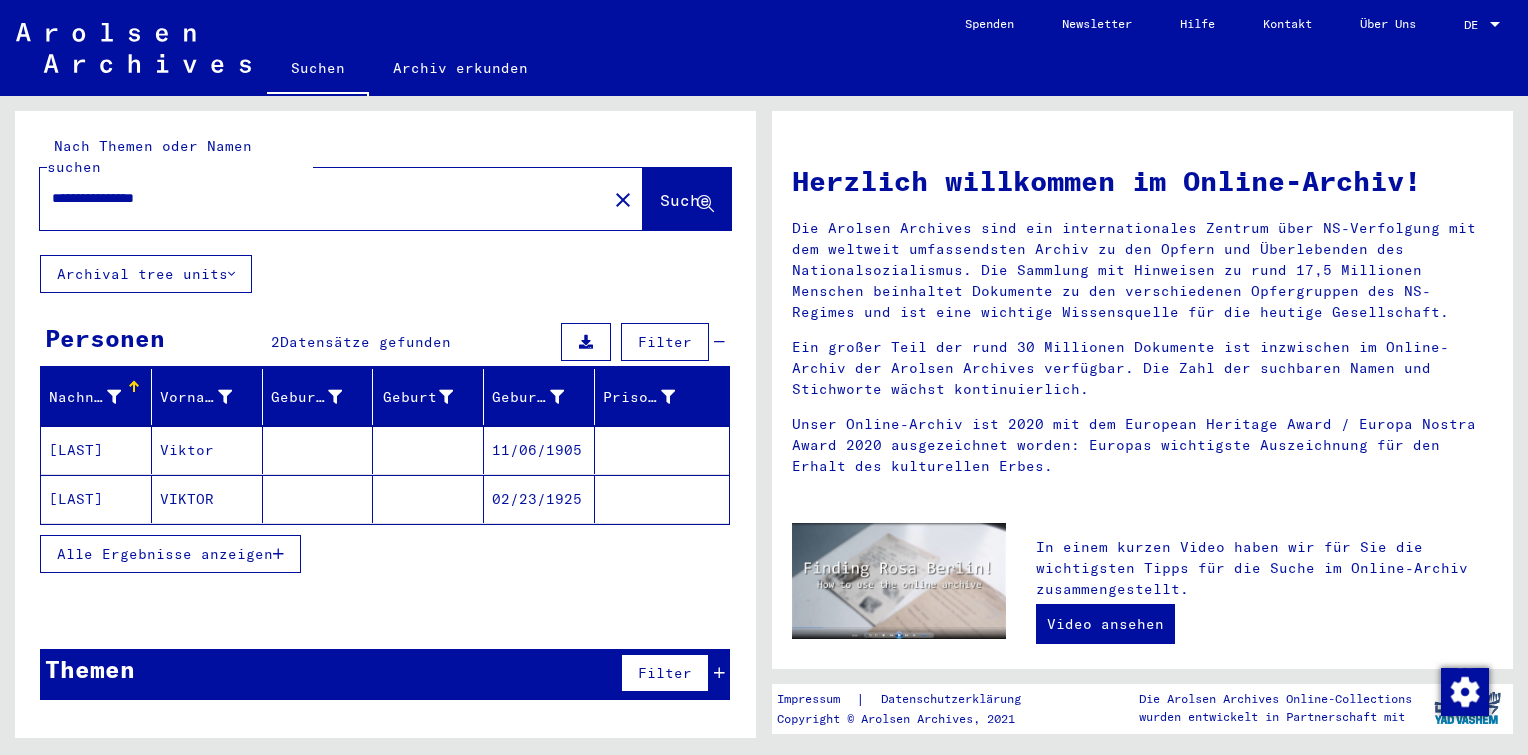 click on "[LAST]" at bounding box center (96, 499) 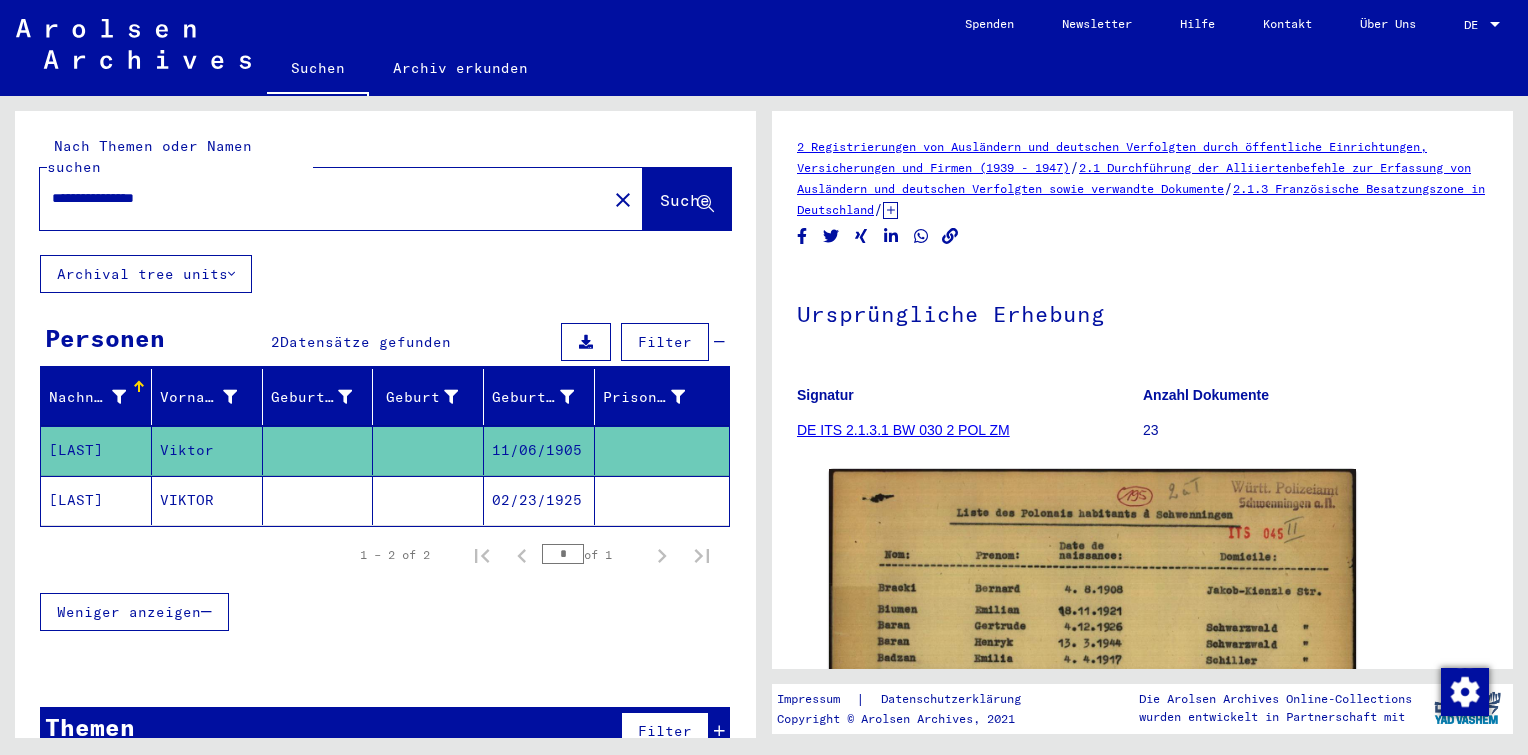 scroll, scrollTop: 0, scrollLeft: 0, axis: both 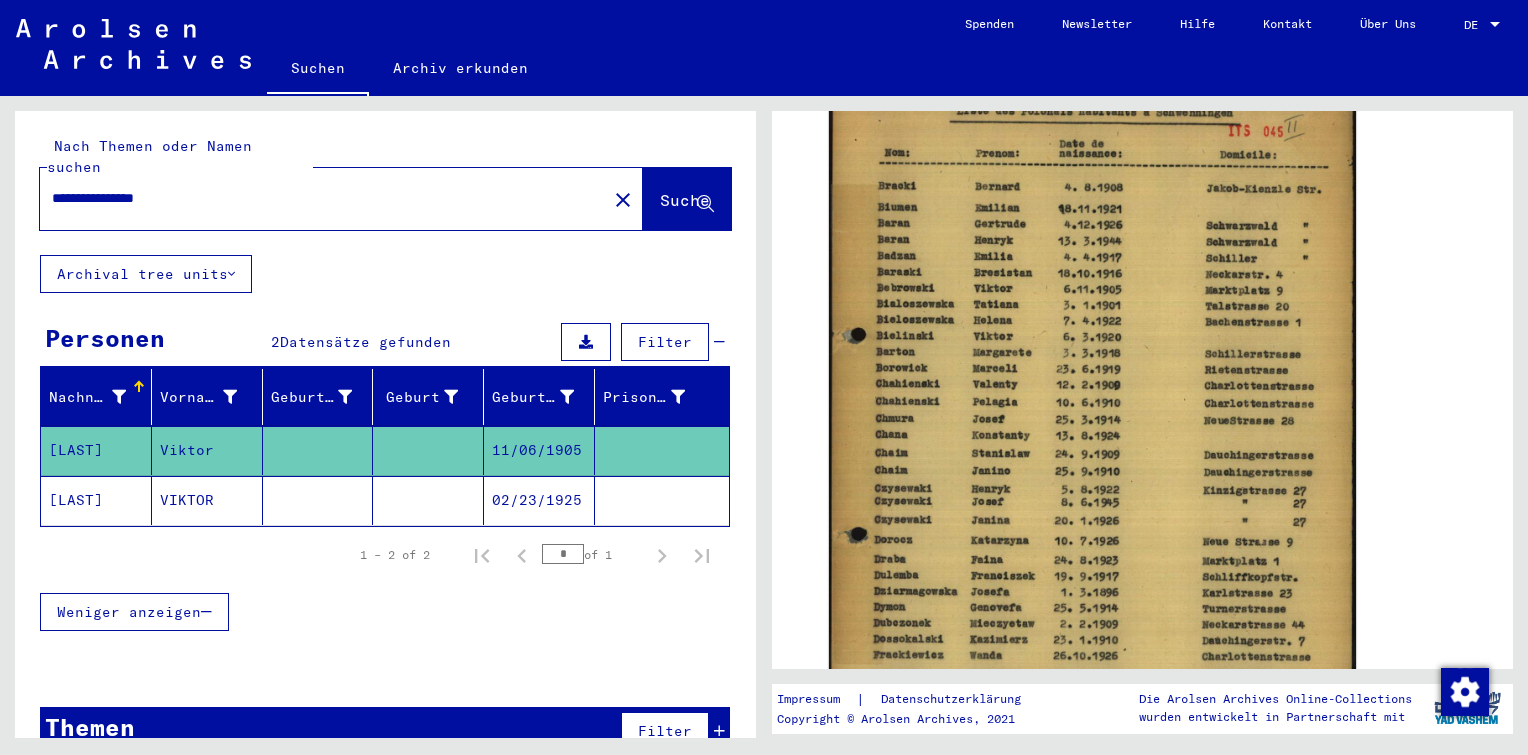 click on "02/23/1925" 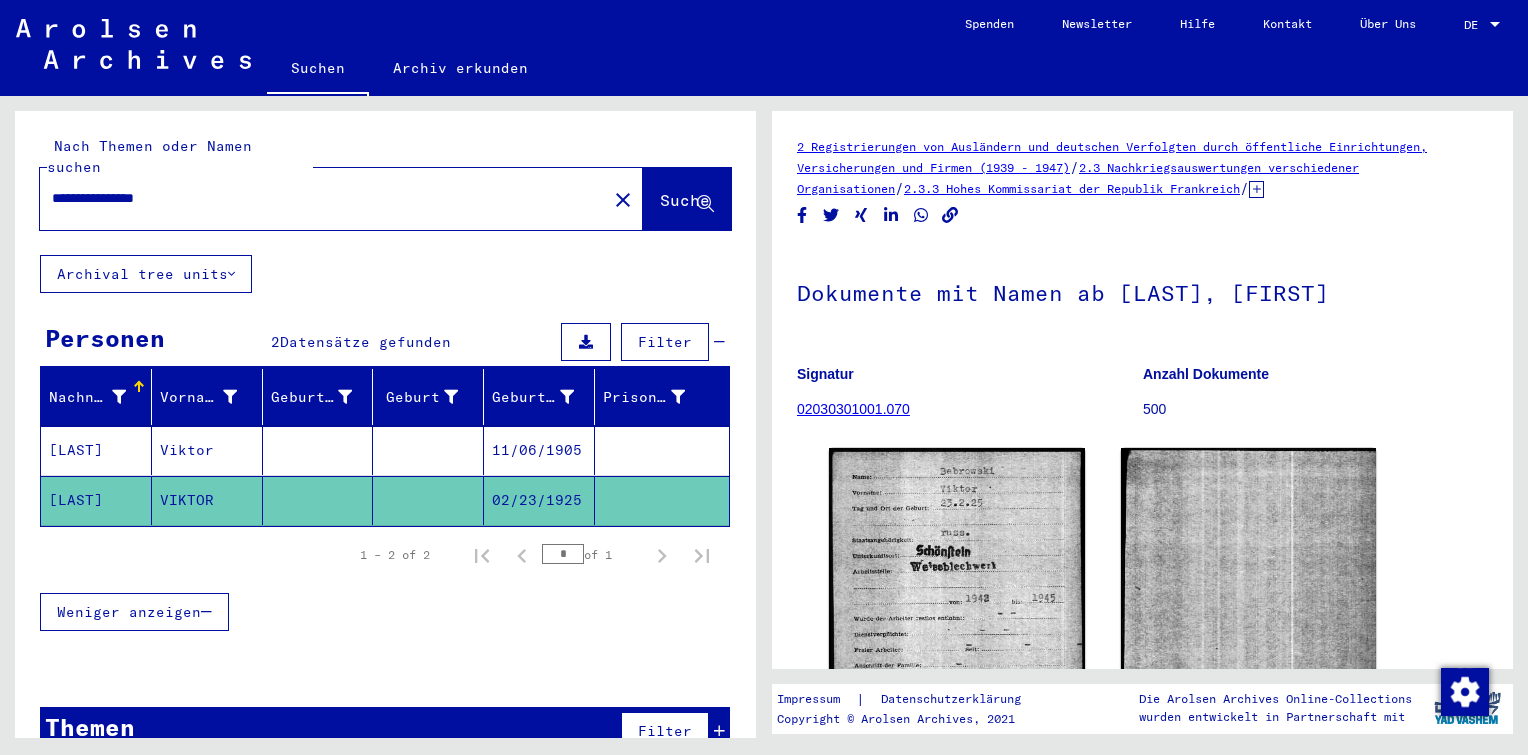 scroll, scrollTop: 0, scrollLeft: 0, axis: both 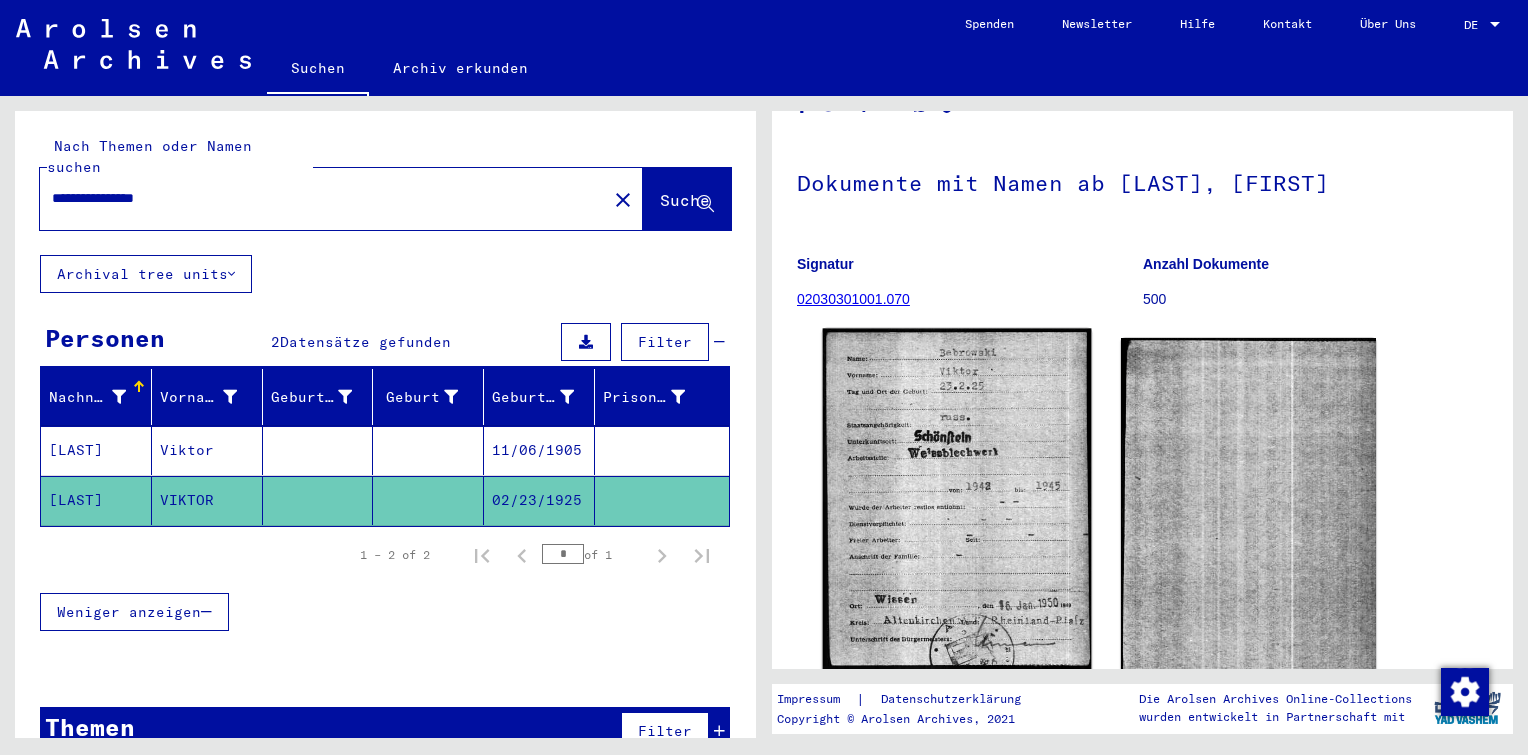 click 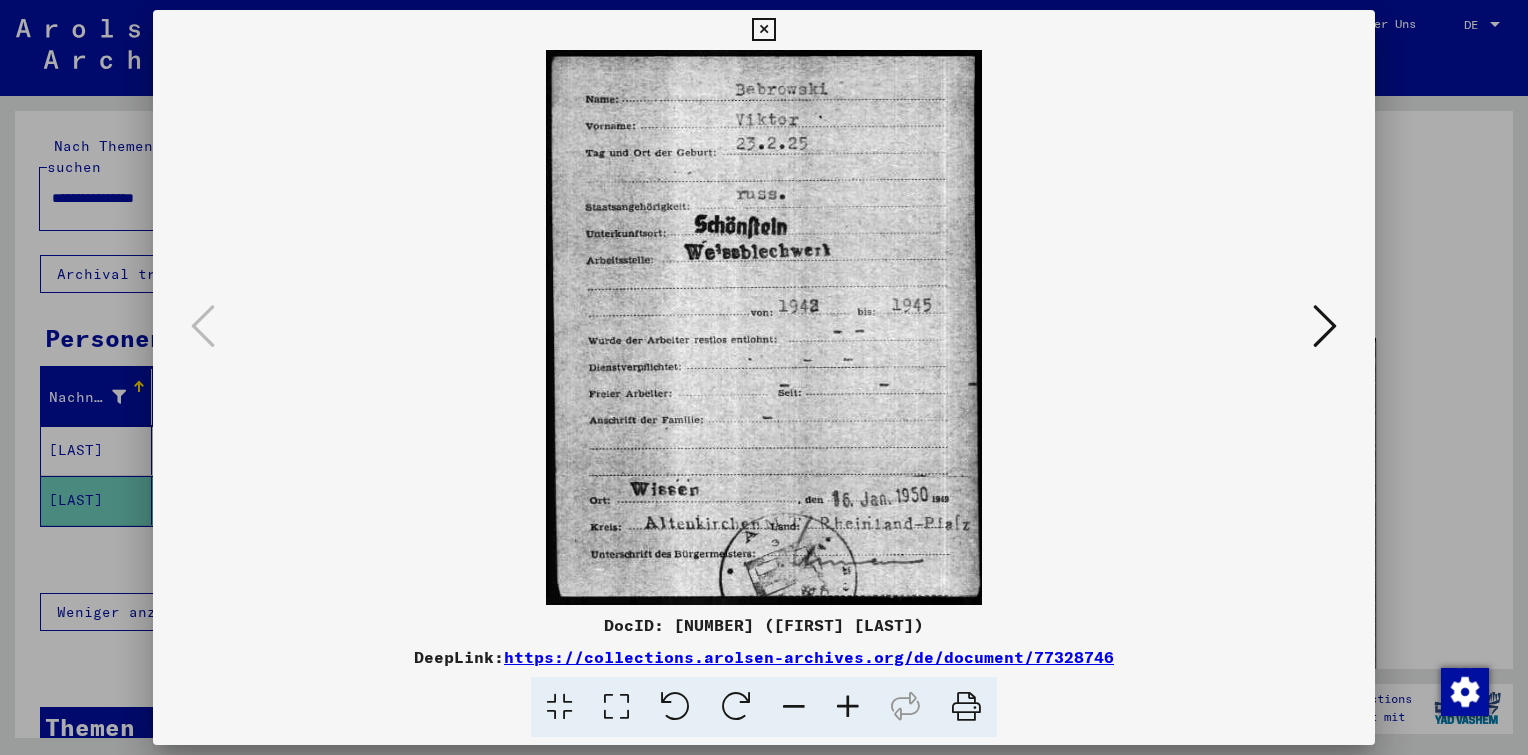 click at bounding box center (763, 30) 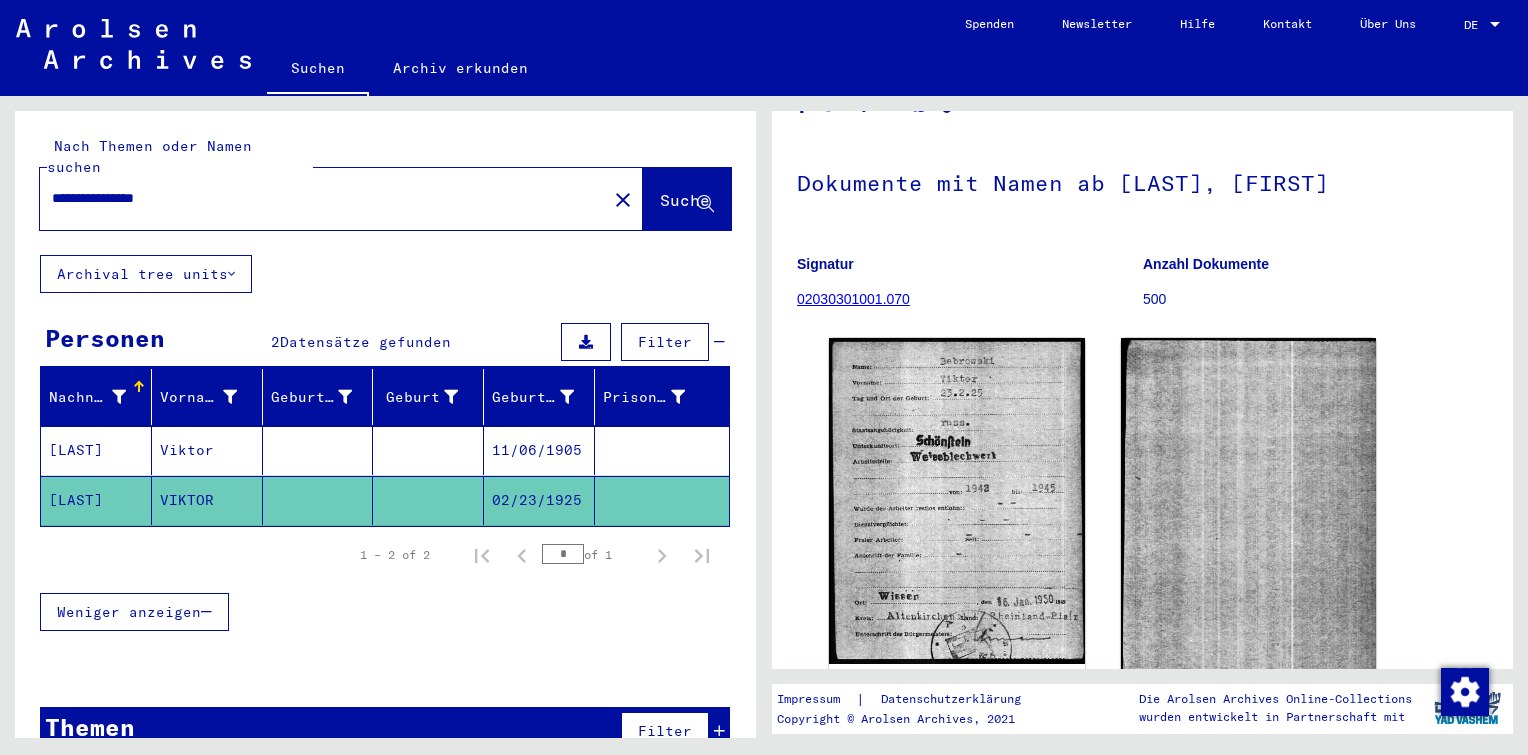 scroll, scrollTop: 15, scrollLeft: 0, axis: vertical 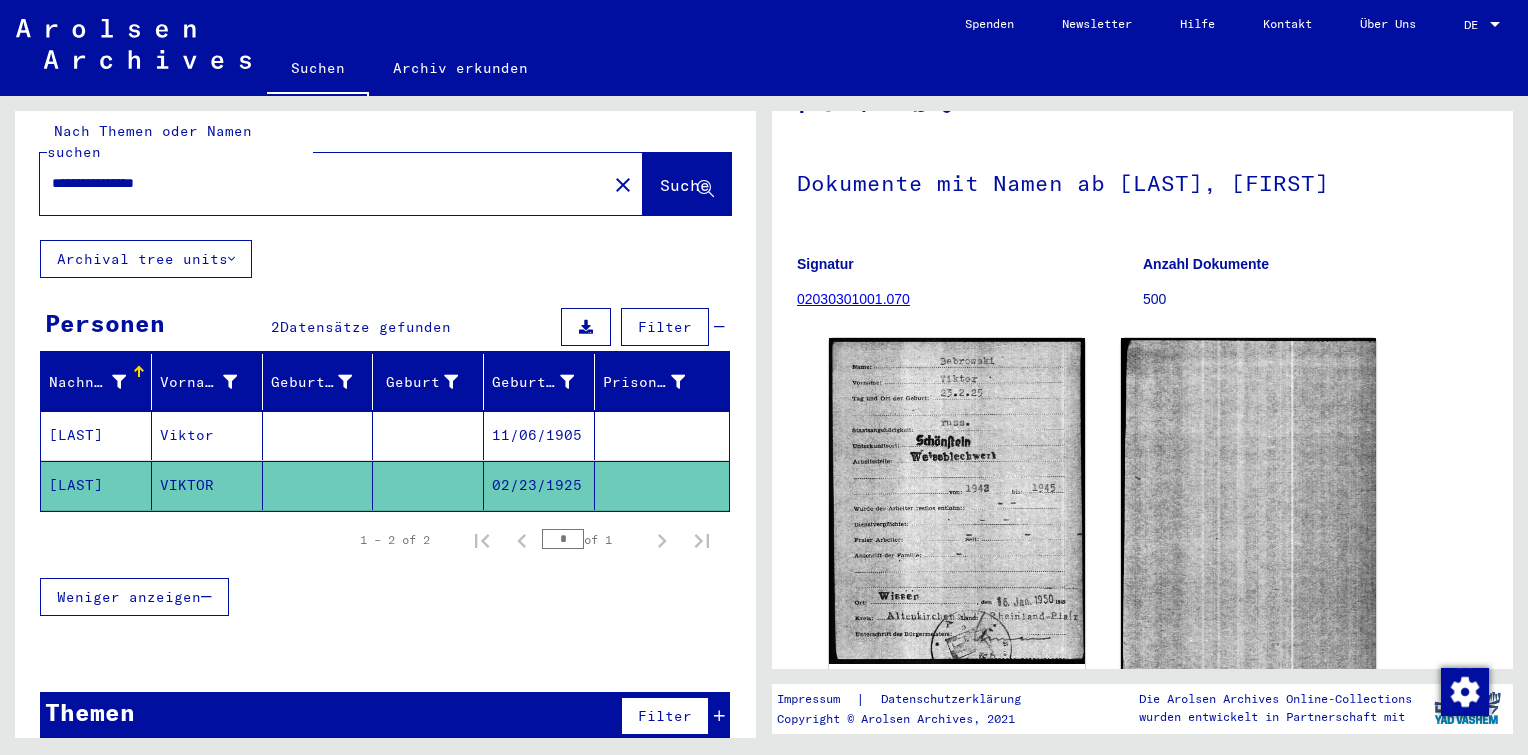 click at bounding box center (428, 485) 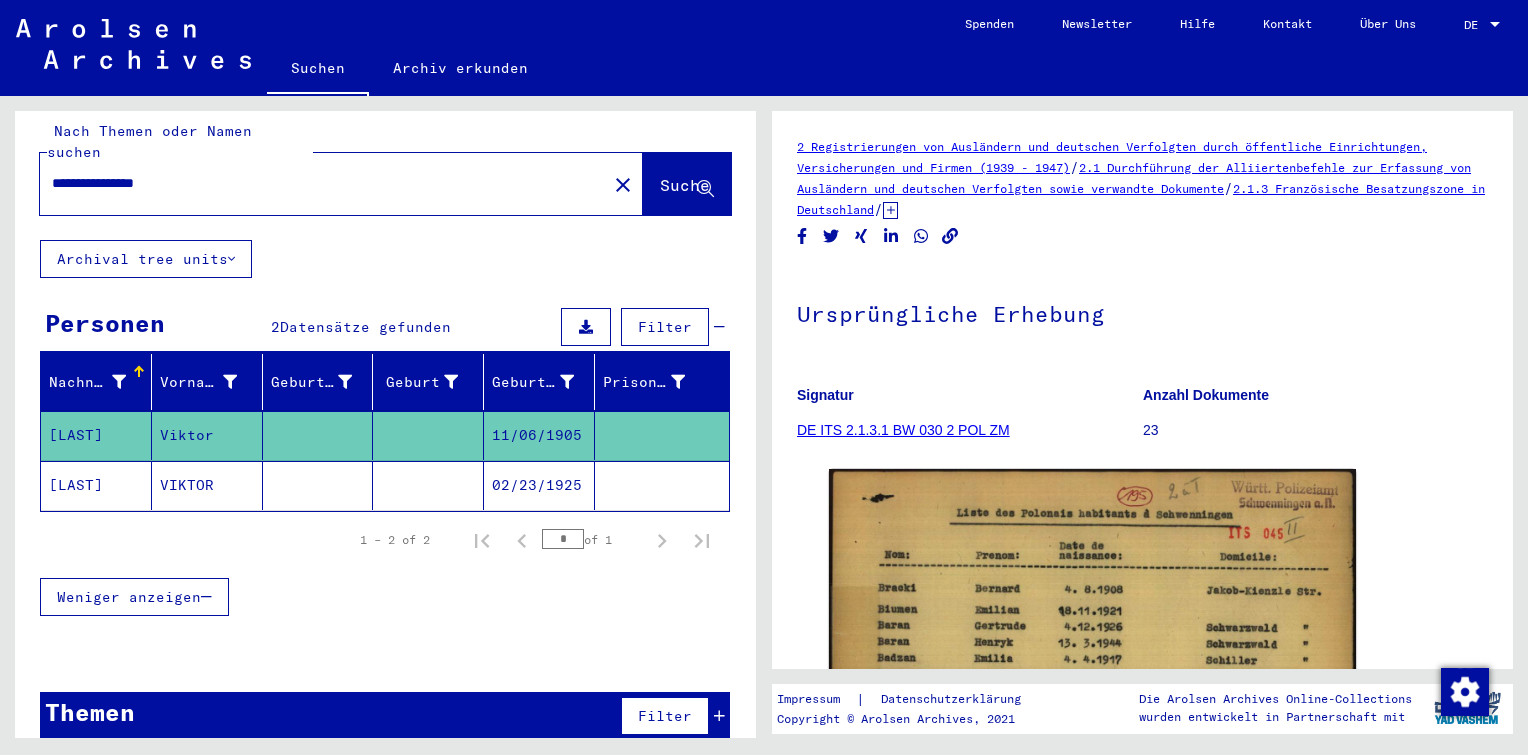 scroll, scrollTop: 0, scrollLeft: 0, axis: both 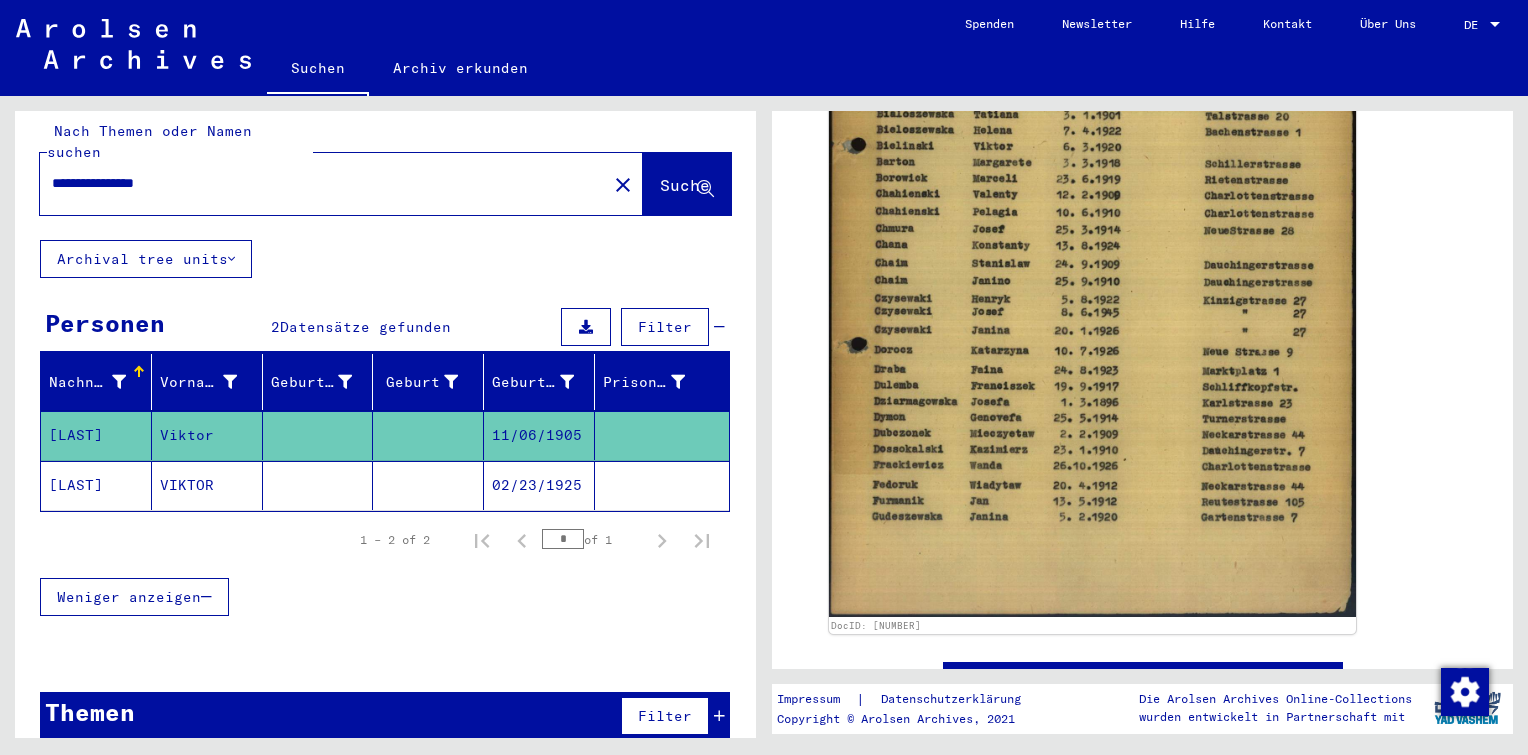 click on "**********" at bounding box center (323, 183) 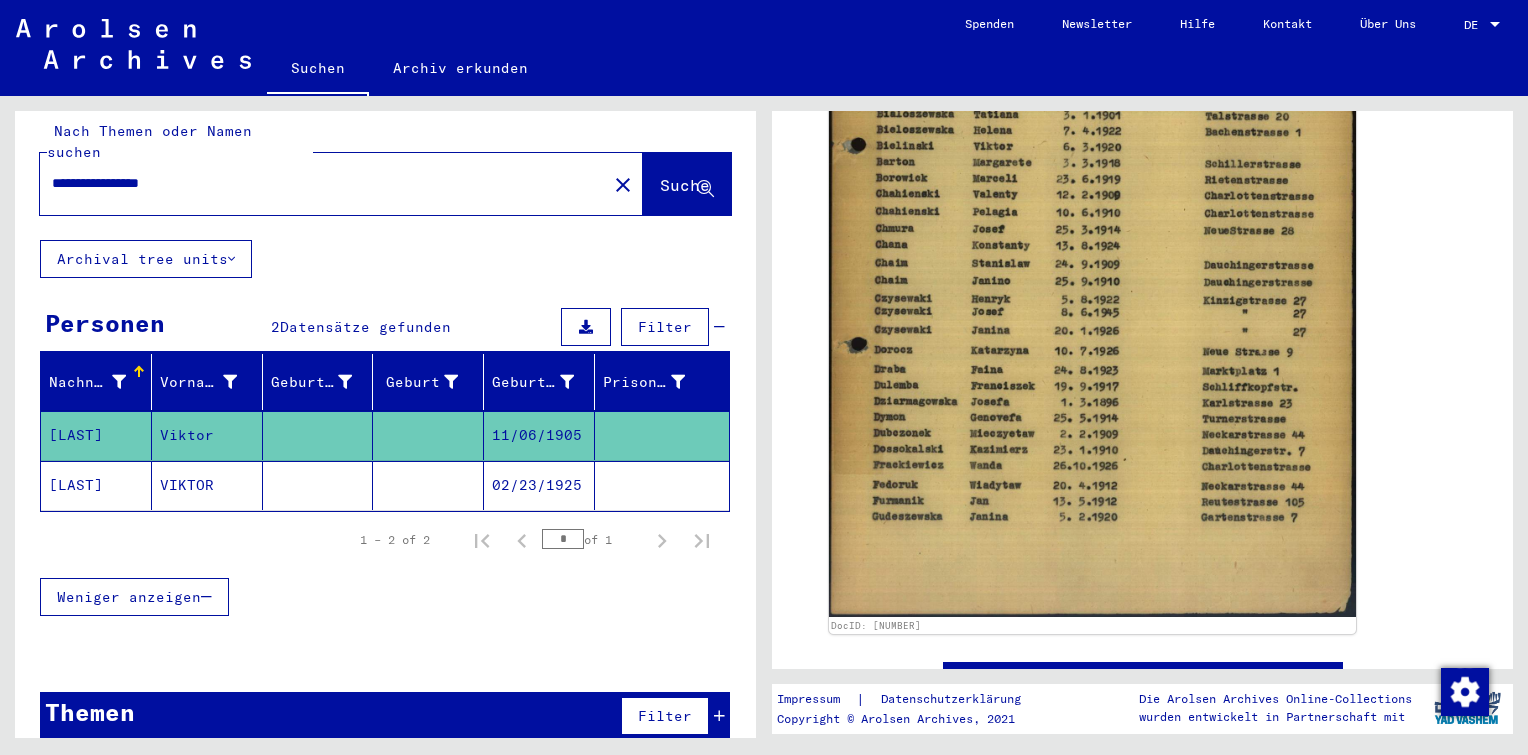 scroll, scrollTop: 0, scrollLeft: 0, axis: both 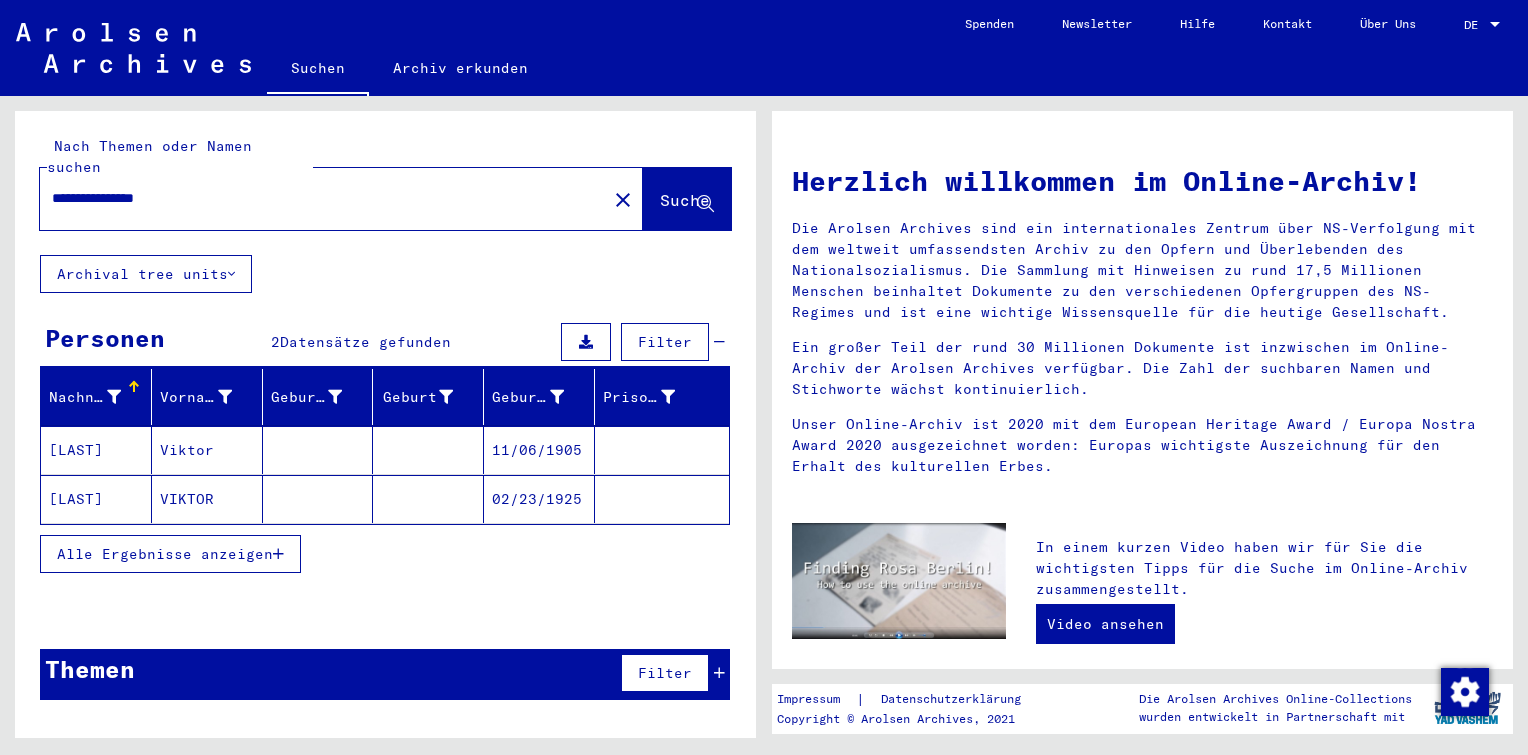 click on "**********" at bounding box center (317, 198) 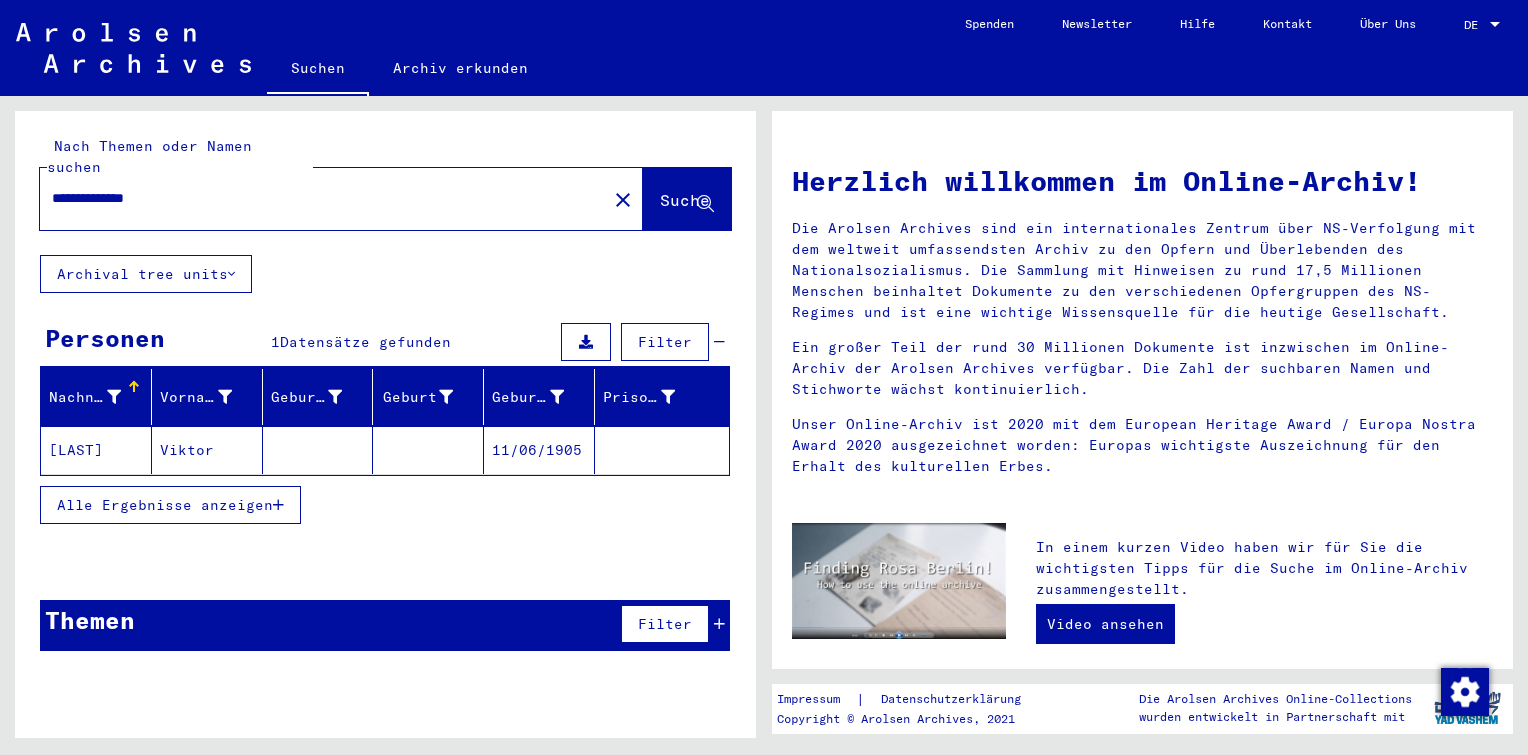 click on "**********" at bounding box center [317, 198] 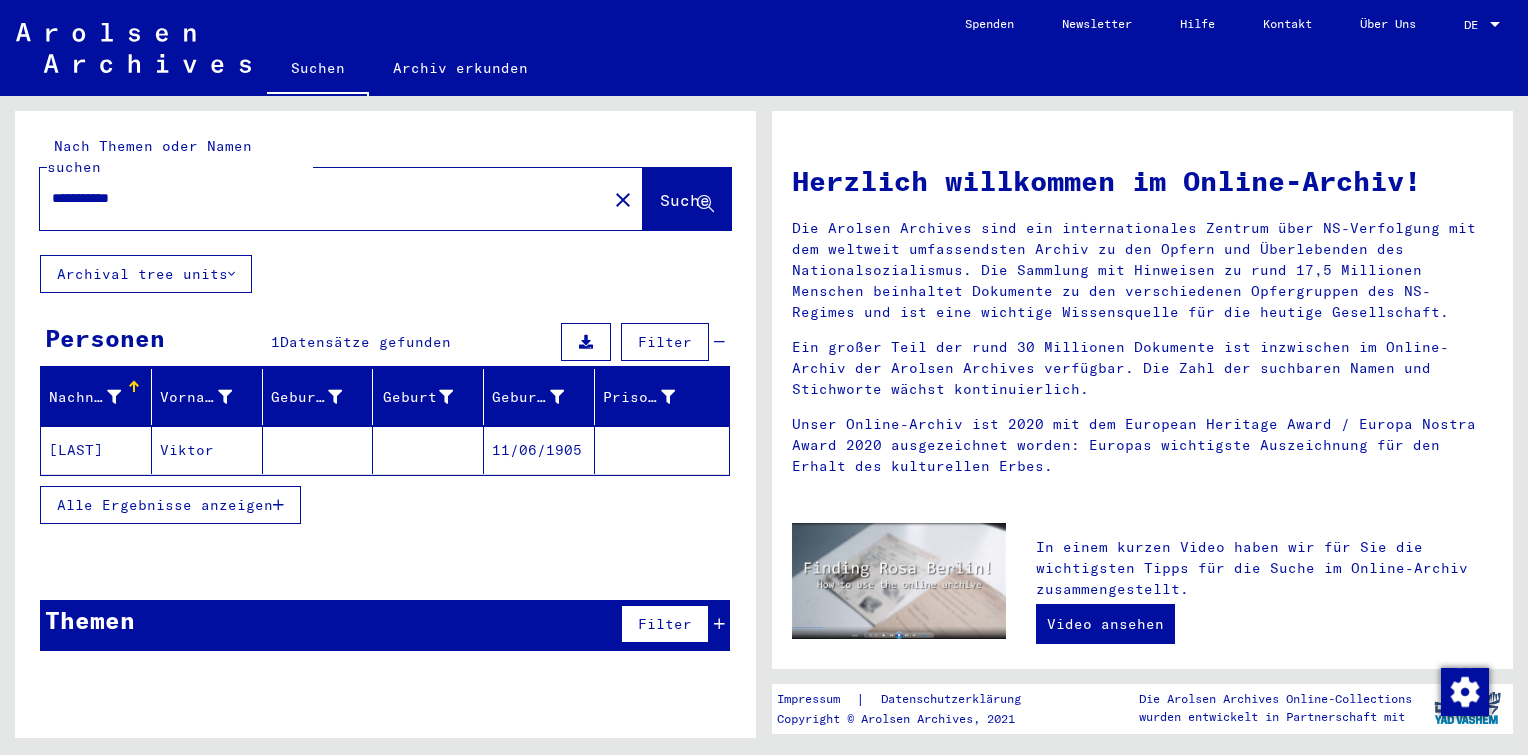type on "**********" 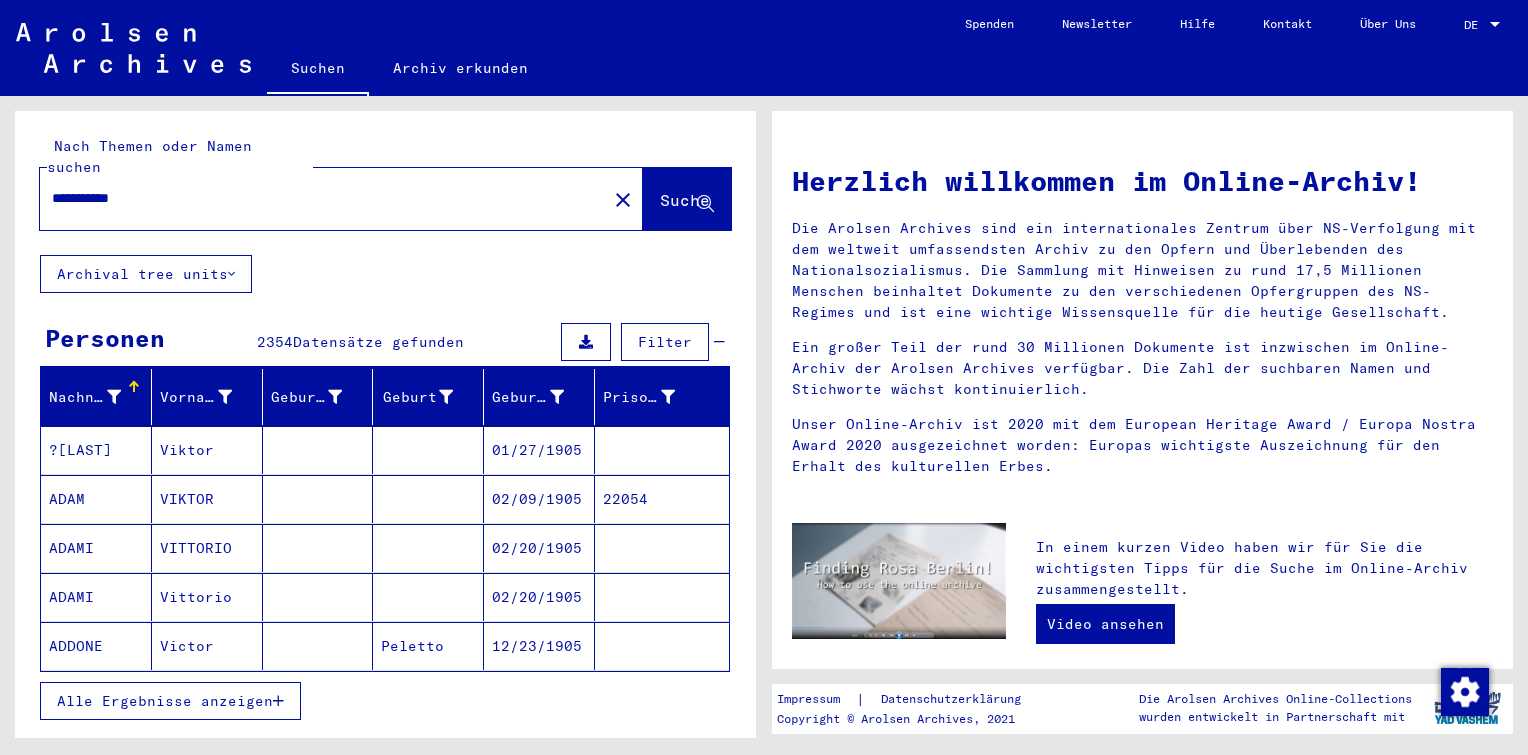 click on "Alle Ergebnisse anzeigen" at bounding box center [165, 701] 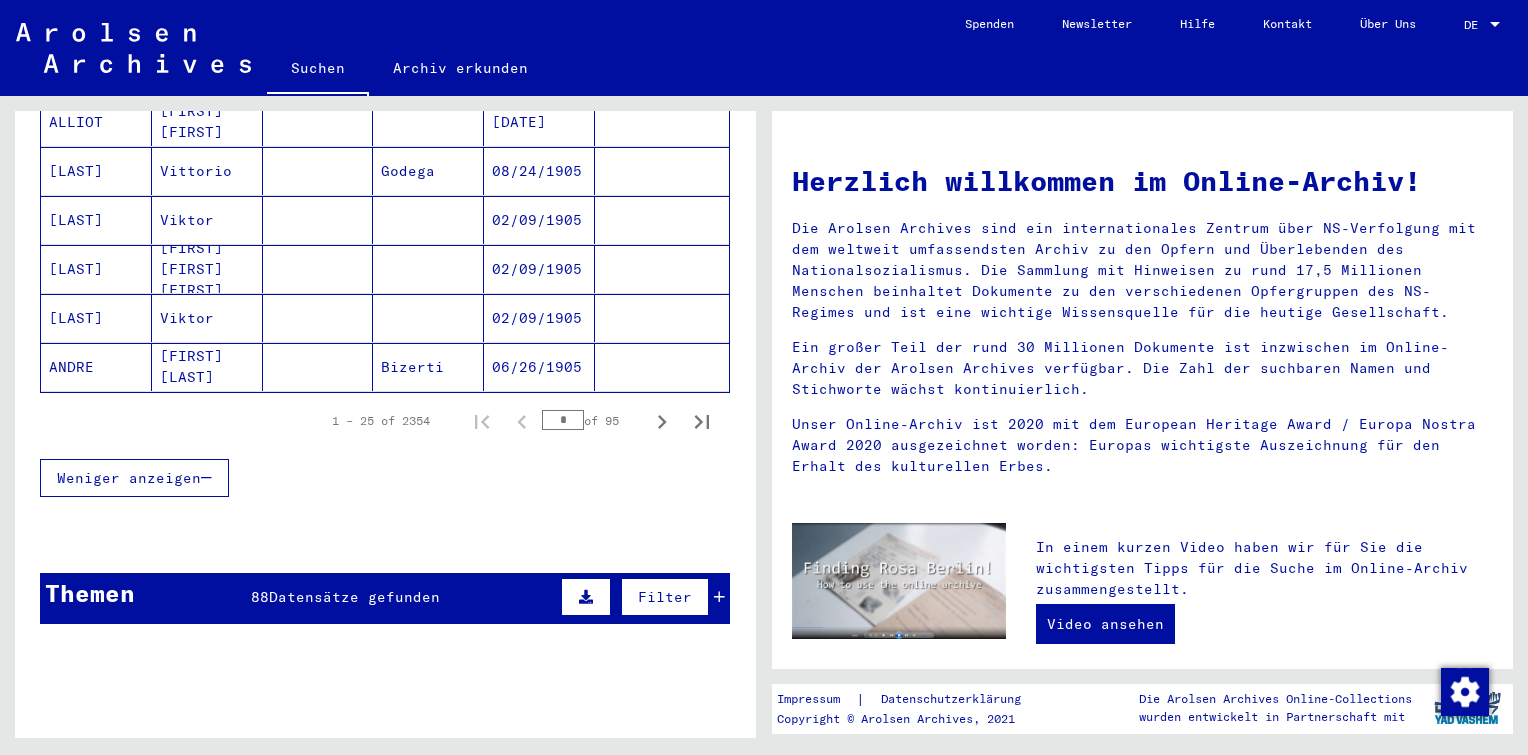 scroll, scrollTop: 1404, scrollLeft: 0, axis: vertical 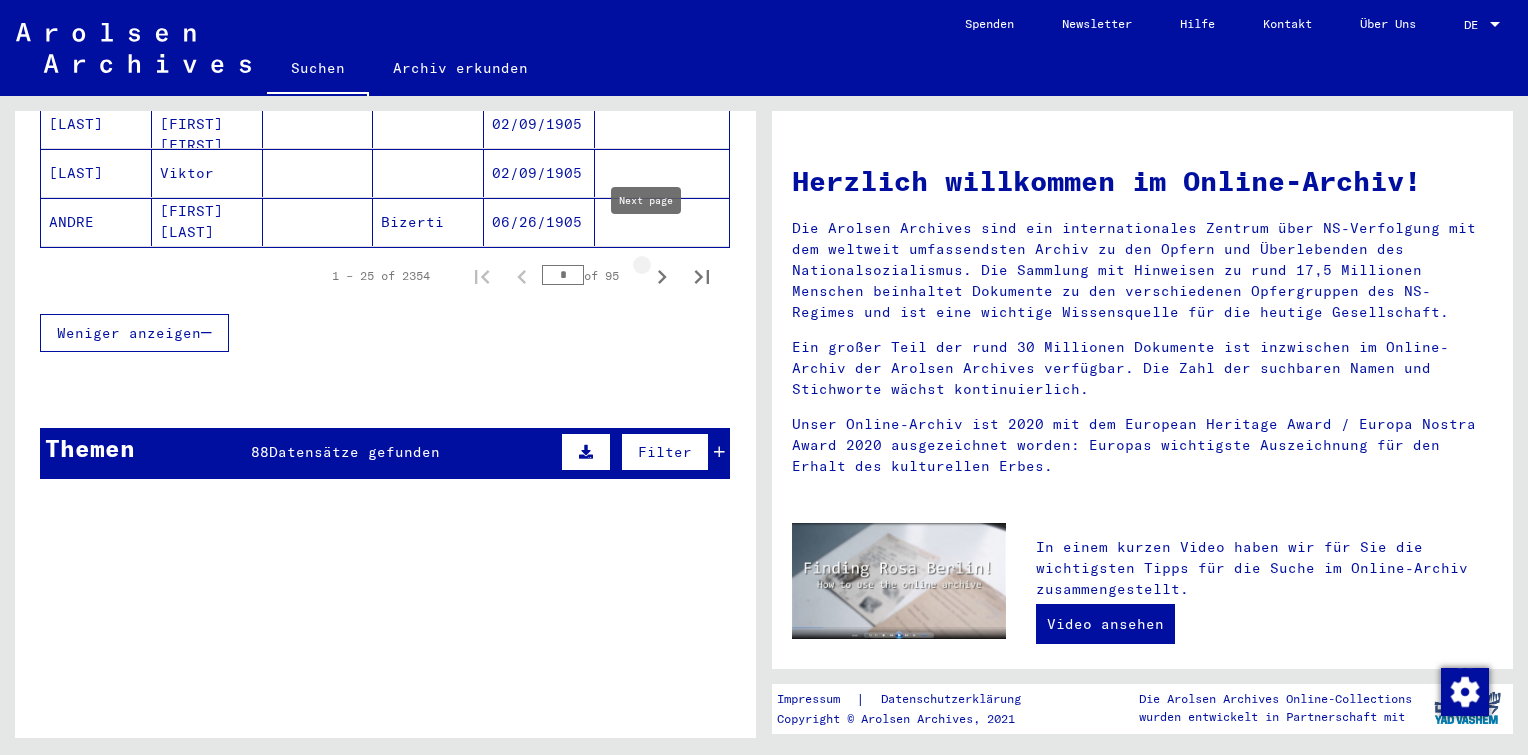 click 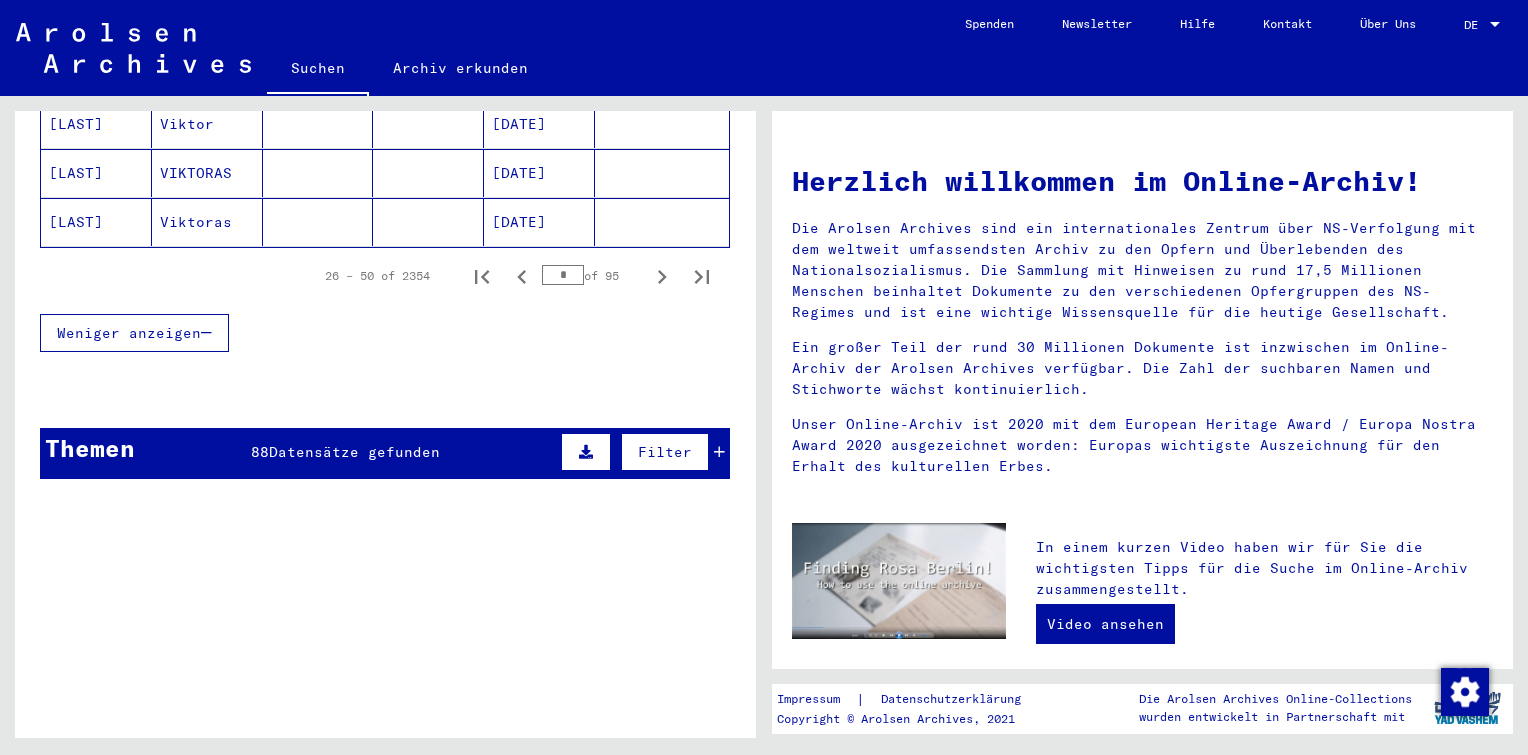 click 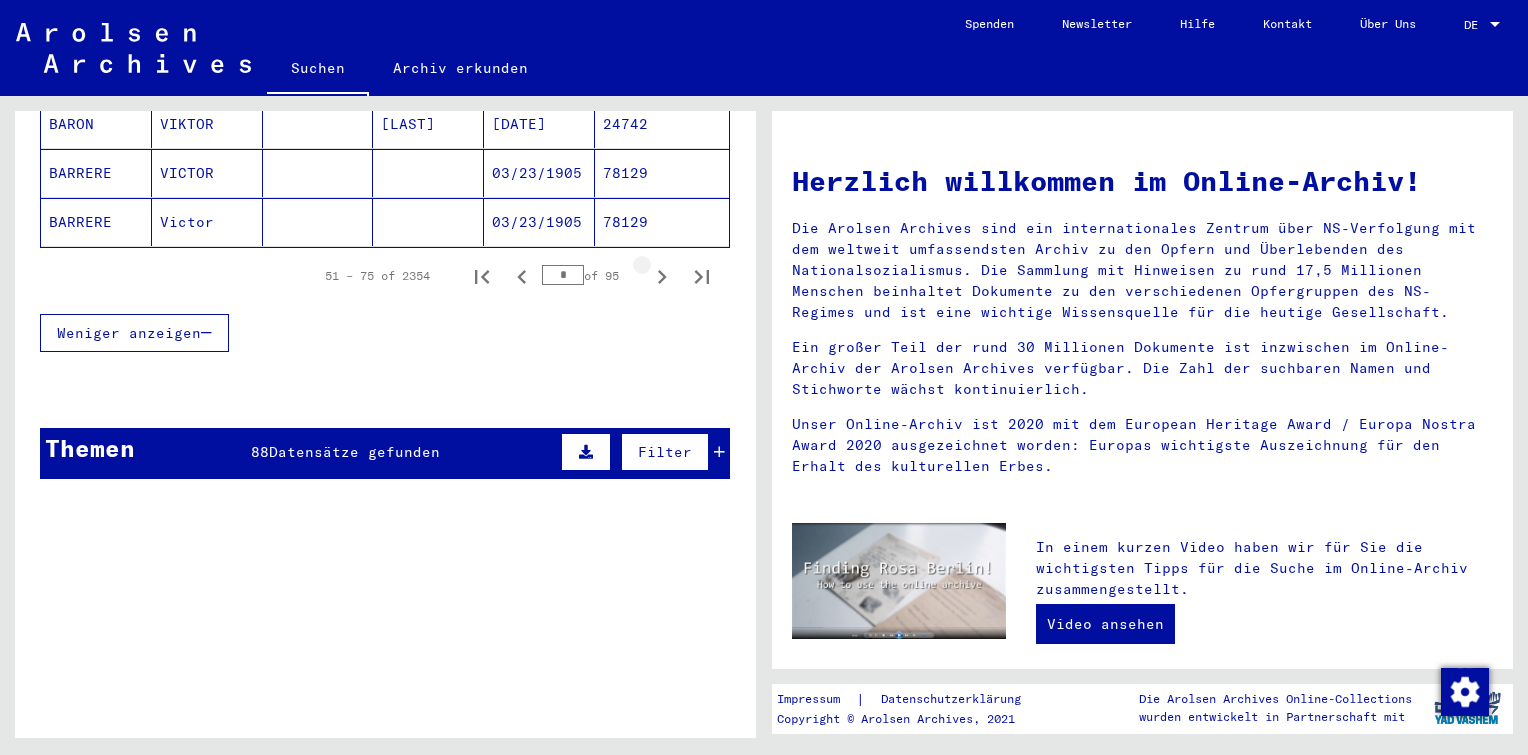 click 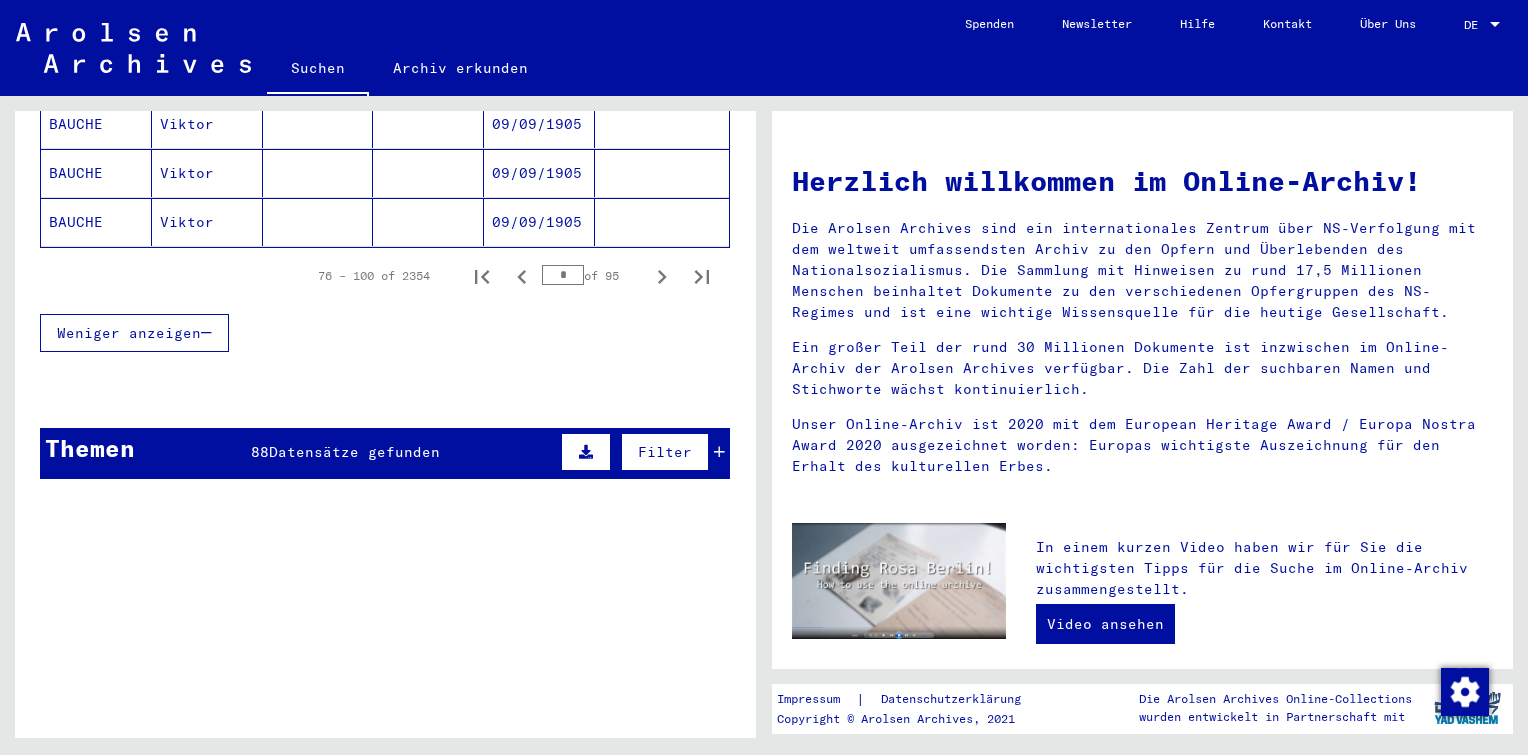 click 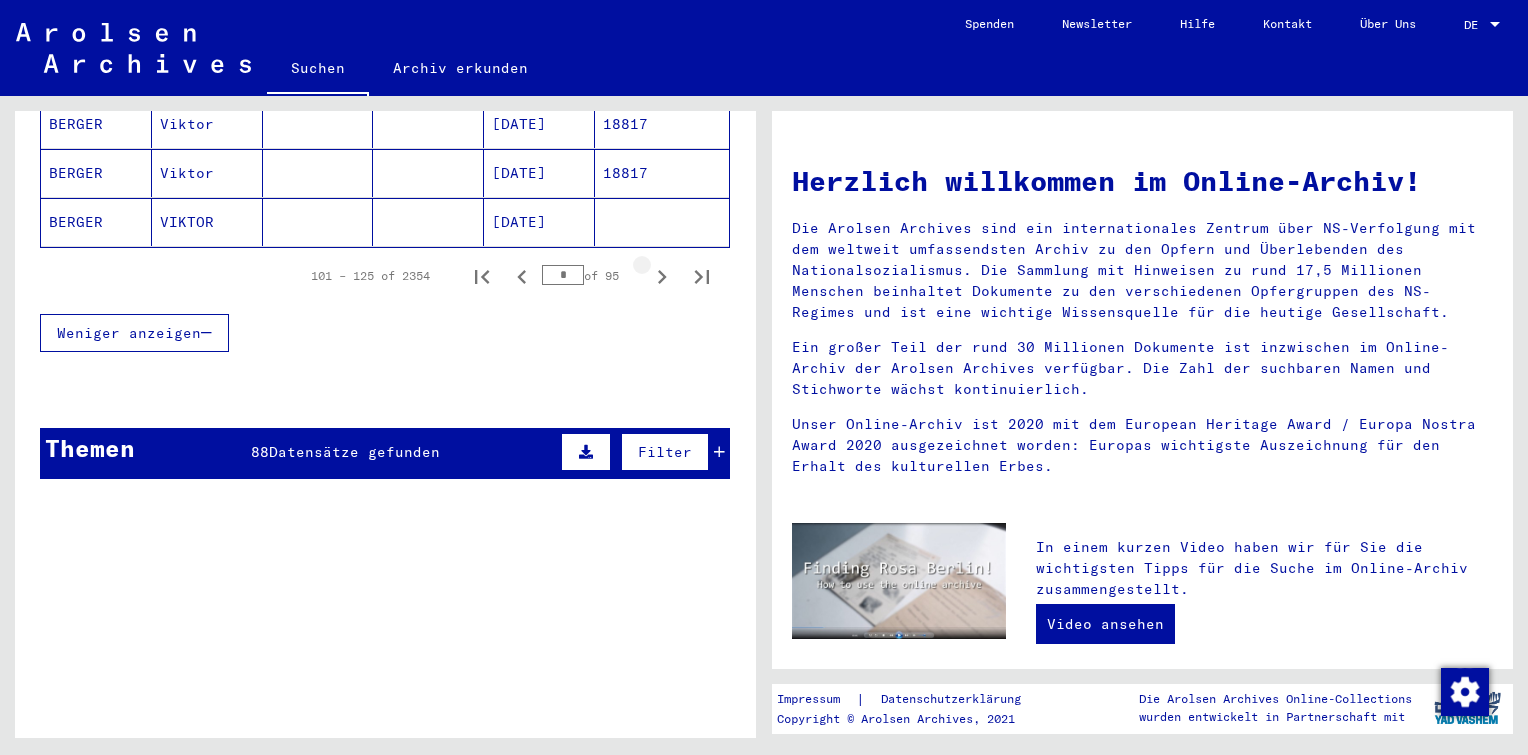 click 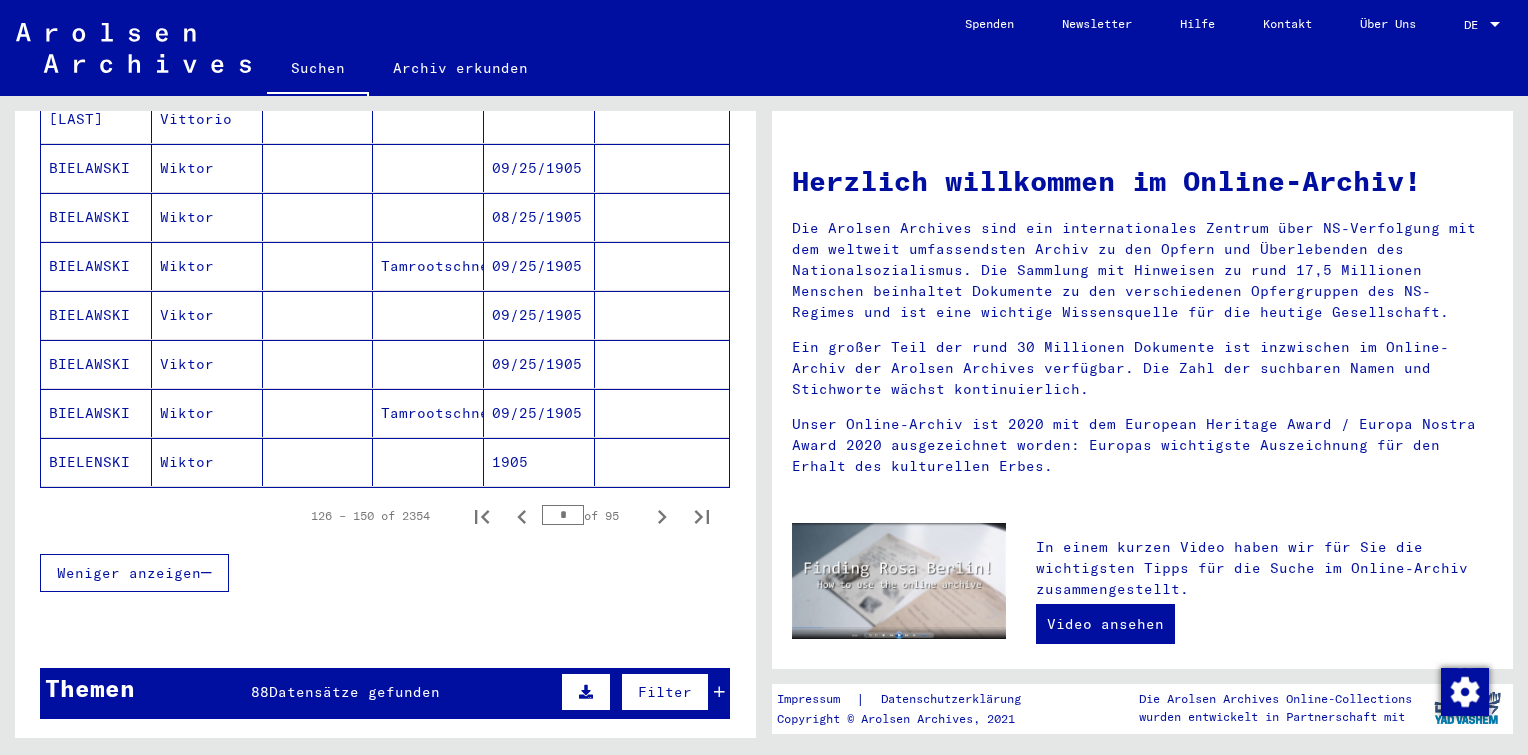 scroll, scrollTop: 1164, scrollLeft: 0, axis: vertical 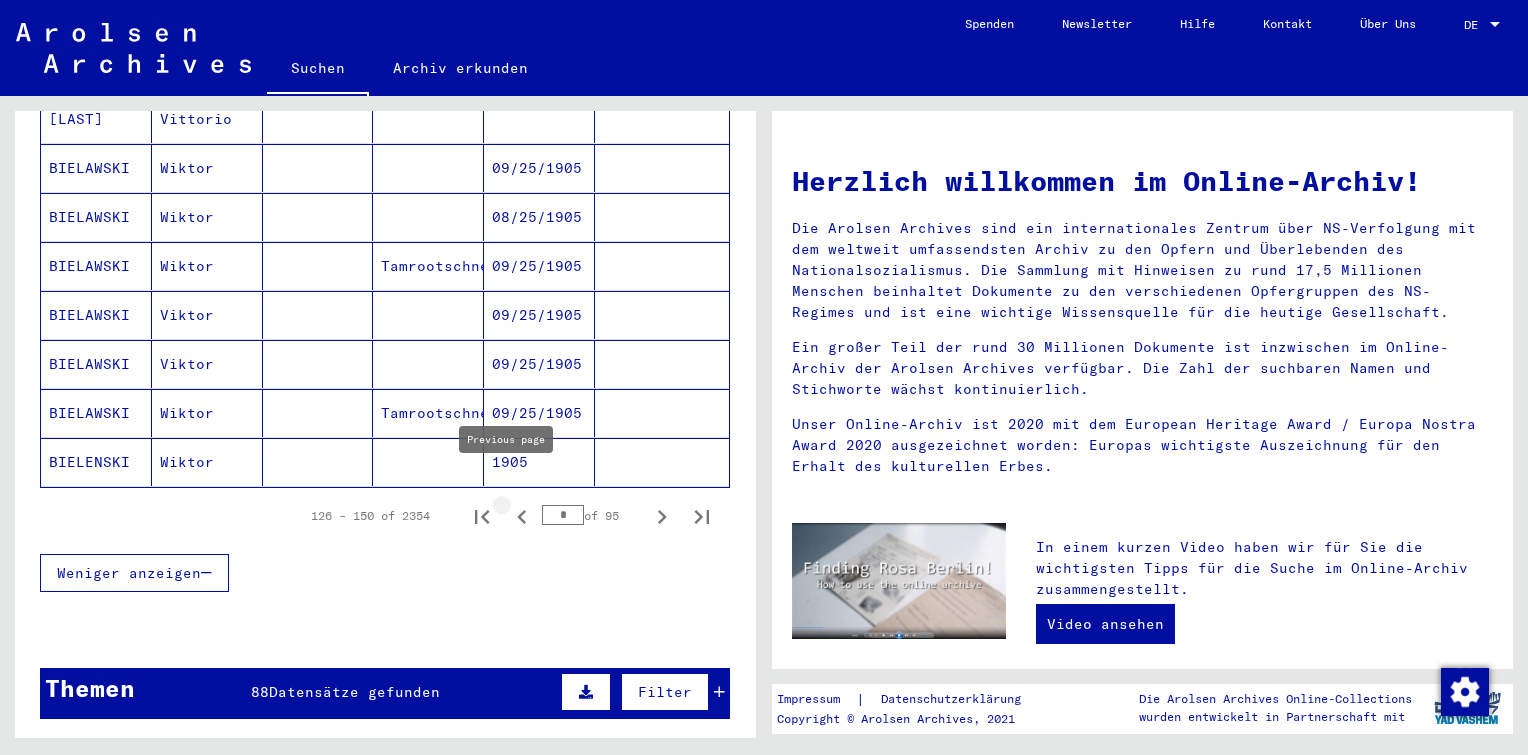 click 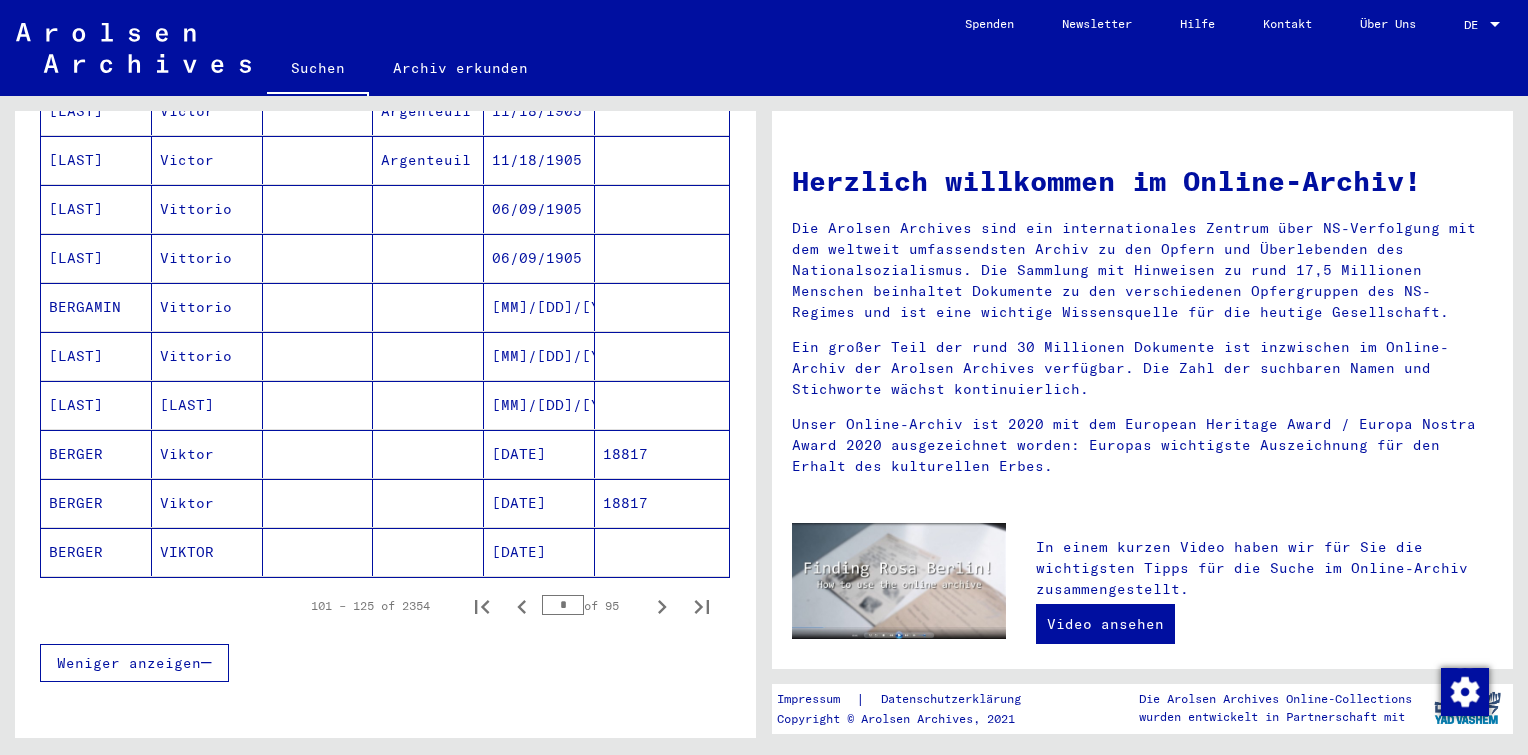 scroll, scrollTop: 1075, scrollLeft: 0, axis: vertical 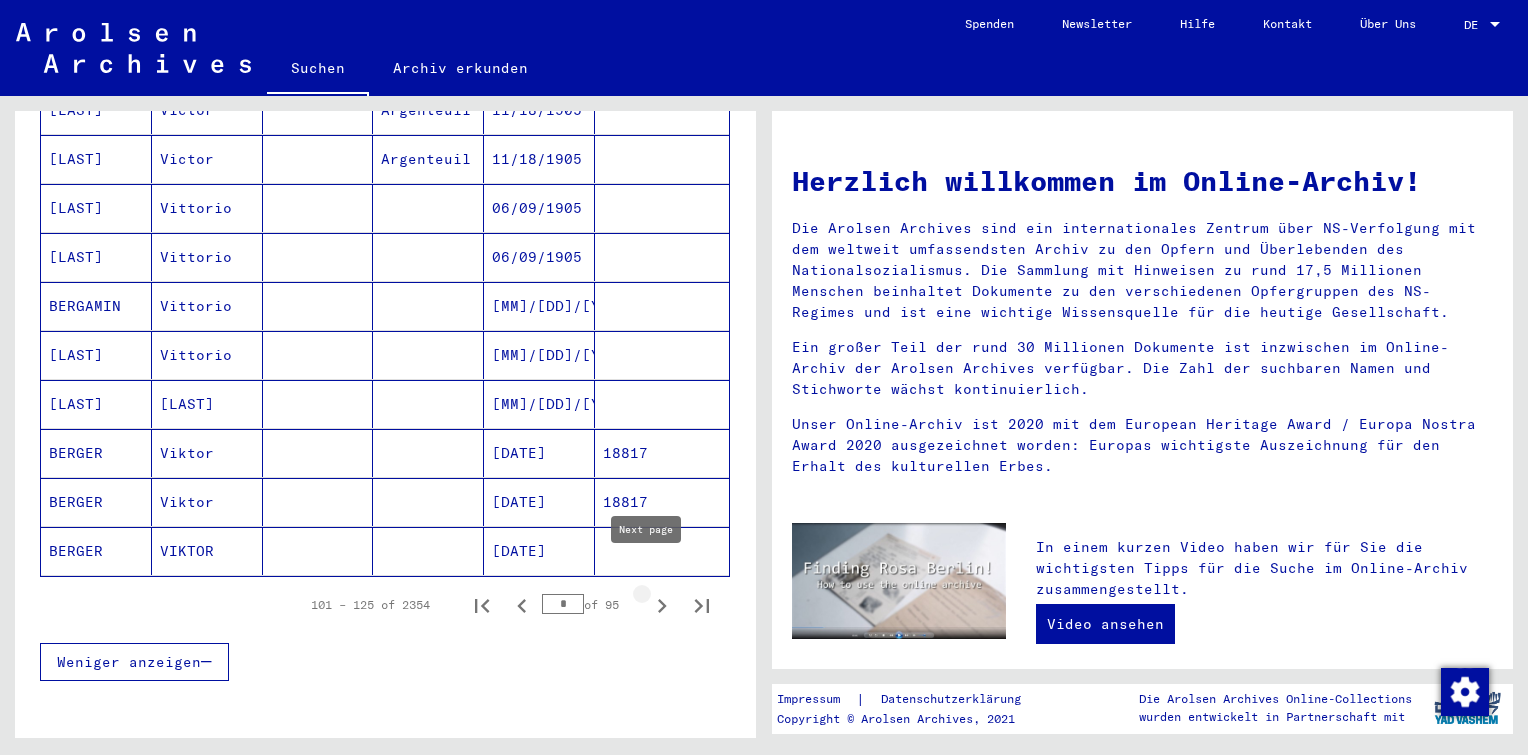click 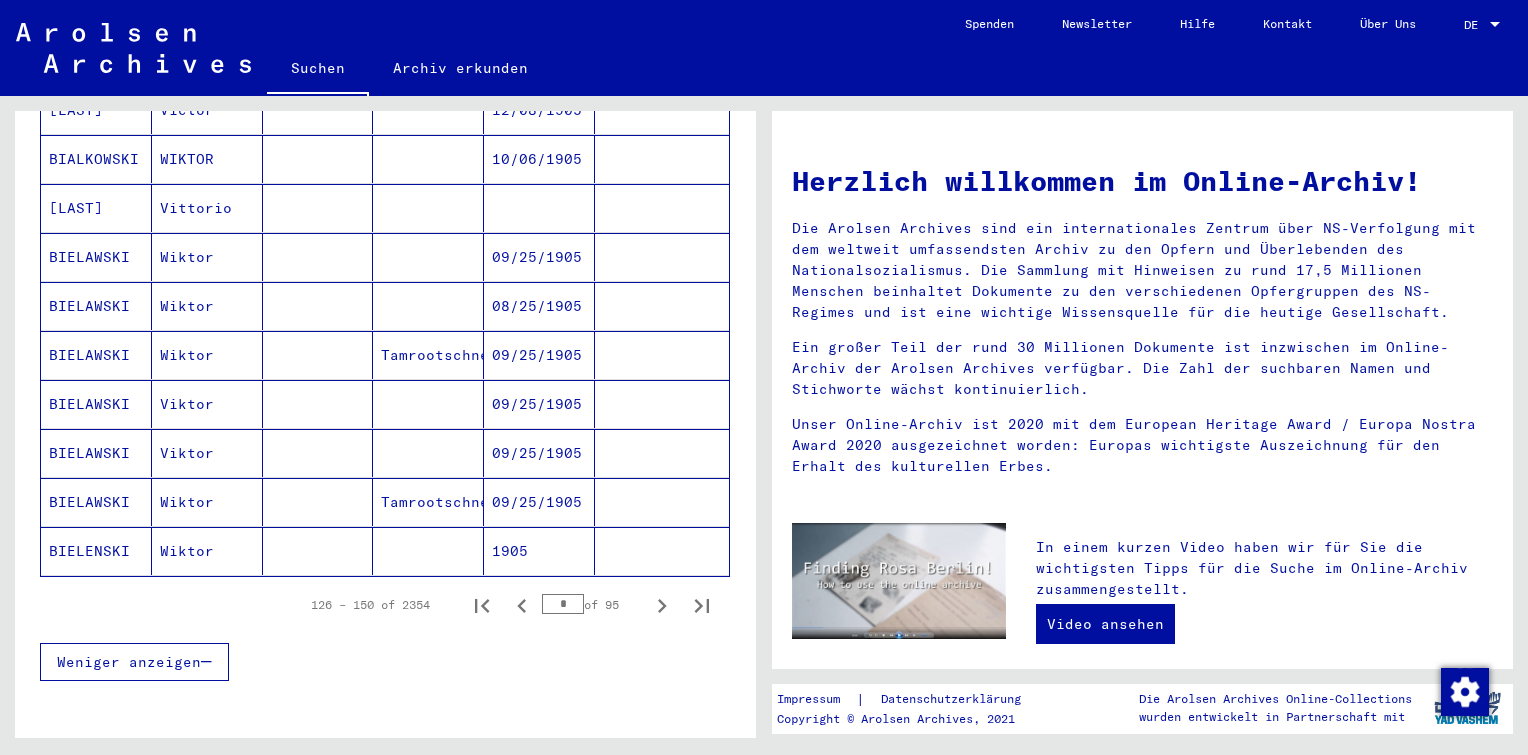 click 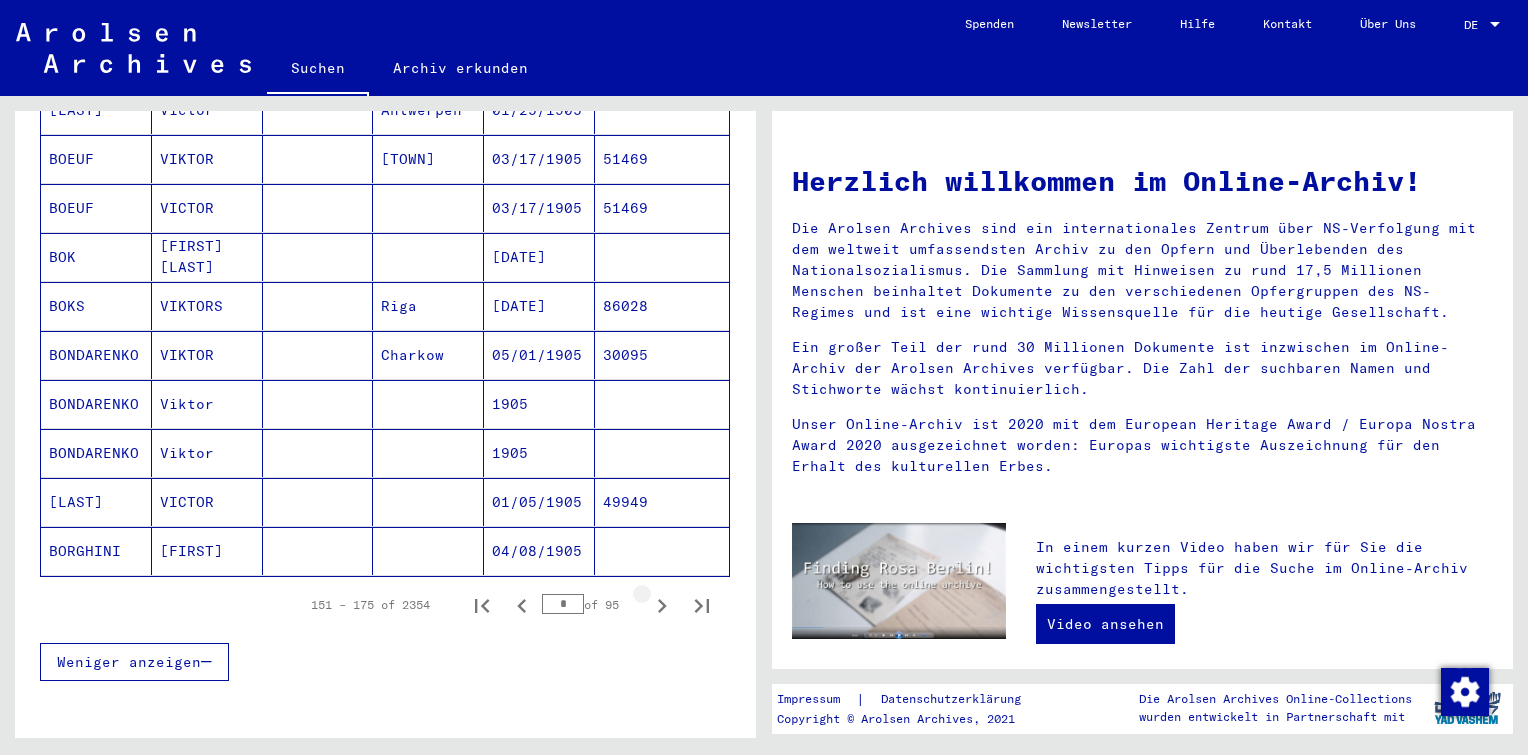 click 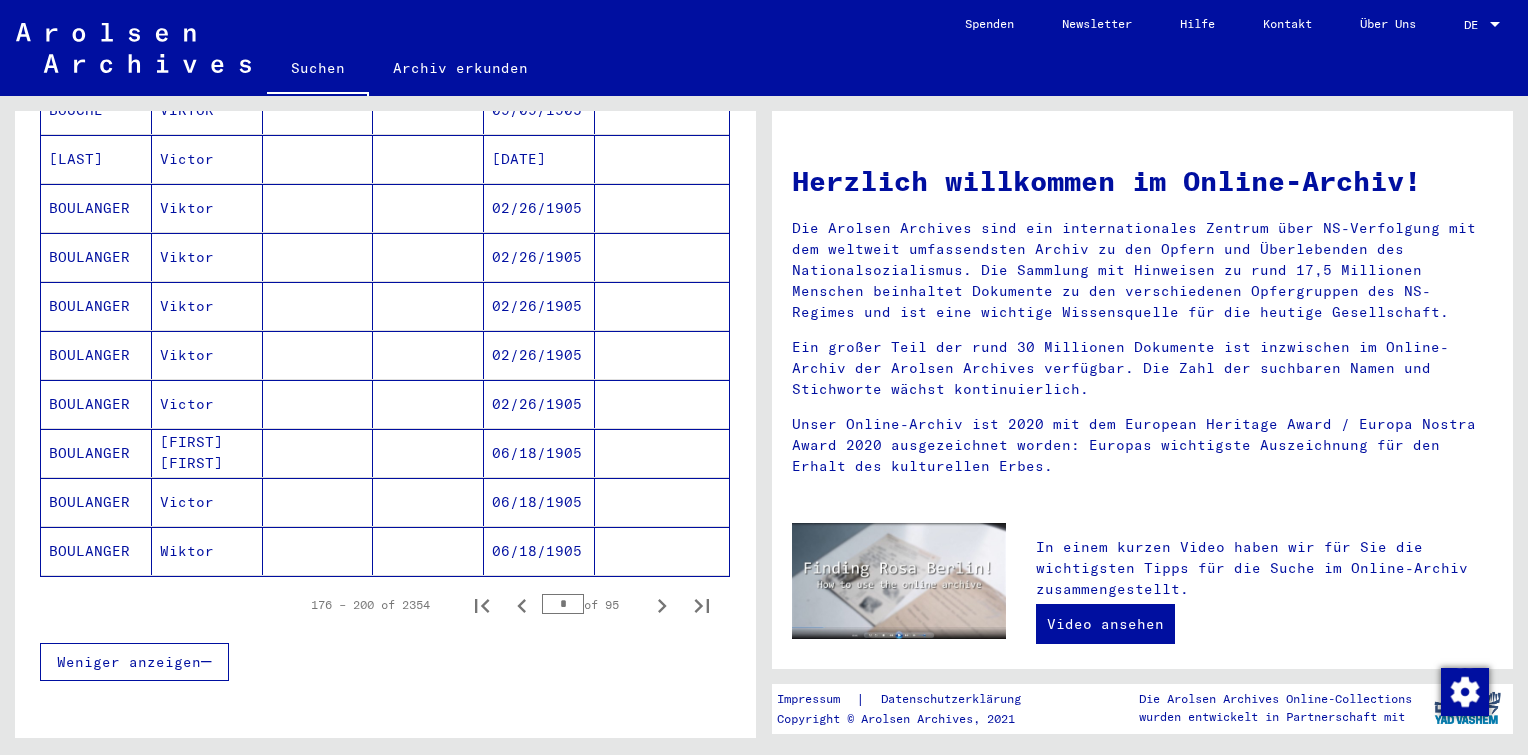 click 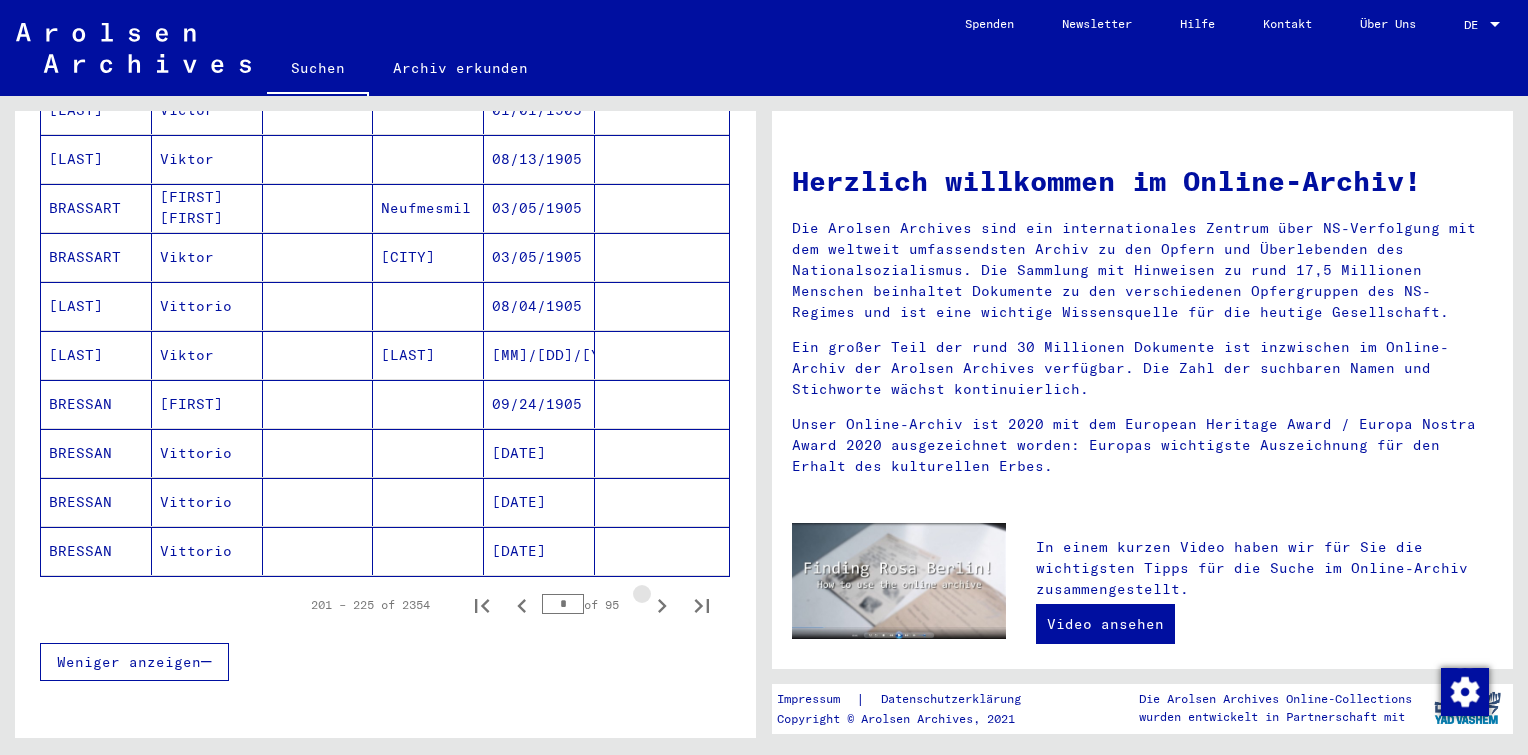 click 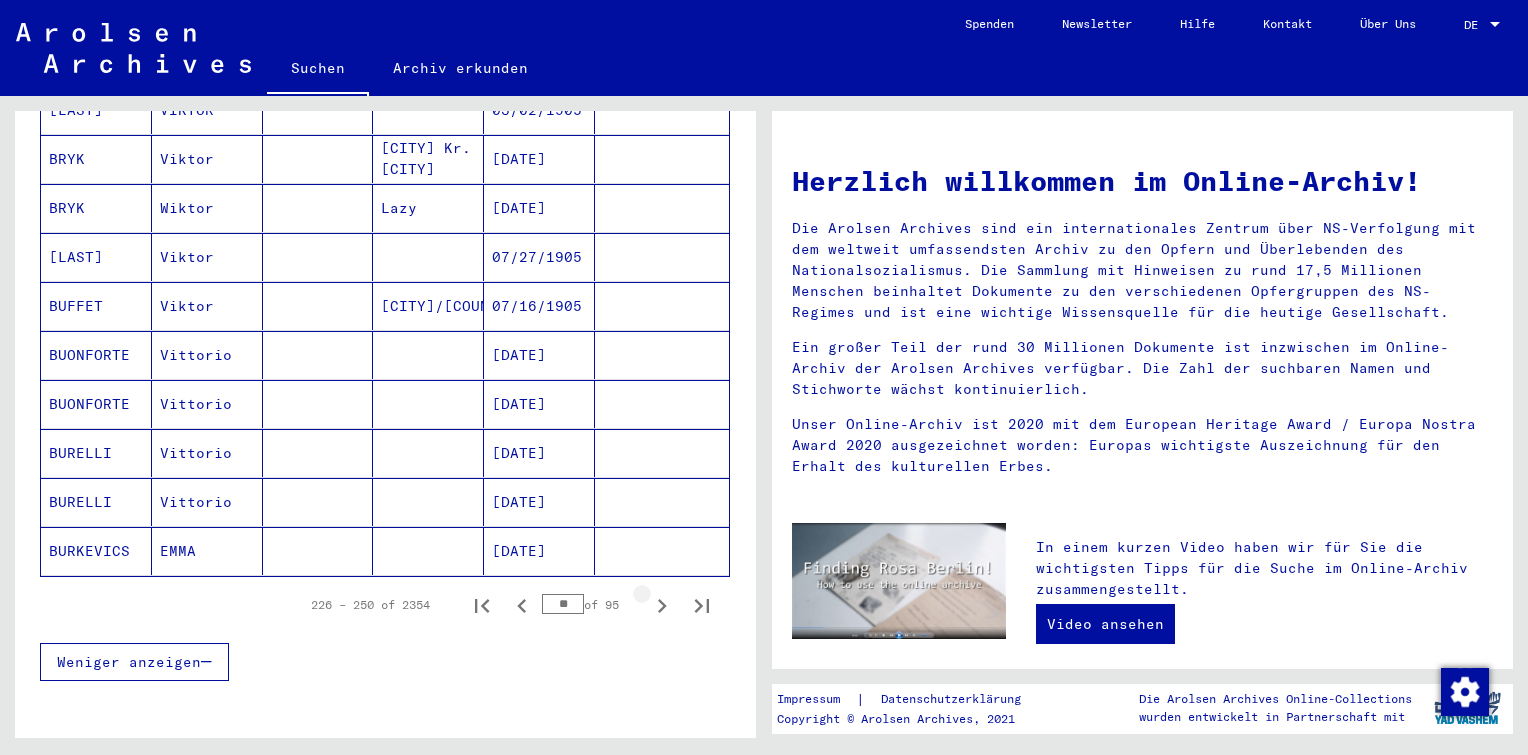 click 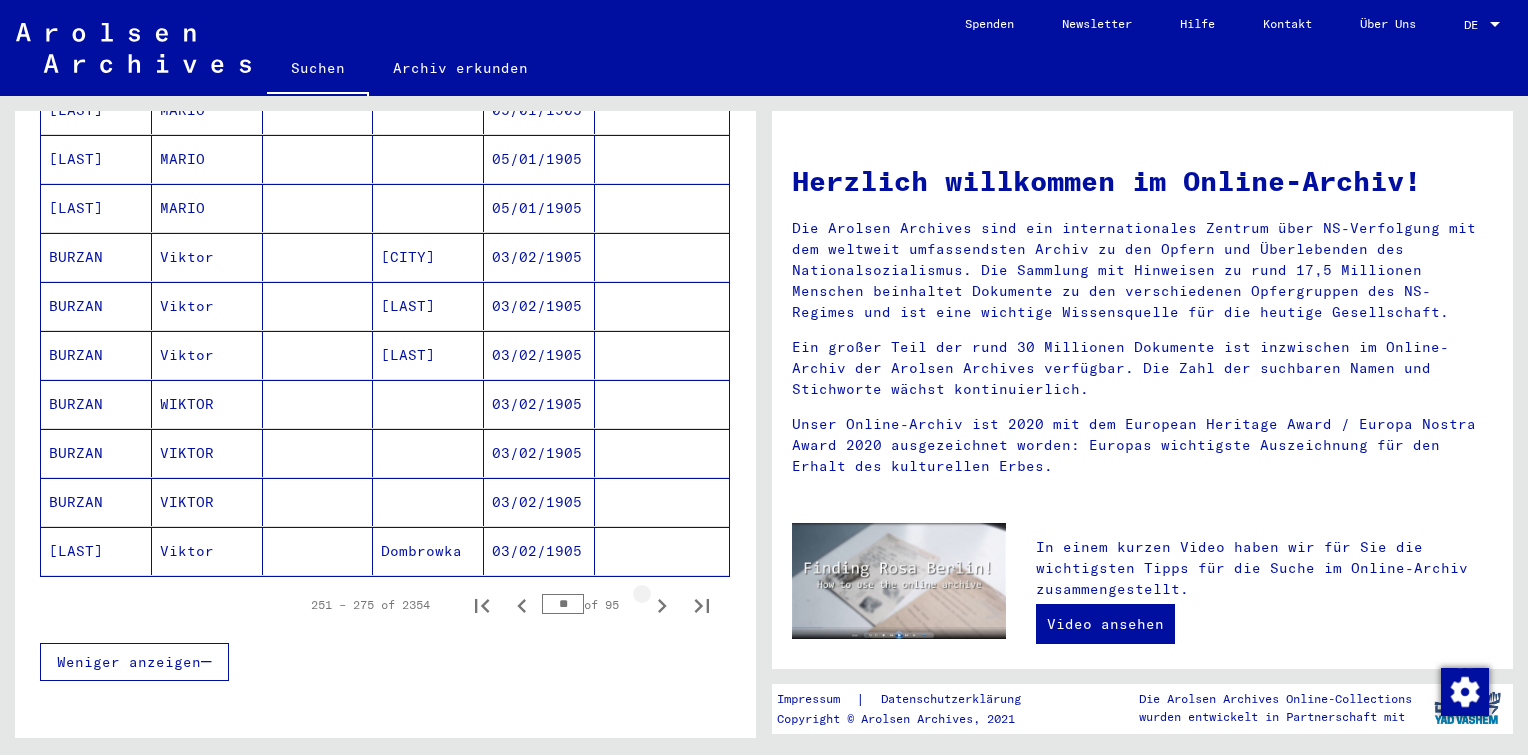 click 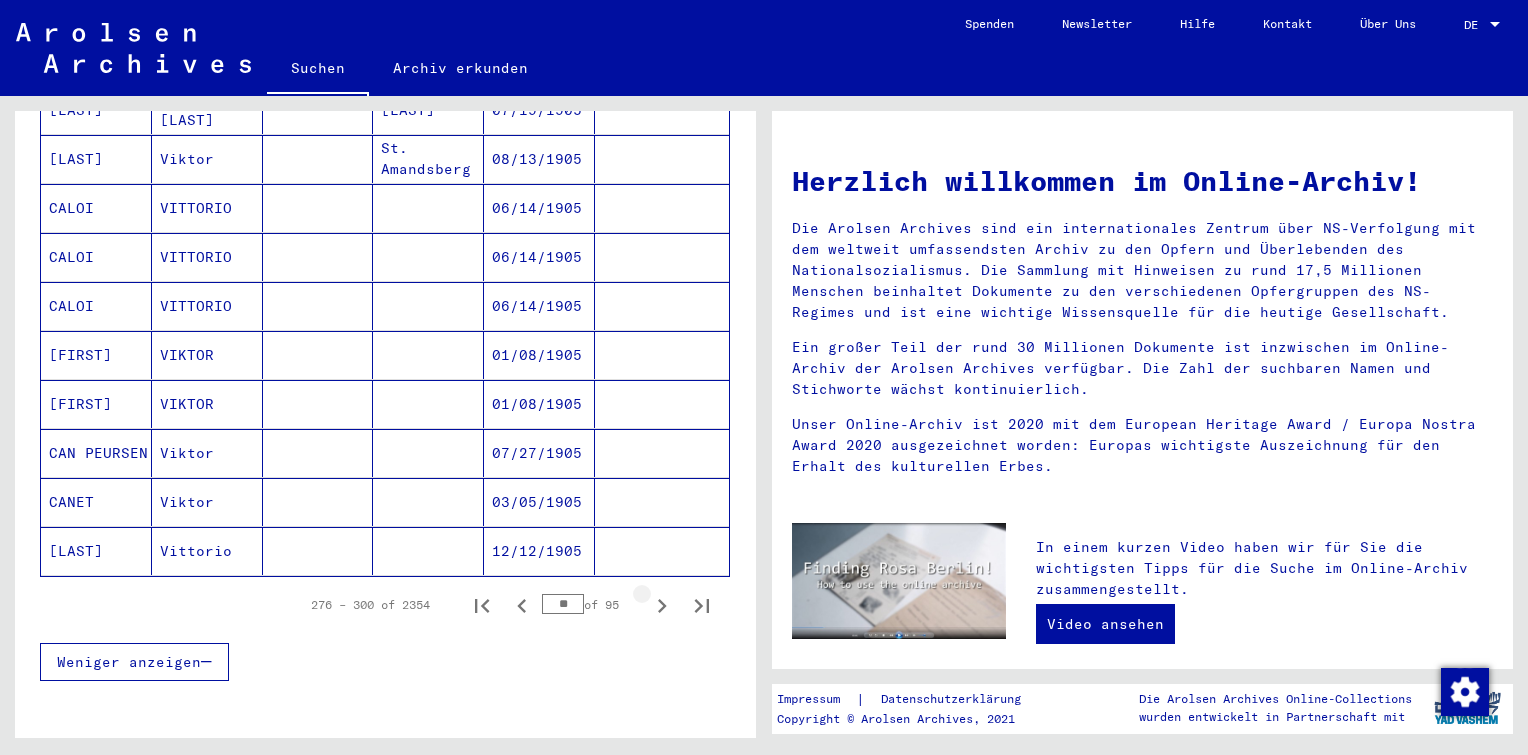 click 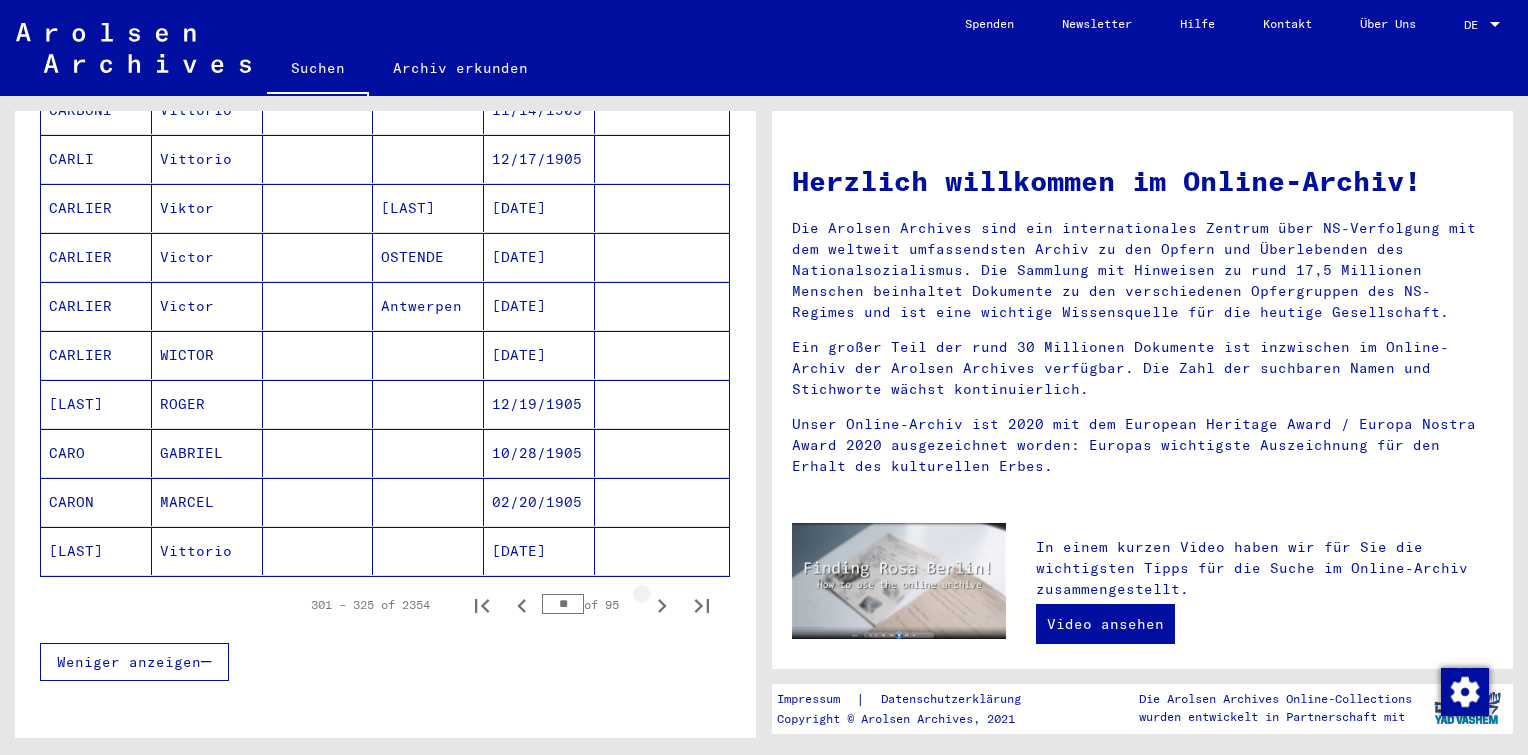 click 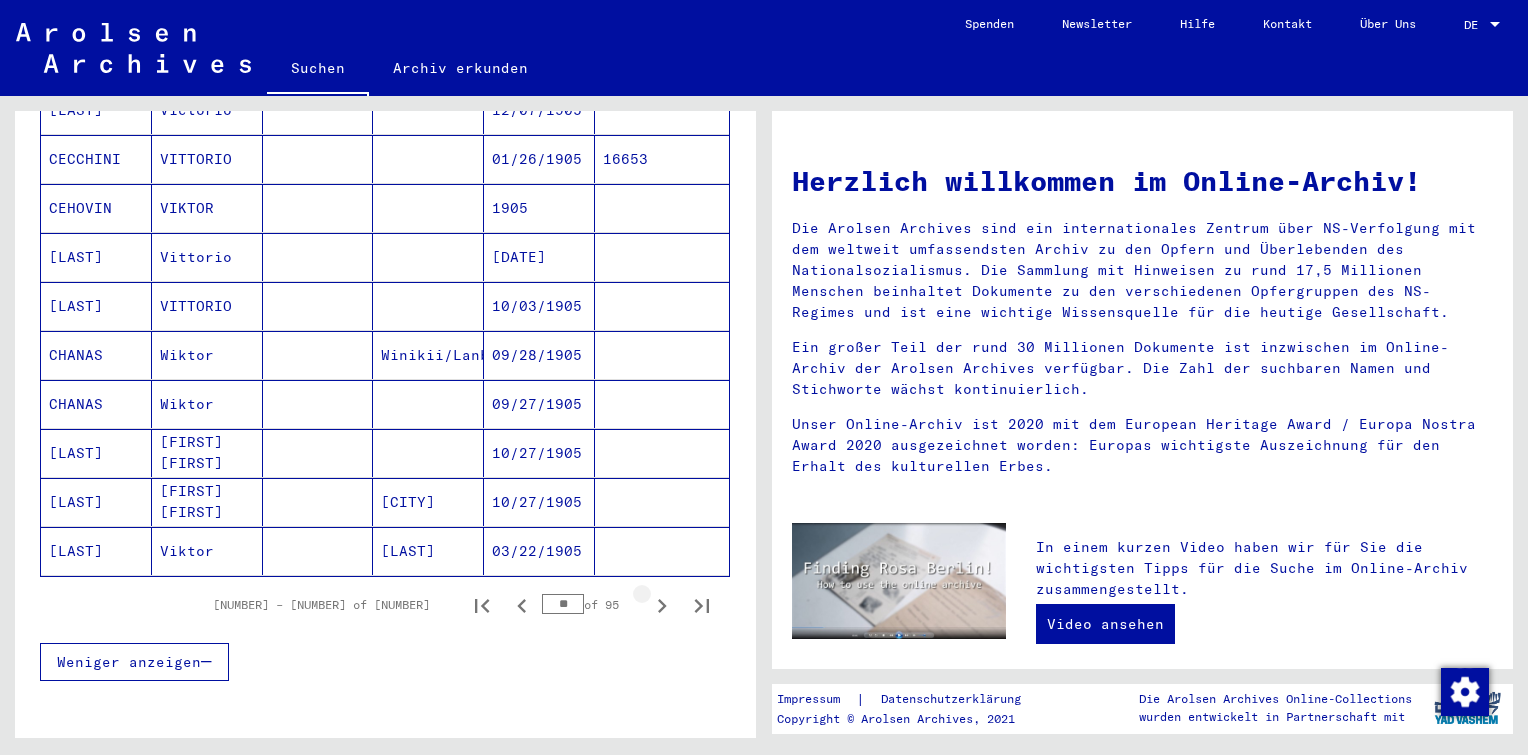 click 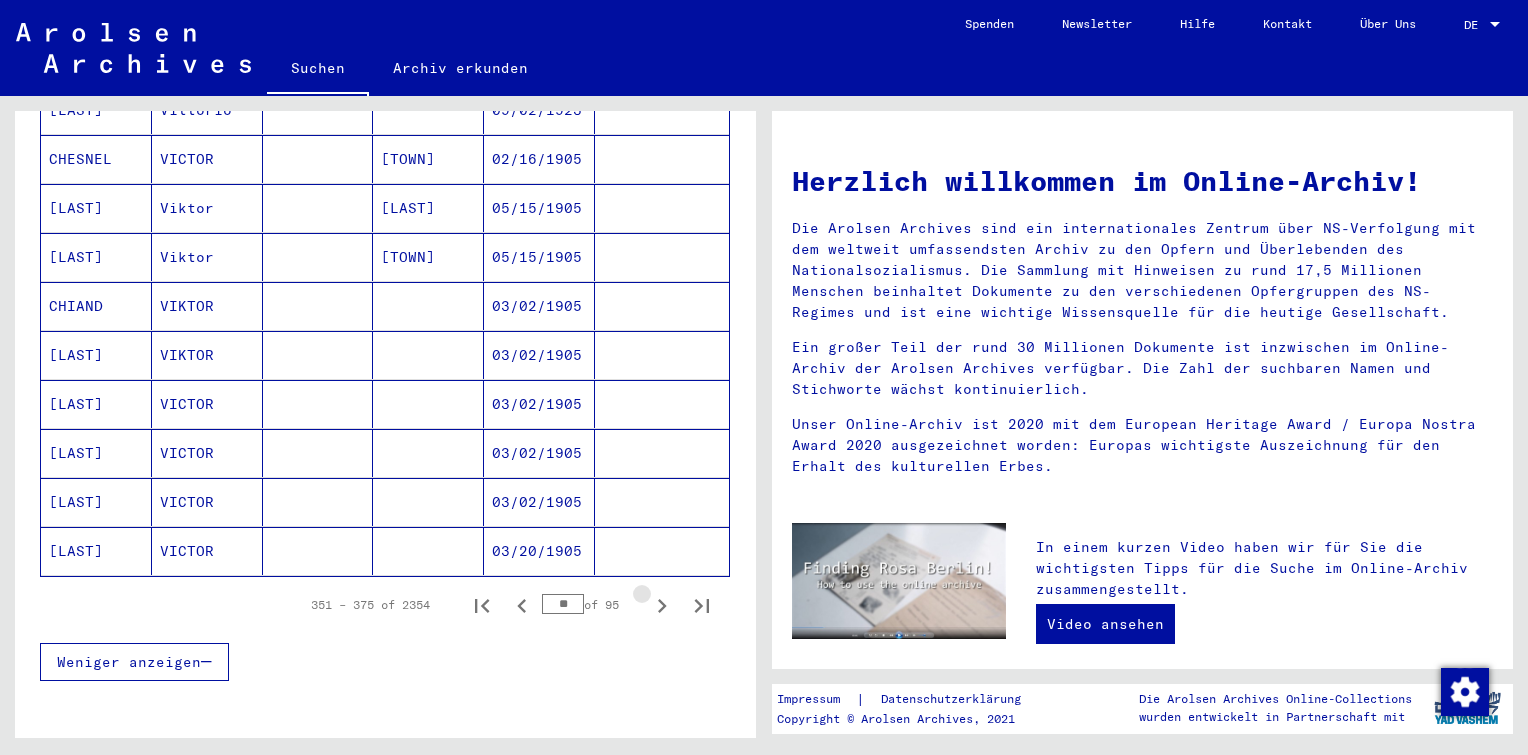 click 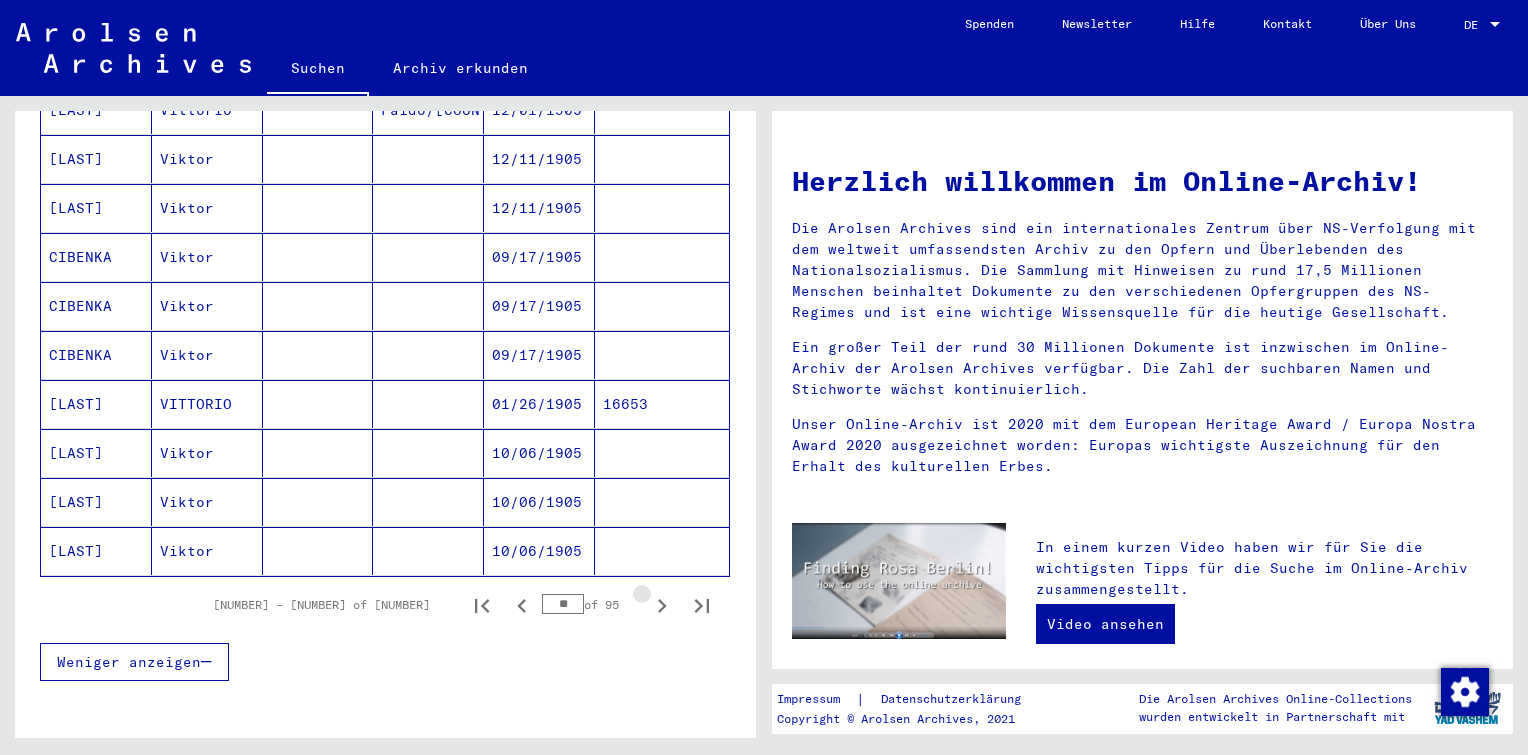 click 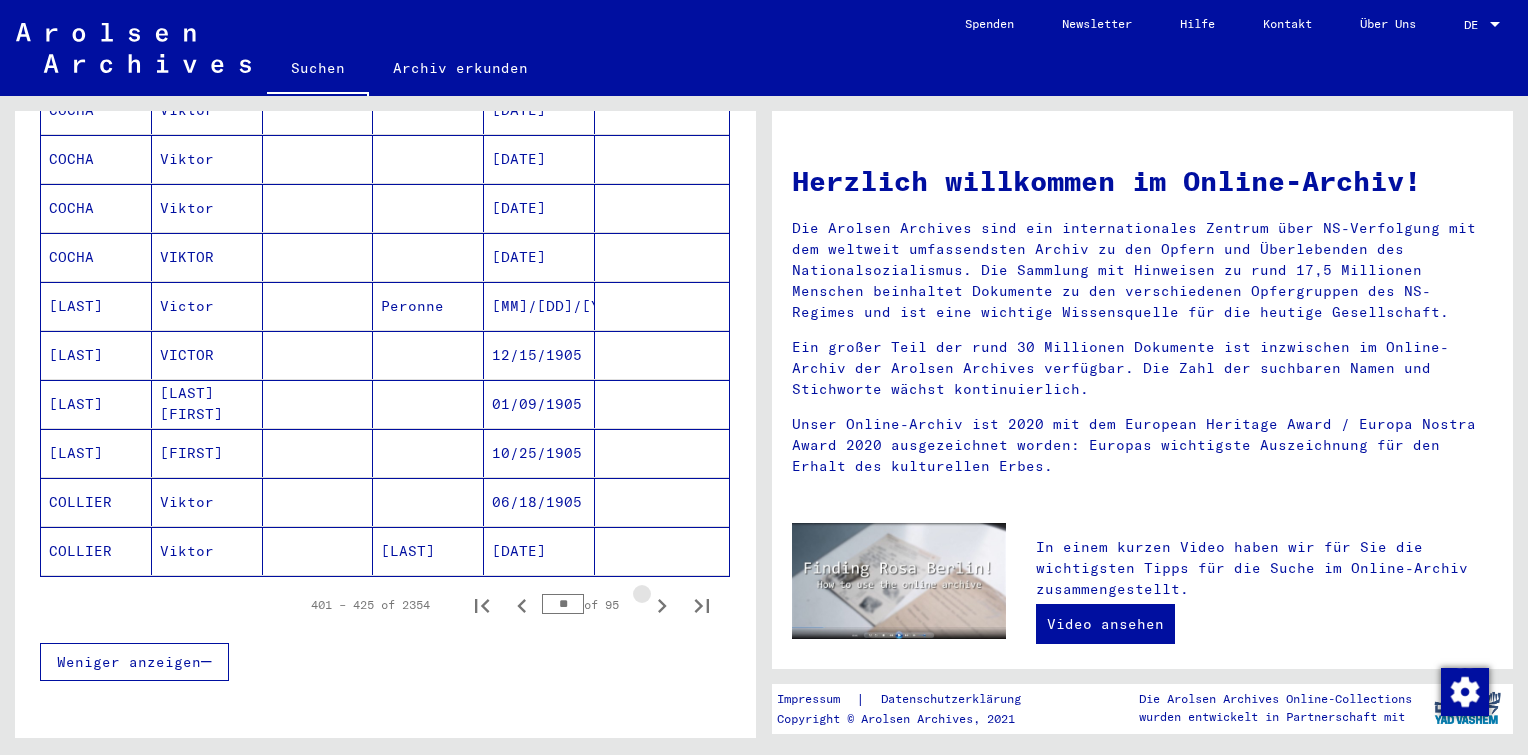 click 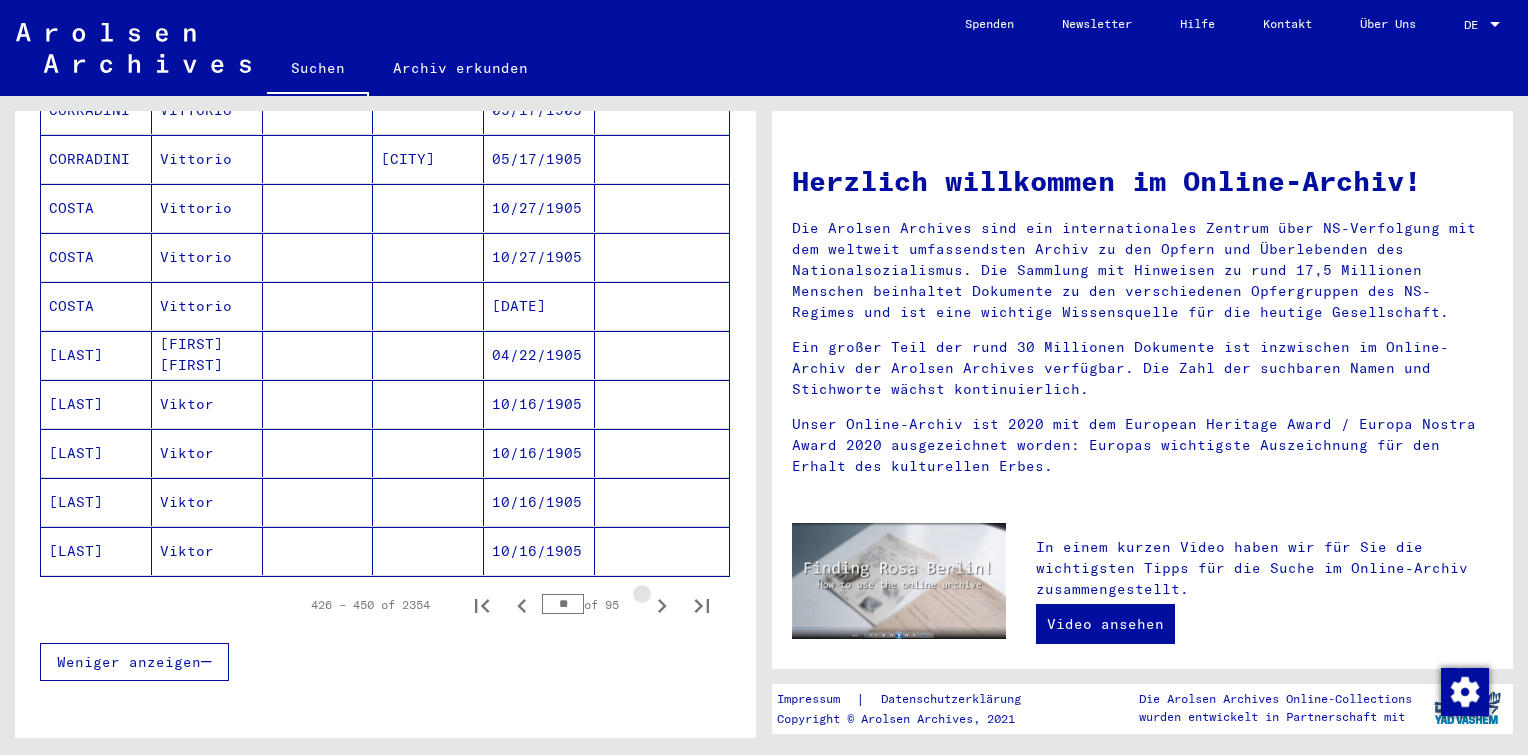 click 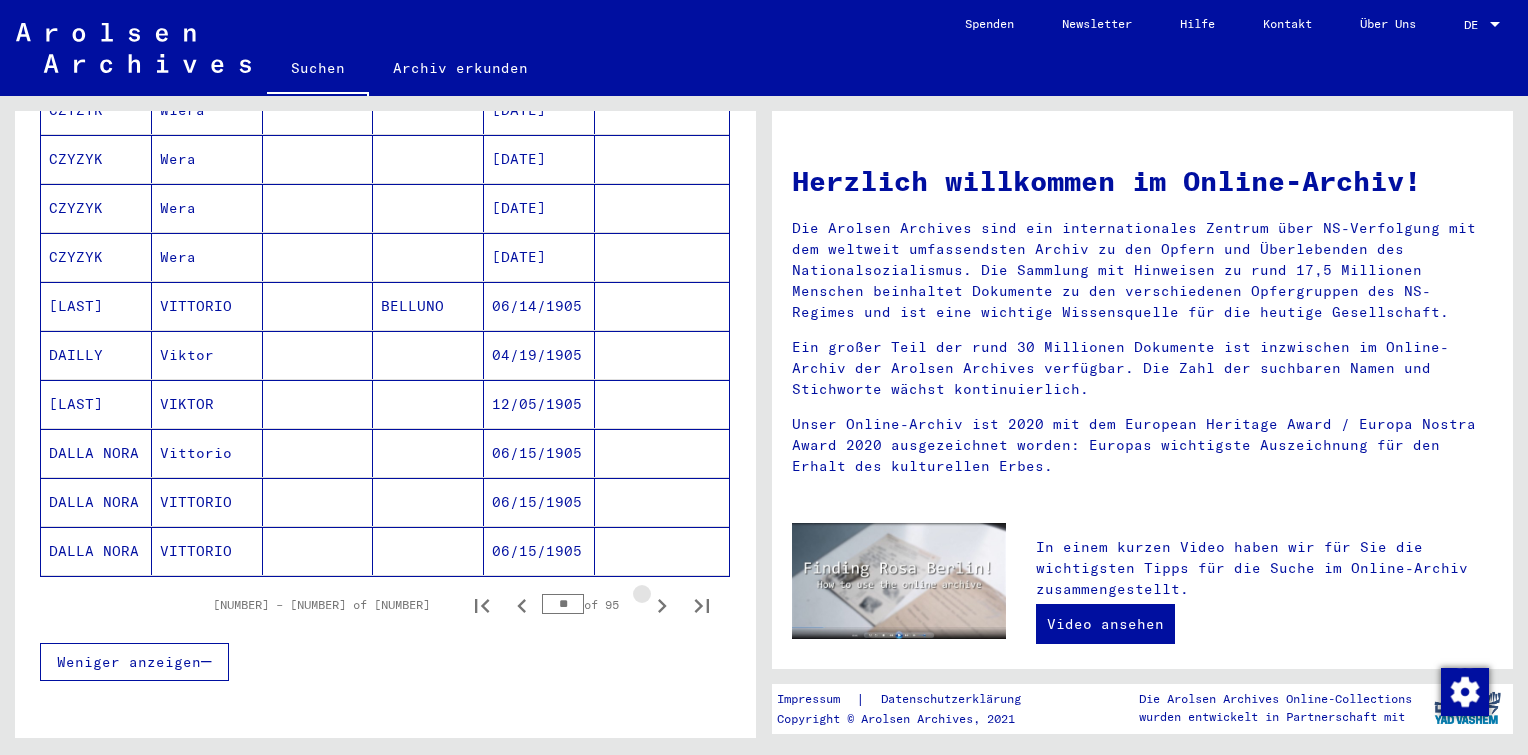 click 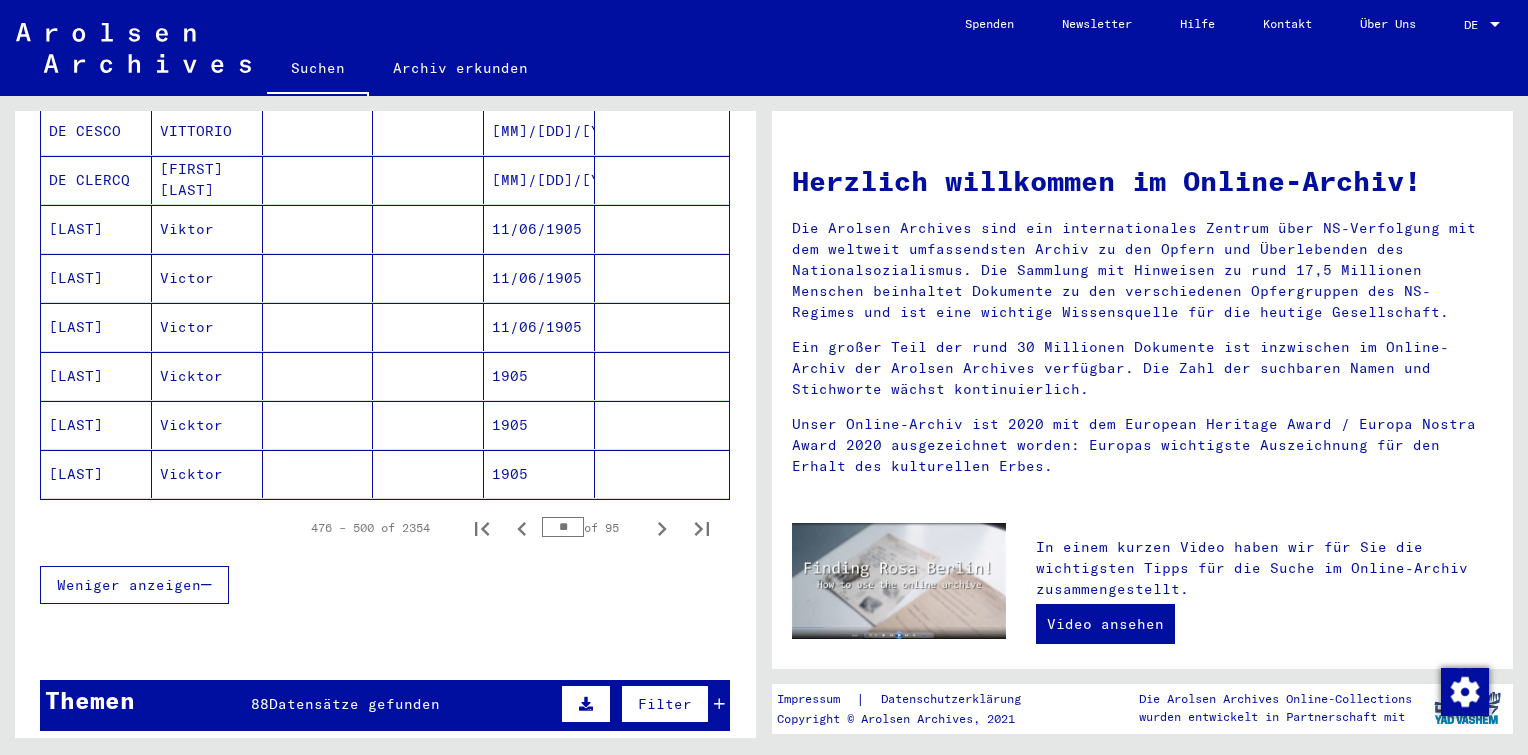 scroll, scrollTop: 1183, scrollLeft: 0, axis: vertical 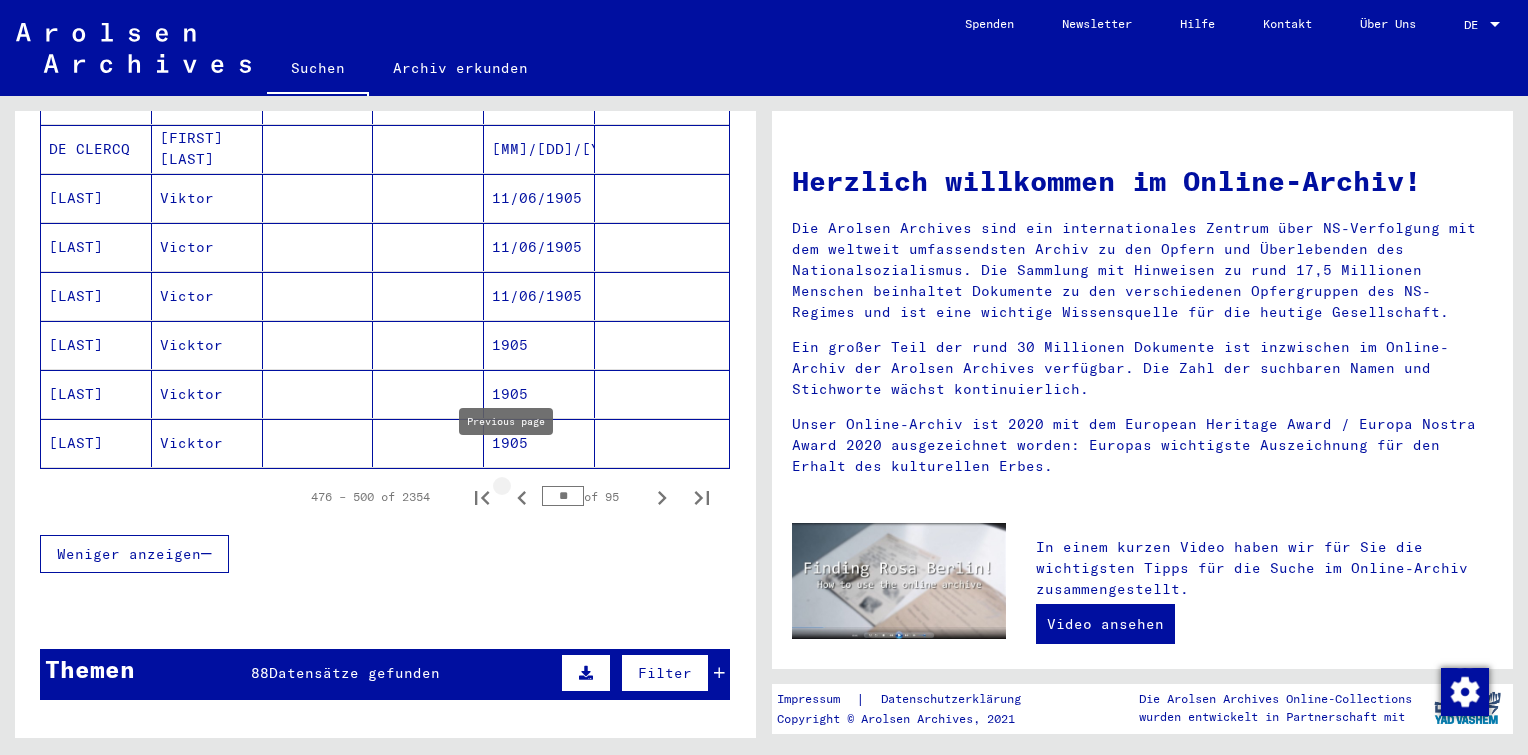 click 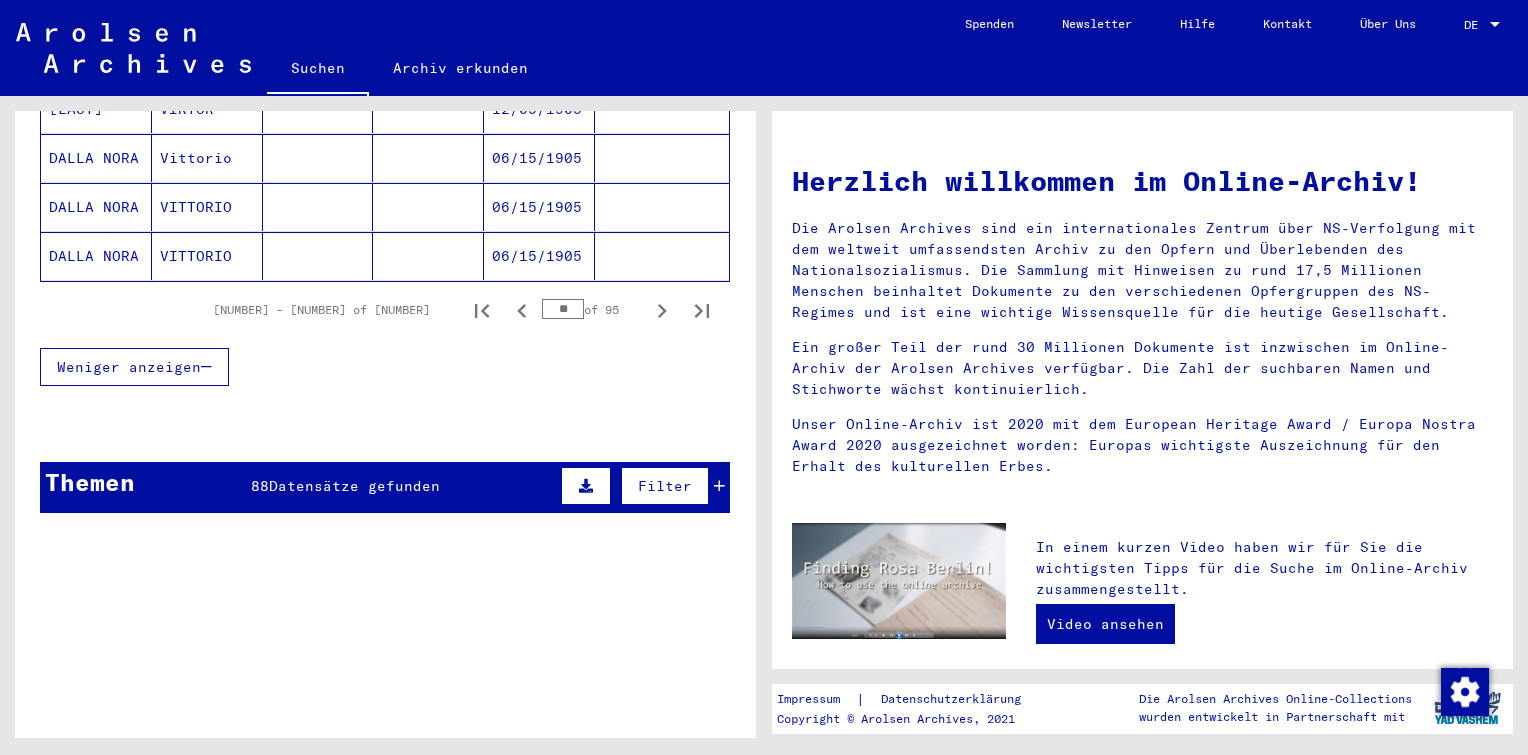 scroll, scrollTop: 1376, scrollLeft: 0, axis: vertical 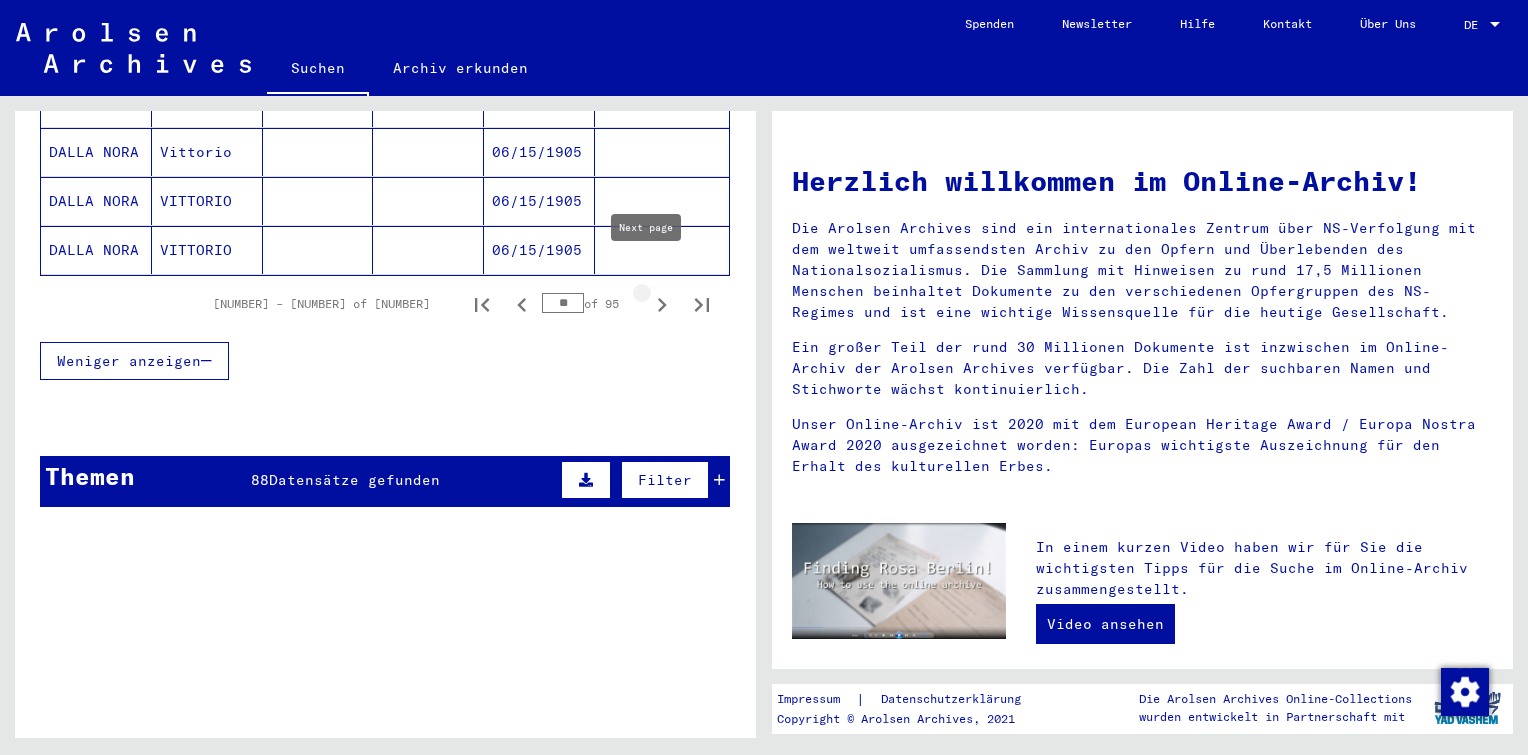 click 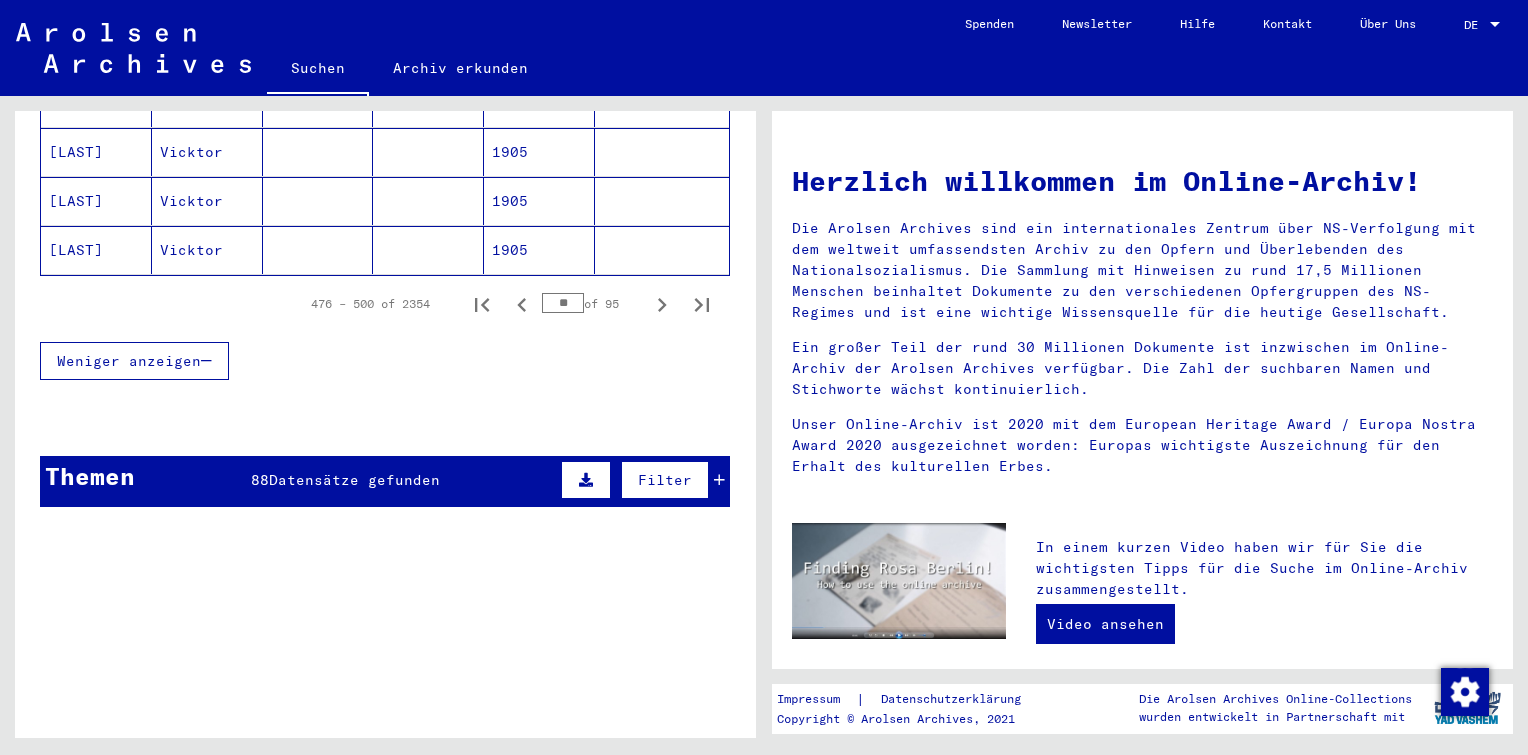 click at bounding box center (662, 304) 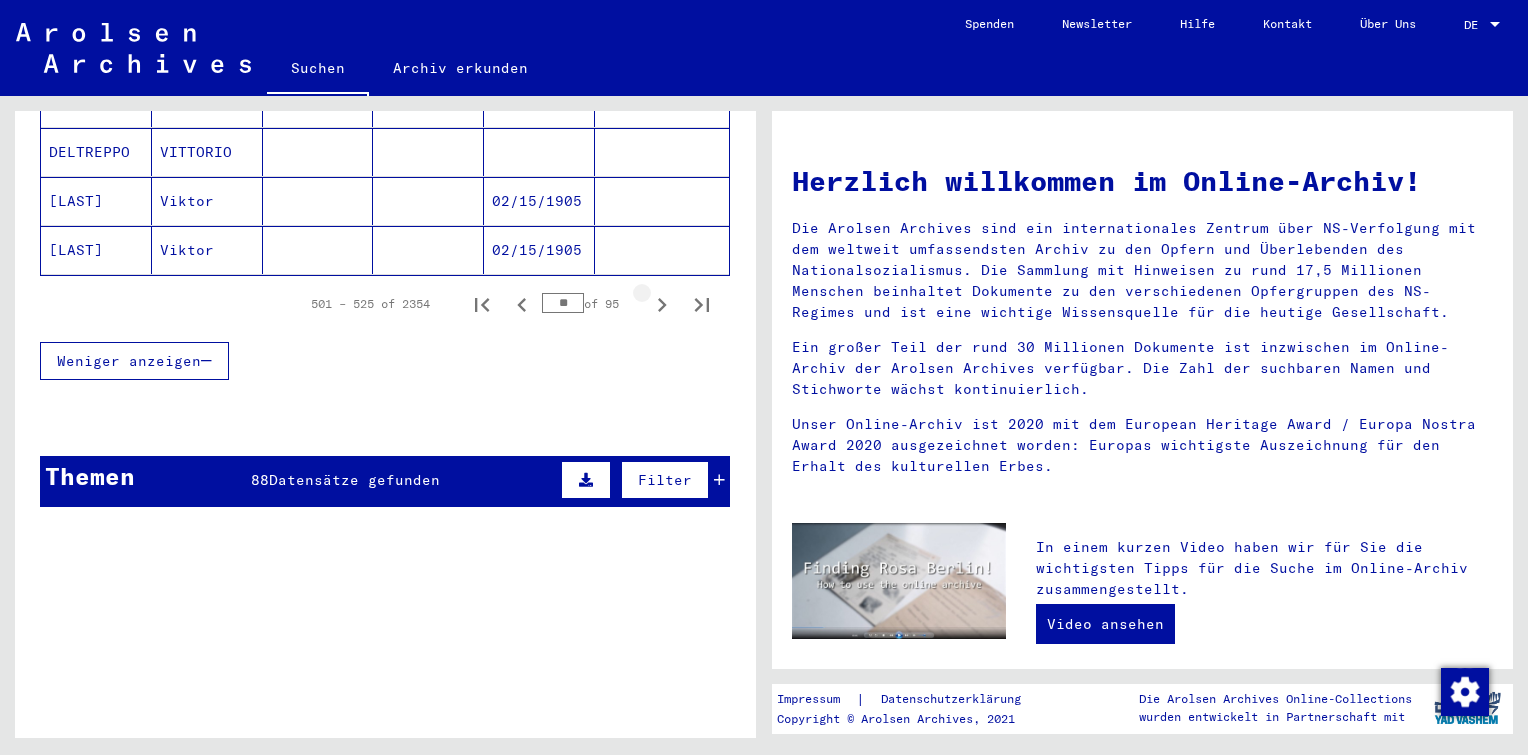 click at bounding box center (662, 304) 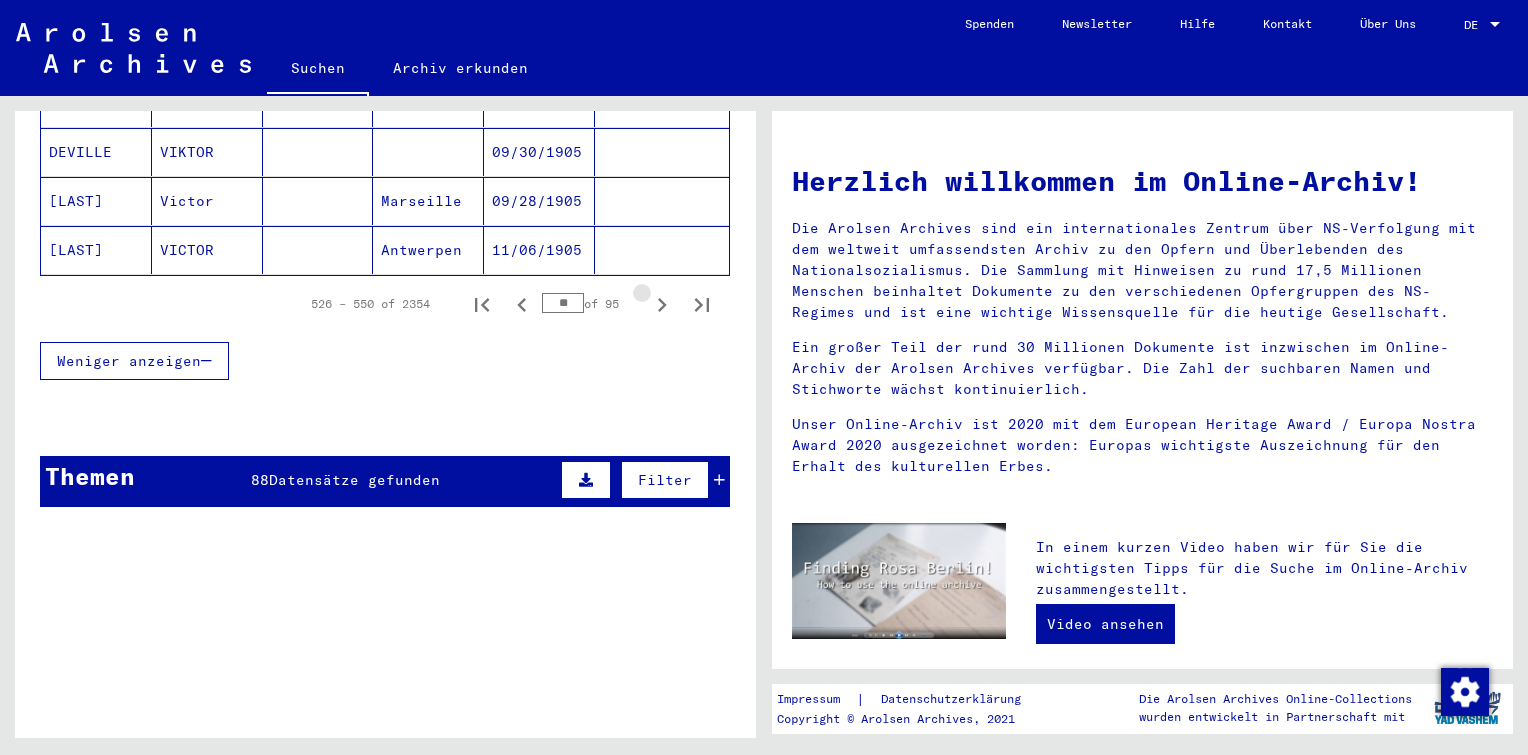 click at bounding box center [662, 304] 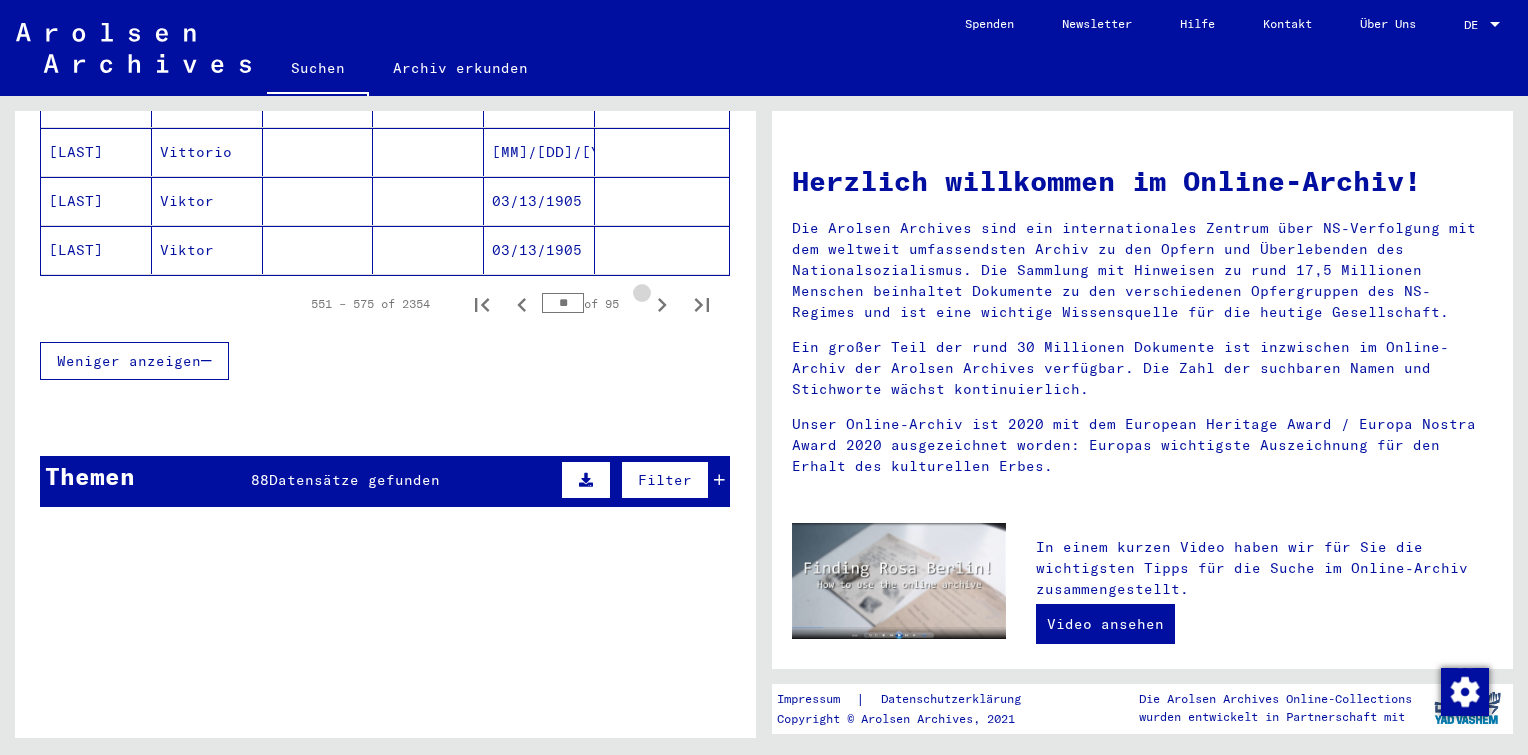 click at bounding box center (662, 304) 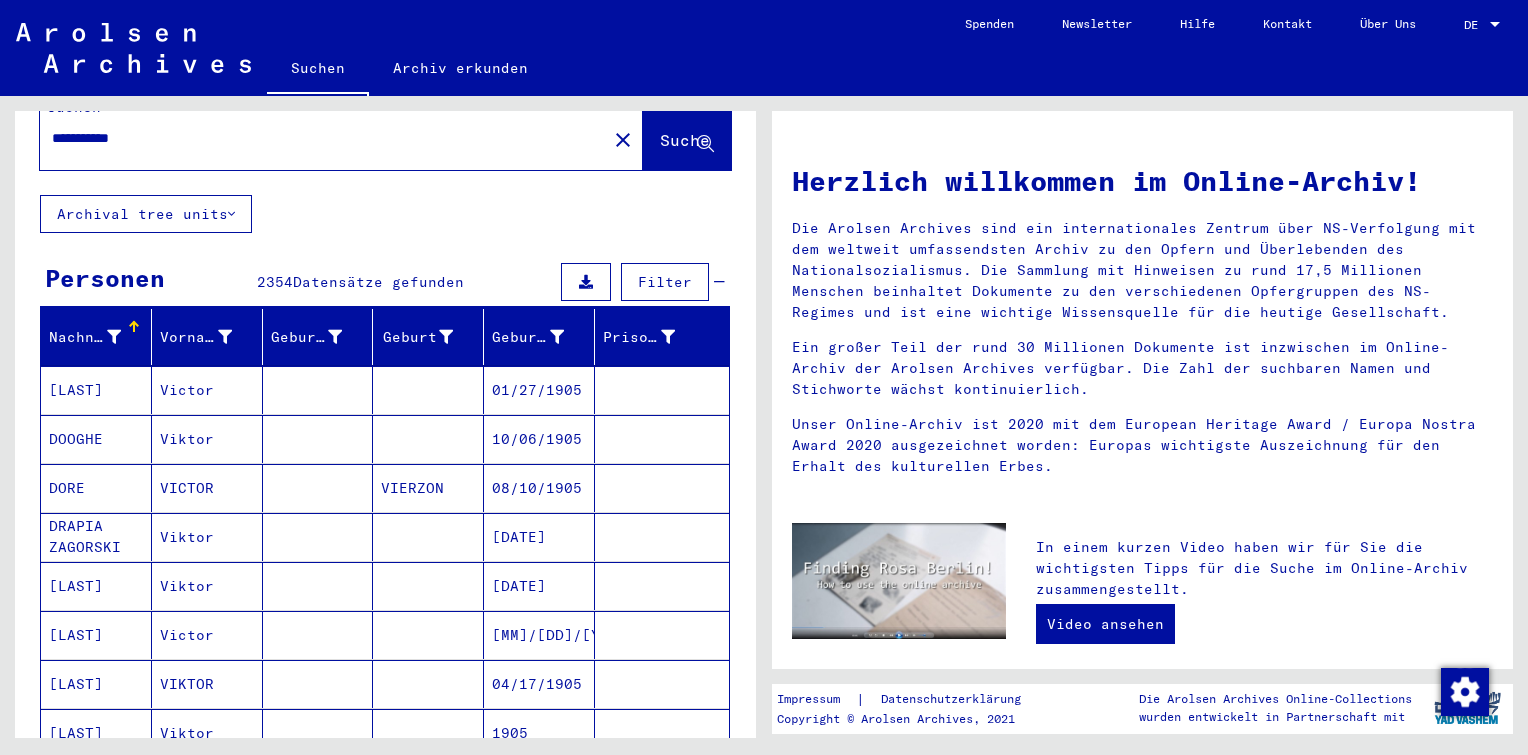 scroll, scrollTop: 60, scrollLeft: 0, axis: vertical 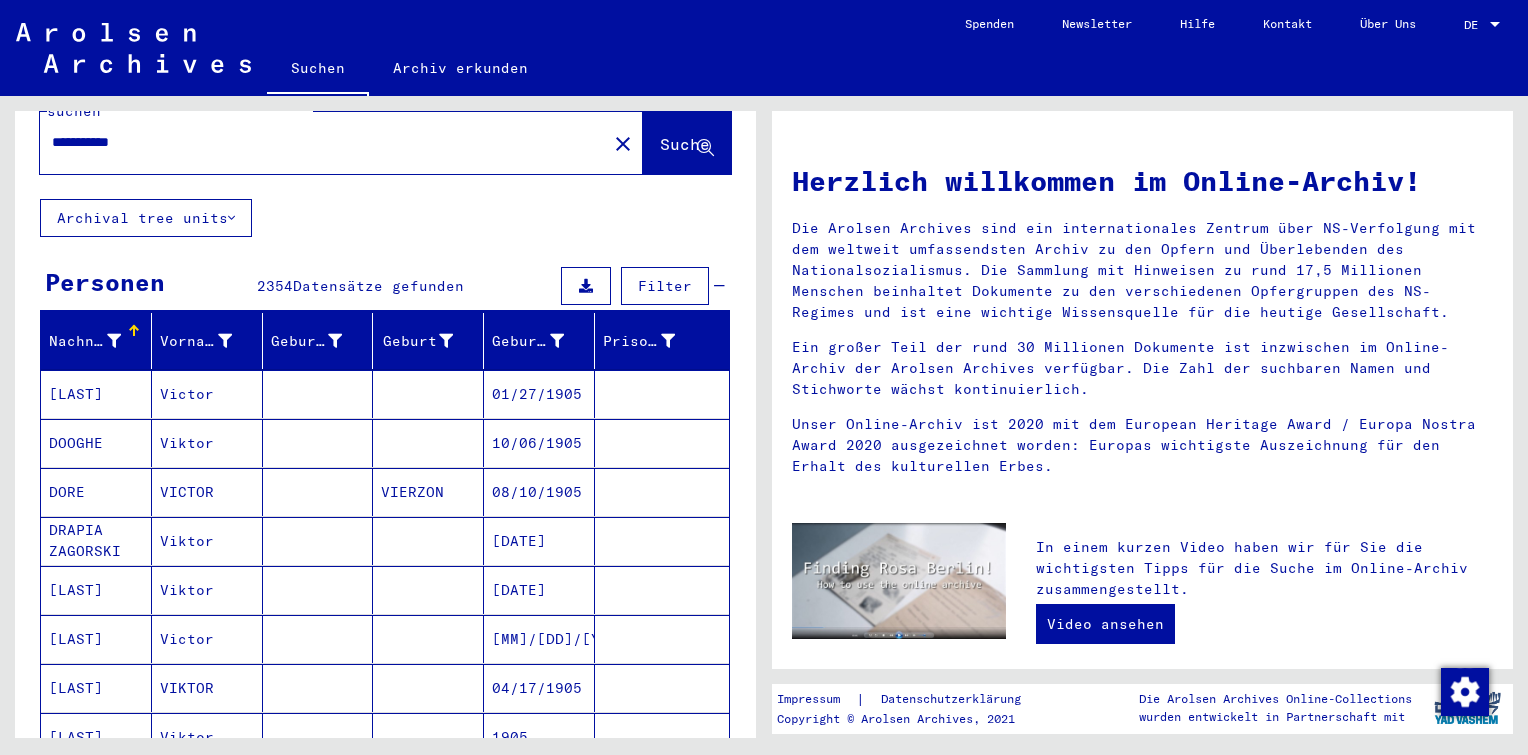 type on "**********" 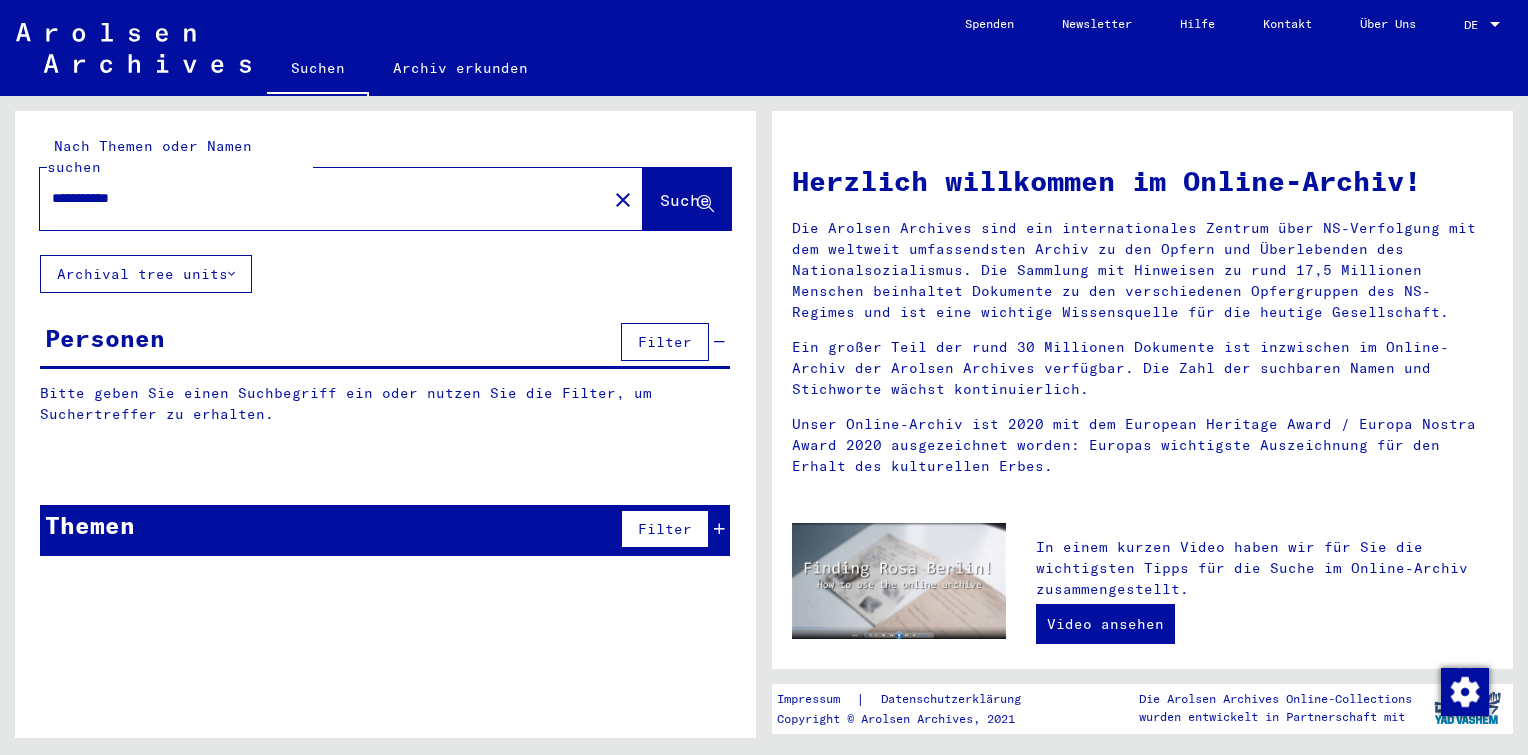 scroll, scrollTop: 0, scrollLeft: 0, axis: both 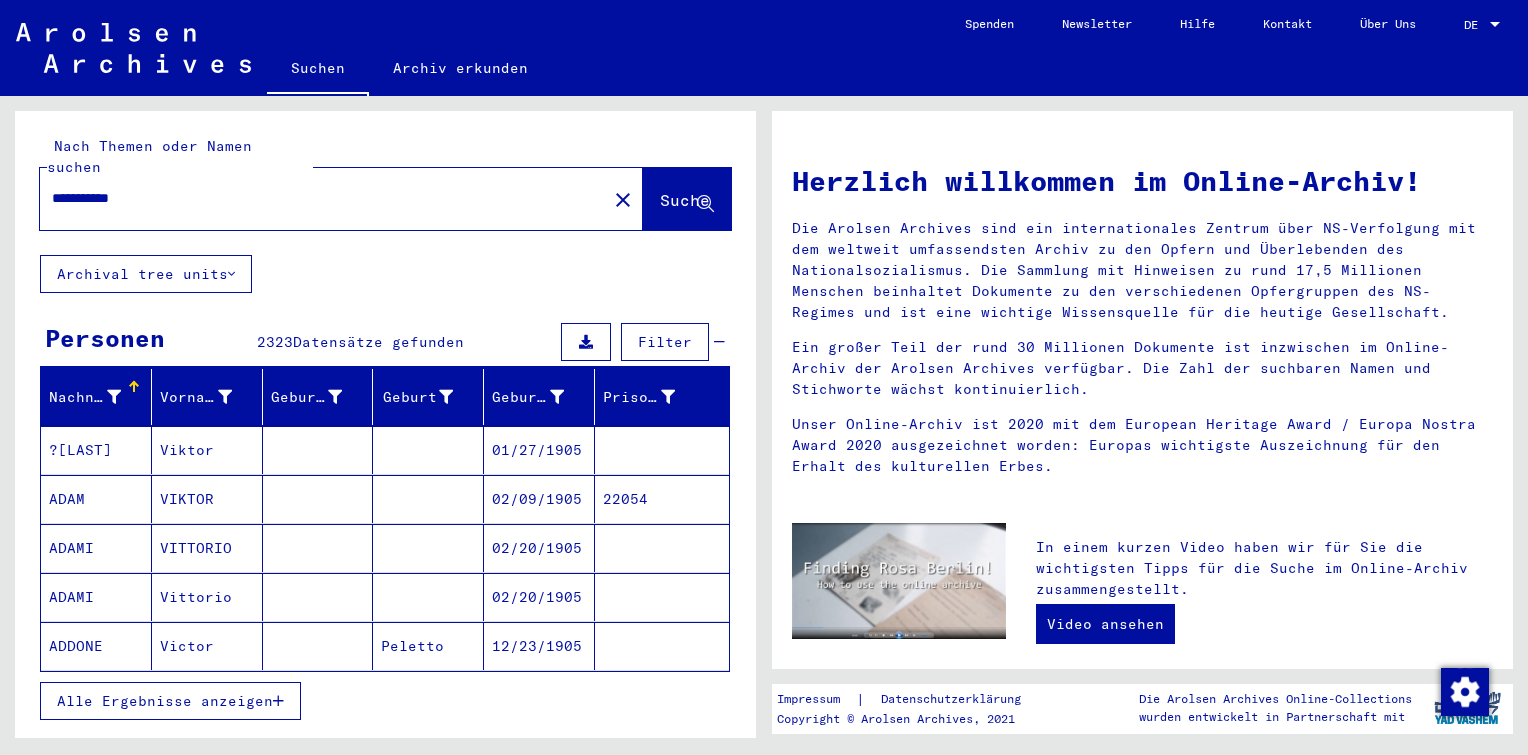 click on "Alle Ergebnisse anzeigen" at bounding box center [165, 701] 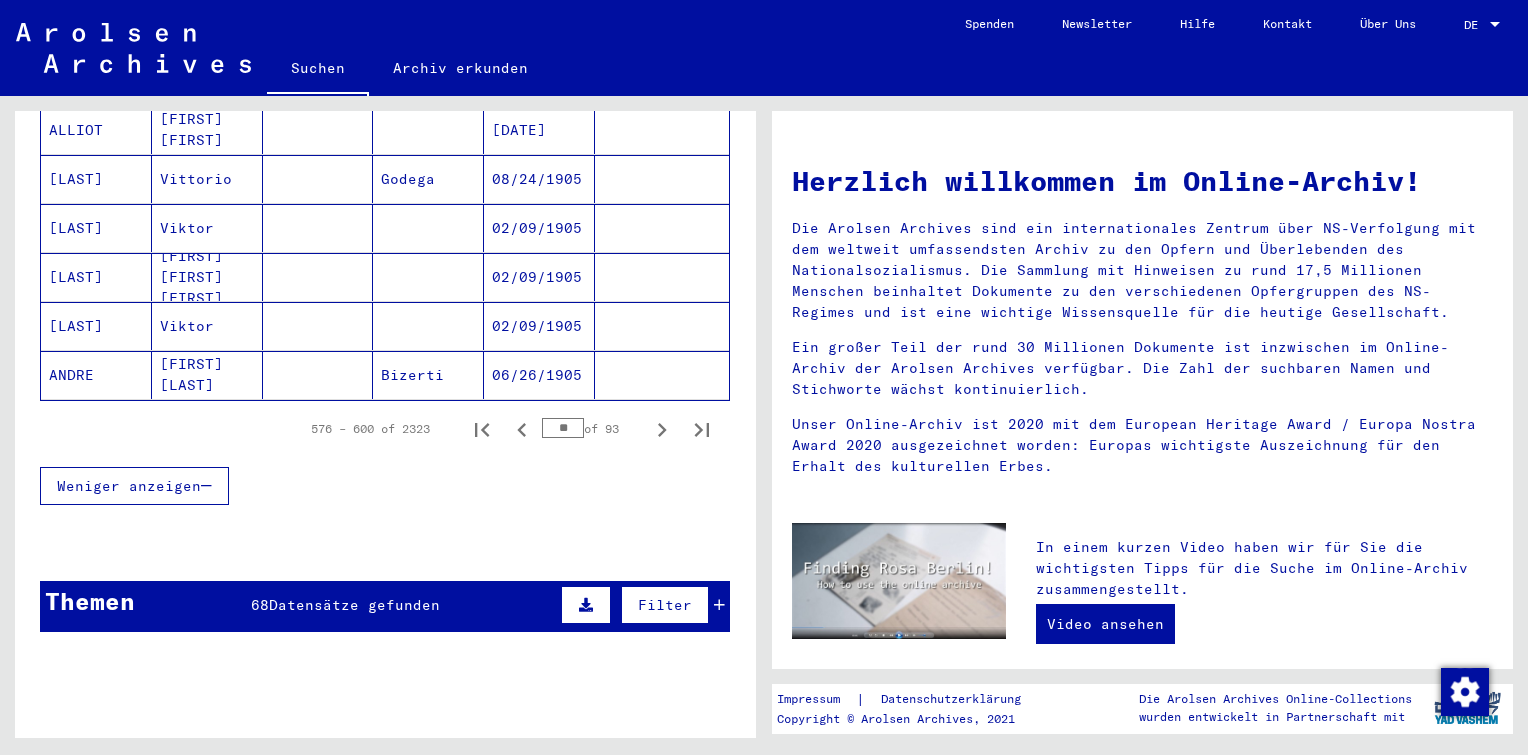 scroll, scrollTop: 1251, scrollLeft: 0, axis: vertical 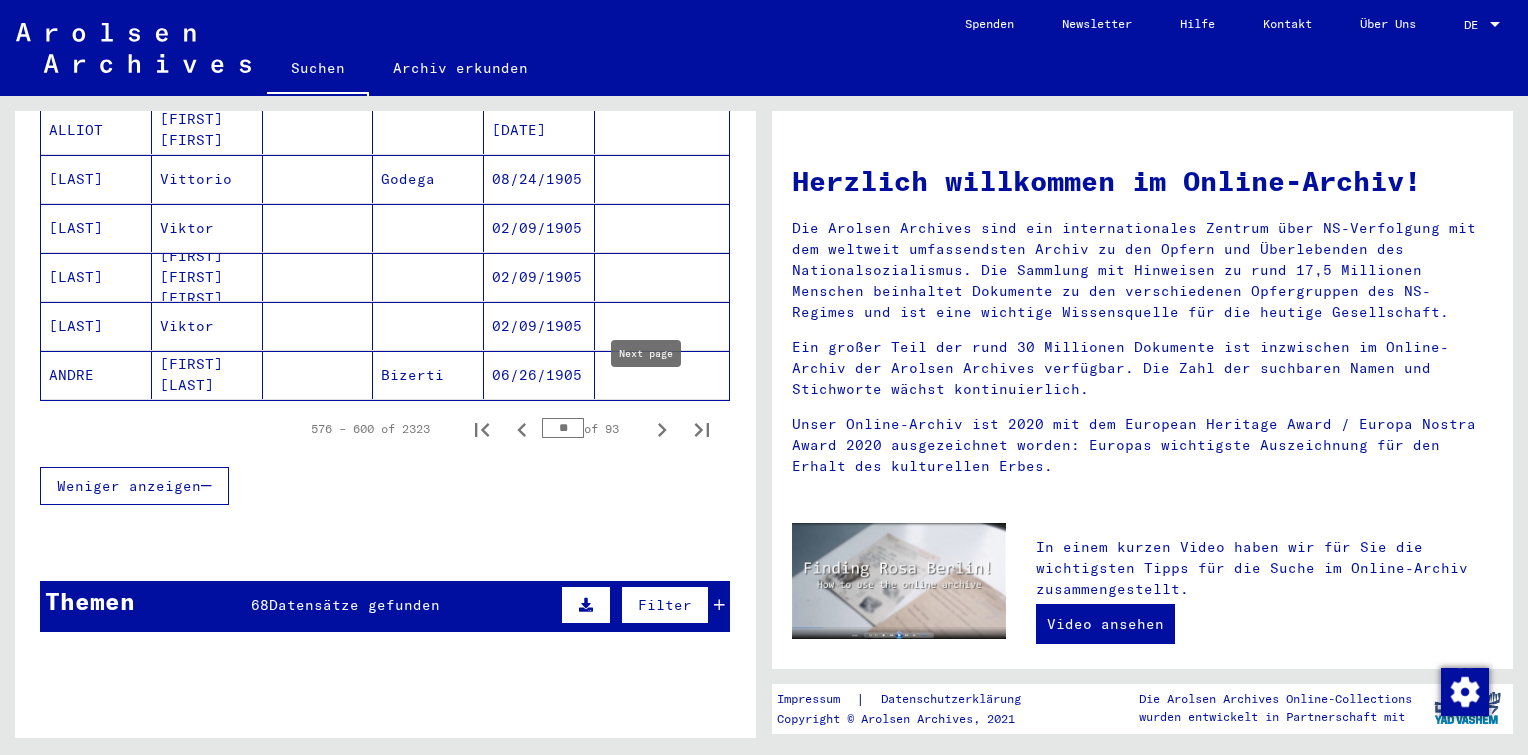 click 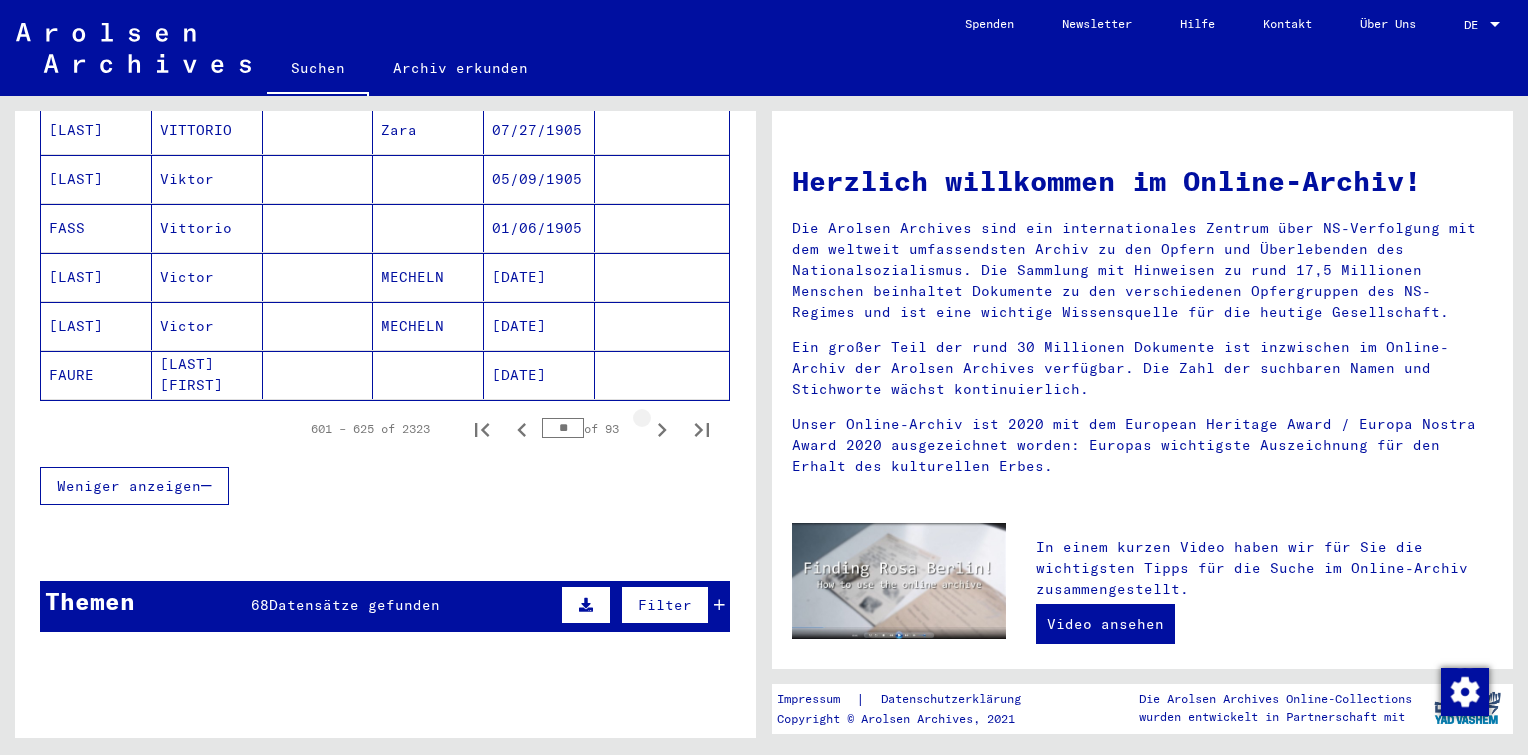 click 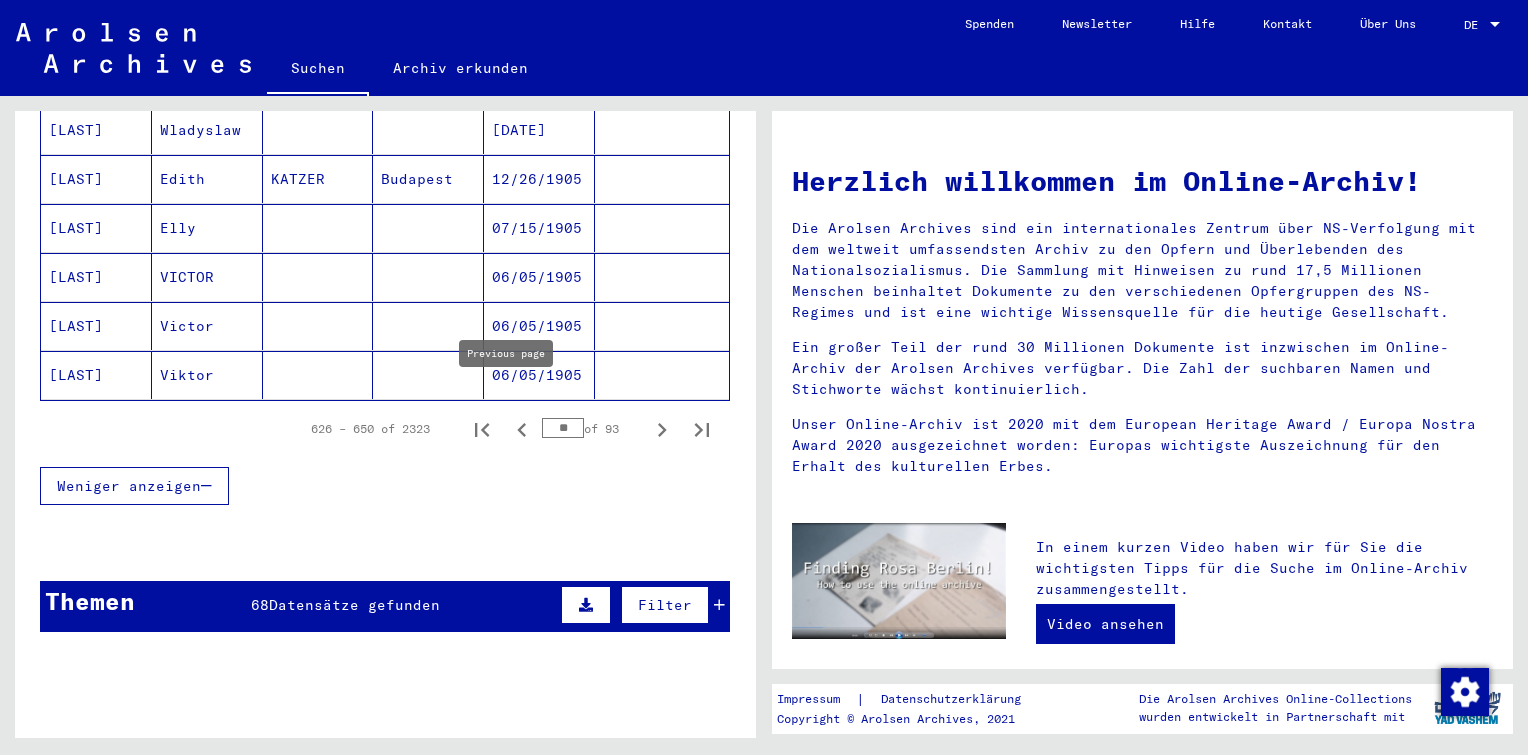 click 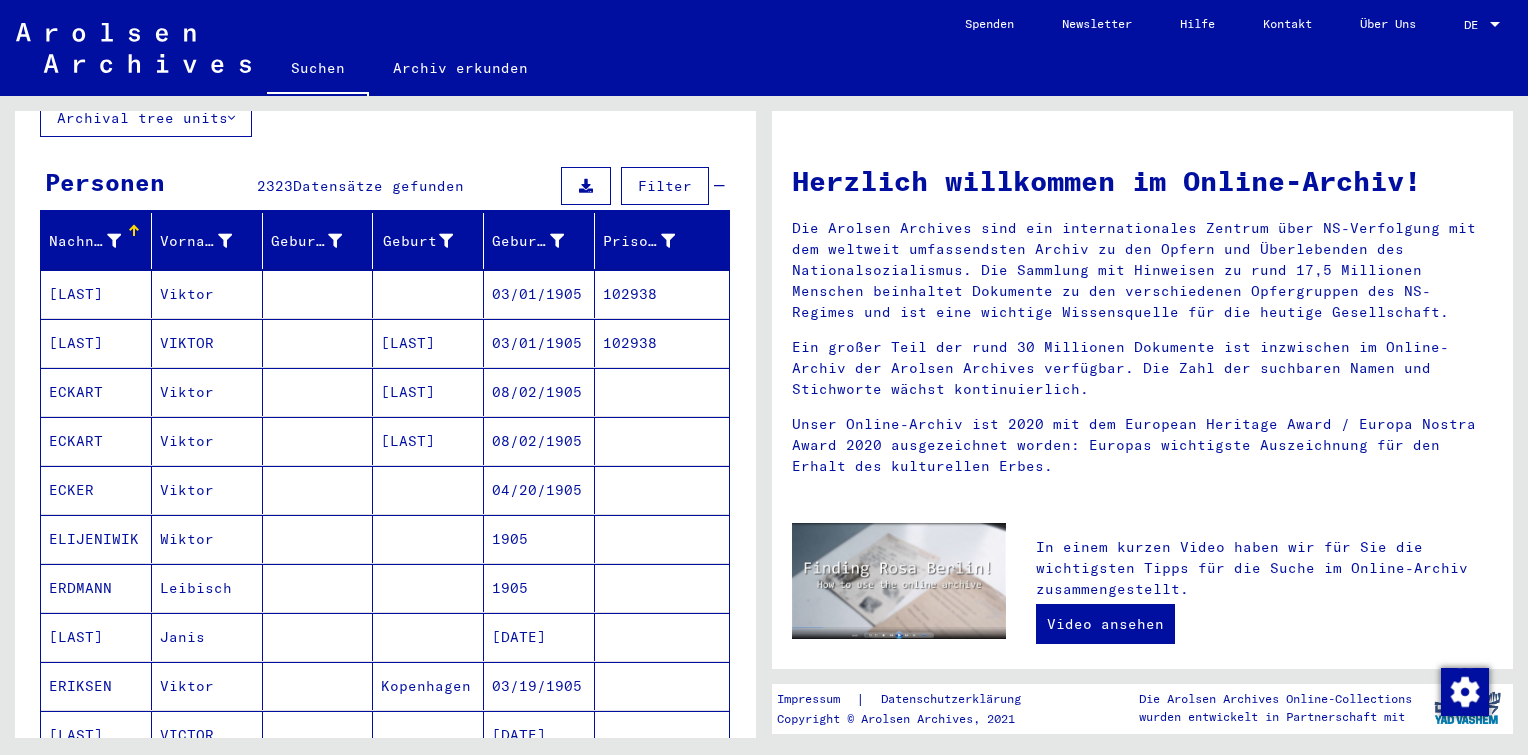 scroll, scrollTop: 163, scrollLeft: 0, axis: vertical 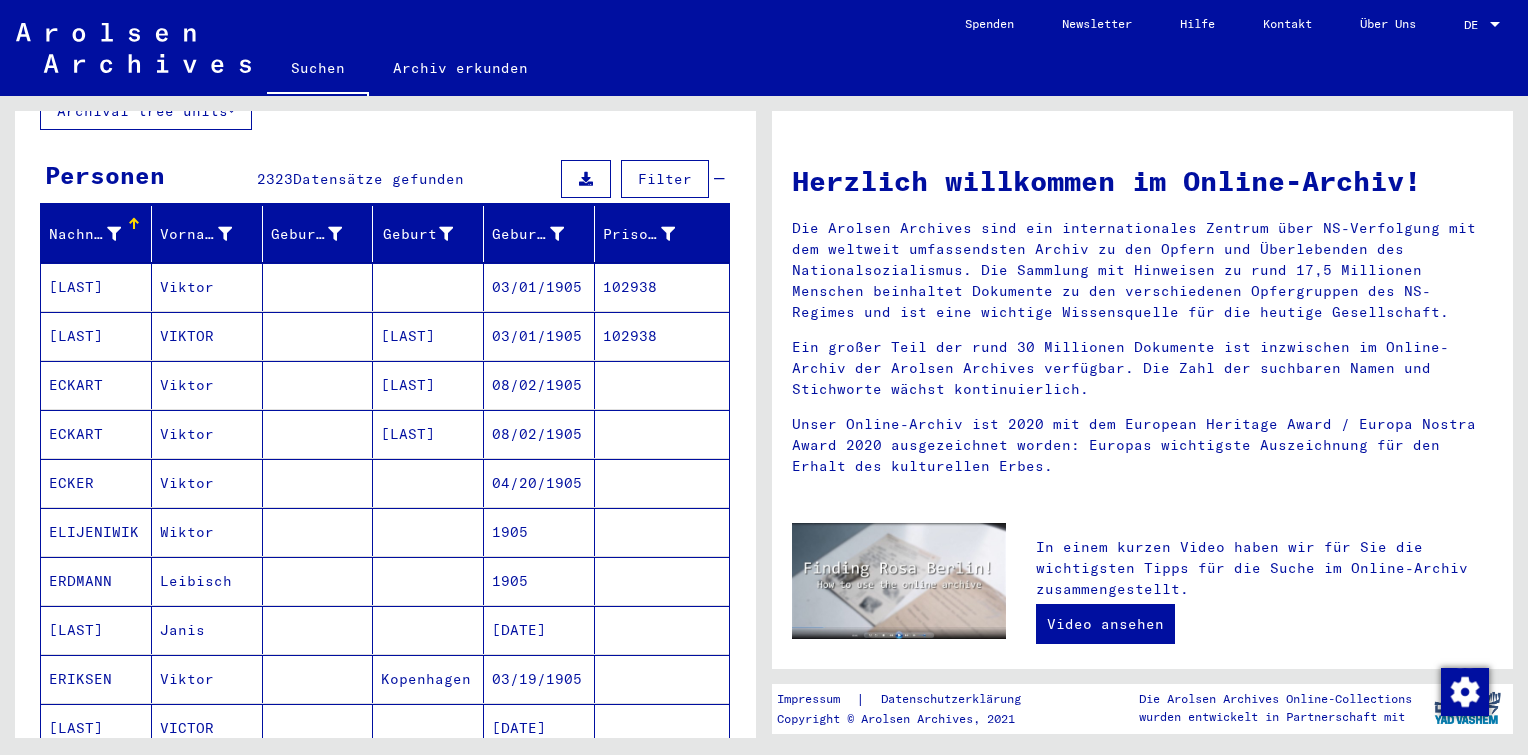 click at bounding box center [428, 336] 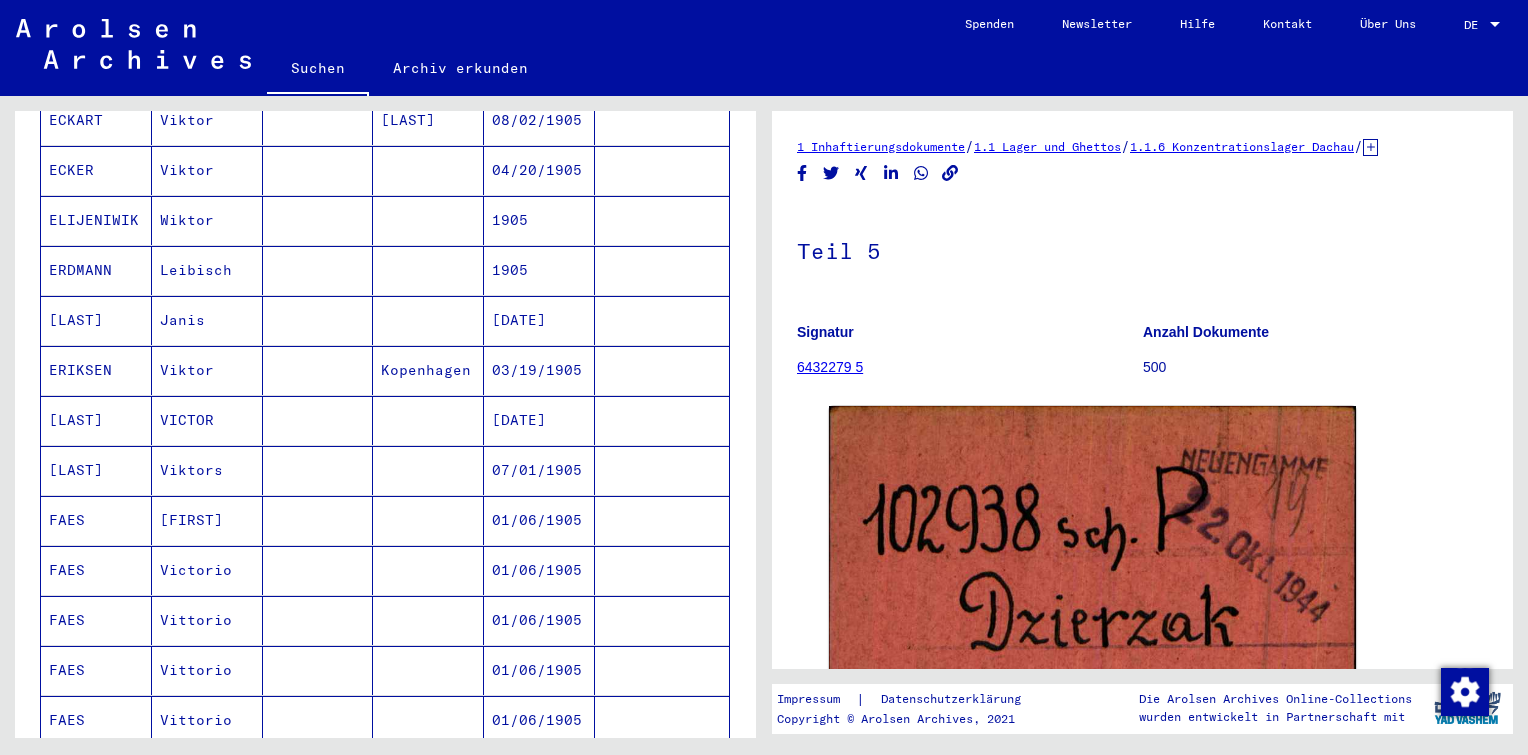 scroll, scrollTop: 744, scrollLeft: 0, axis: vertical 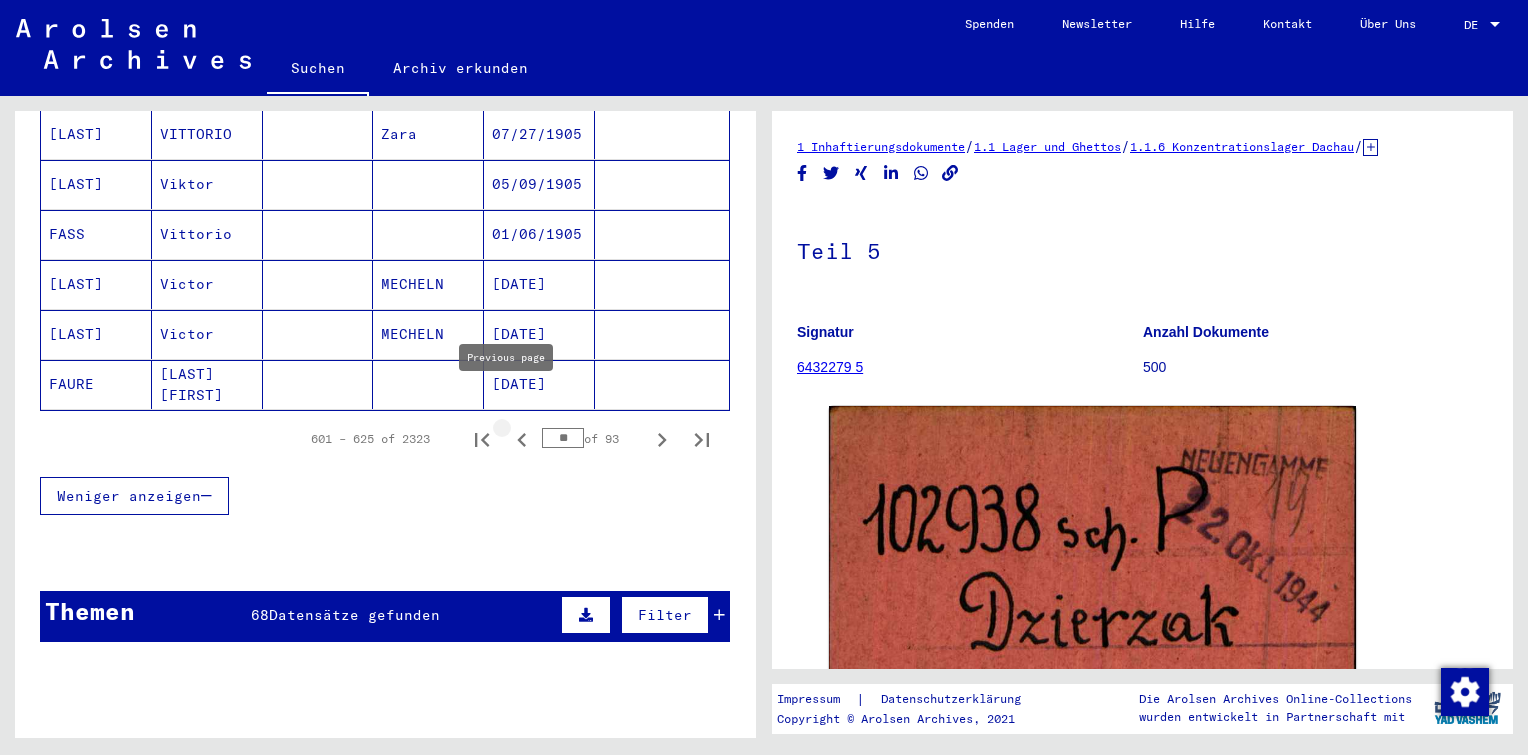 click 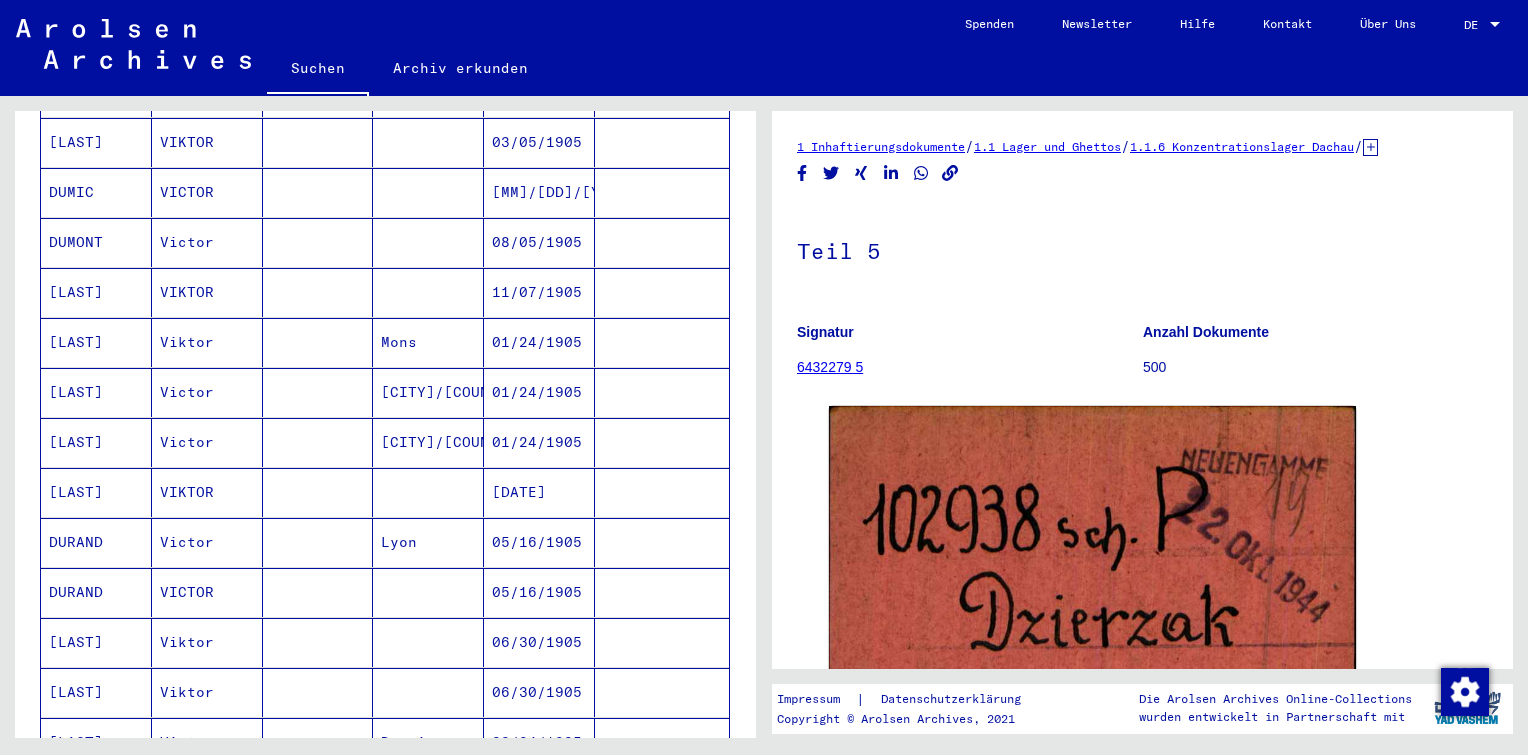 scroll, scrollTop: 1002, scrollLeft: 0, axis: vertical 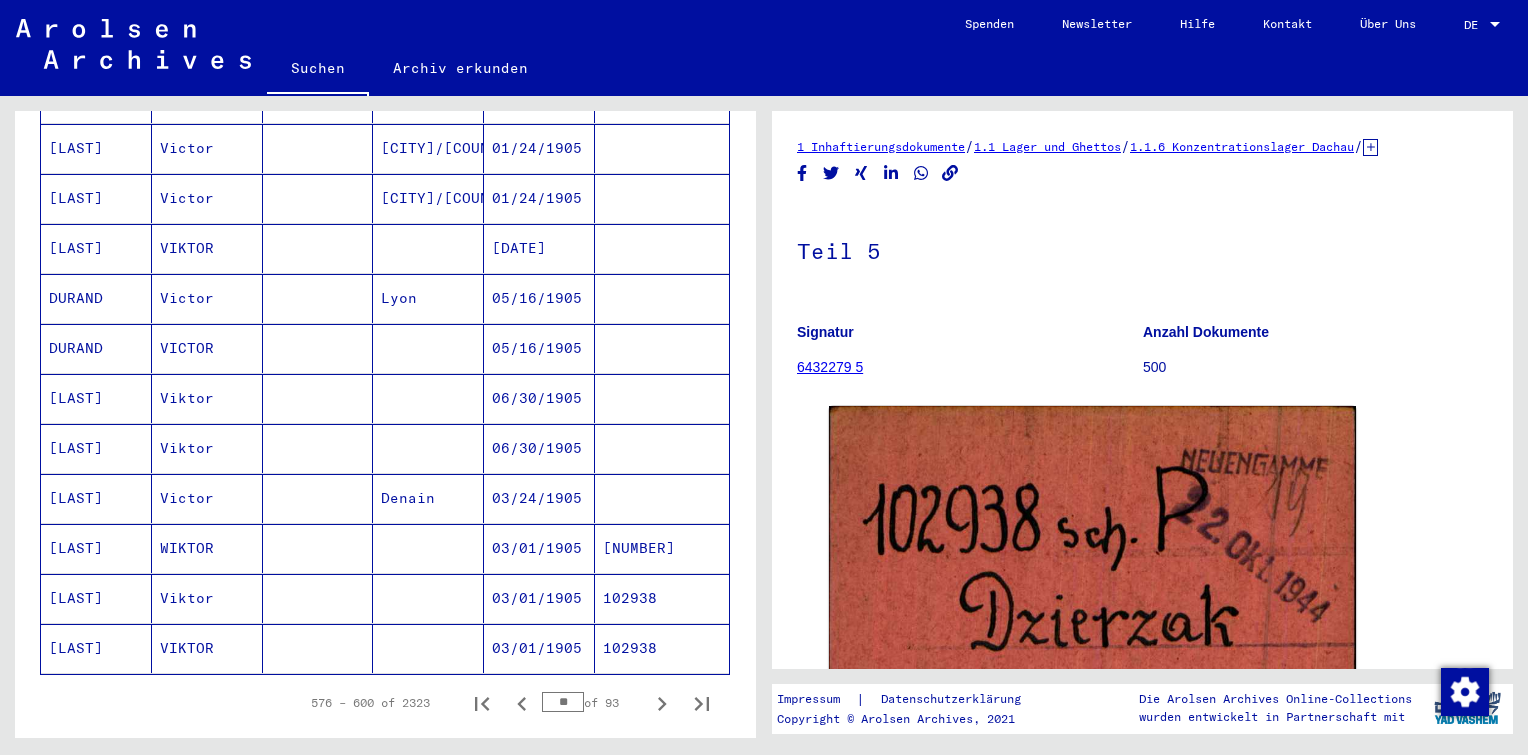 click on "06/30/1905" at bounding box center [539, 448] 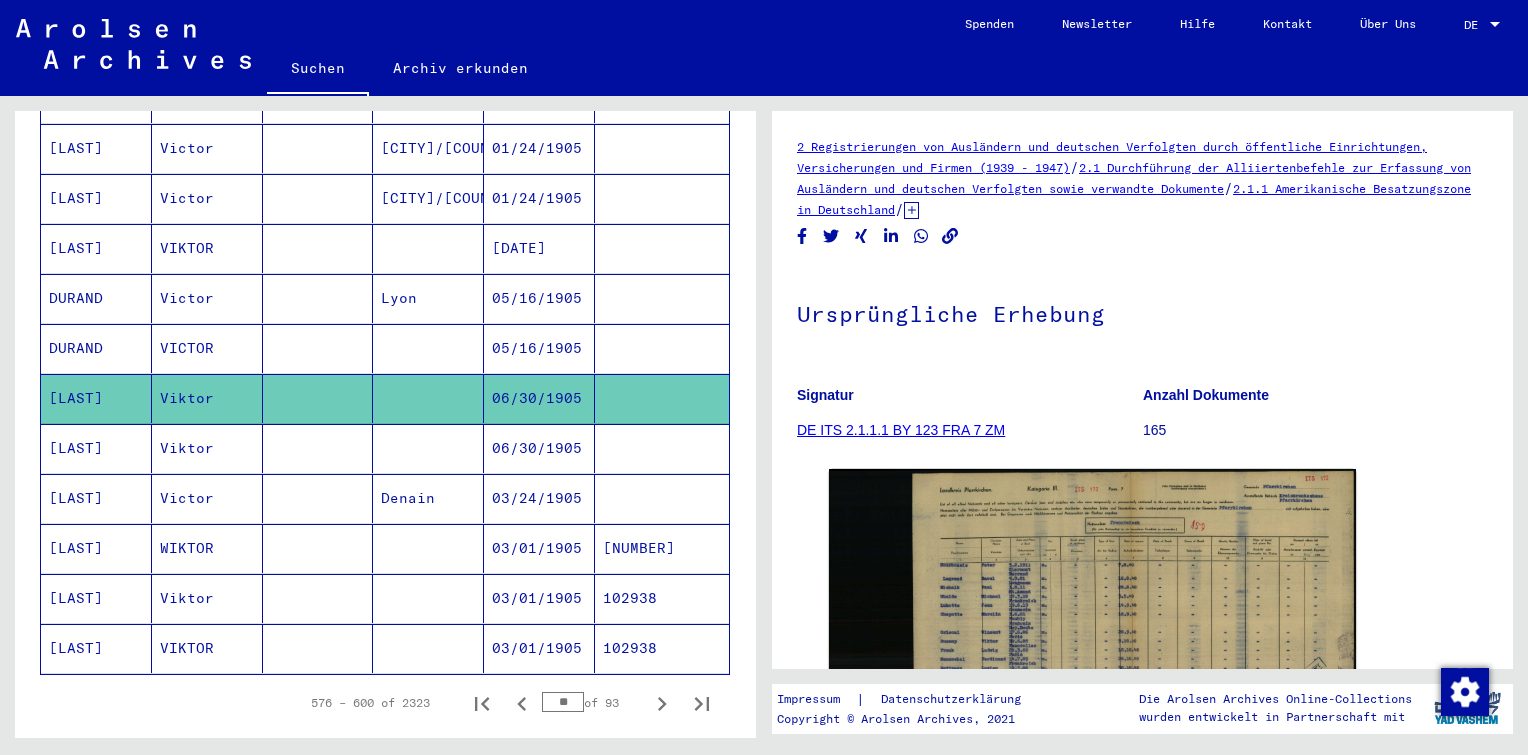 scroll, scrollTop: 0, scrollLeft: 0, axis: both 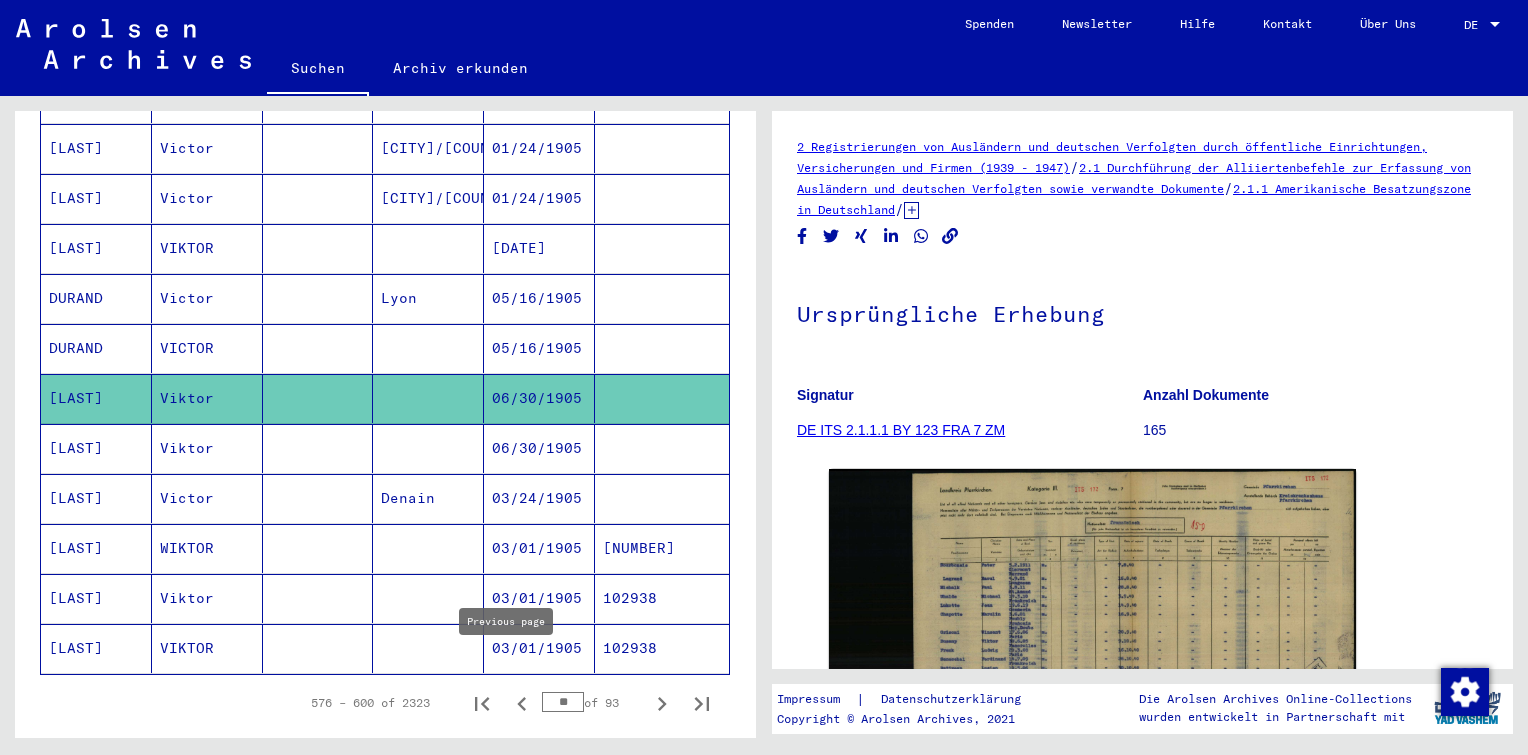 click 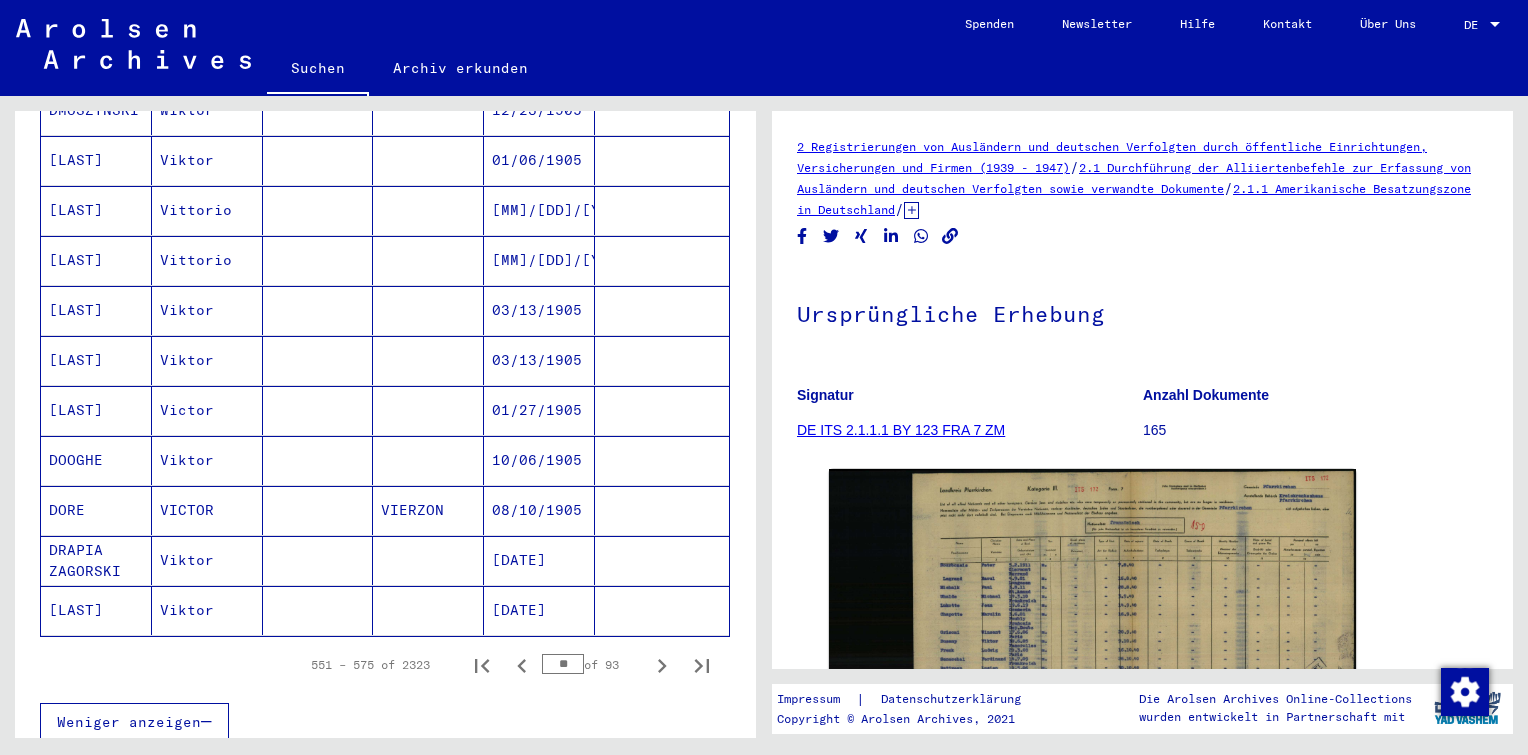 scroll, scrollTop: 1254, scrollLeft: 0, axis: vertical 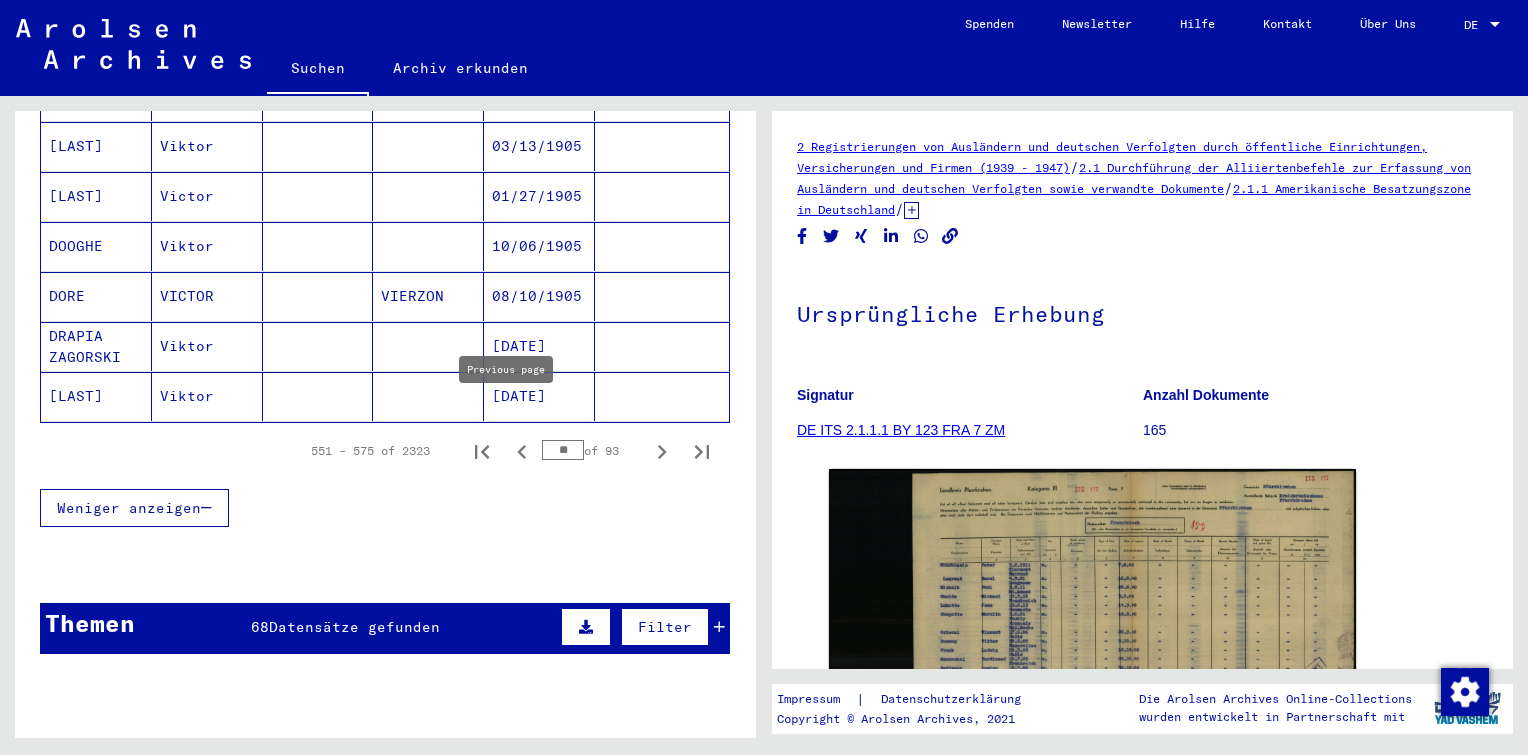 click 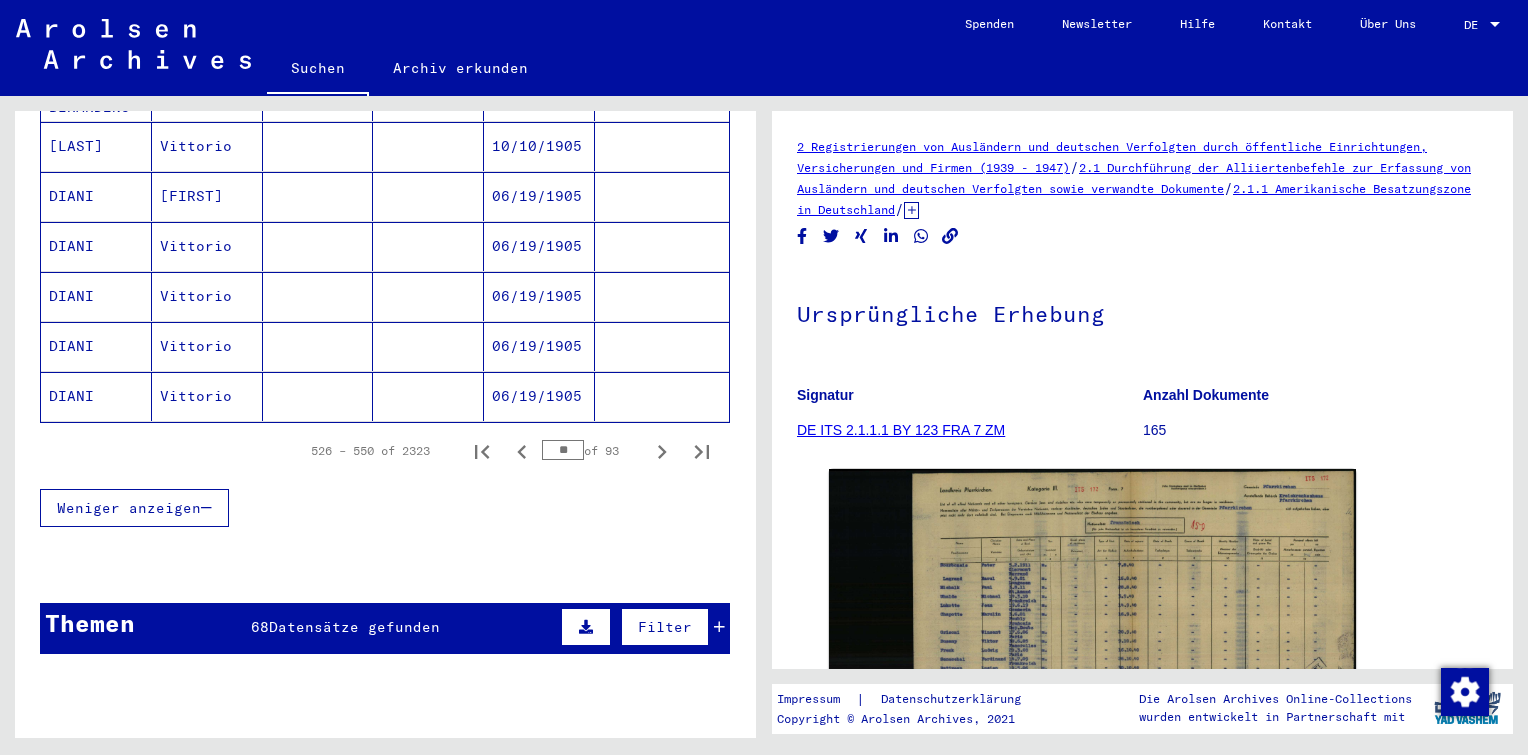 click 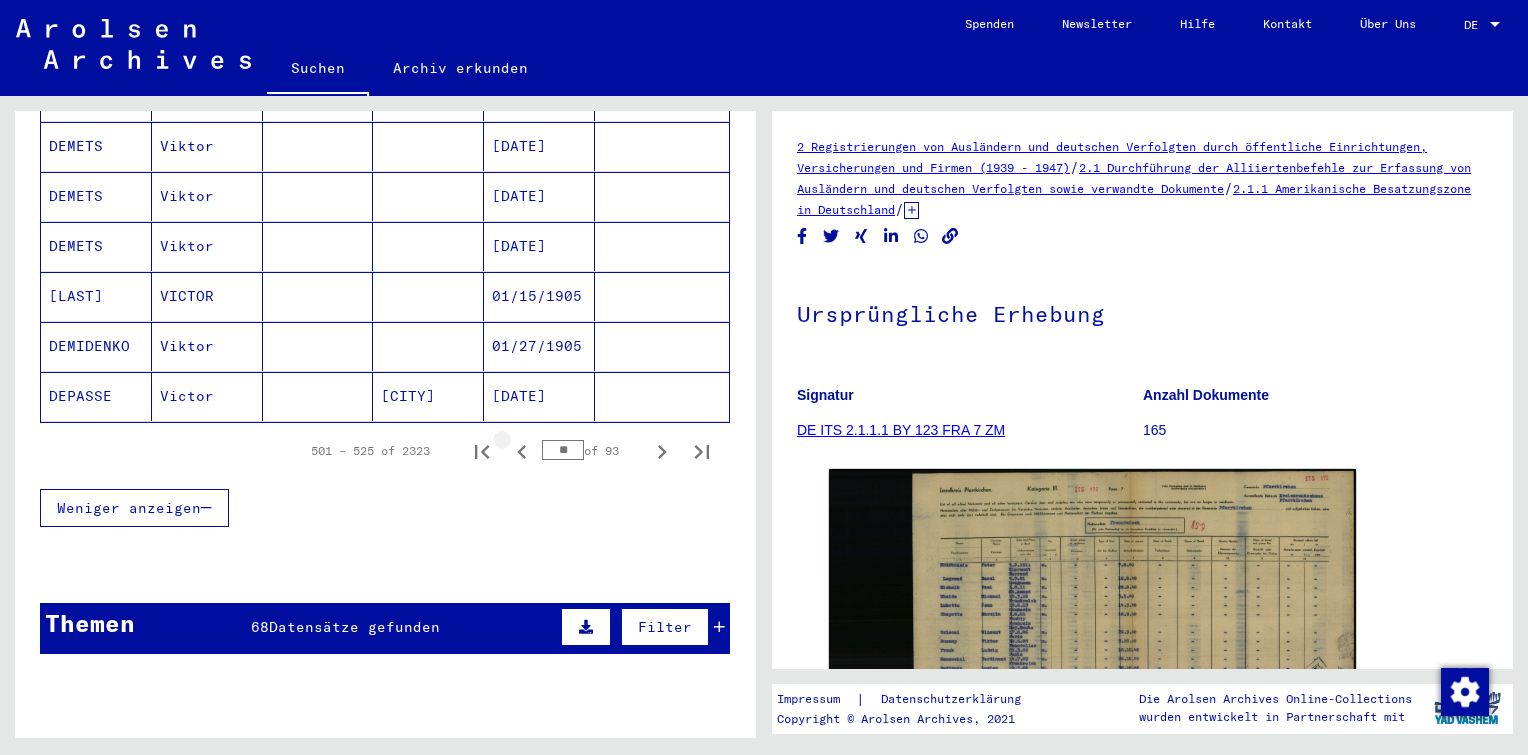 click 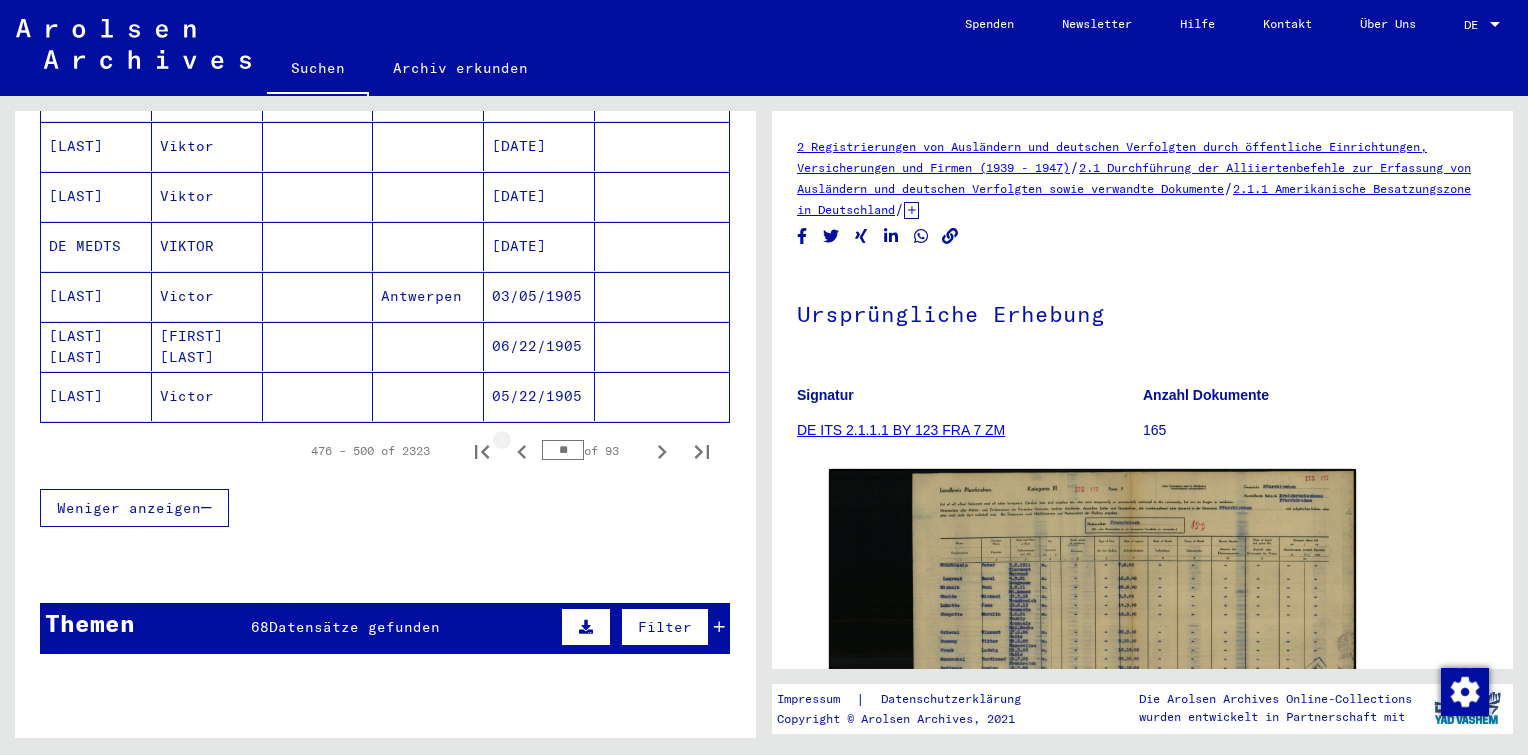 click 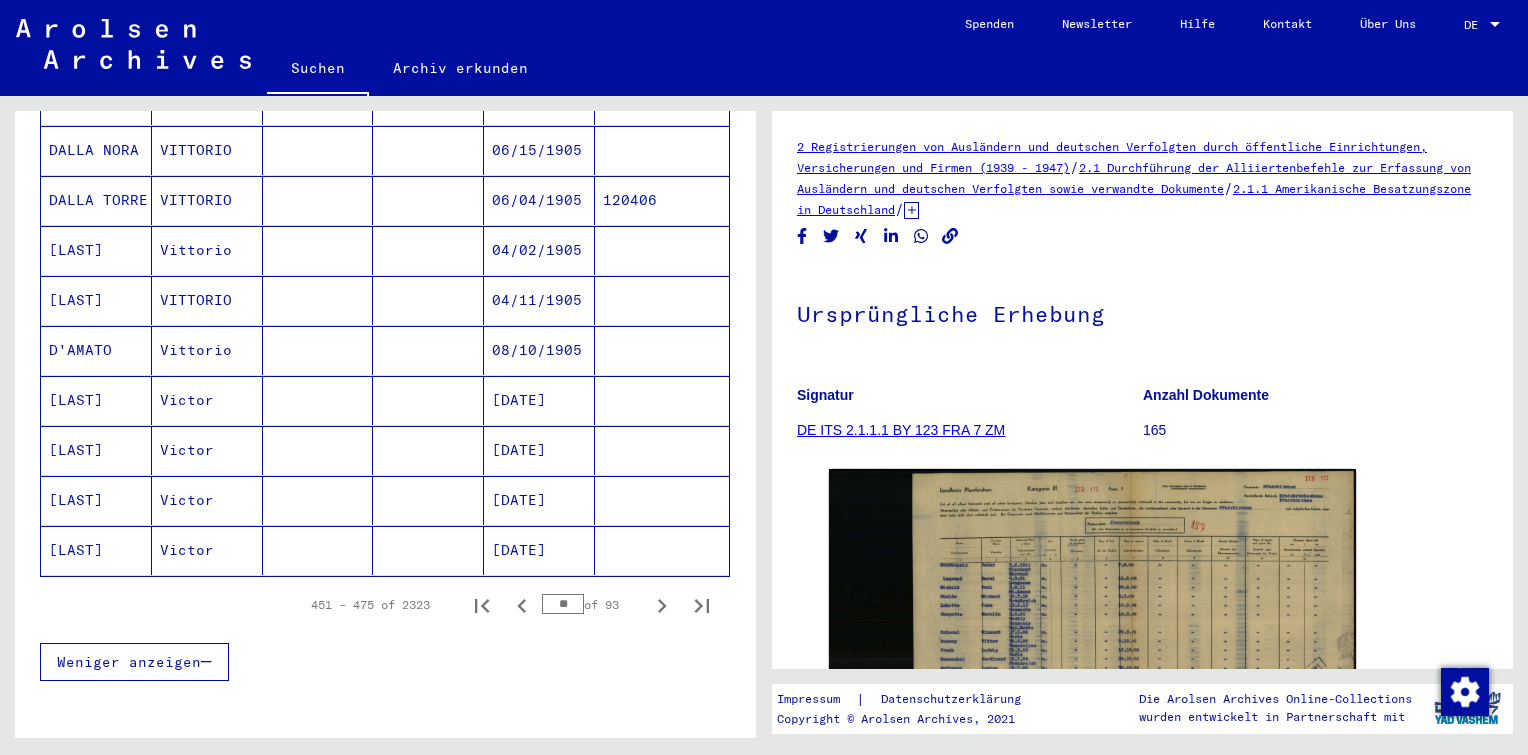 scroll, scrollTop: 1104, scrollLeft: 0, axis: vertical 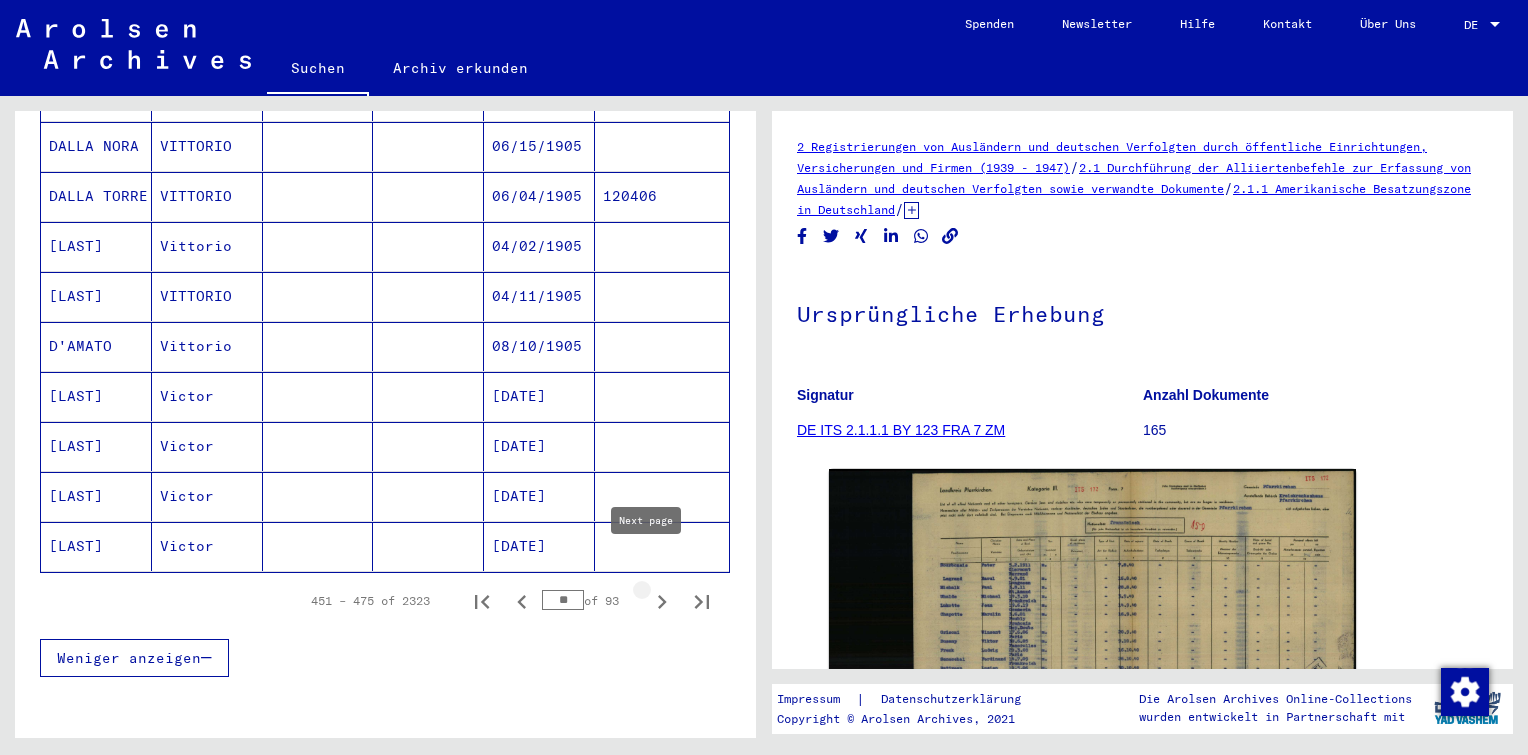 click 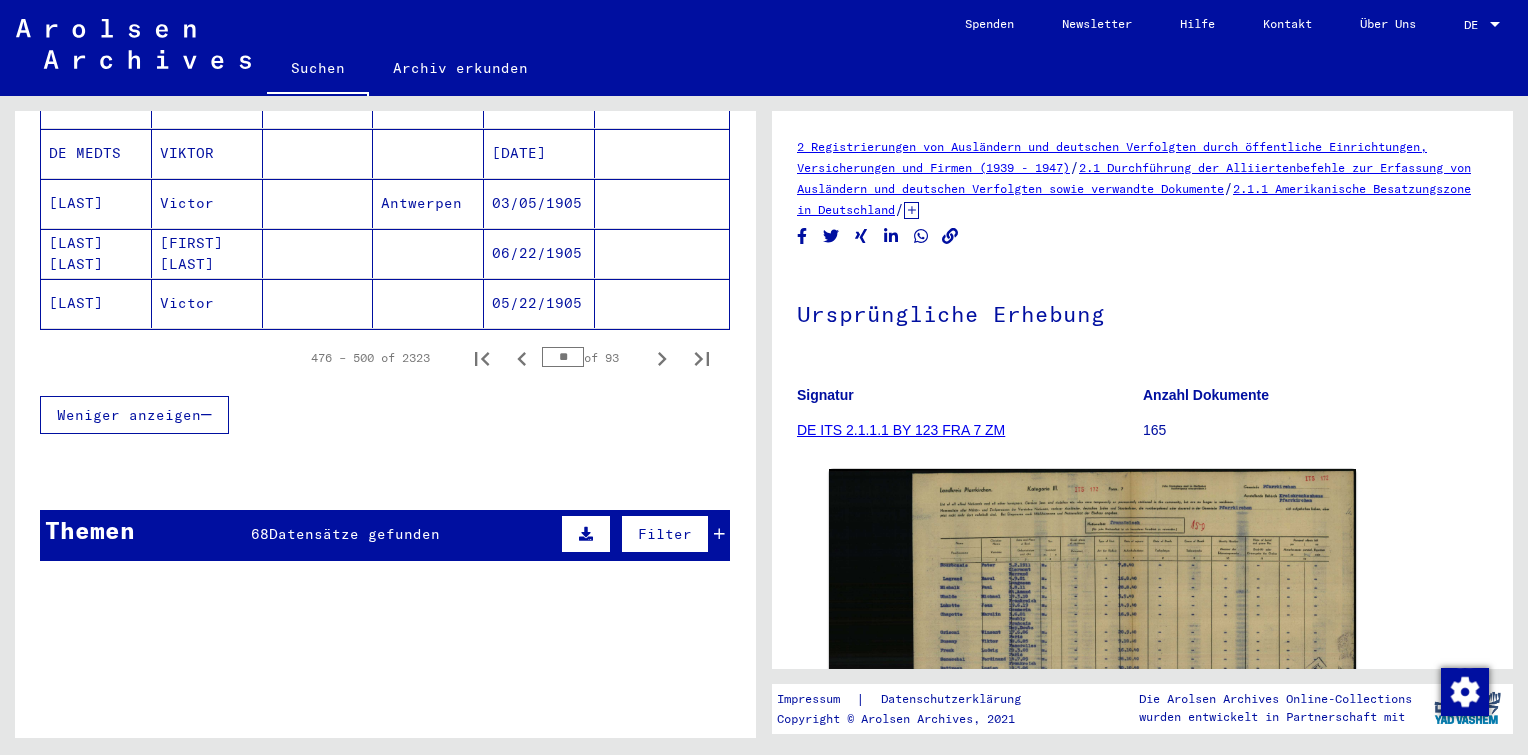 scroll, scrollTop: 1347, scrollLeft: 0, axis: vertical 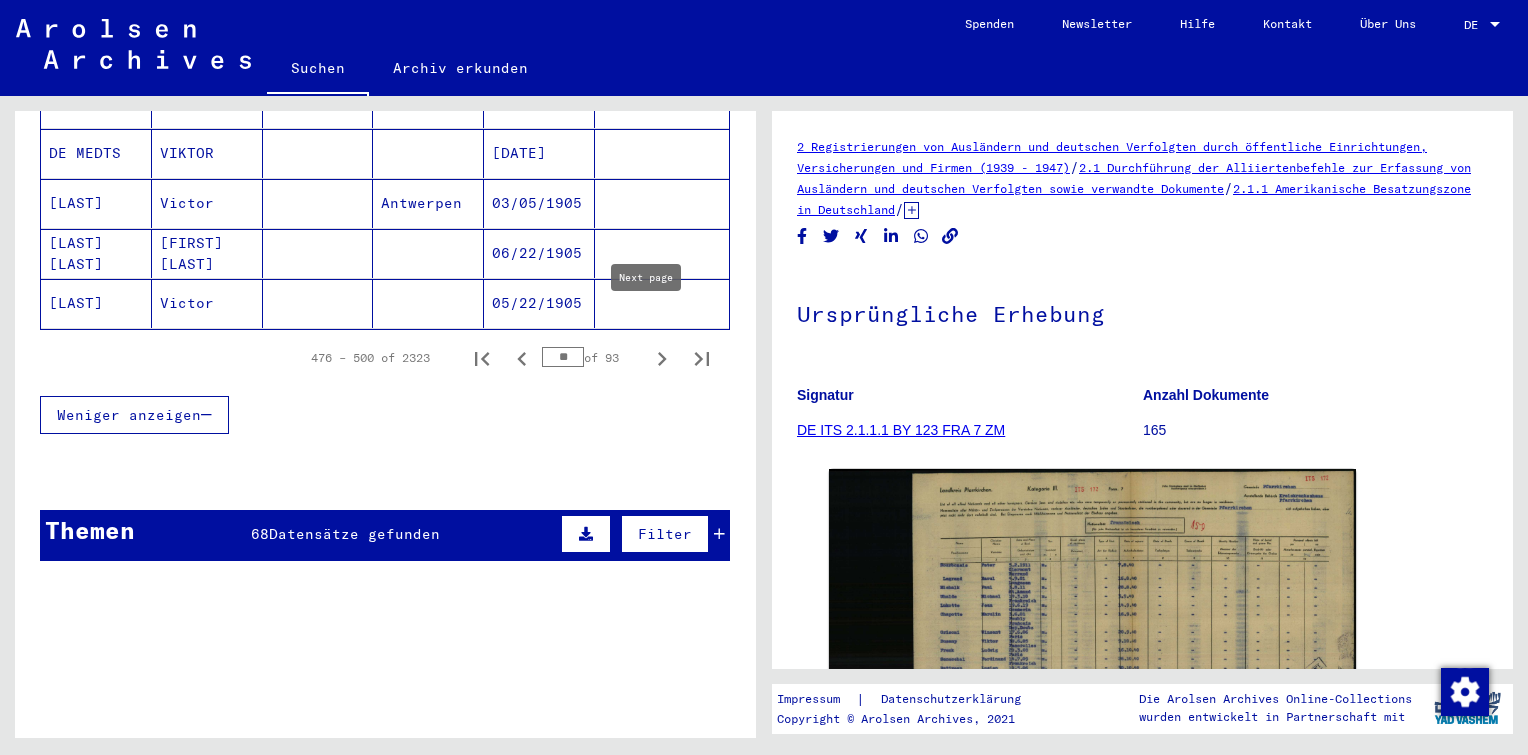 click 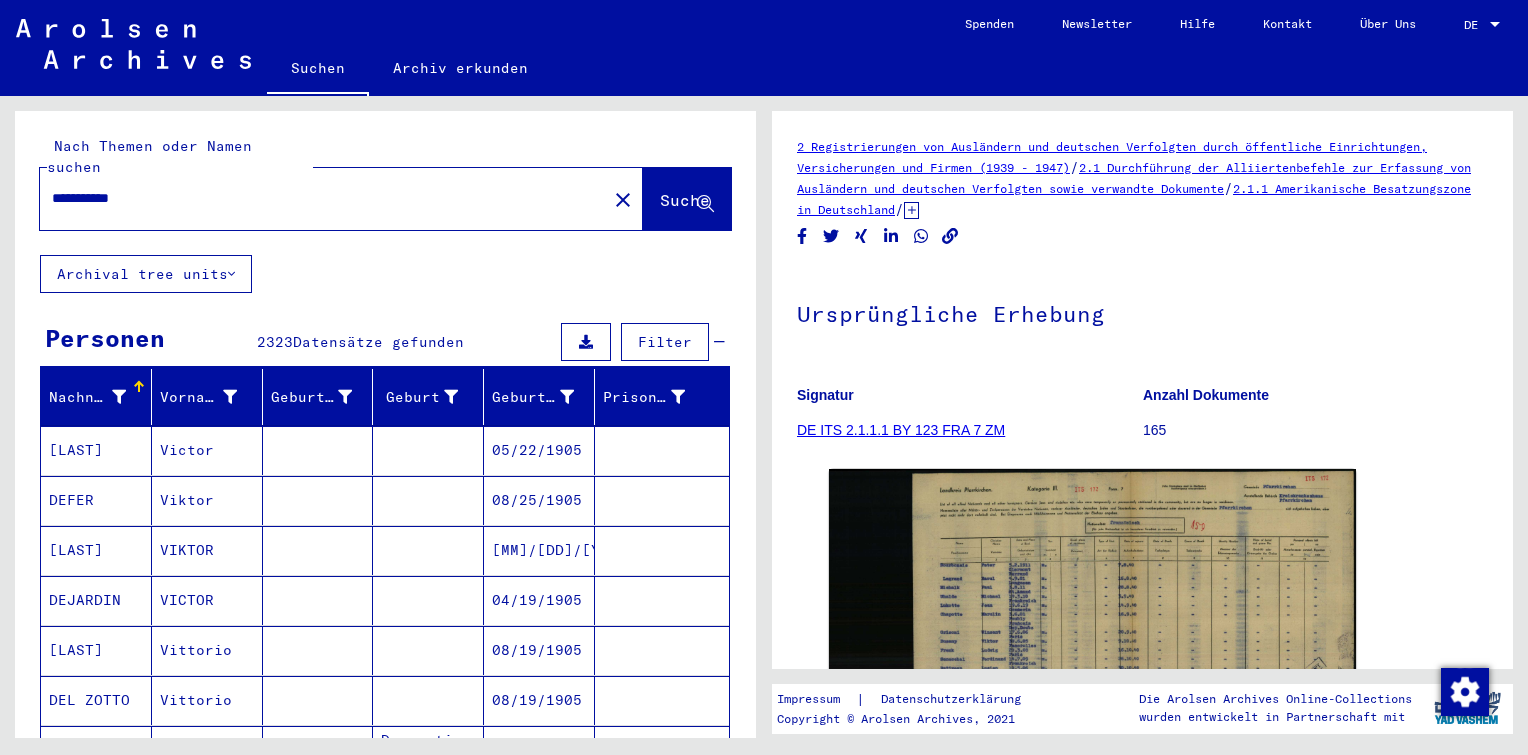 scroll, scrollTop: 4, scrollLeft: 0, axis: vertical 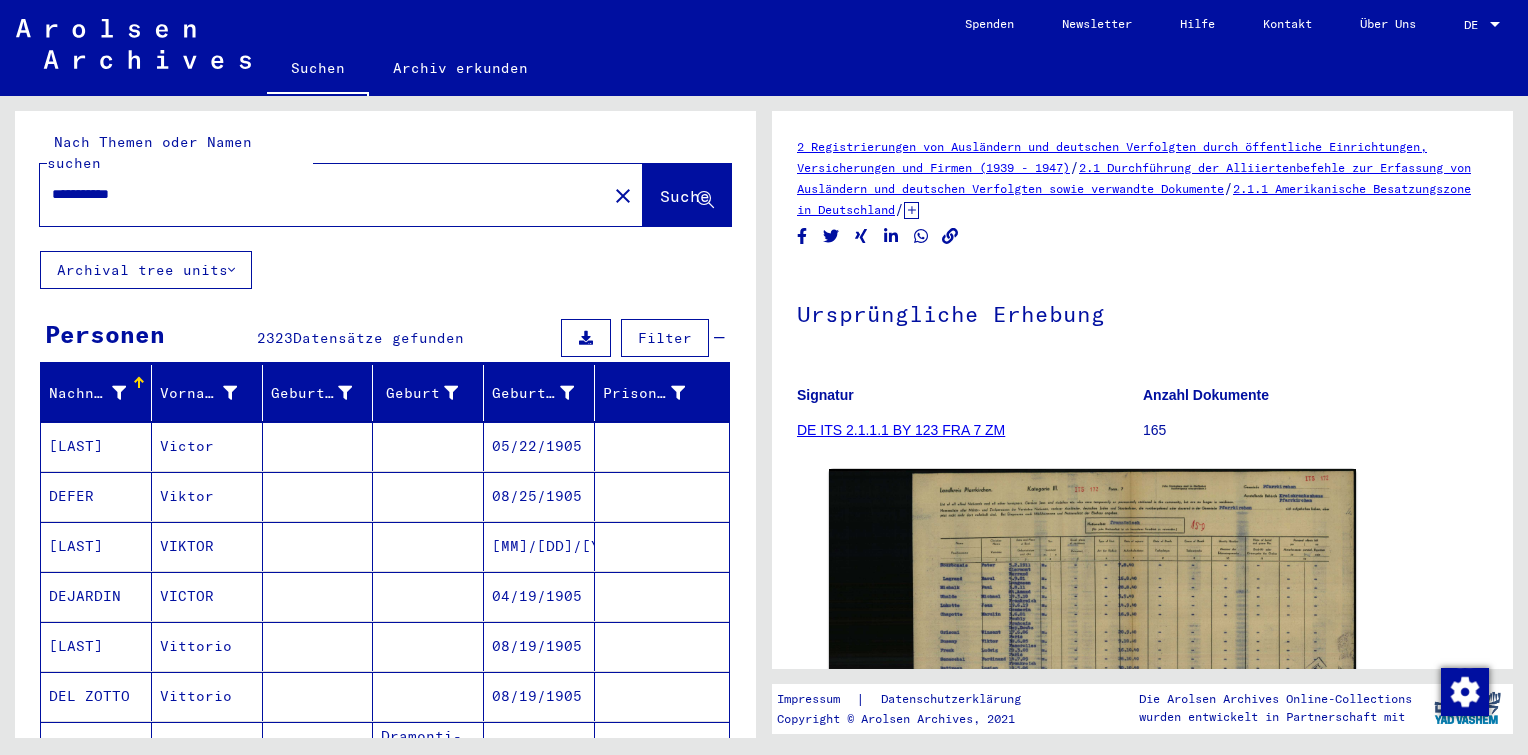 click on "**********" at bounding box center (323, 194) 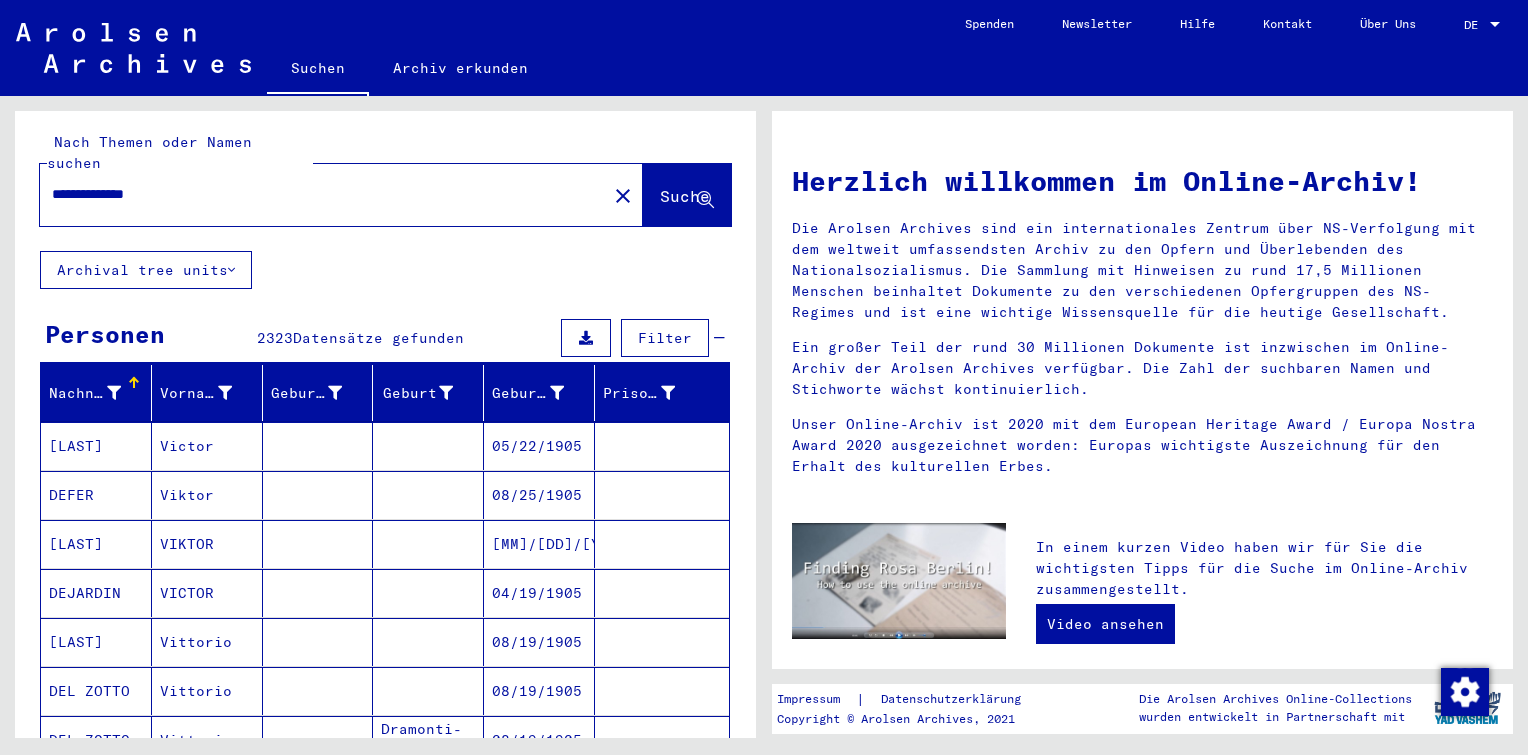 scroll, scrollTop: 0, scrollLeft: 0, axis: both 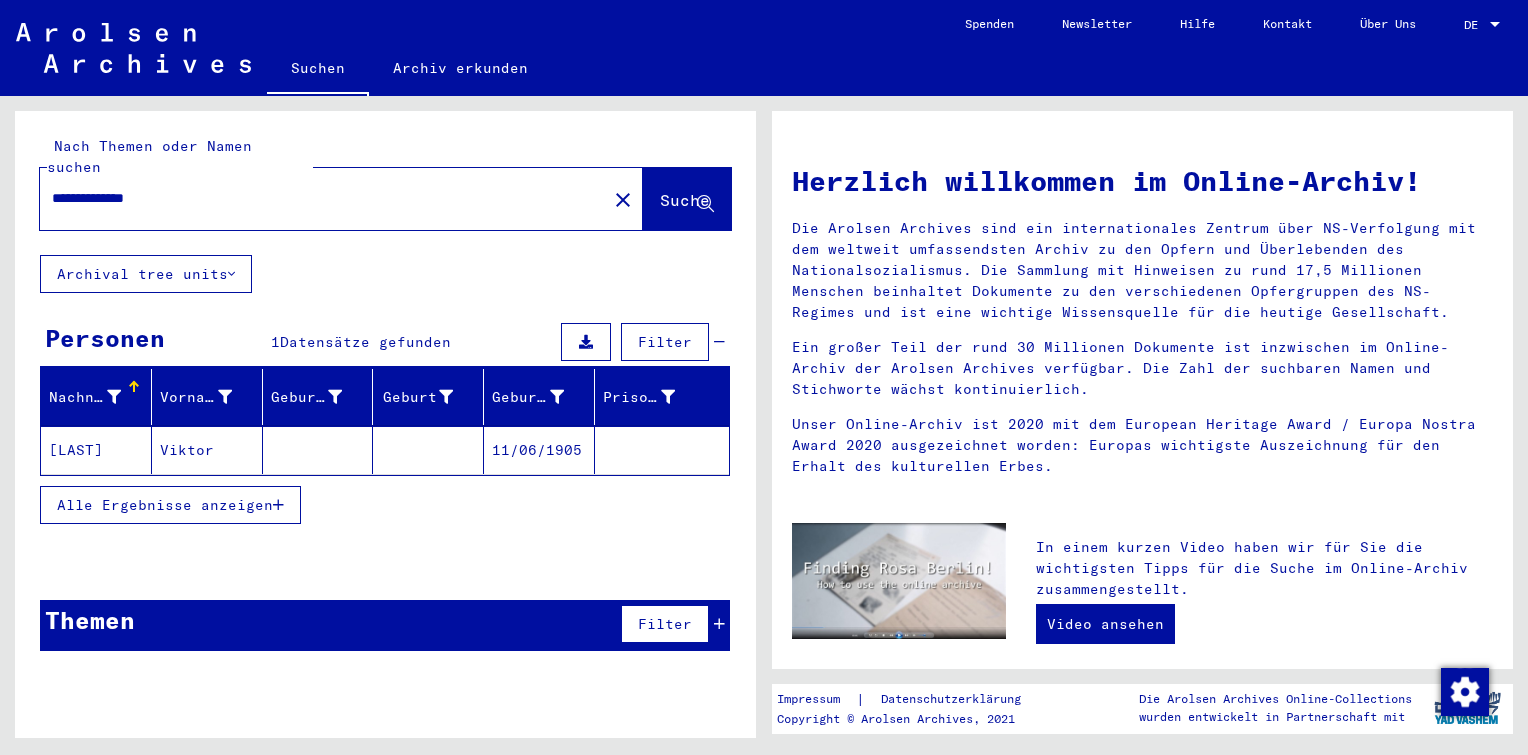 click on "Viktor" 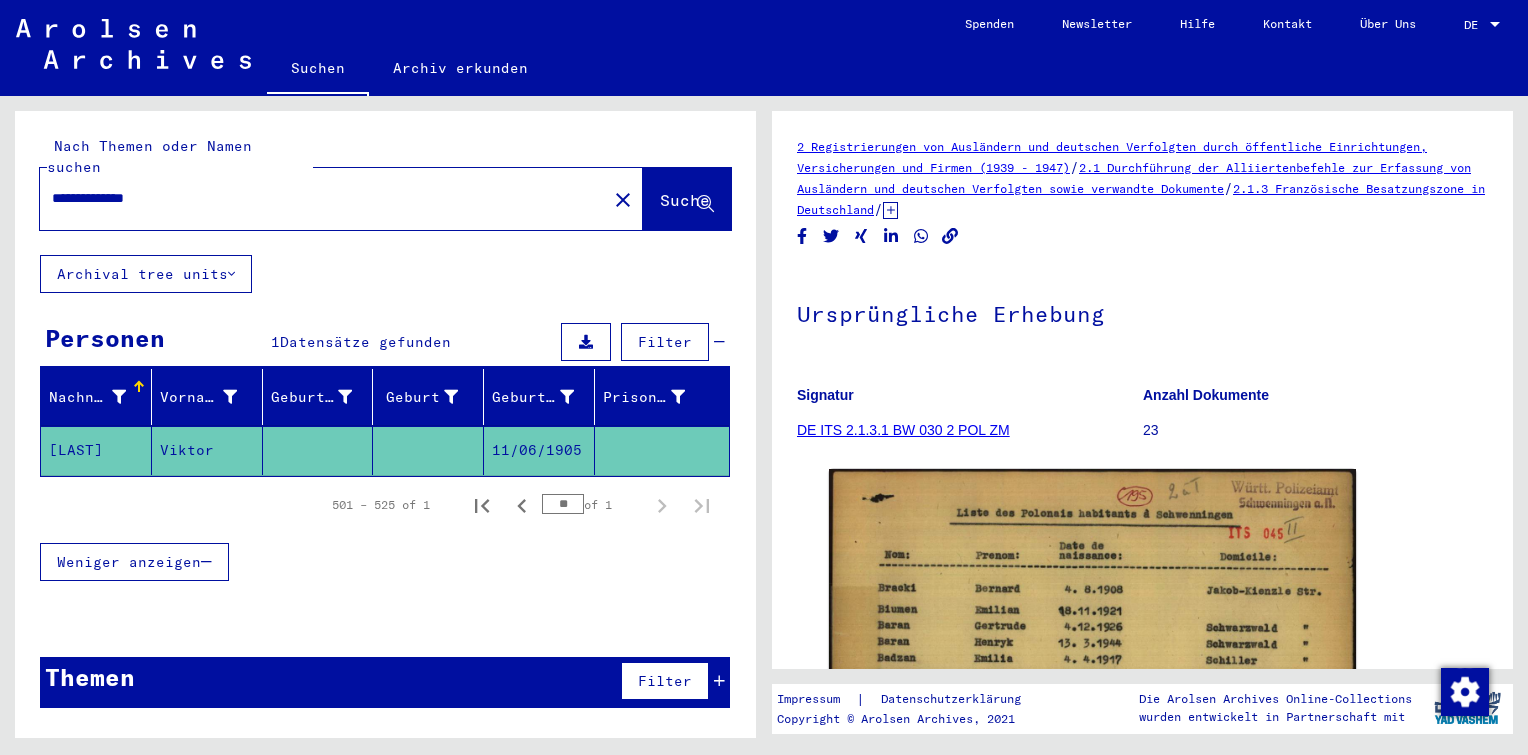 scroll, scrollTop: 0, scrollLeft: 0, axis: both 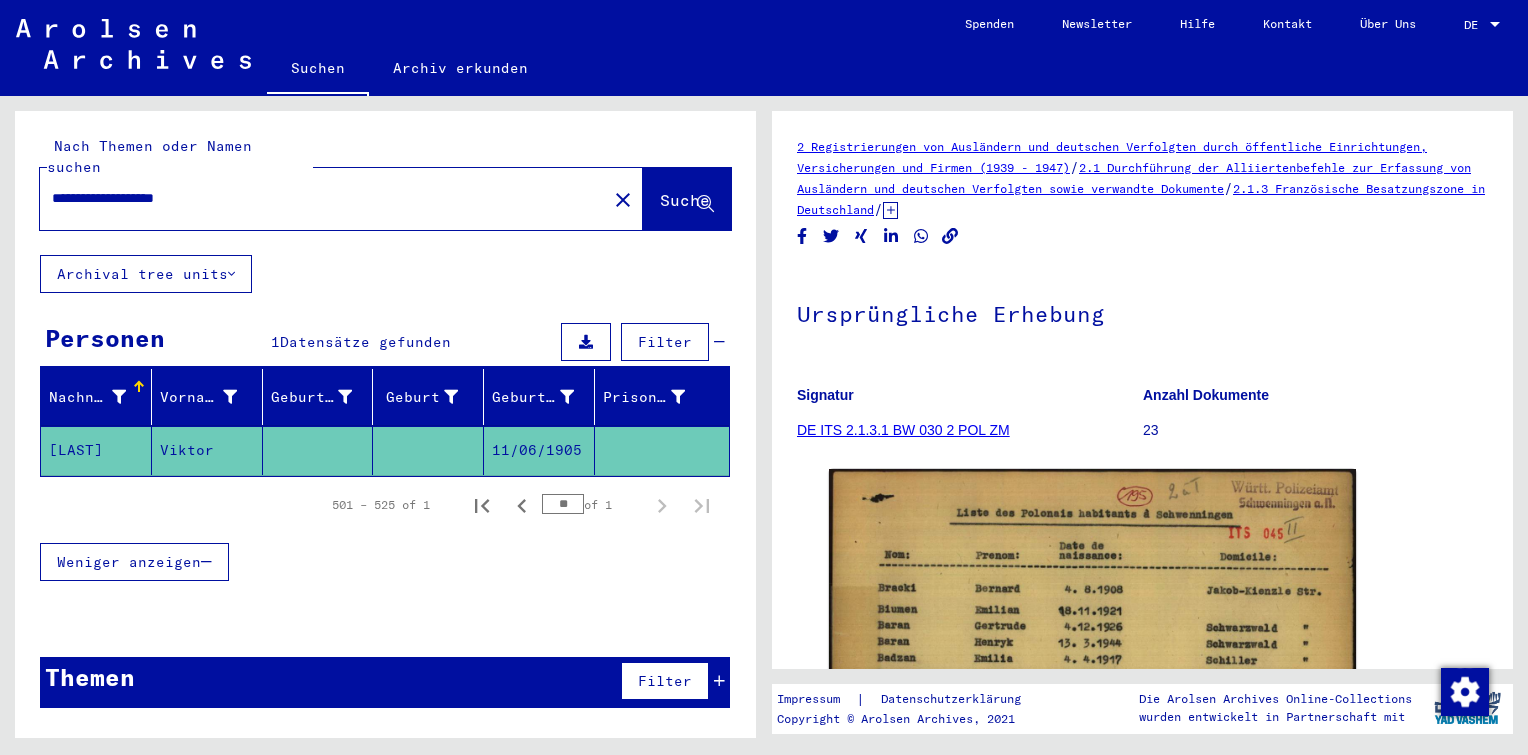 drag, startPoint x: 130, startPoint y: 178, endPoint x: 0, endPoint y: 186, distance: 130.24593 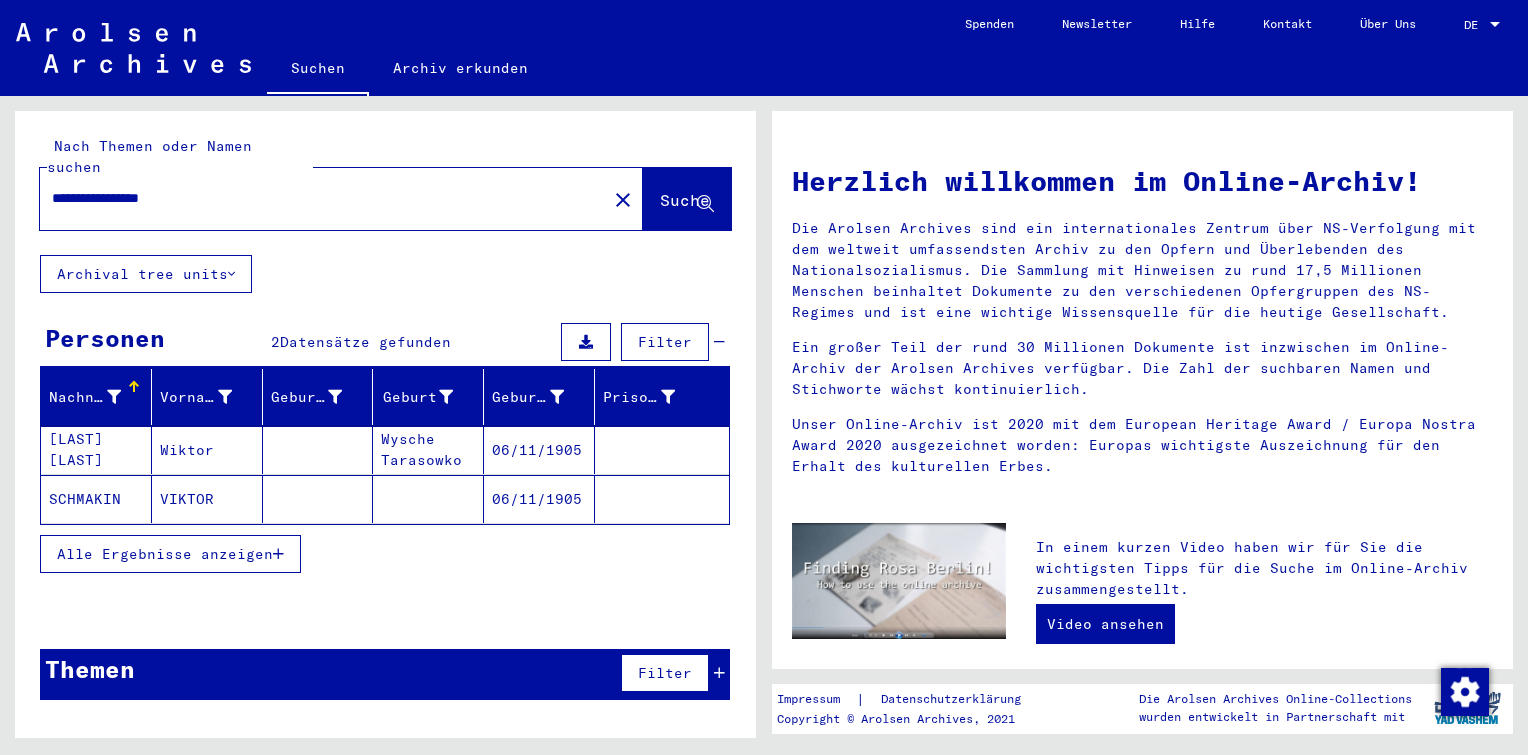 click on "Alle Ergebnisse anzeigen" at bounding box center (165, 554) 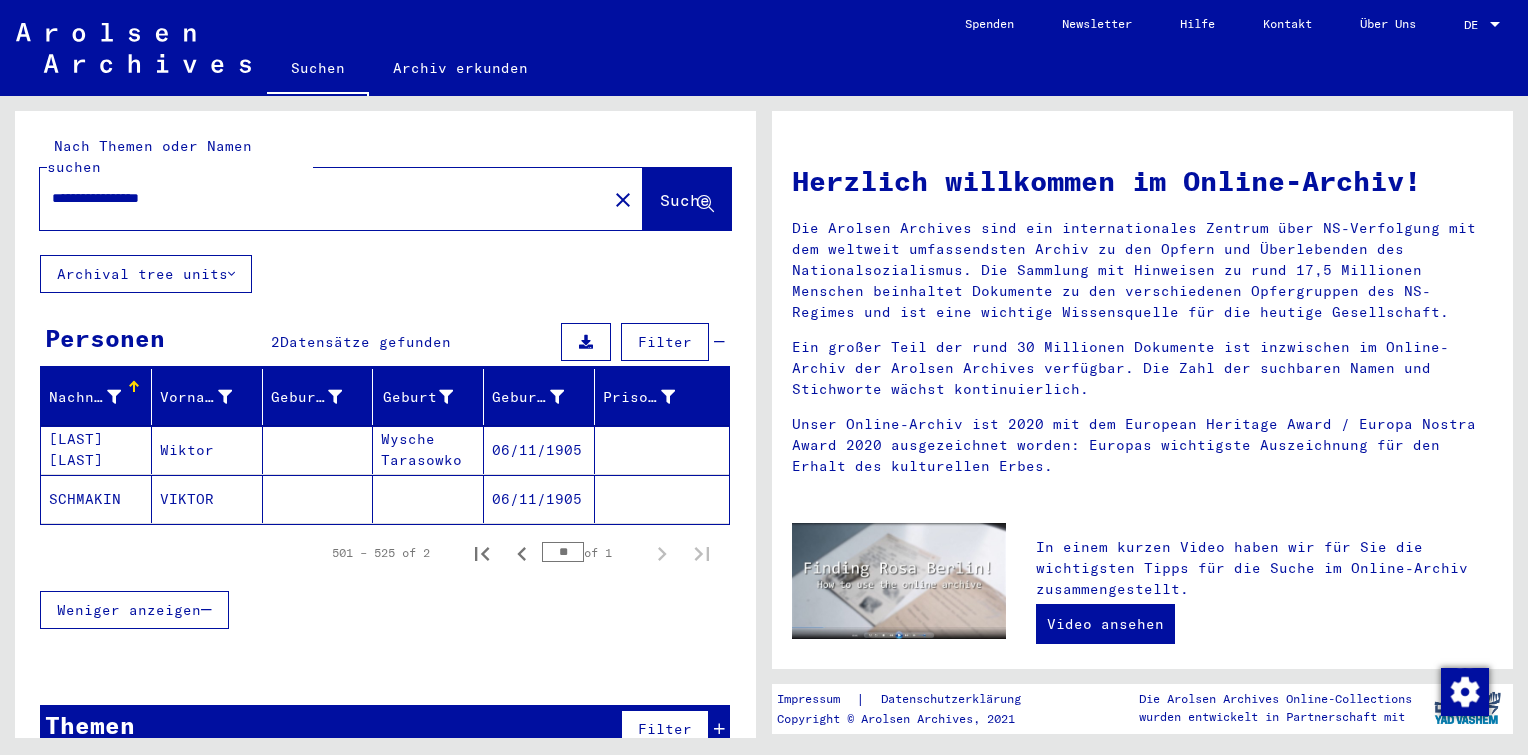 click on "**********" at bounding box center (317, 198) 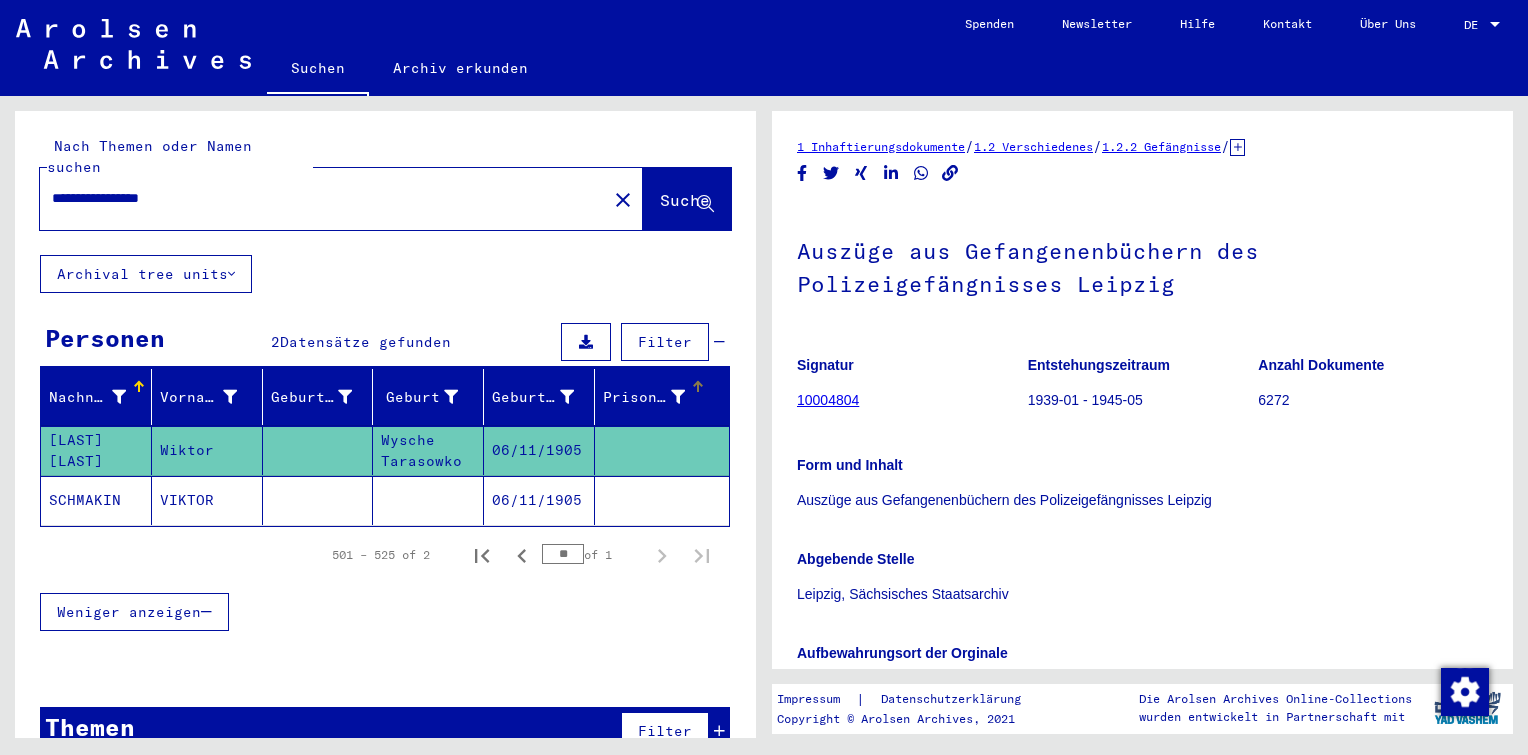scroll, scrollTop: 0, scrollLeft: 0, axis: both 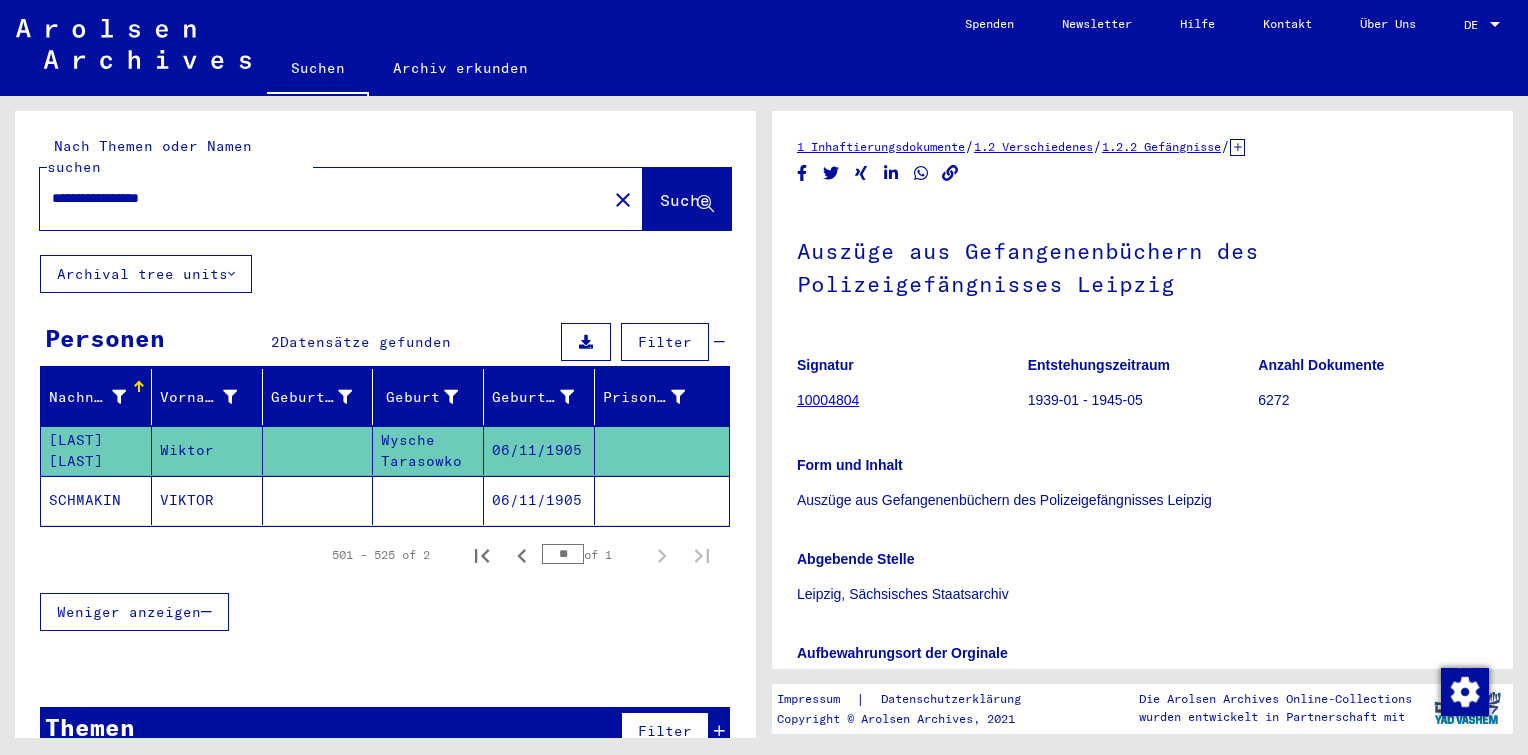 click on "**********" at bounding box center (323, 198) 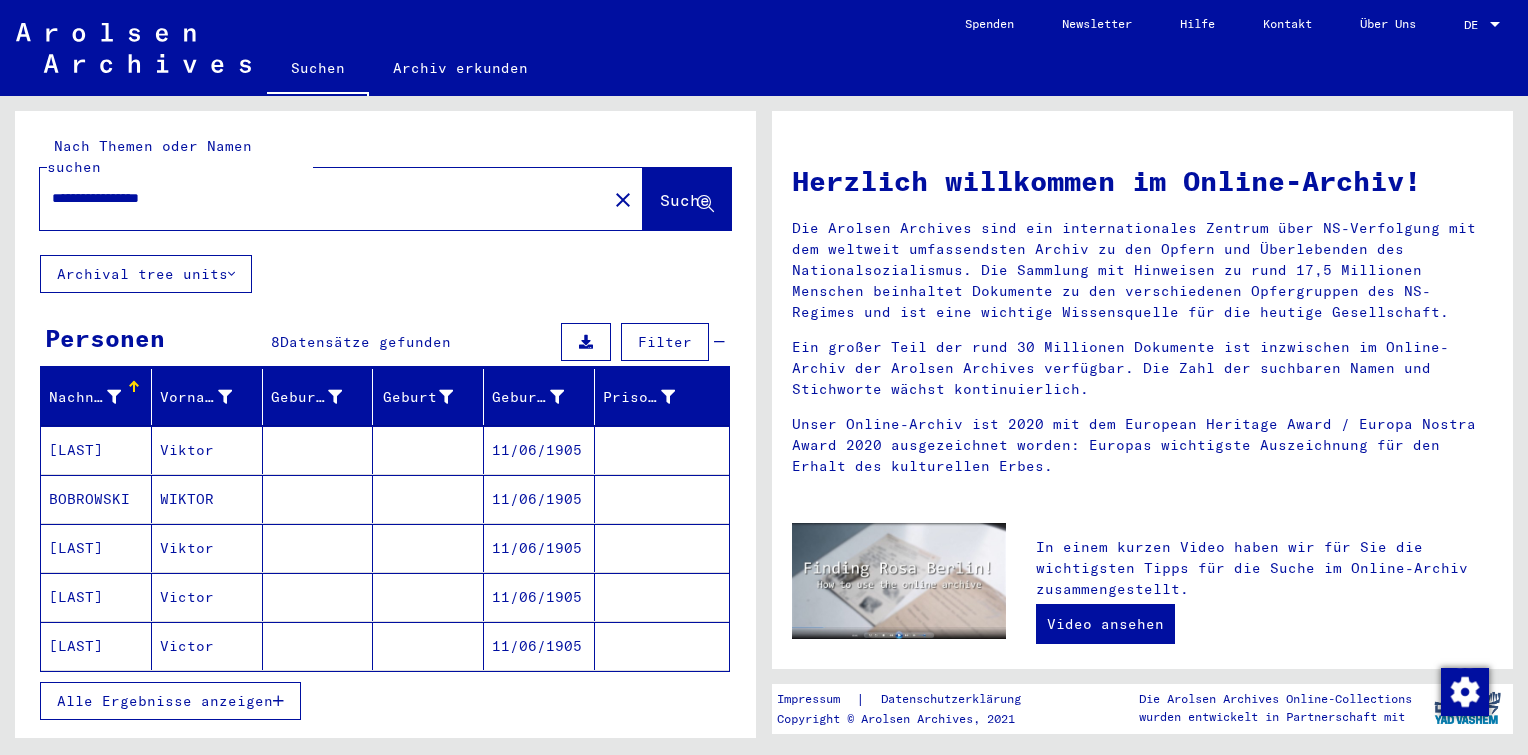 click at bounding box center (318, 548) 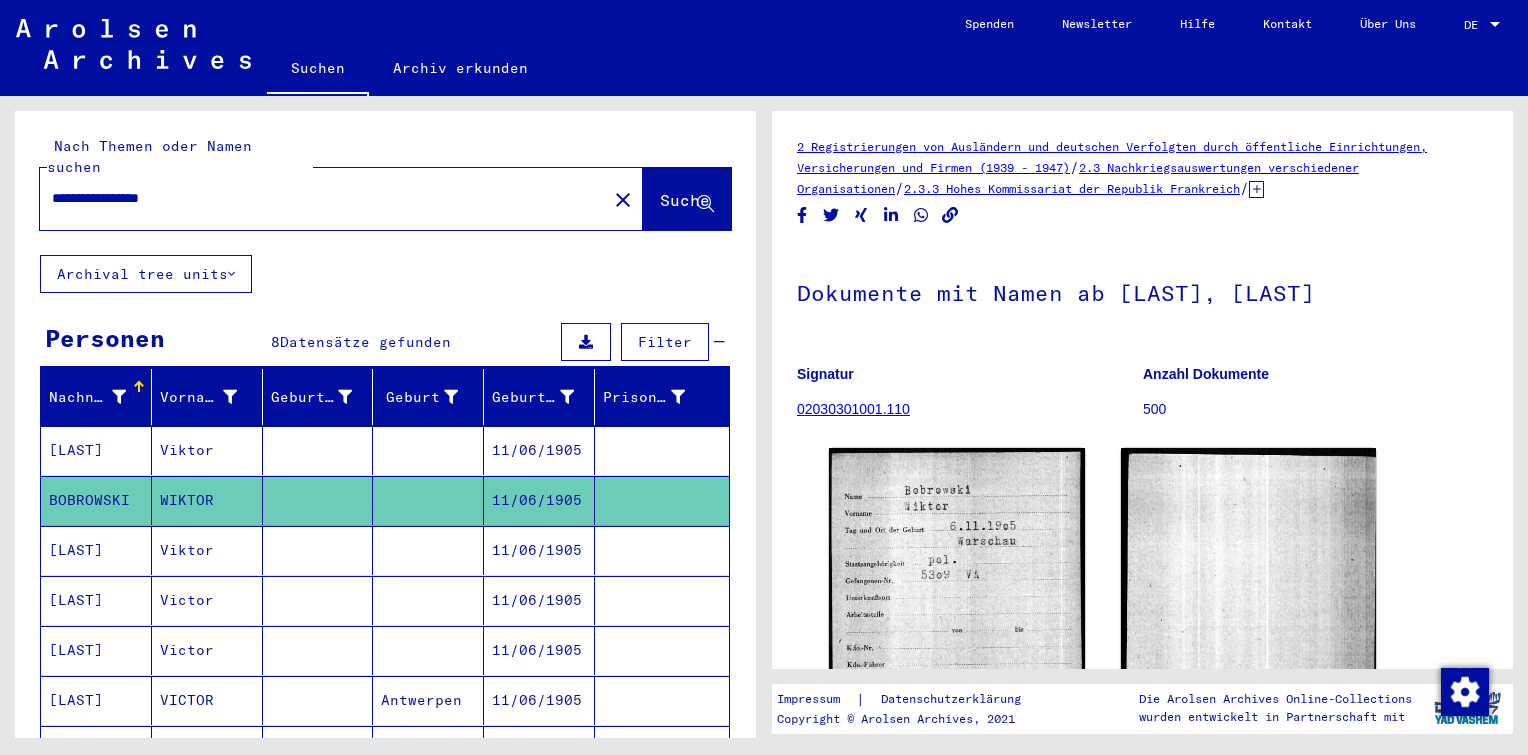 scroll, scrollTop: 0, scrollLeft: 0, axis: both 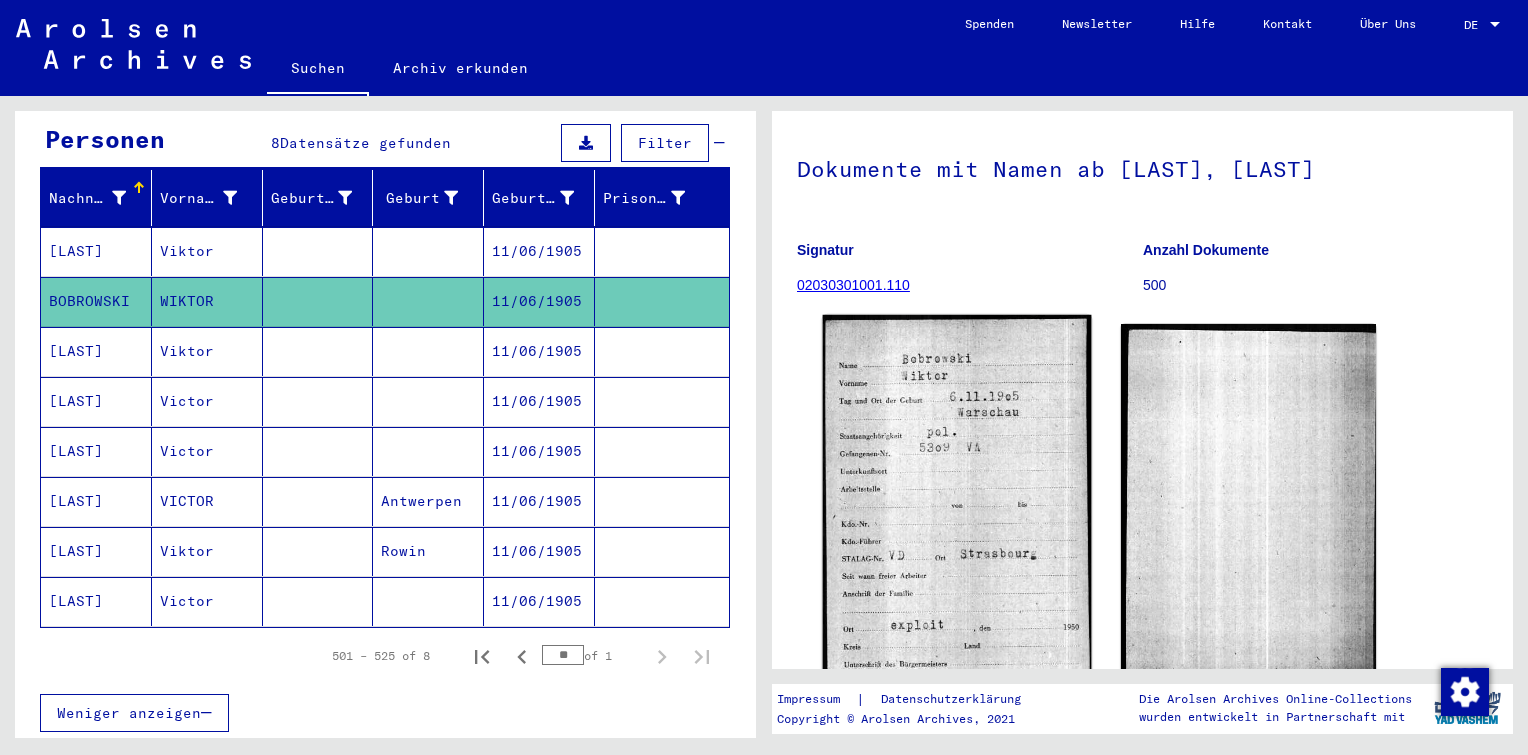 click 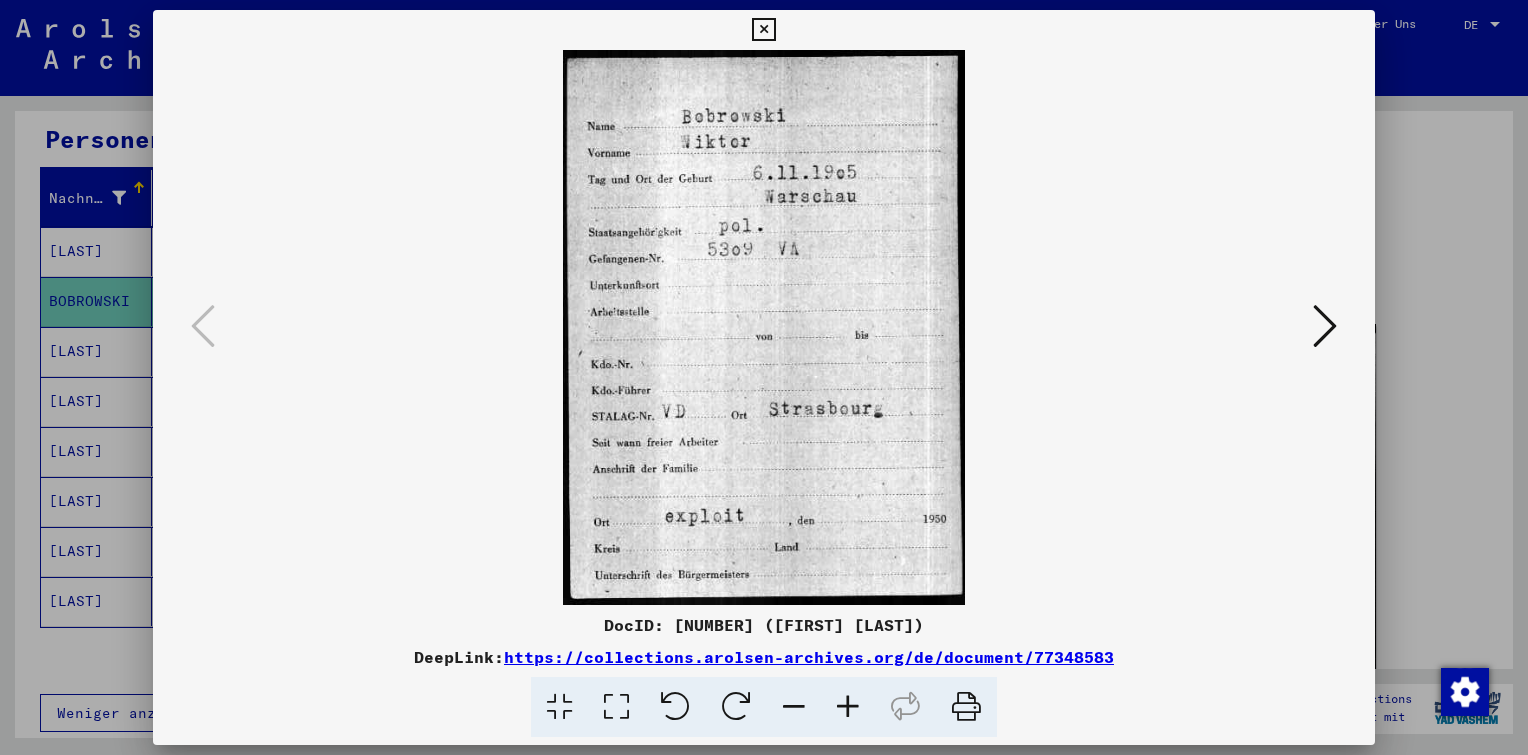 click at bounding box center (1325, 326) 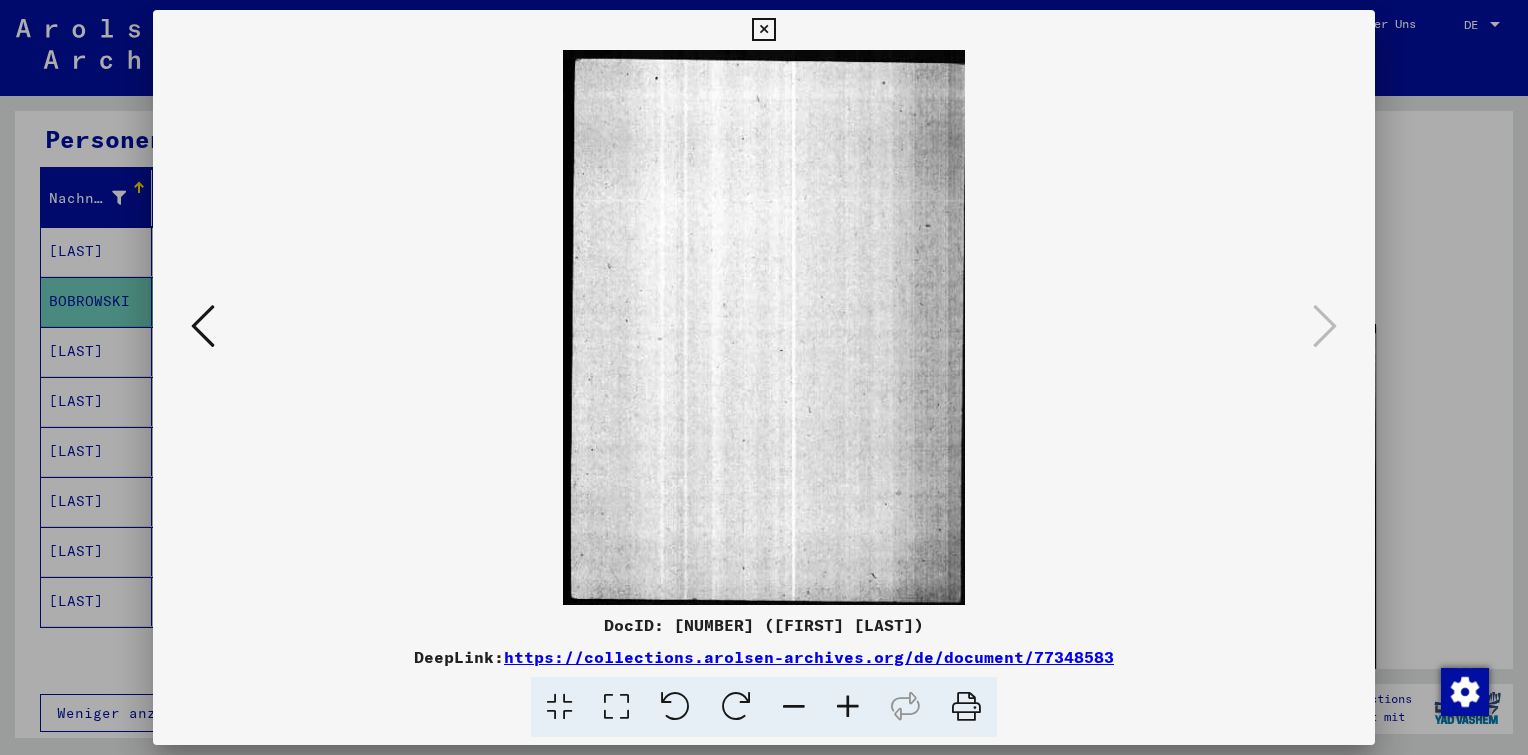 click at bounding box center (763, 30) 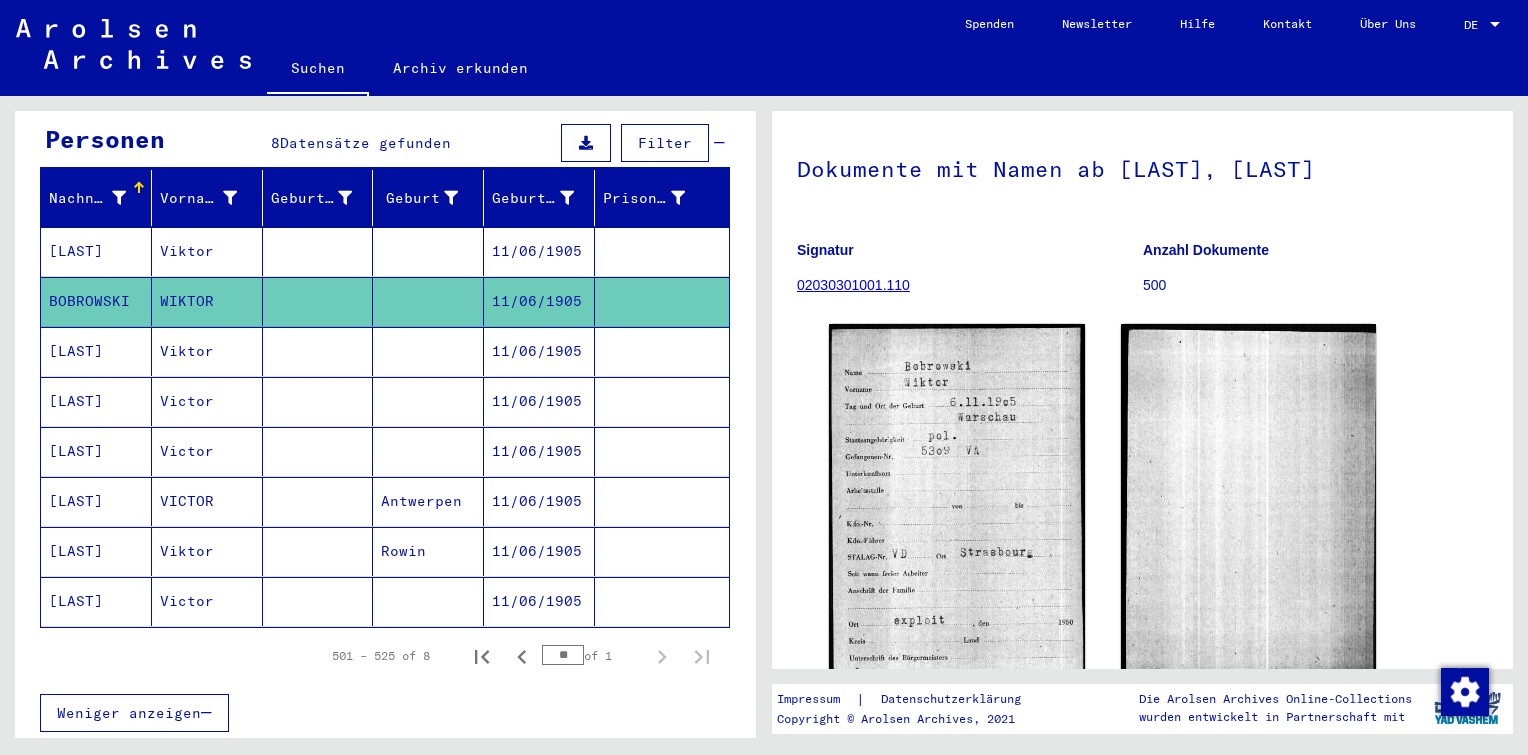 click on "11/06/1905" at bounding box center (539, 301) 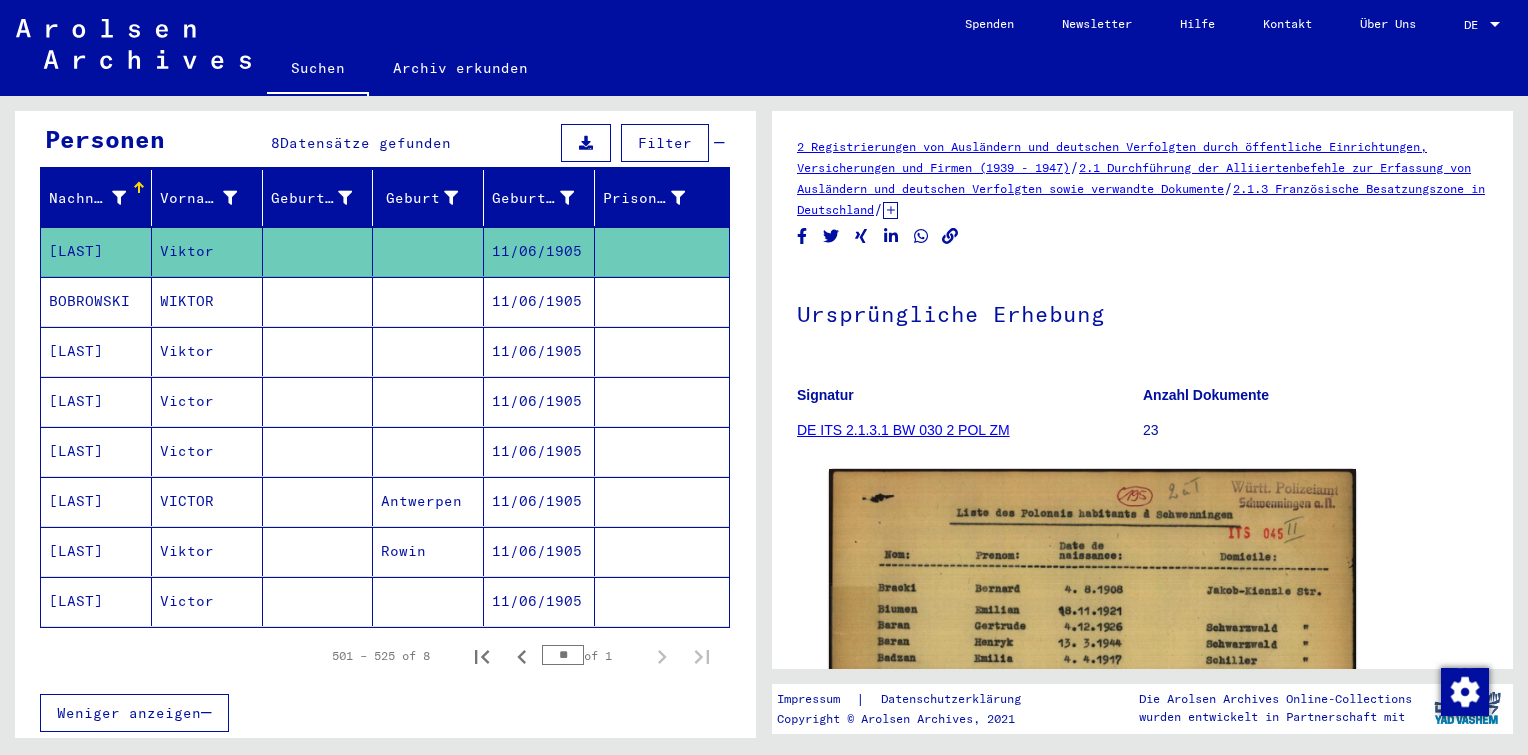 scroll, scrollTop: 0, scrollLeft: 0, axis: both 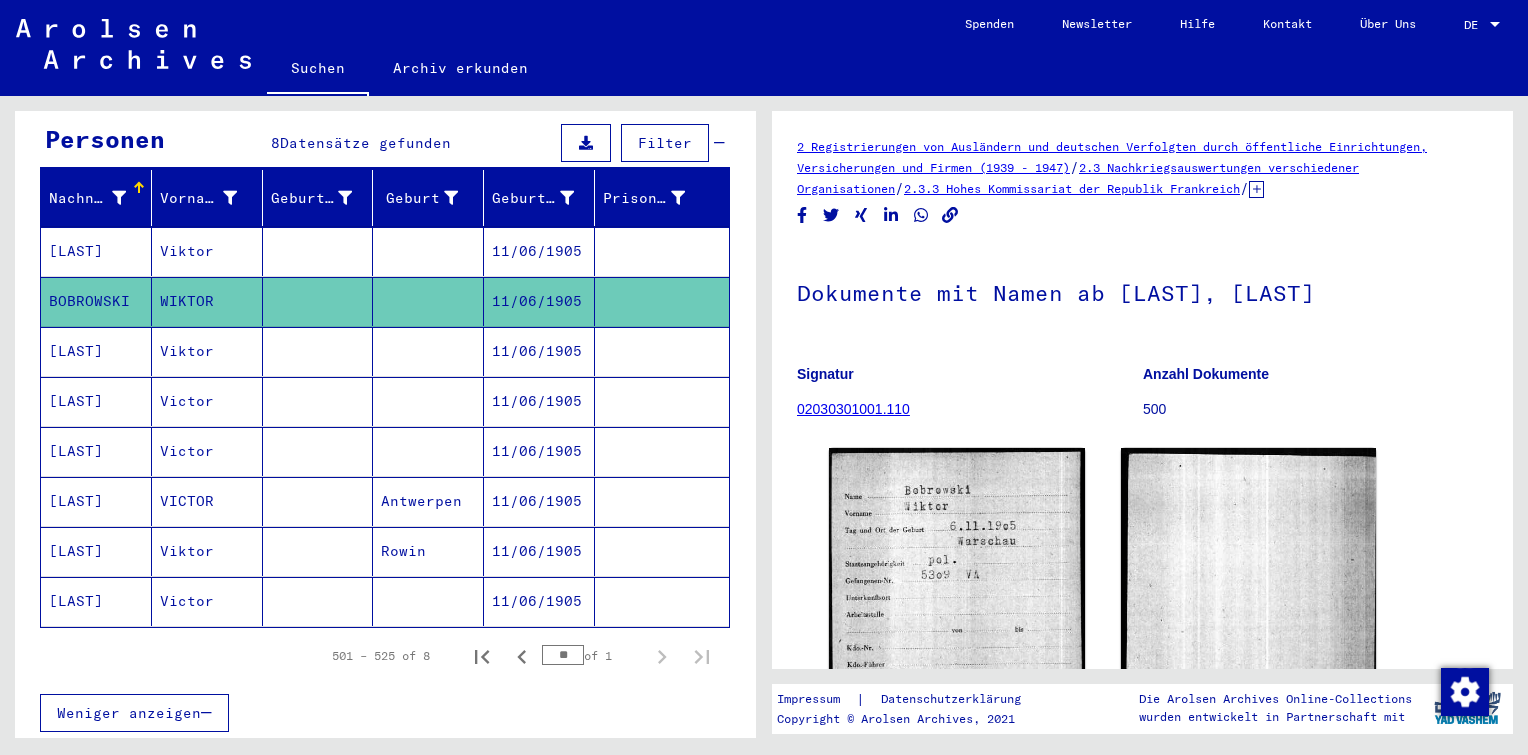 click on "11/06/1905" at bounding box center (539, 401) 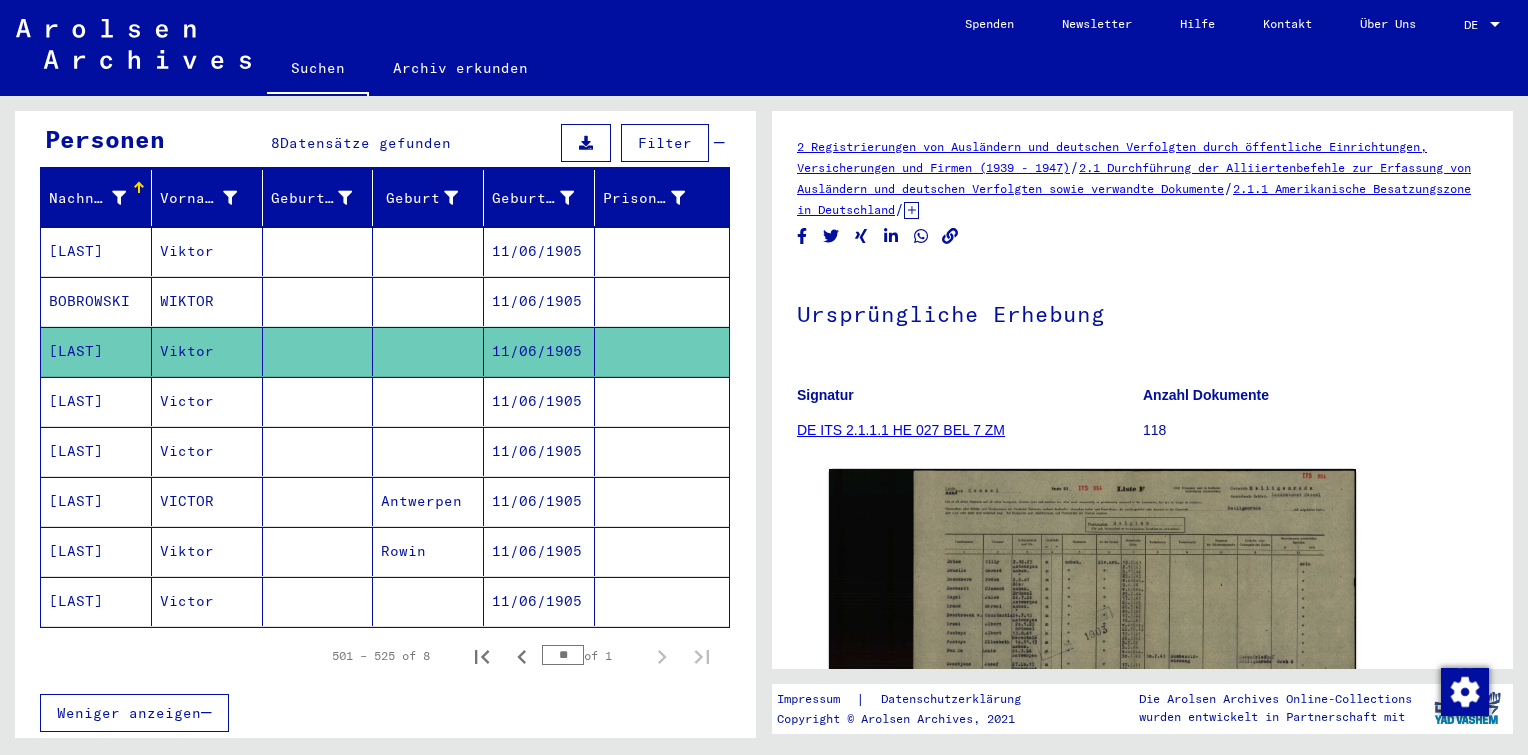 scroll, scrollTop: 0, scrollLeft: 0, axis: both 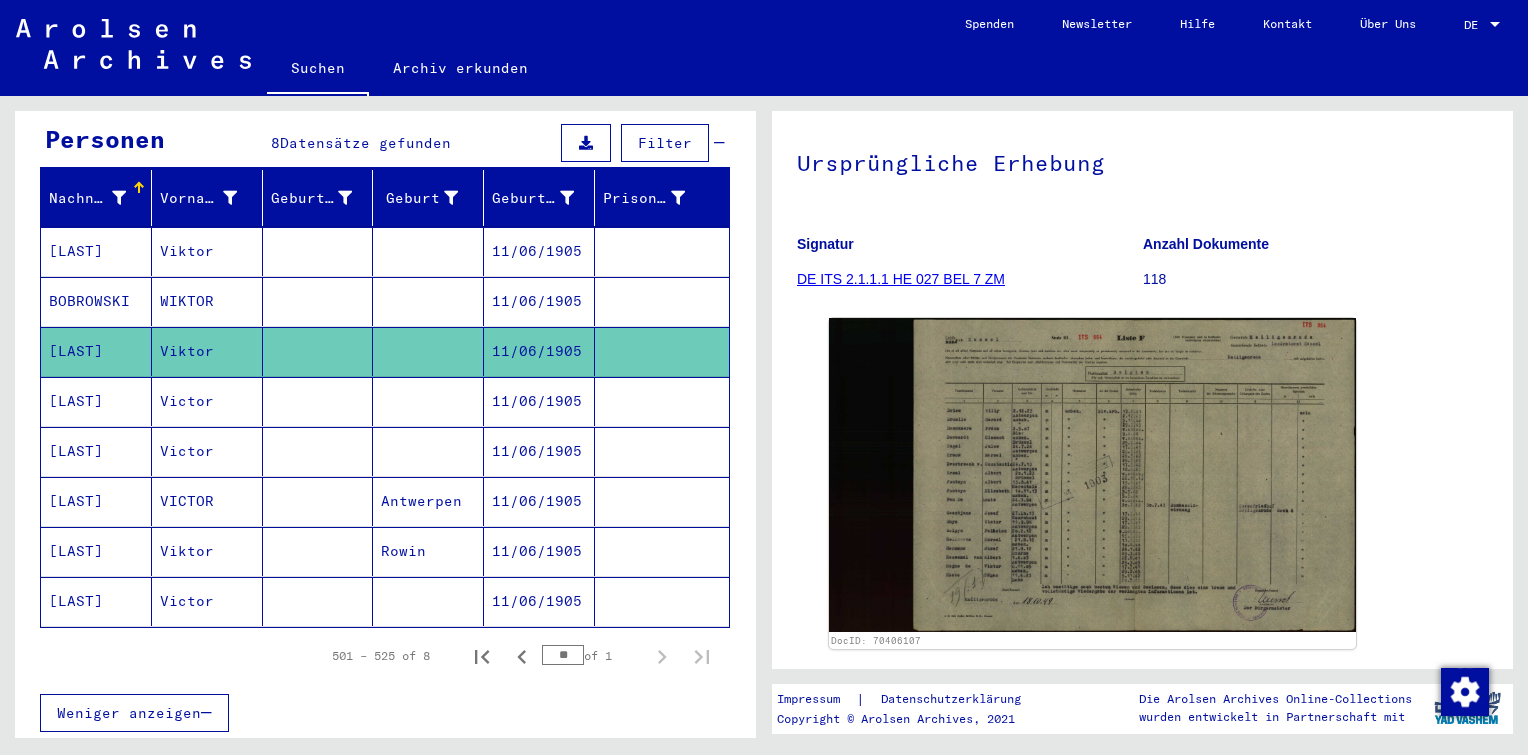 click on "11/06/1905" at bounding box center [539, 451] 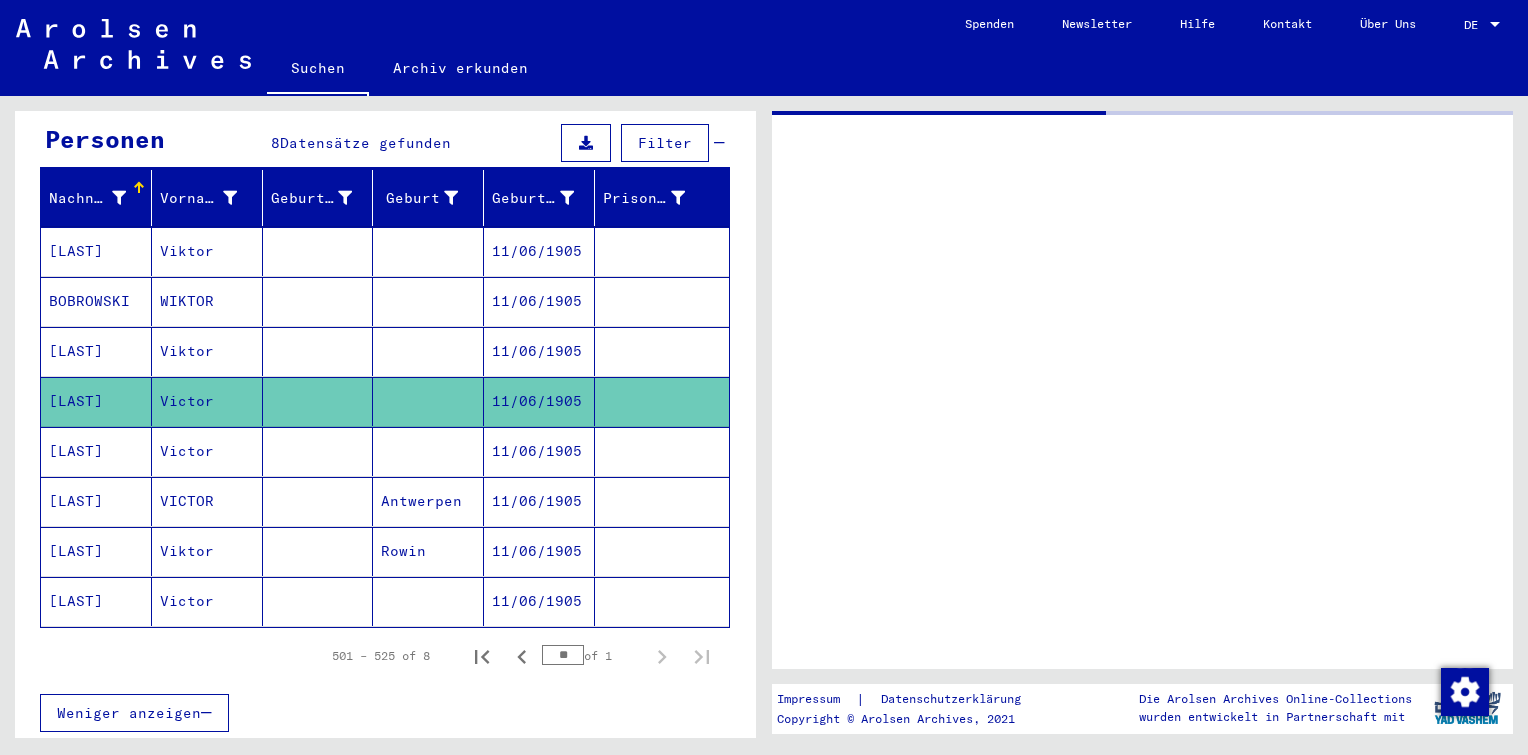 scroll, scrollTop: 0, scrollLeft: 0, axis: both 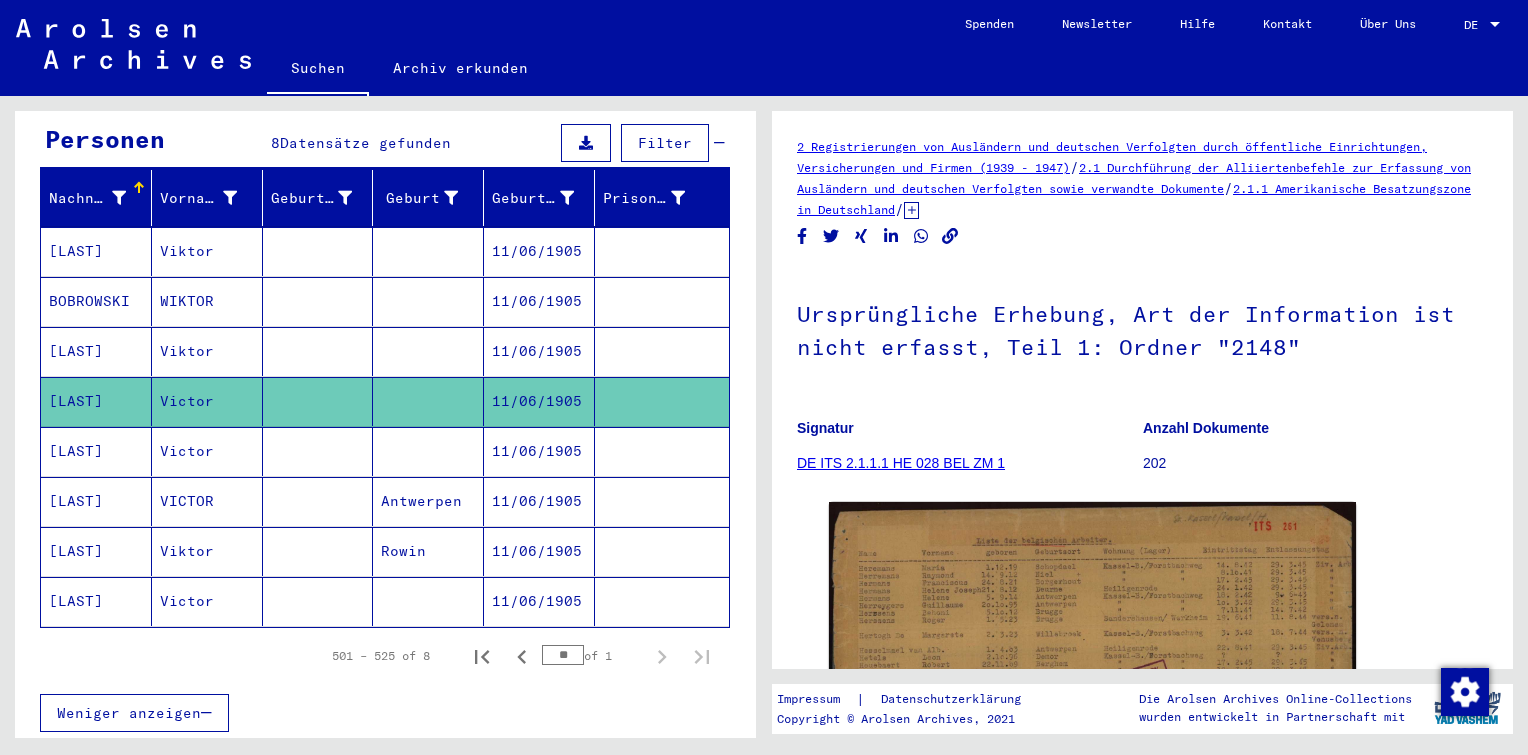 click on "11/06/1905" at bounding box center (539, 551) 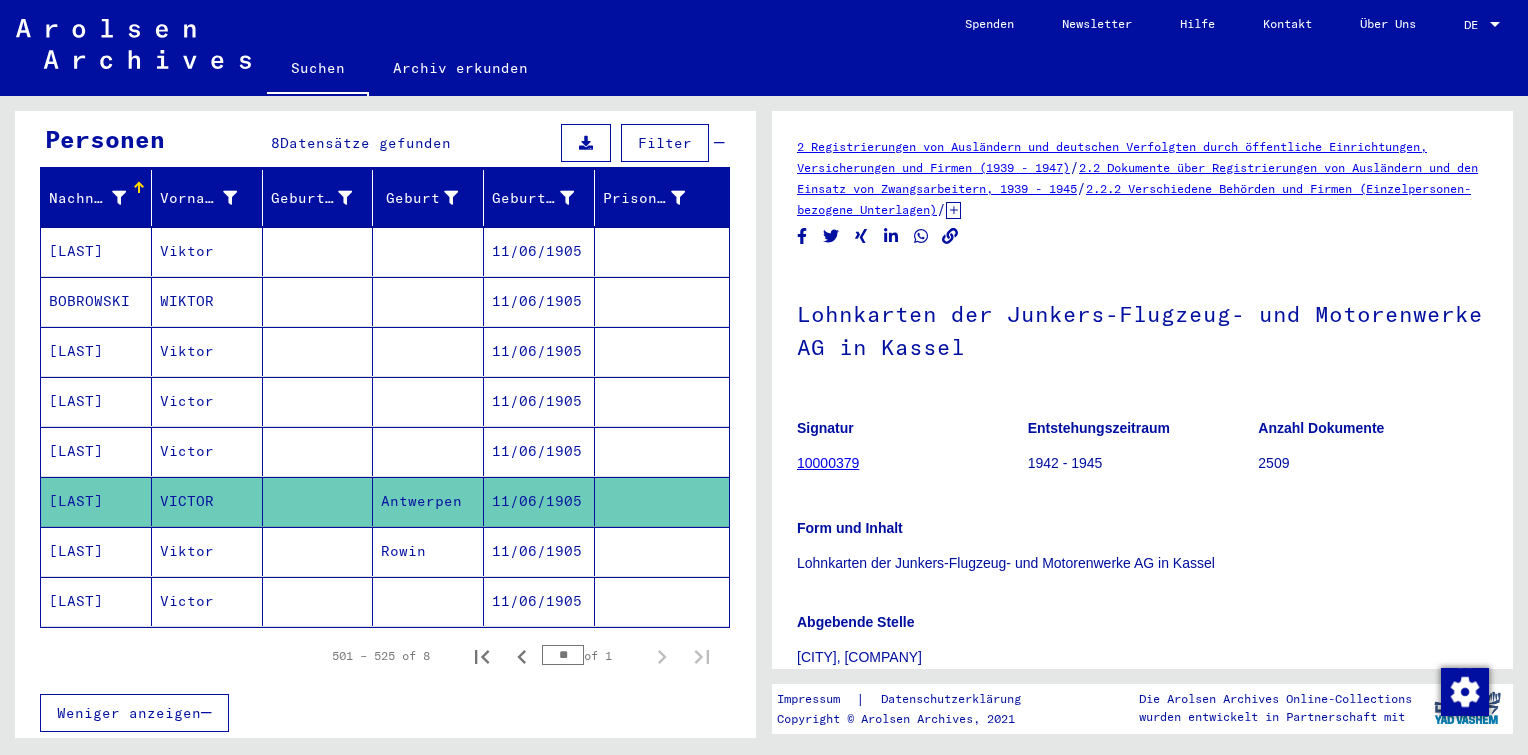 scroll, scrollTop: 0, scrollLeft: 0, axis: both 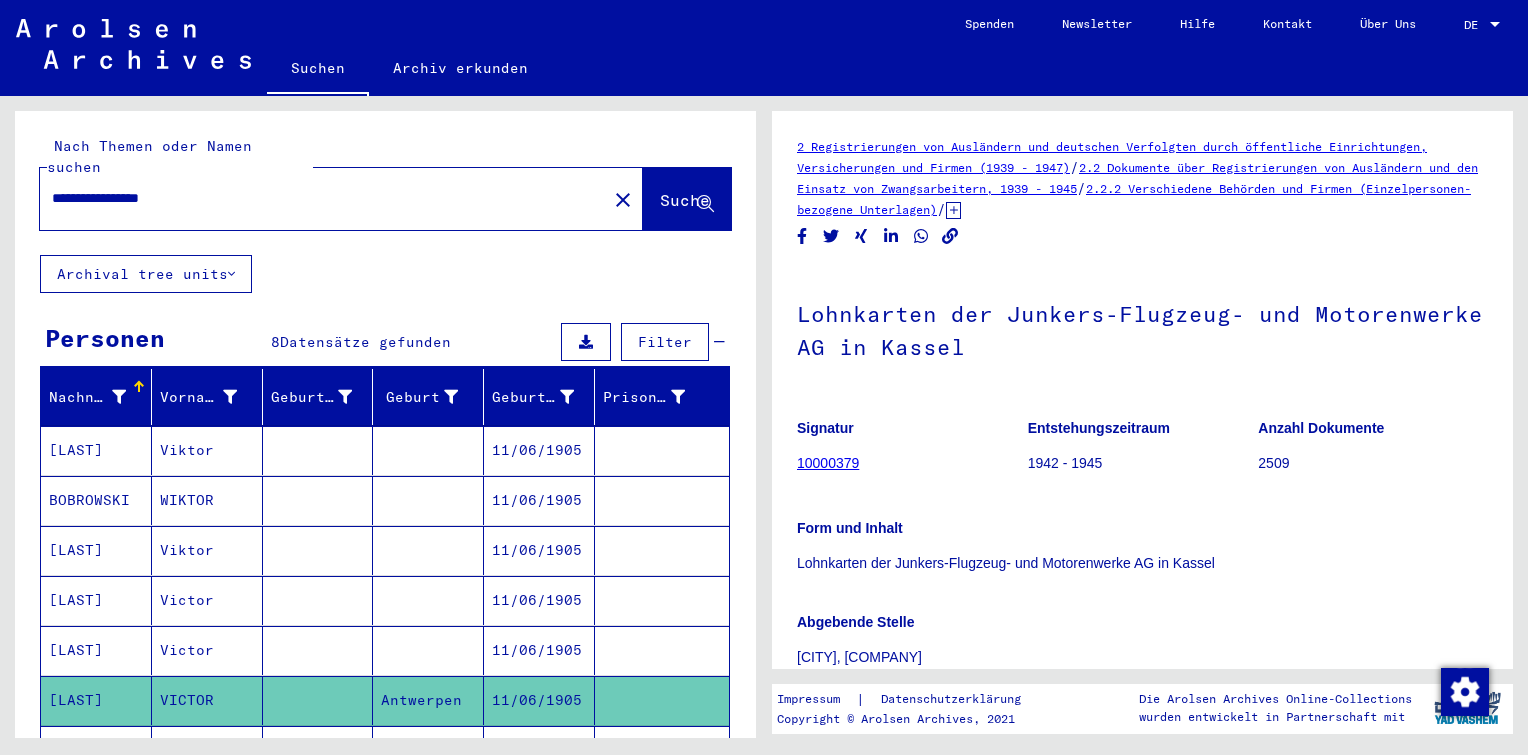 click at bounding box center [428, 550] 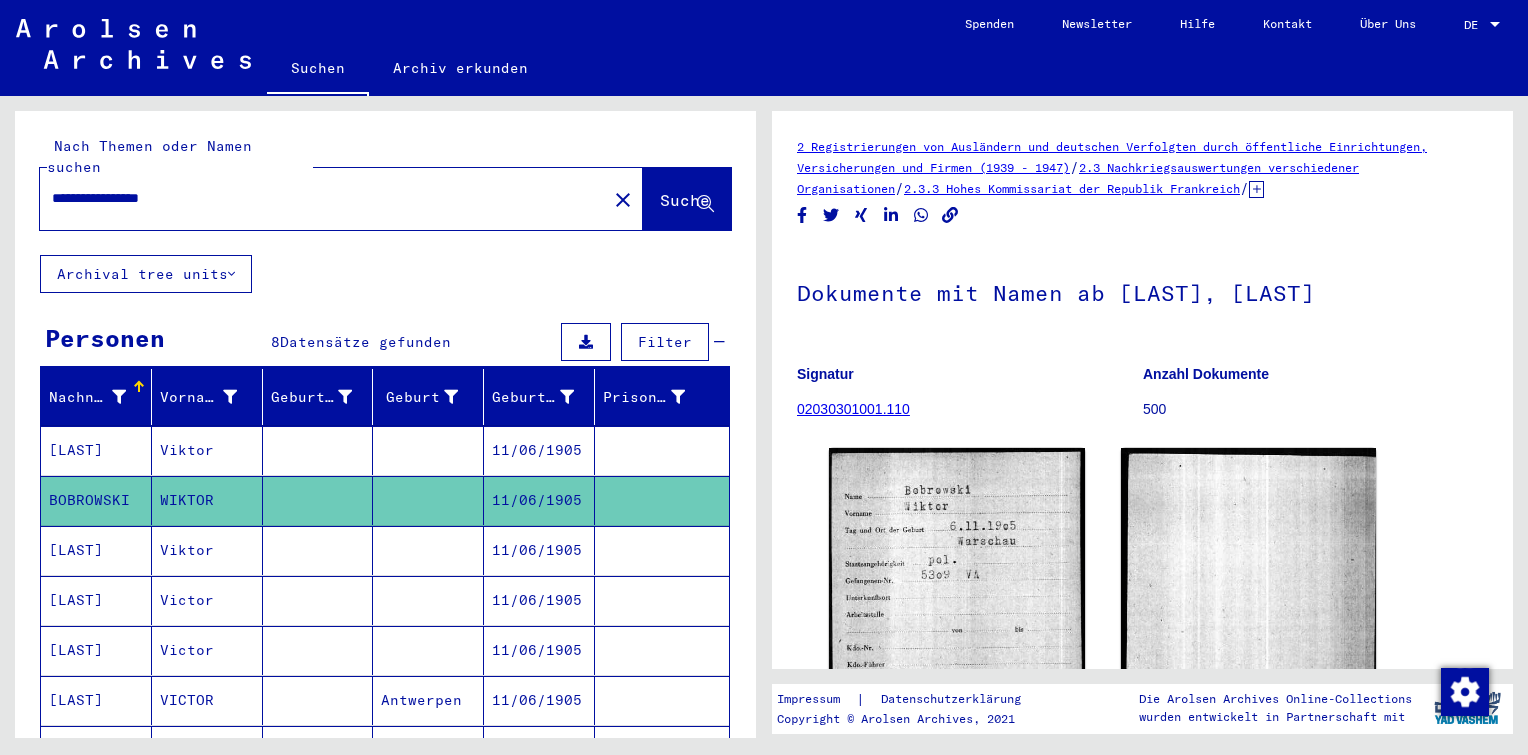 scroll, scrollTop: 0, scrollLeft: 0, axis: both 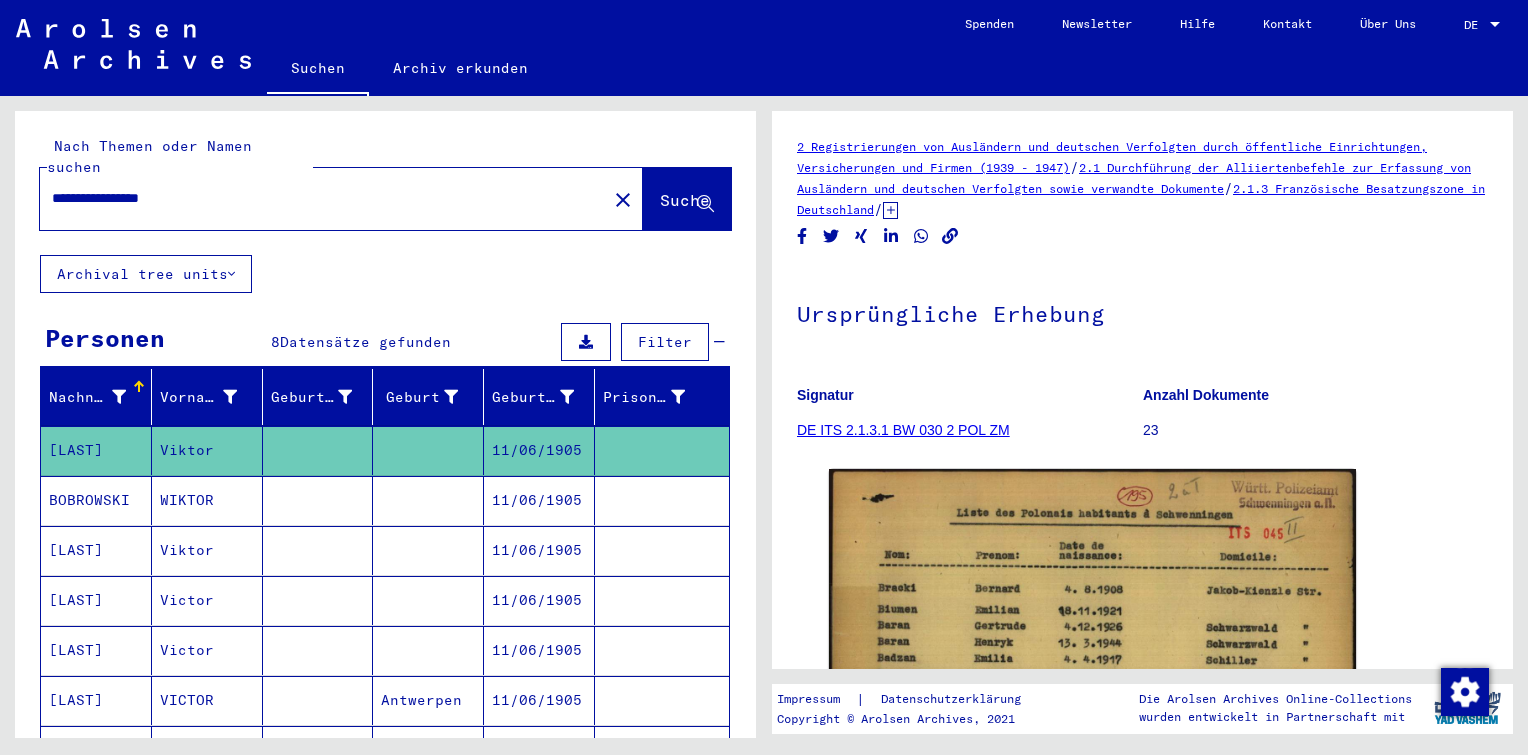 click at bounding box center [428, 550] 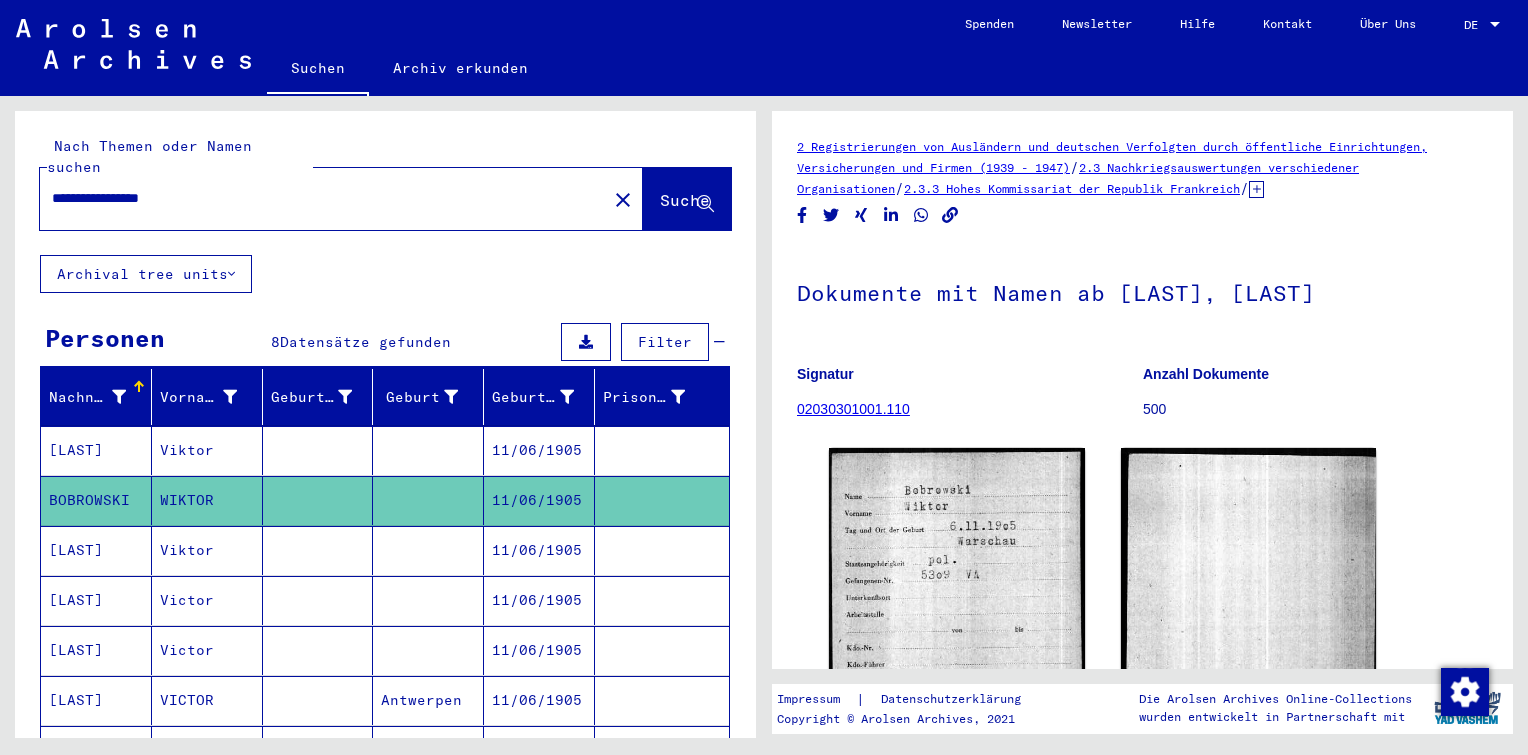 scroll, scrollTop: 0, scrollLeft: 0, axis: both 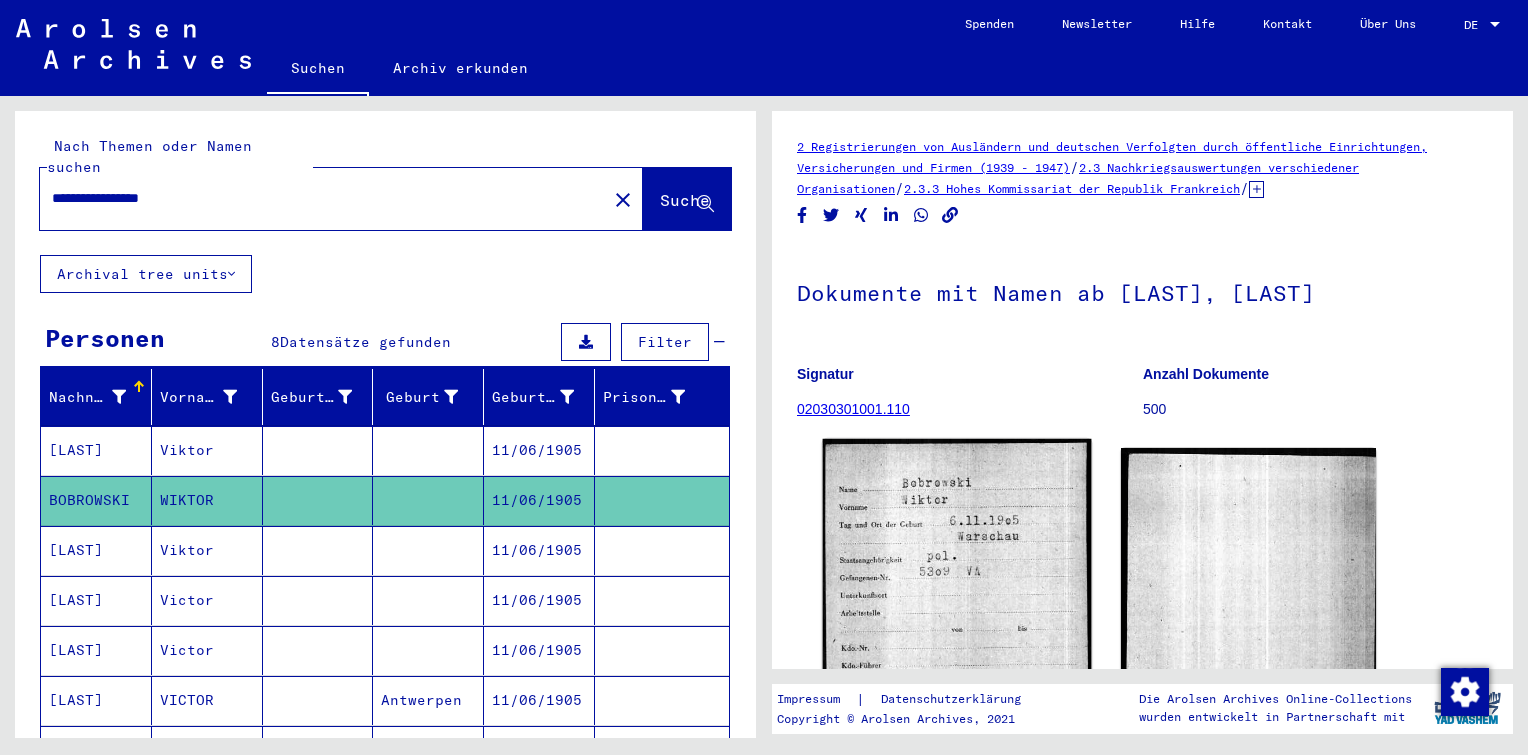 click 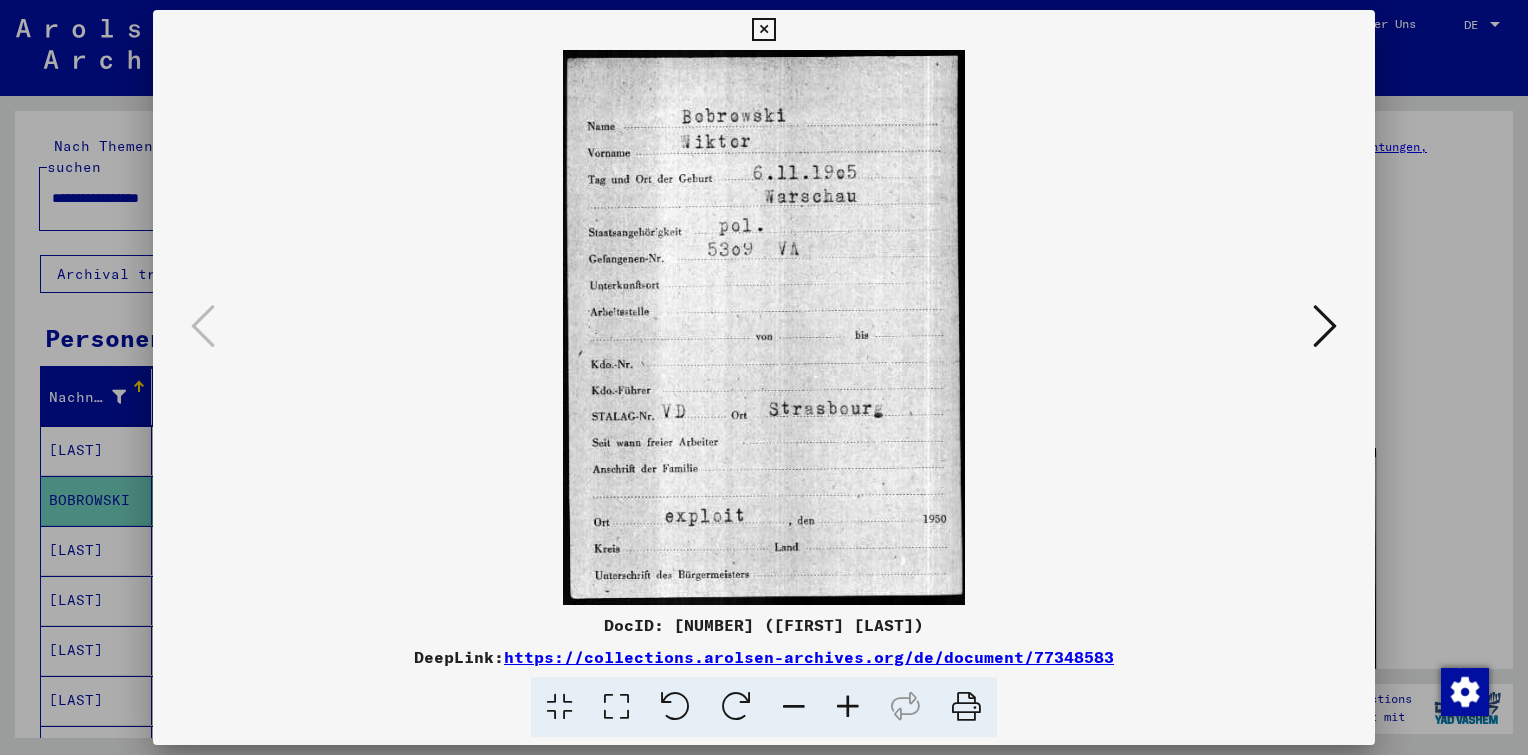 drag, startPoint x: 938, startPoint y: 626, endPoint x: 664, endPoint y: 616, distance: 274.18243 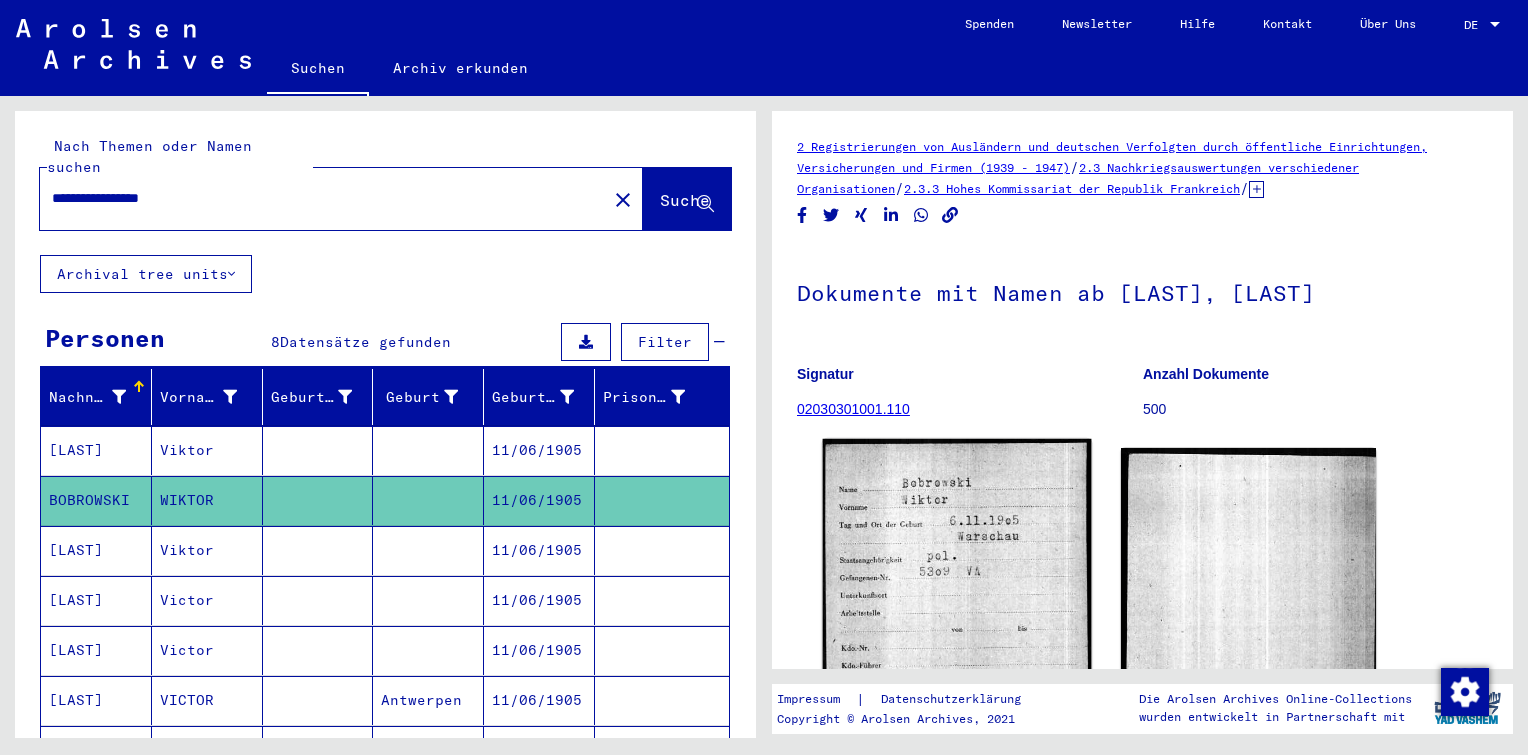 click 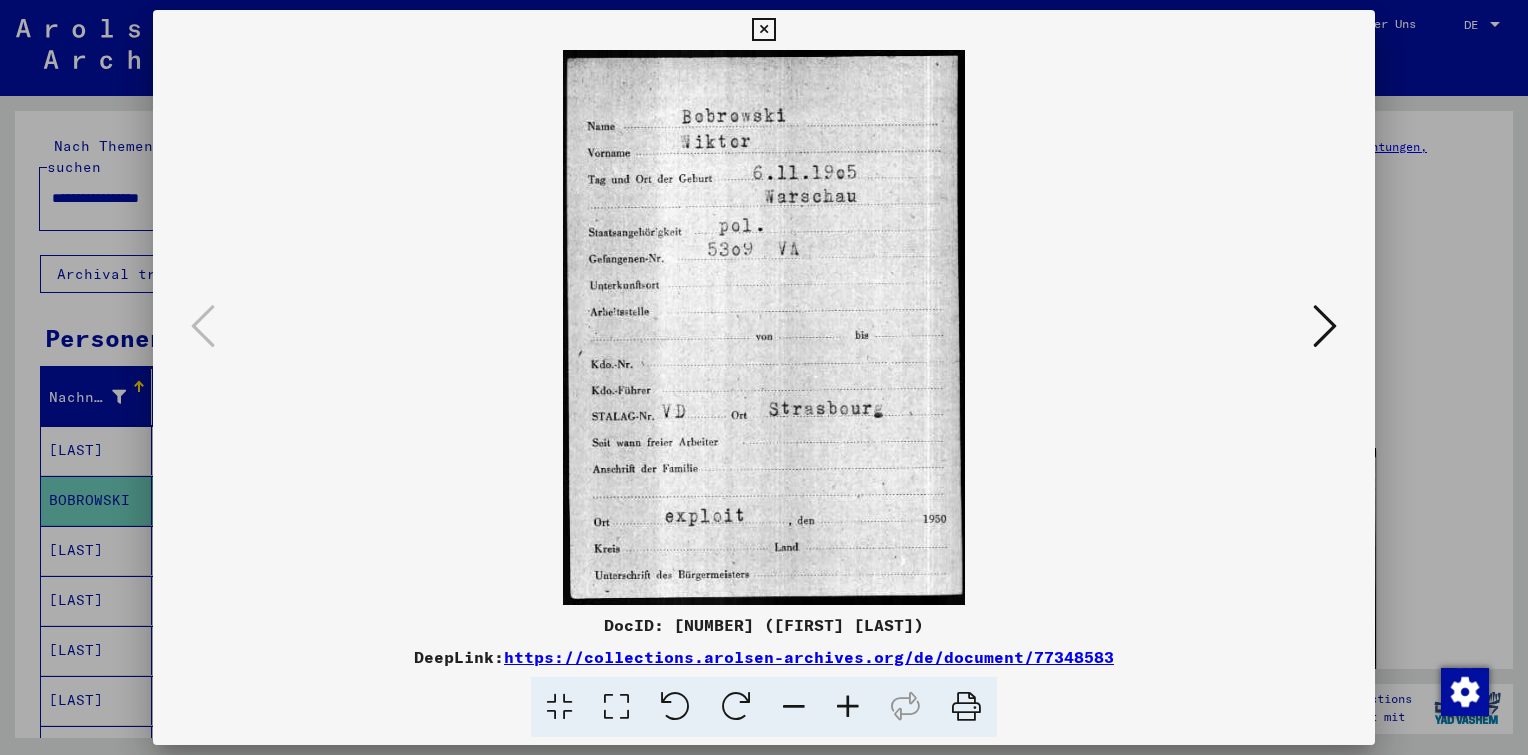 drag, startPoint x: 1121, startPoint y: 652, endPoint x: 506, endPoint y: 664, distance: 615.11707 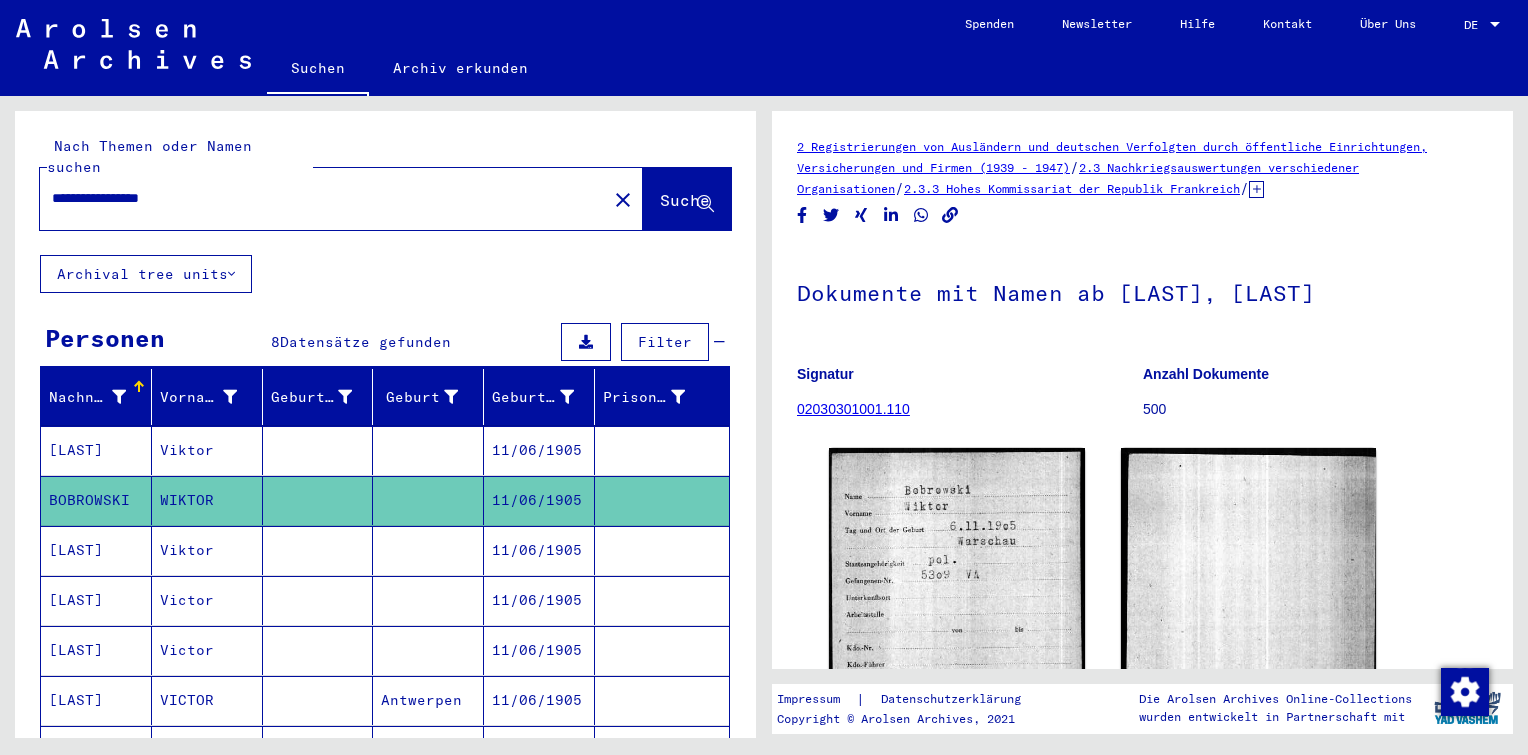 drag, startPoint x: 224, startPoint y: 181, endPoint x: -4, endPoint y: 147, distance: 230.52115 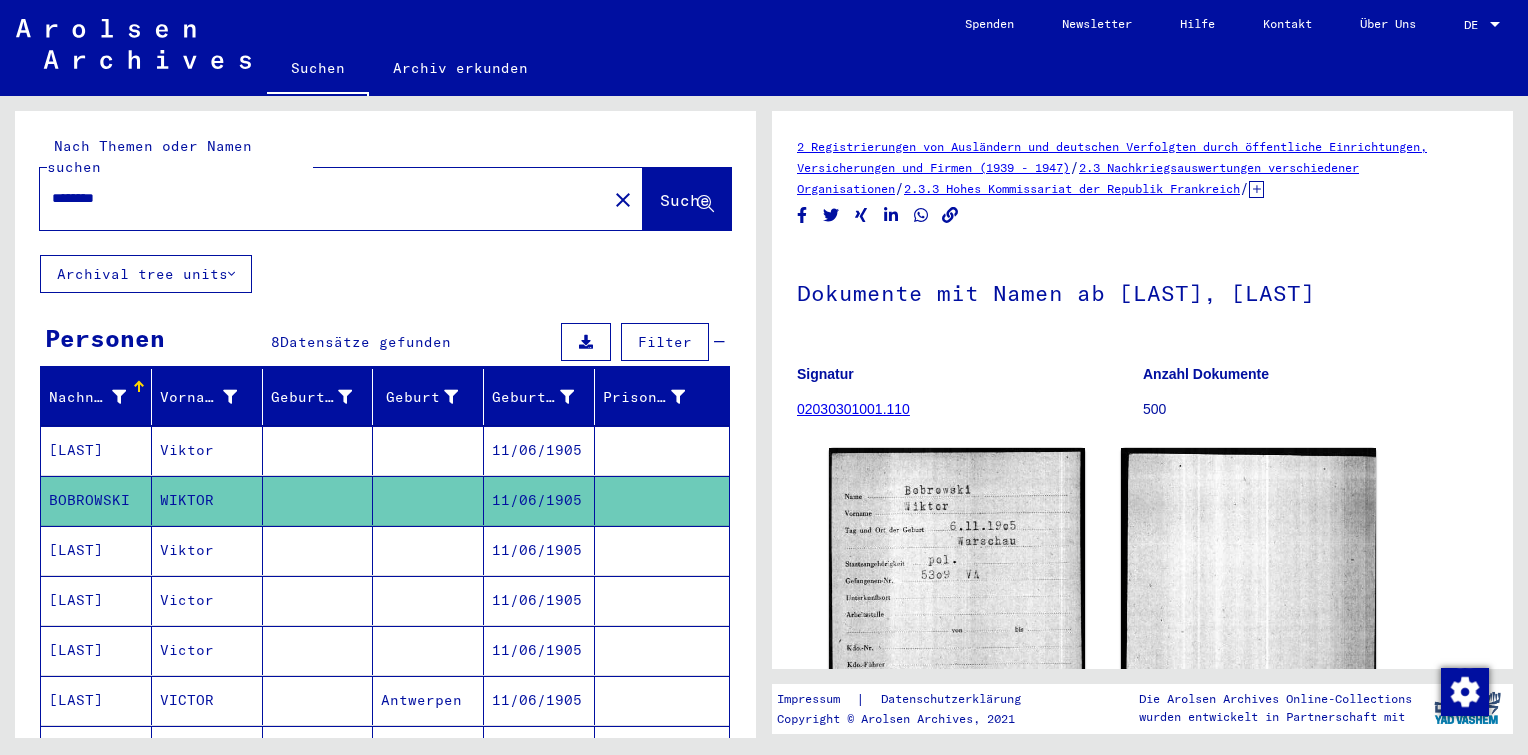type on "********" 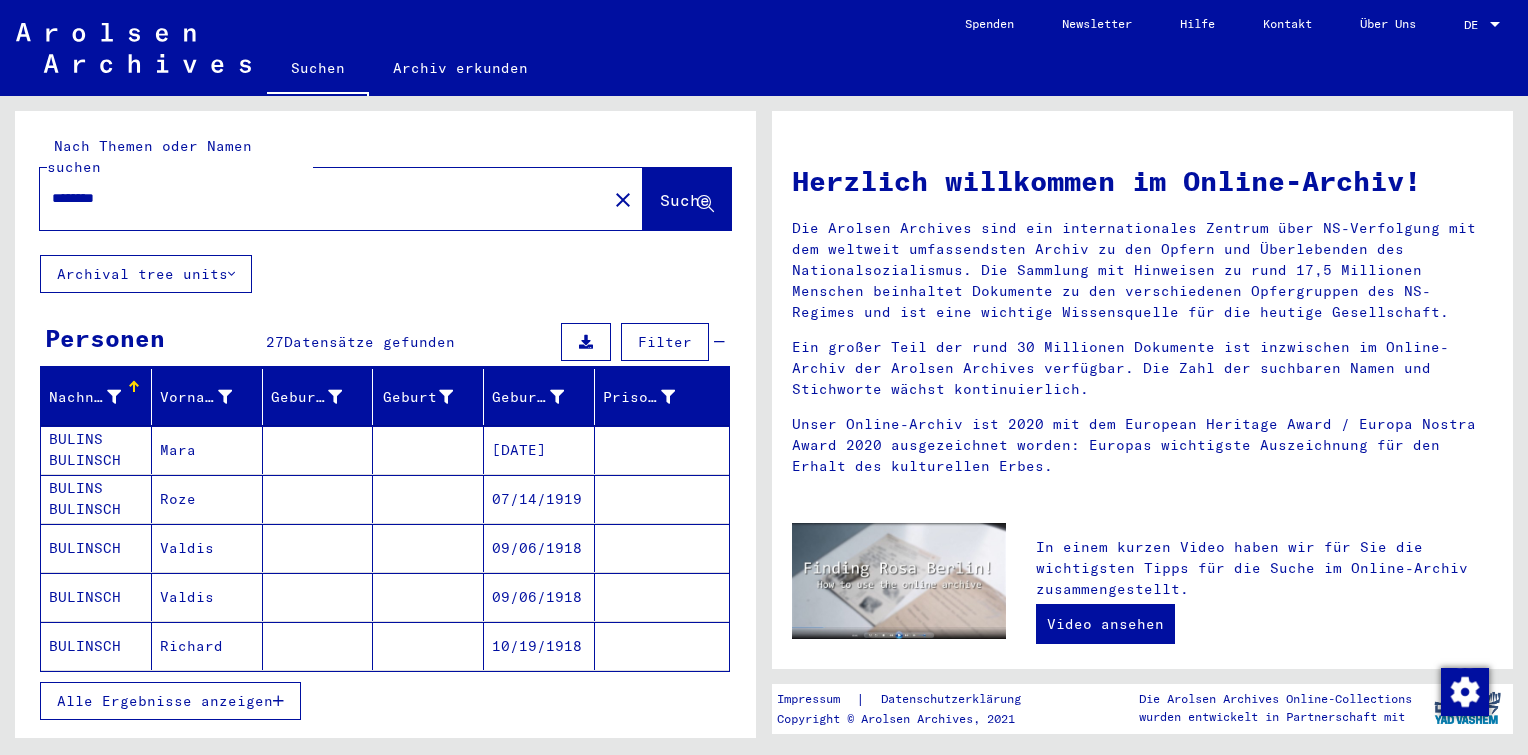 click on "Alle Ergebnisse anzeigen" at bounding box center [165, 701] 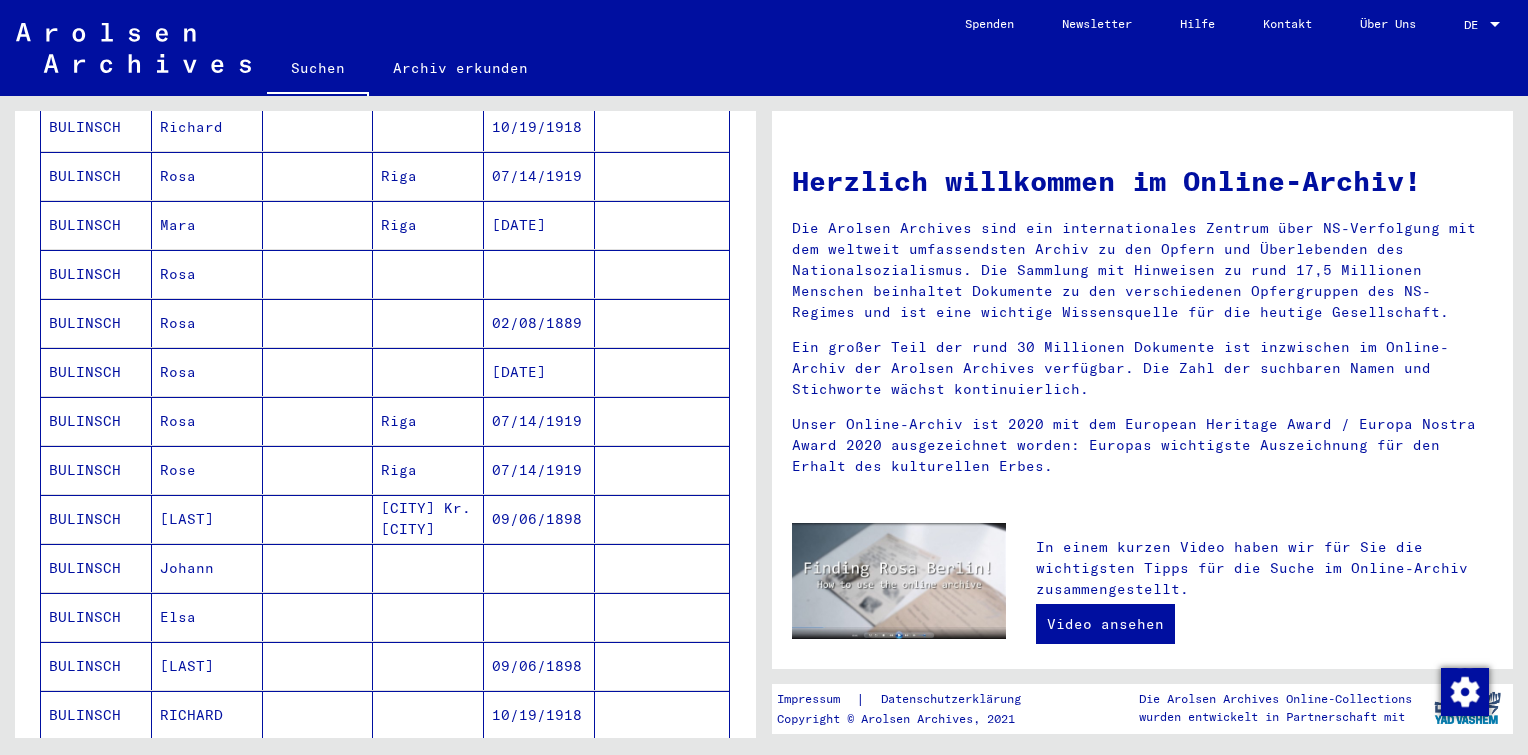 scroll, scrollTop: 1024, scrollLeft: 0, axis: vertical 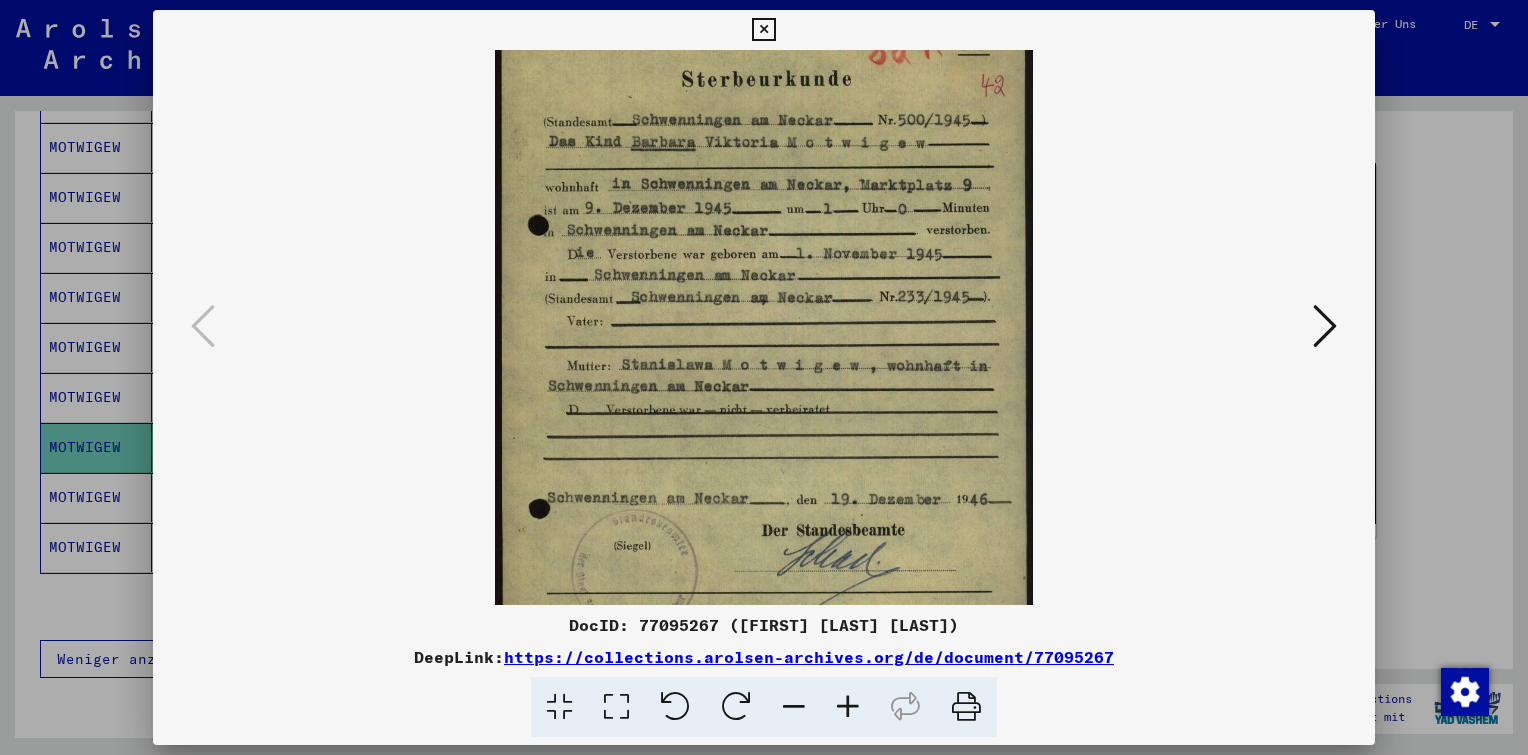 click at bounding box center [763, 30] 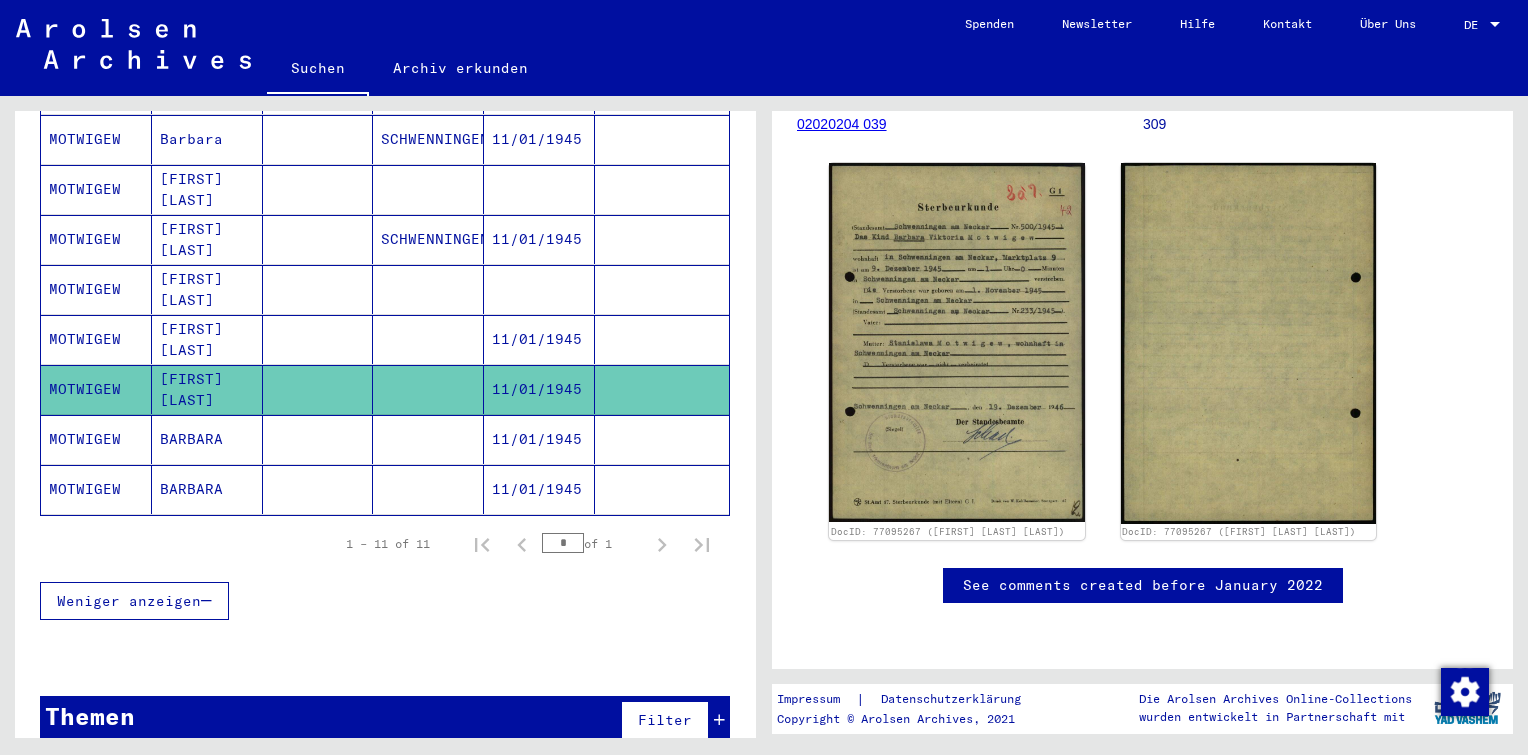 scroll, scrollTop: 0, scrollLeft: 0, axis: both 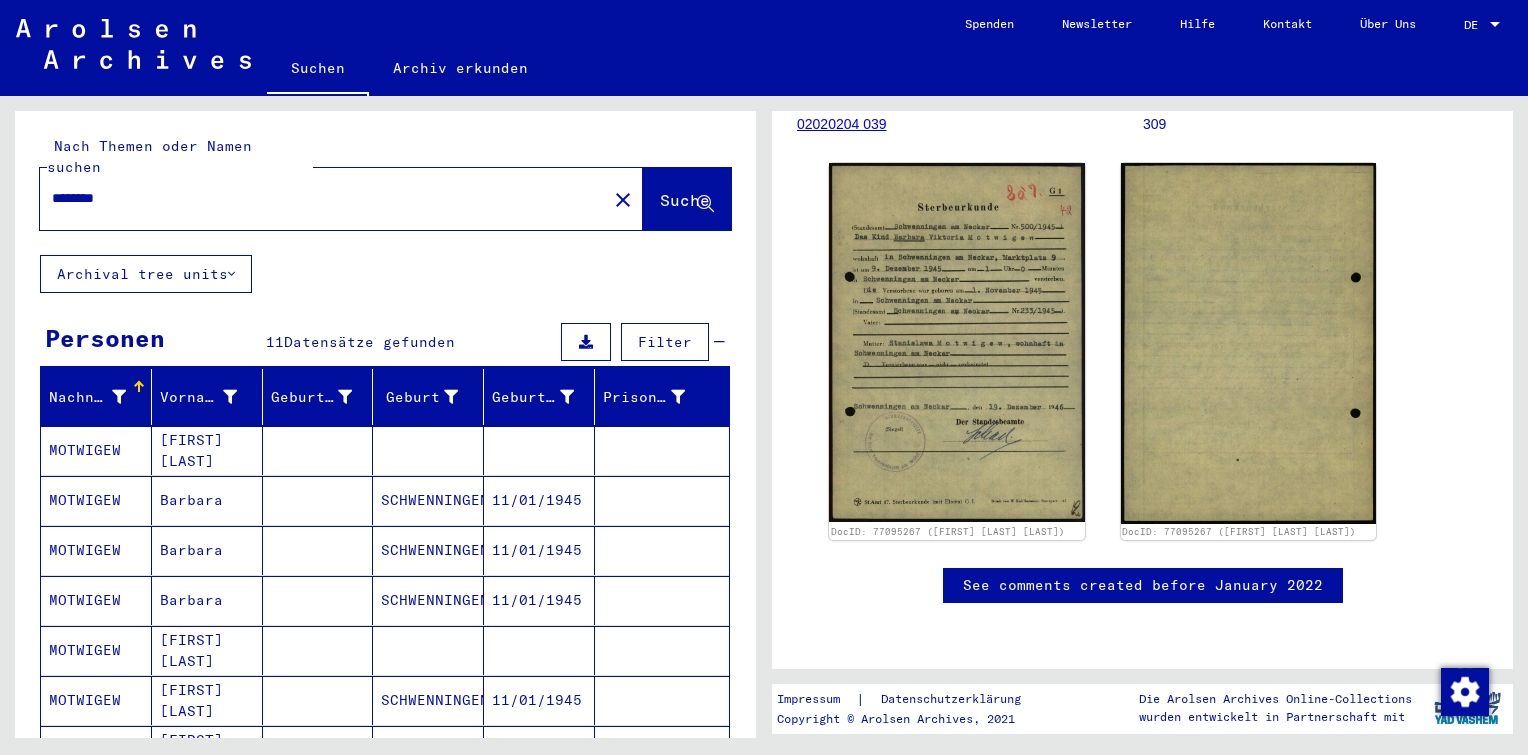 drag, startPoint x: 134, startPoint y: 180, endPoint x: 0, endPoint y: 190, distance: 134.37262 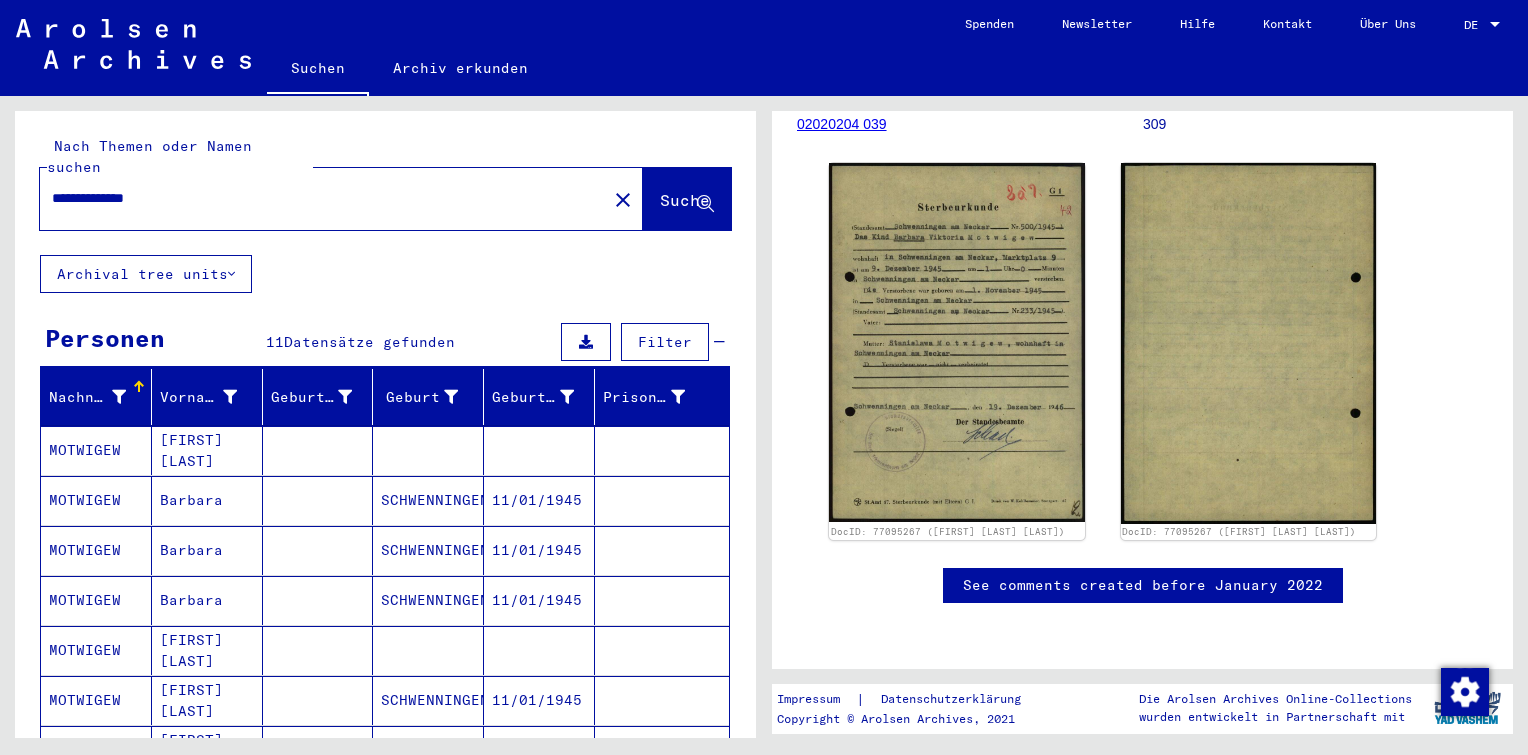 type on "**********" 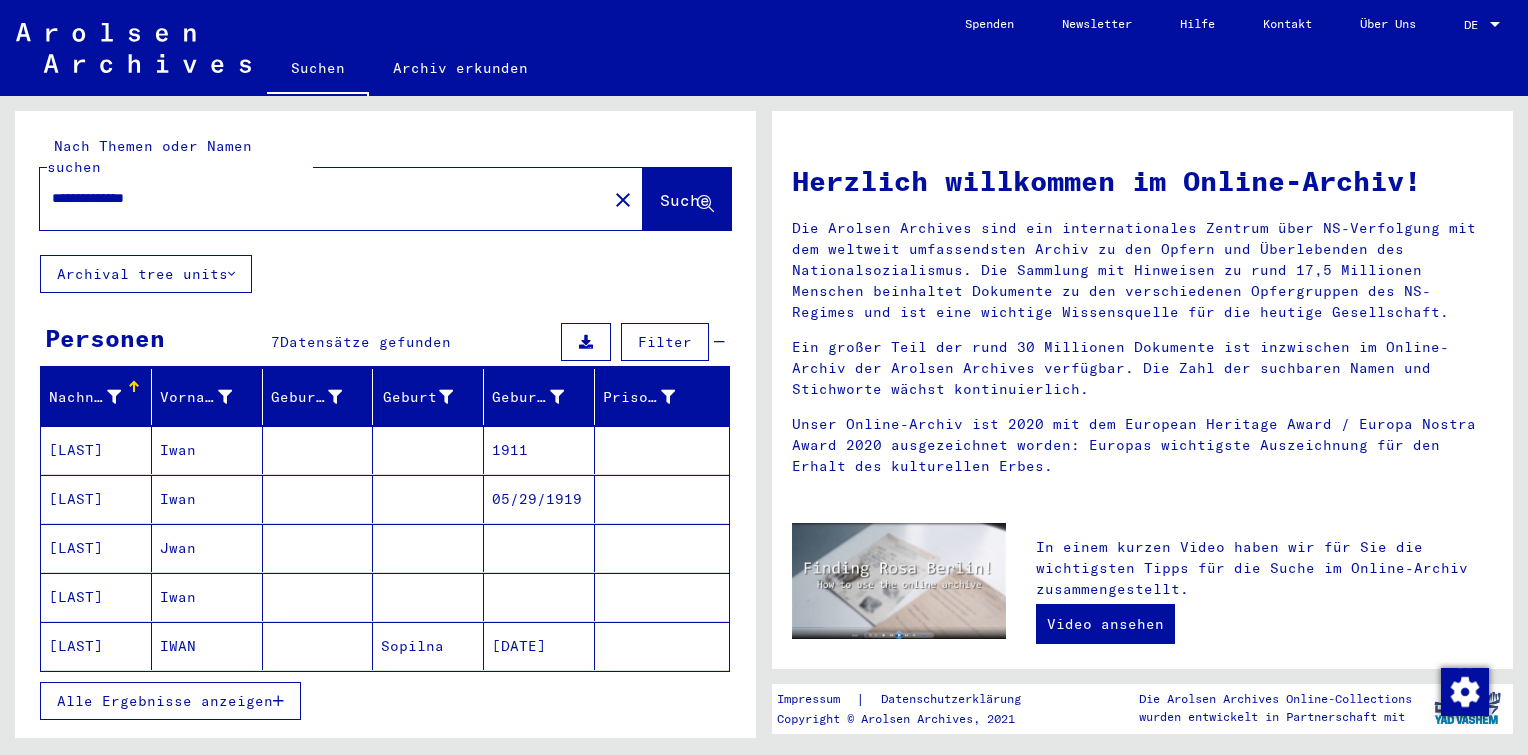 click on "Iwan" at bounding box center [207, 499] 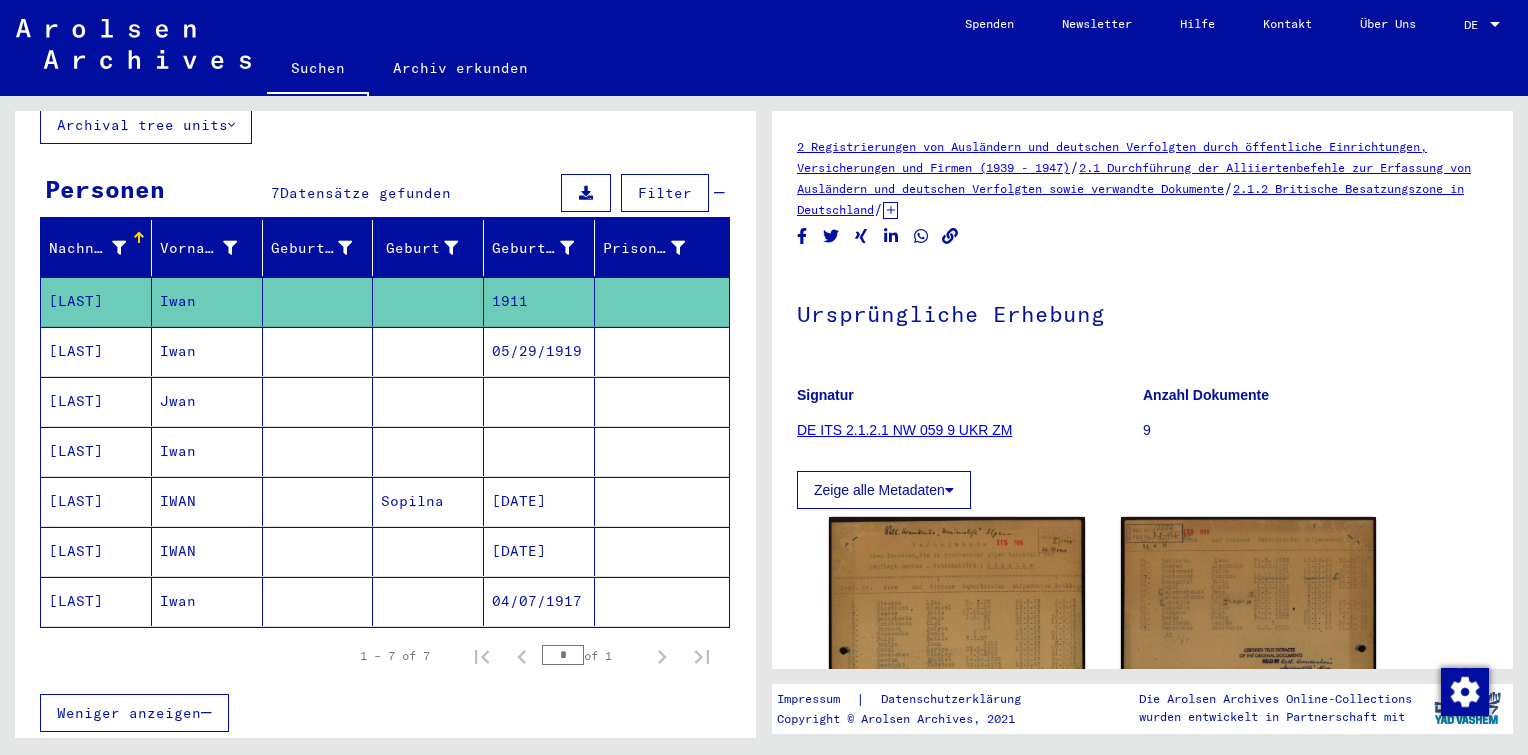 scroll, scrollTop: 200, scrollLeft: 0, axis: vertical 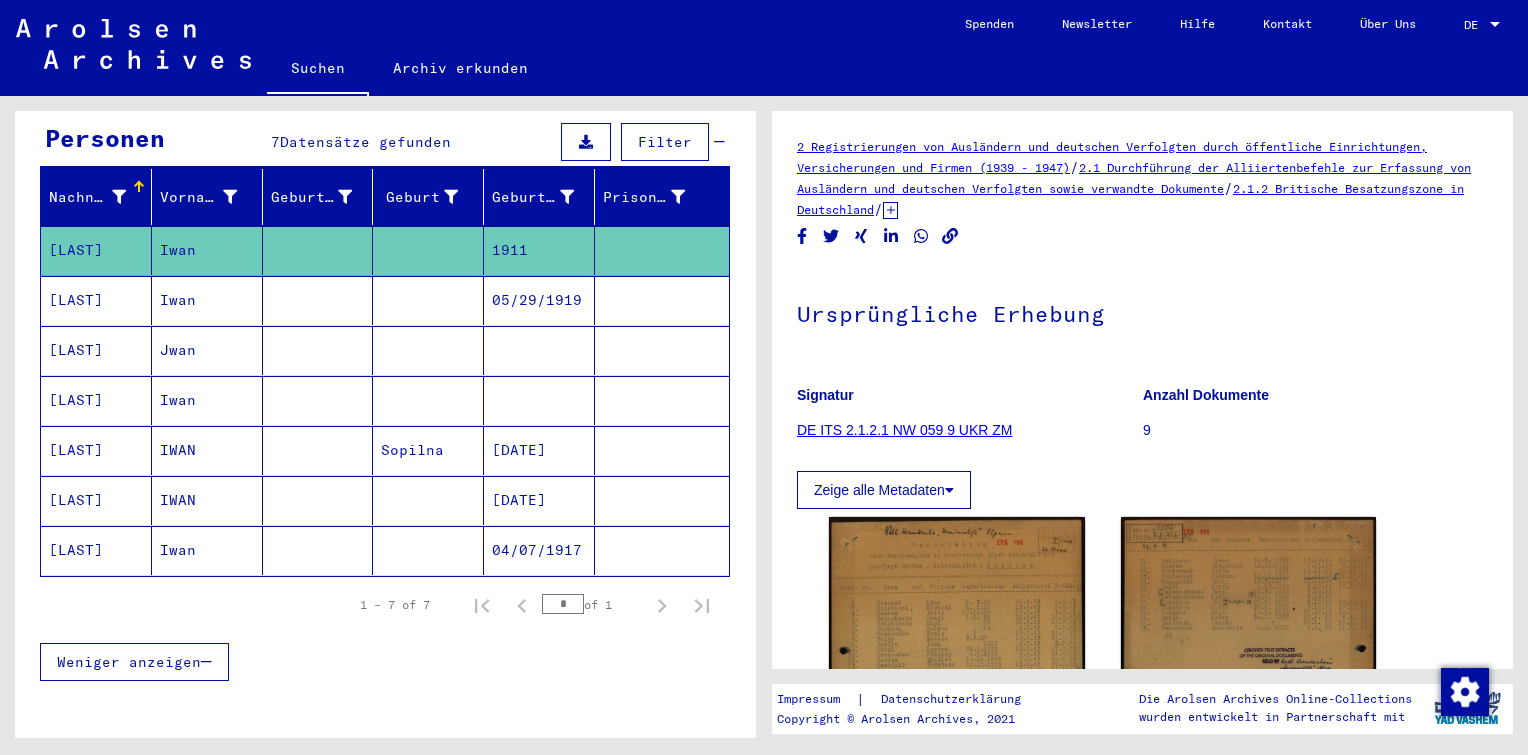 click on "[DATE]" at bounding box center [539, 550] 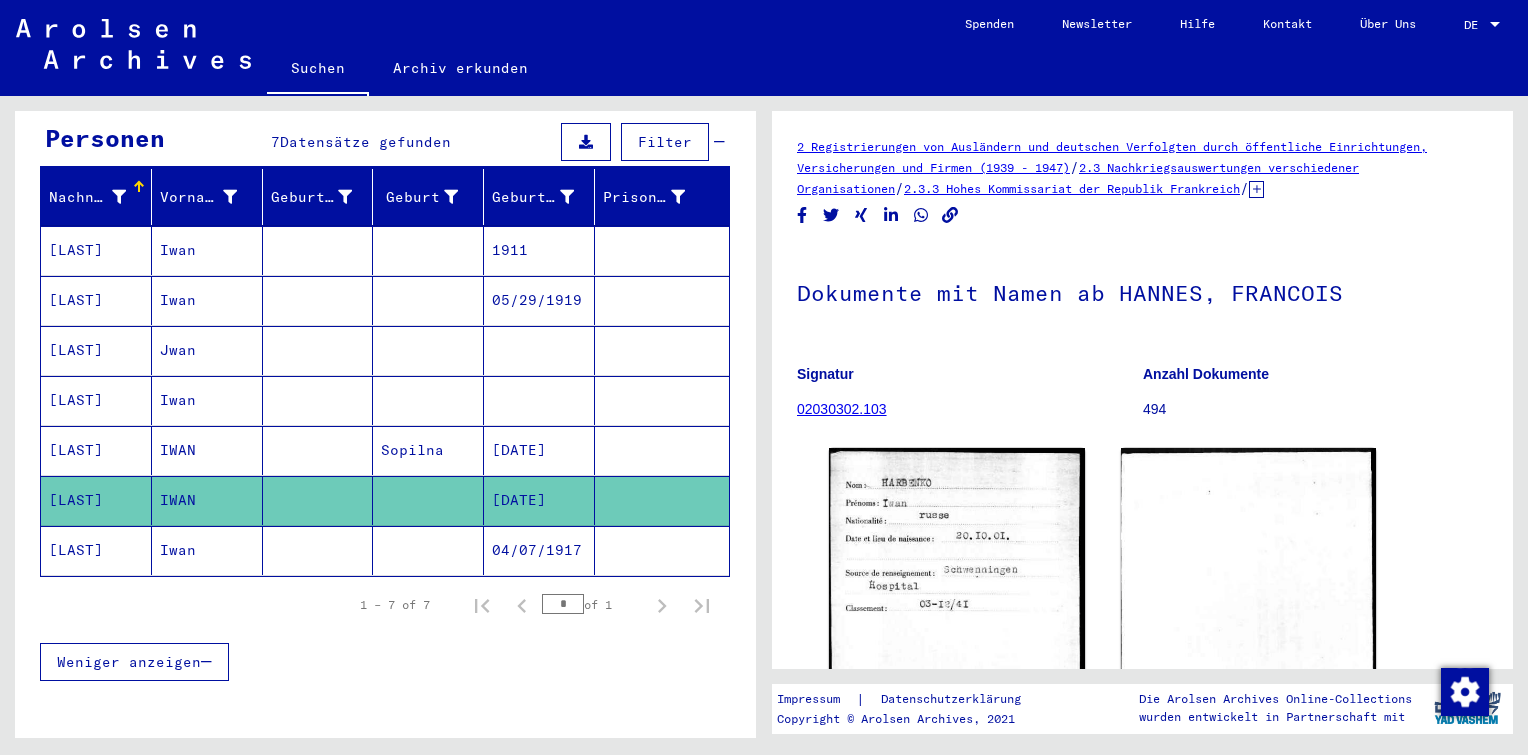 scroll, scrollTop: 100, scrollLeft: 0, axis: vertical 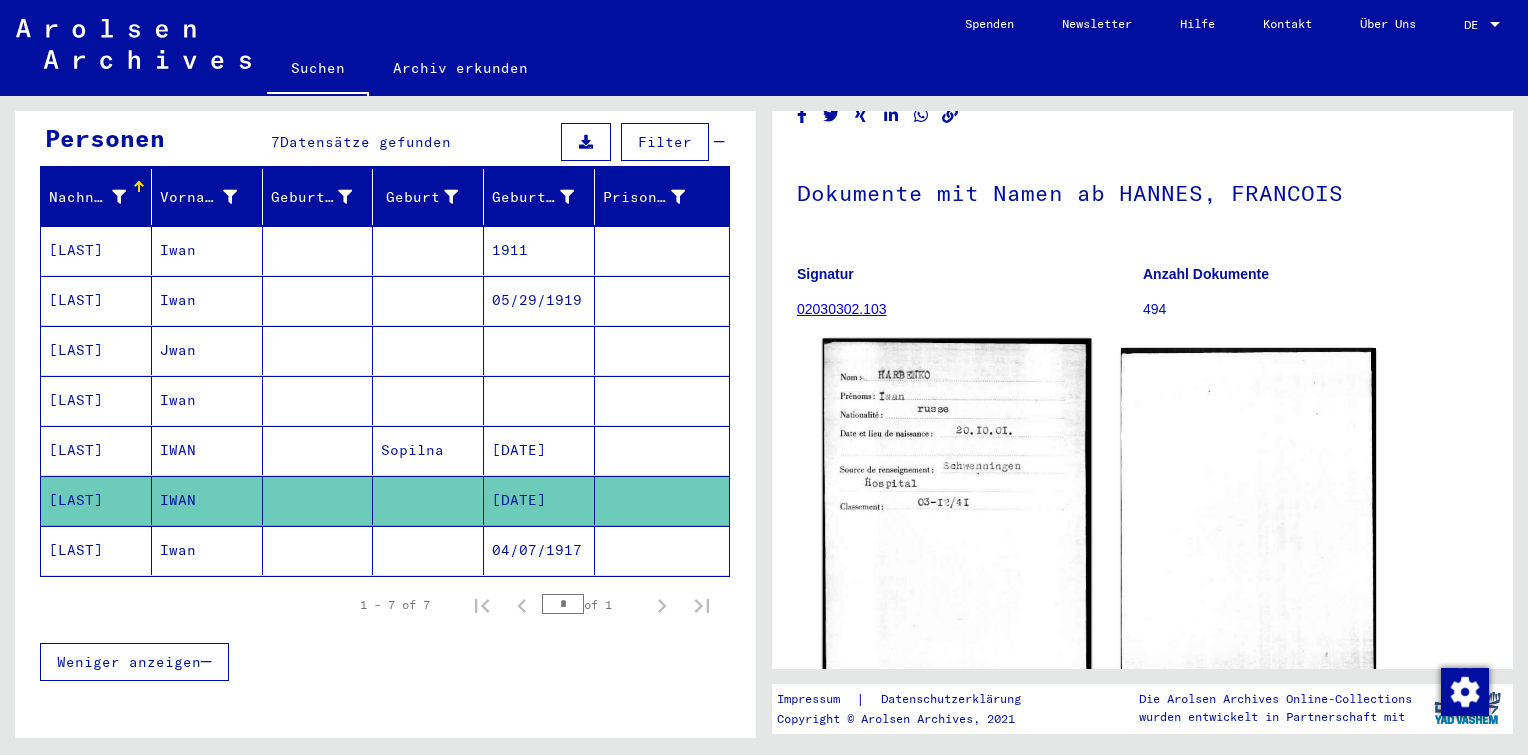 click 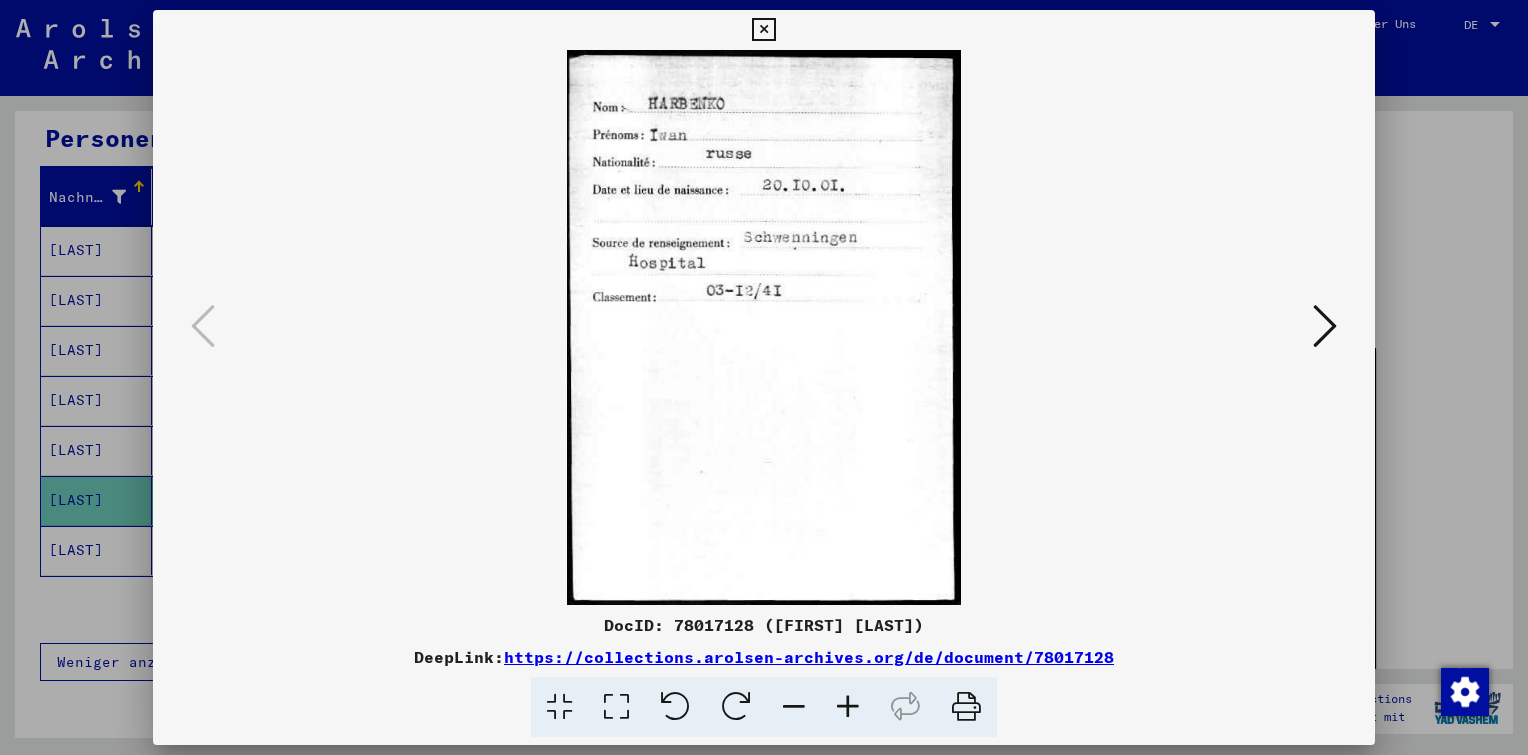 drag, startPoint x: 916, startPoint y: 622, endPoint x: 683, endPoint y: 625, distance: 233.01932 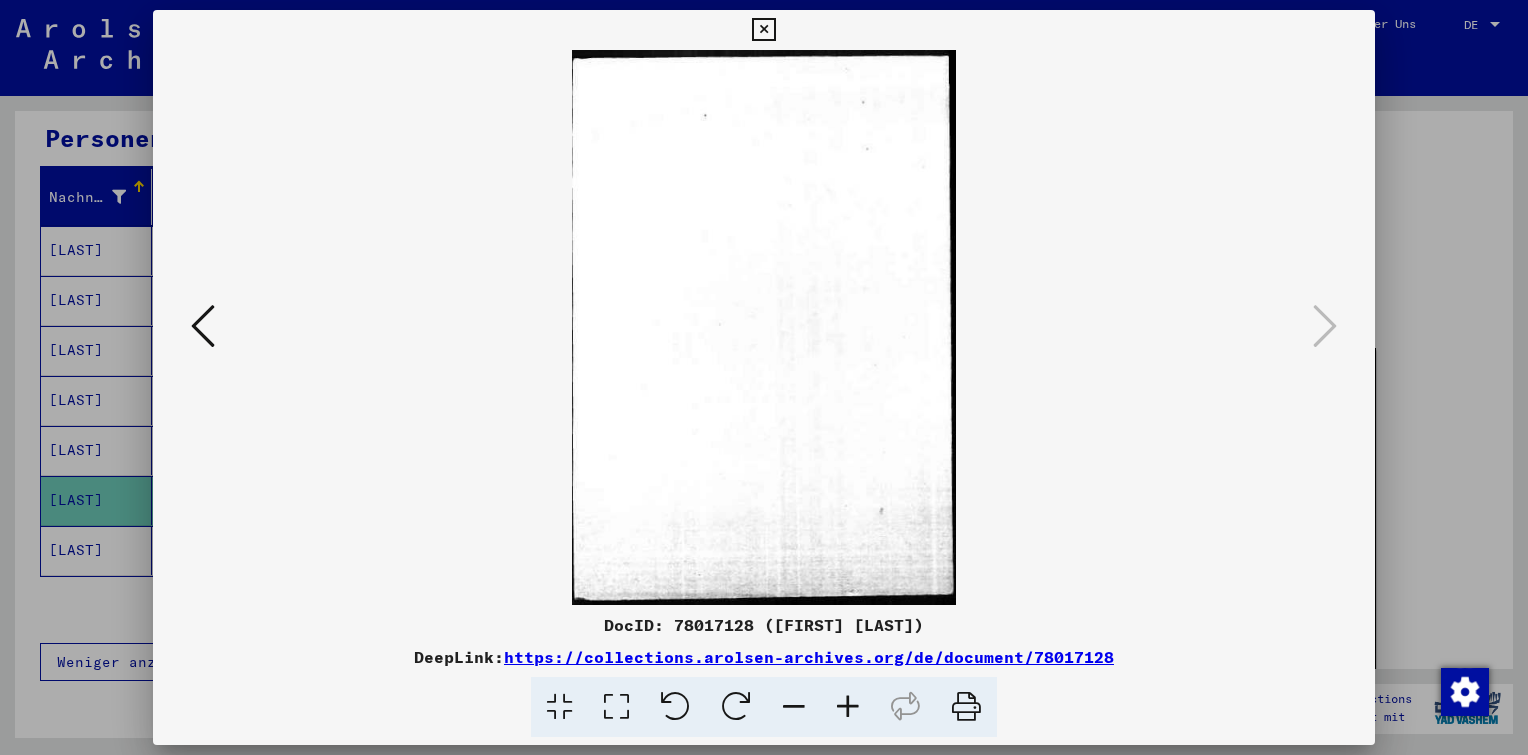 click at bounding box center [763, 30] 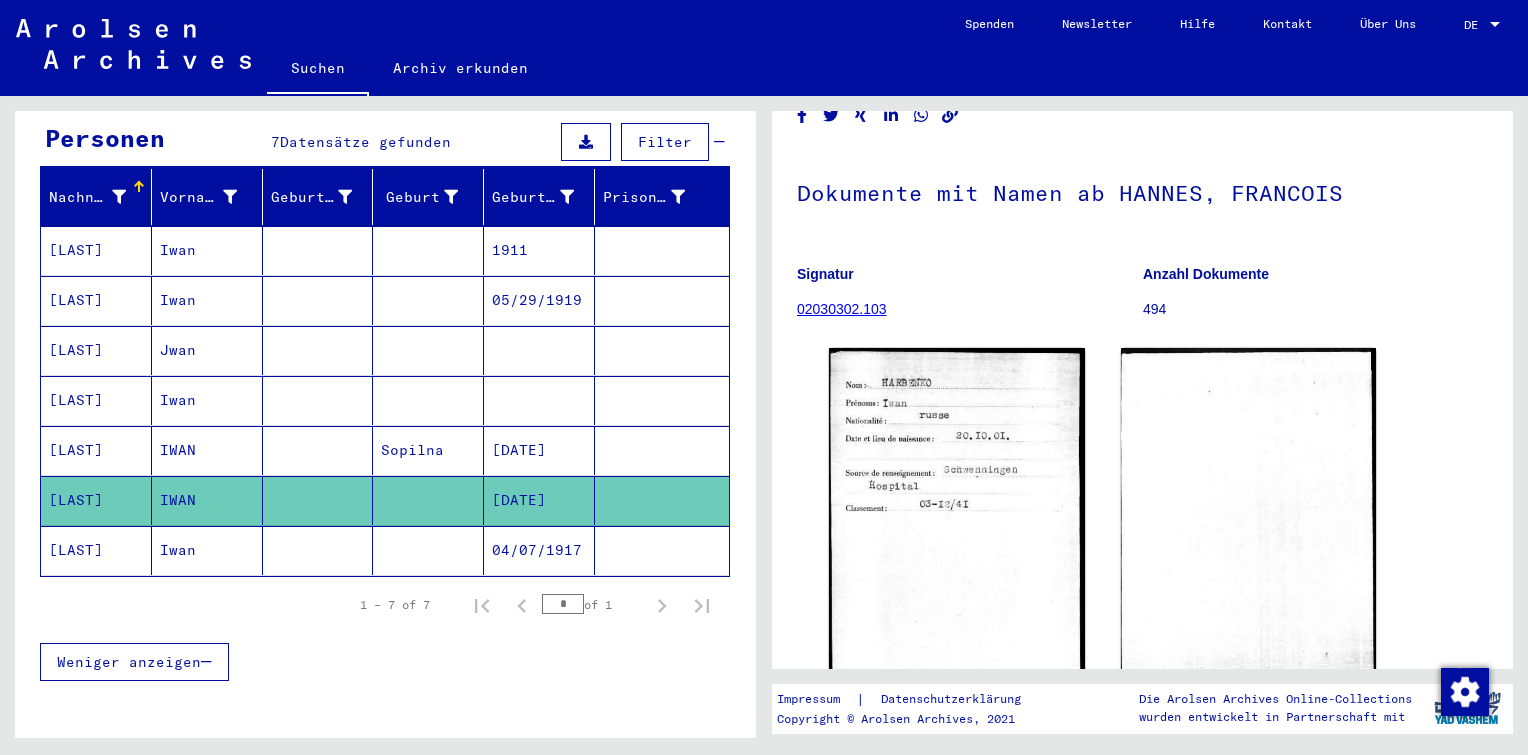 click 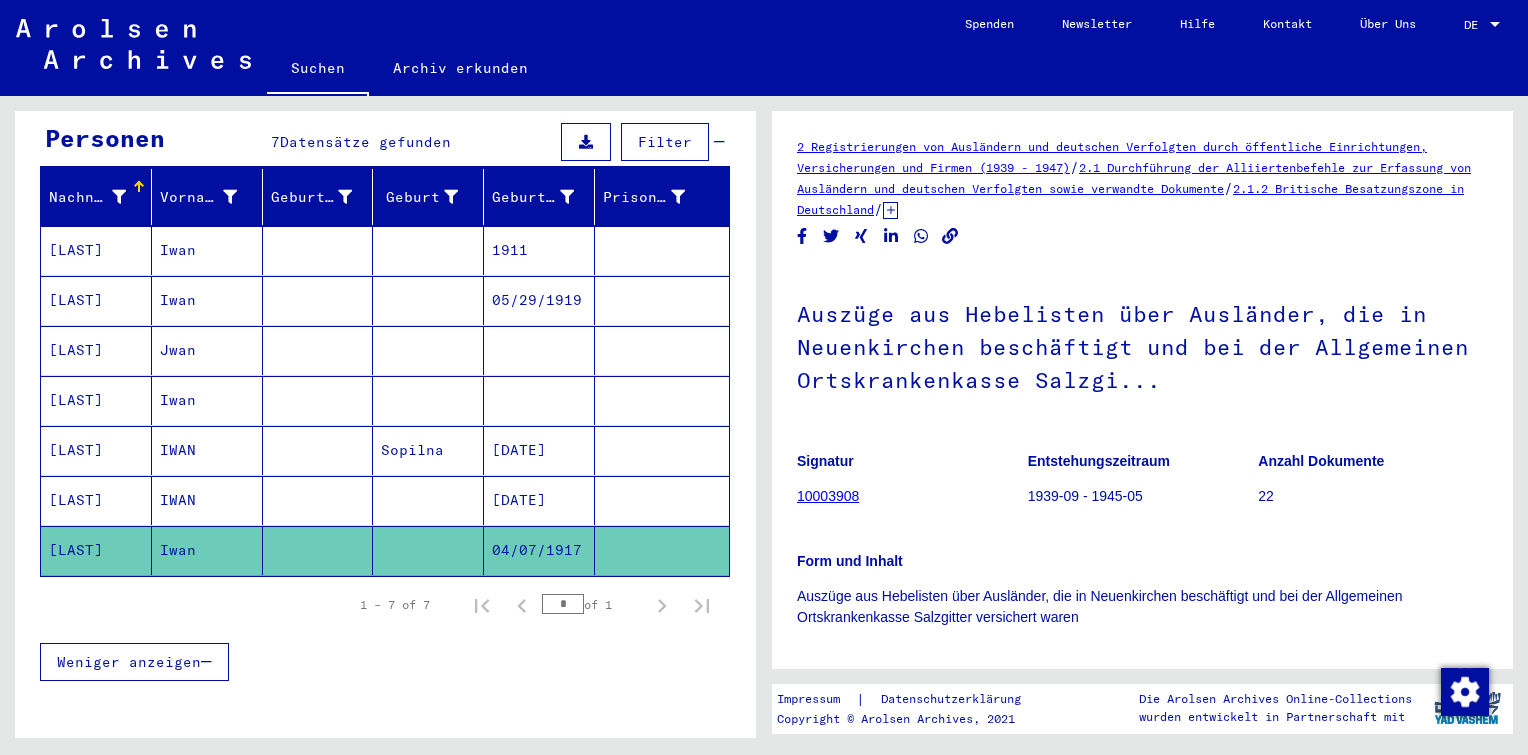 scroll, scrollTop: 0, scrollLeft: 0, axis: both 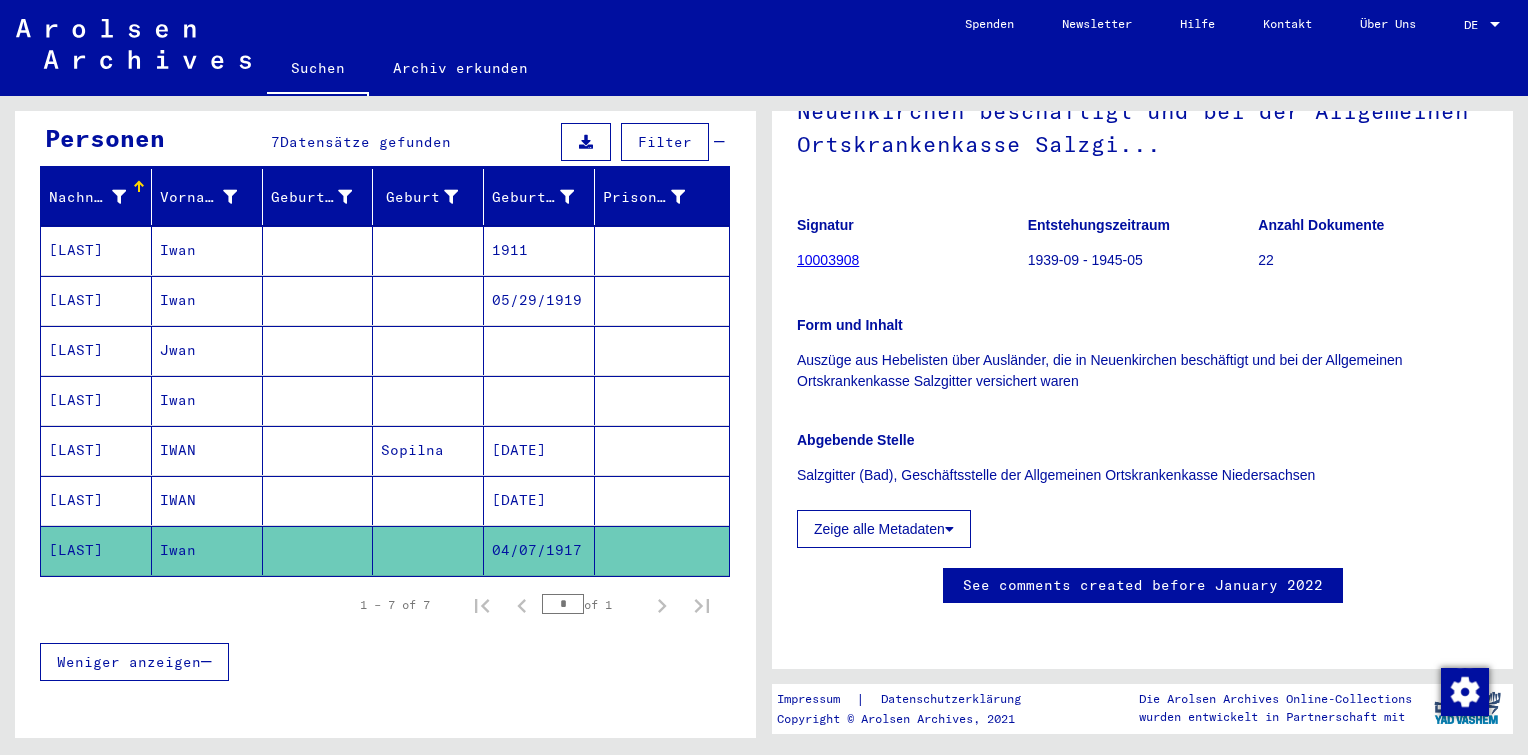 click on "Sopilna" at bounding box center (428, 500) 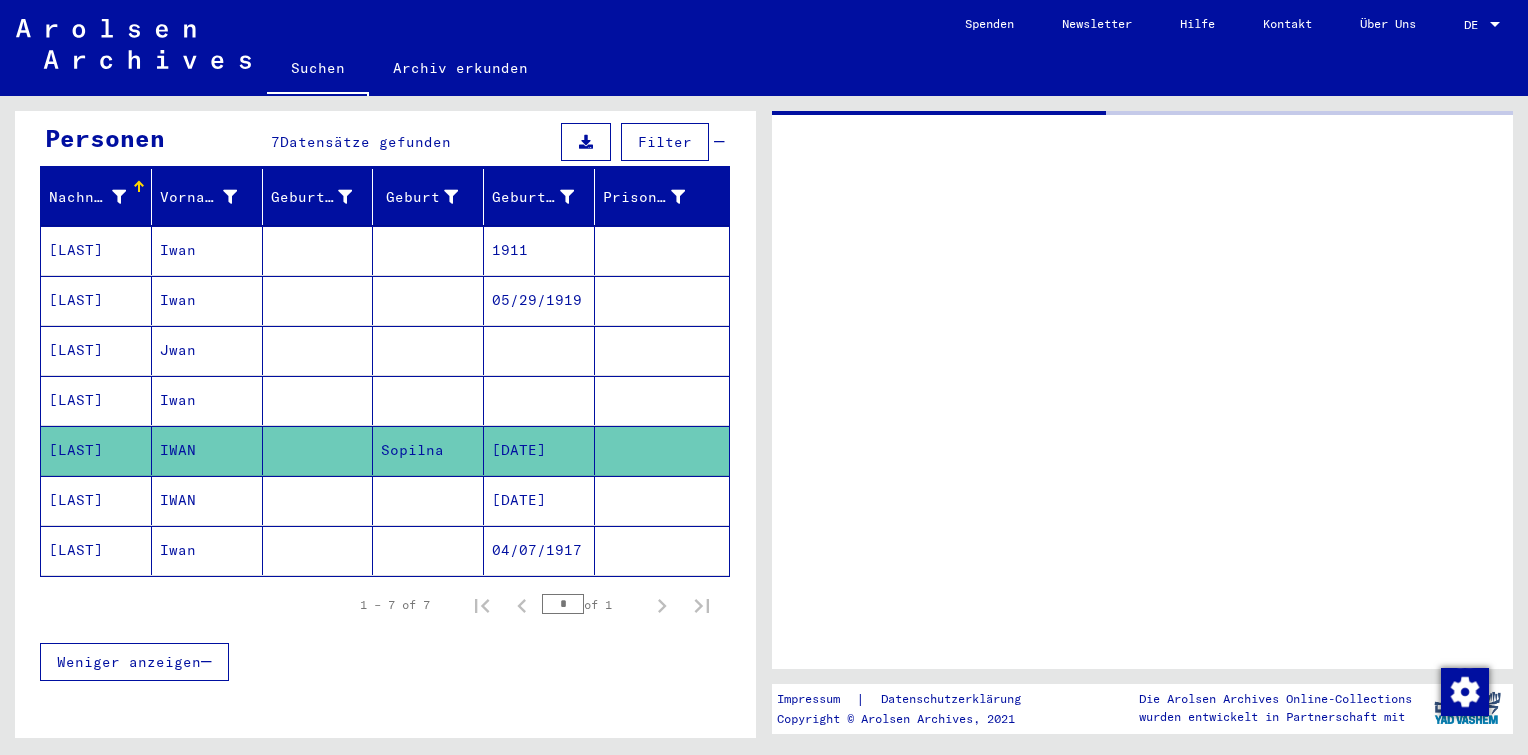 scroll, scrollTop: 0, scrollLeft: 0, axis: both 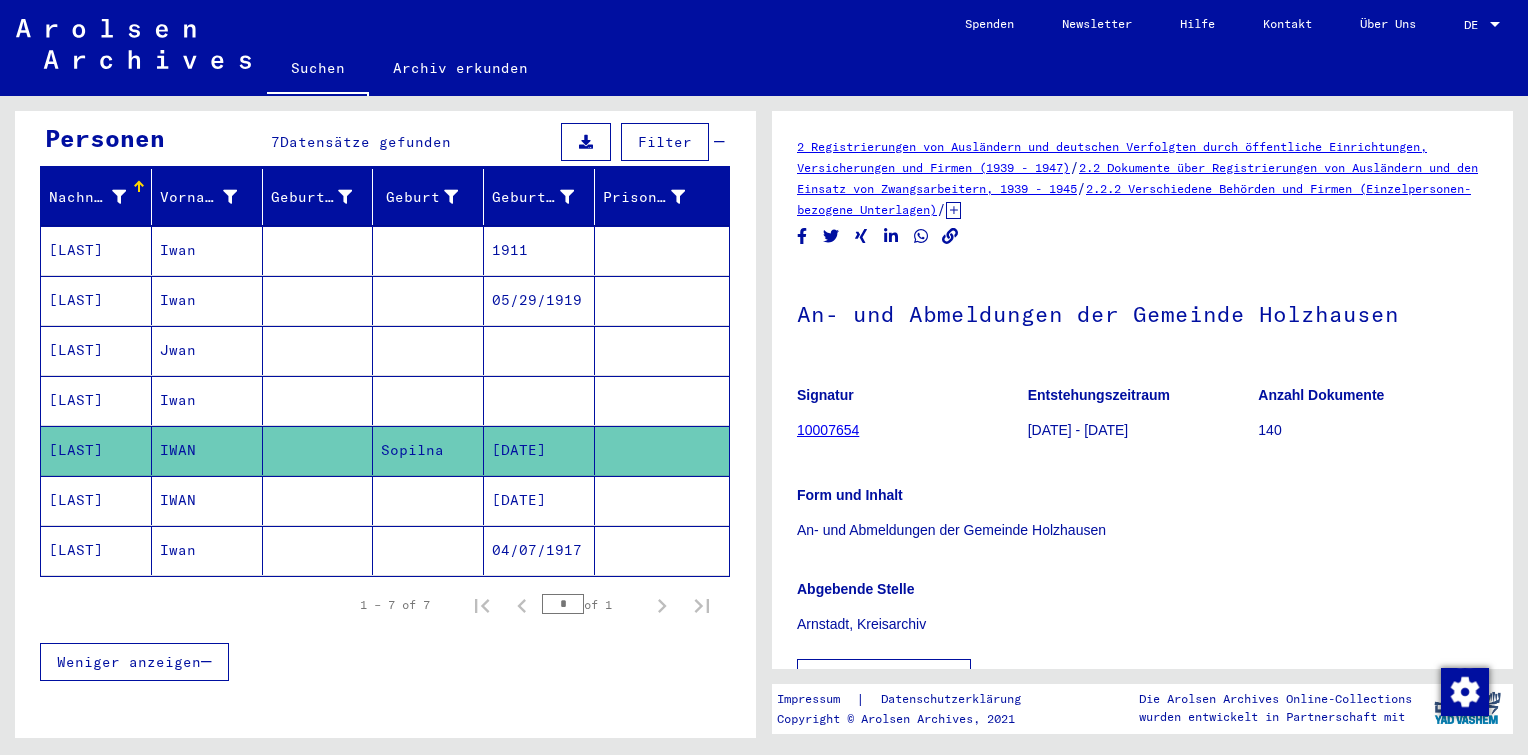 click at bounding box center (428, 450) 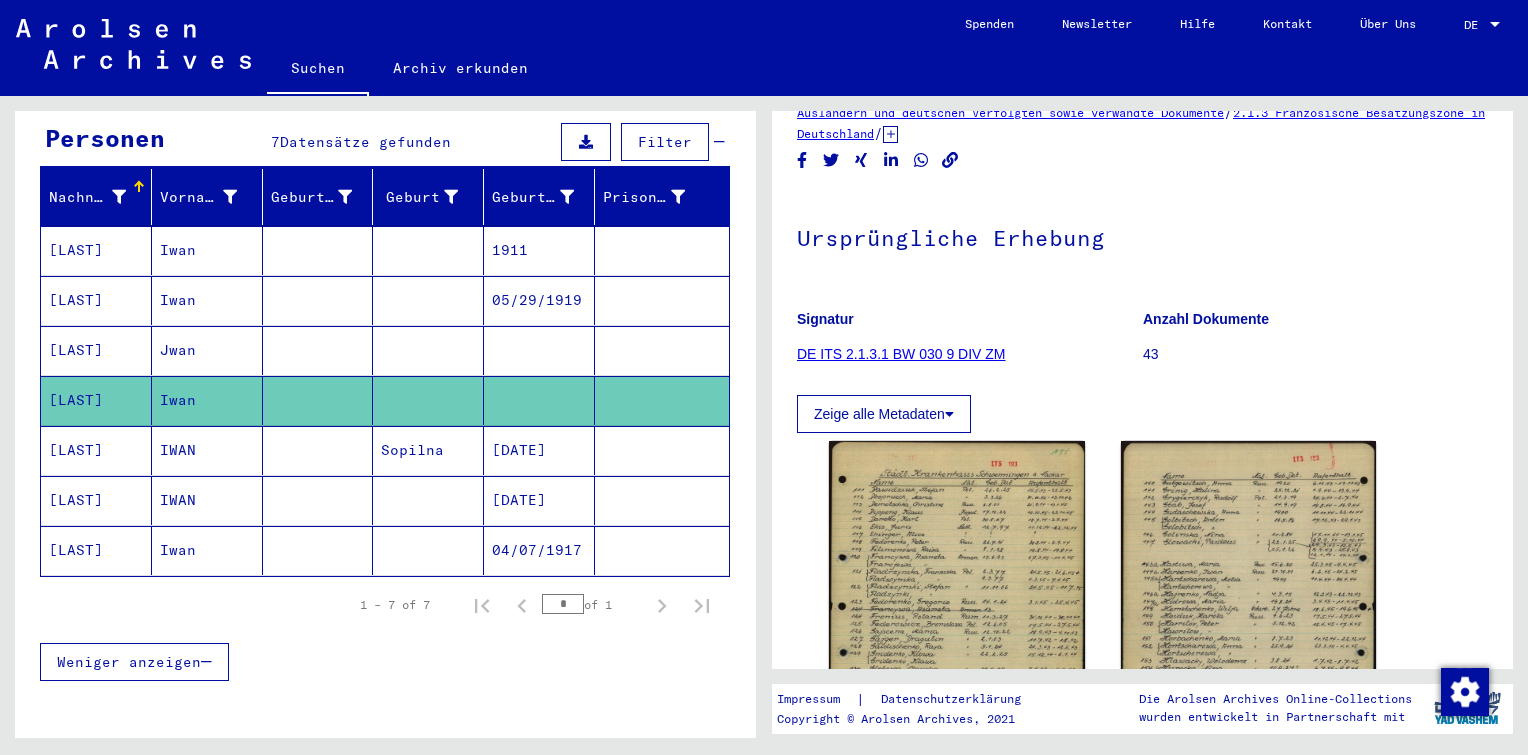 scroll, scrollTop: 300, scrollLeft: 0, axis: vertical 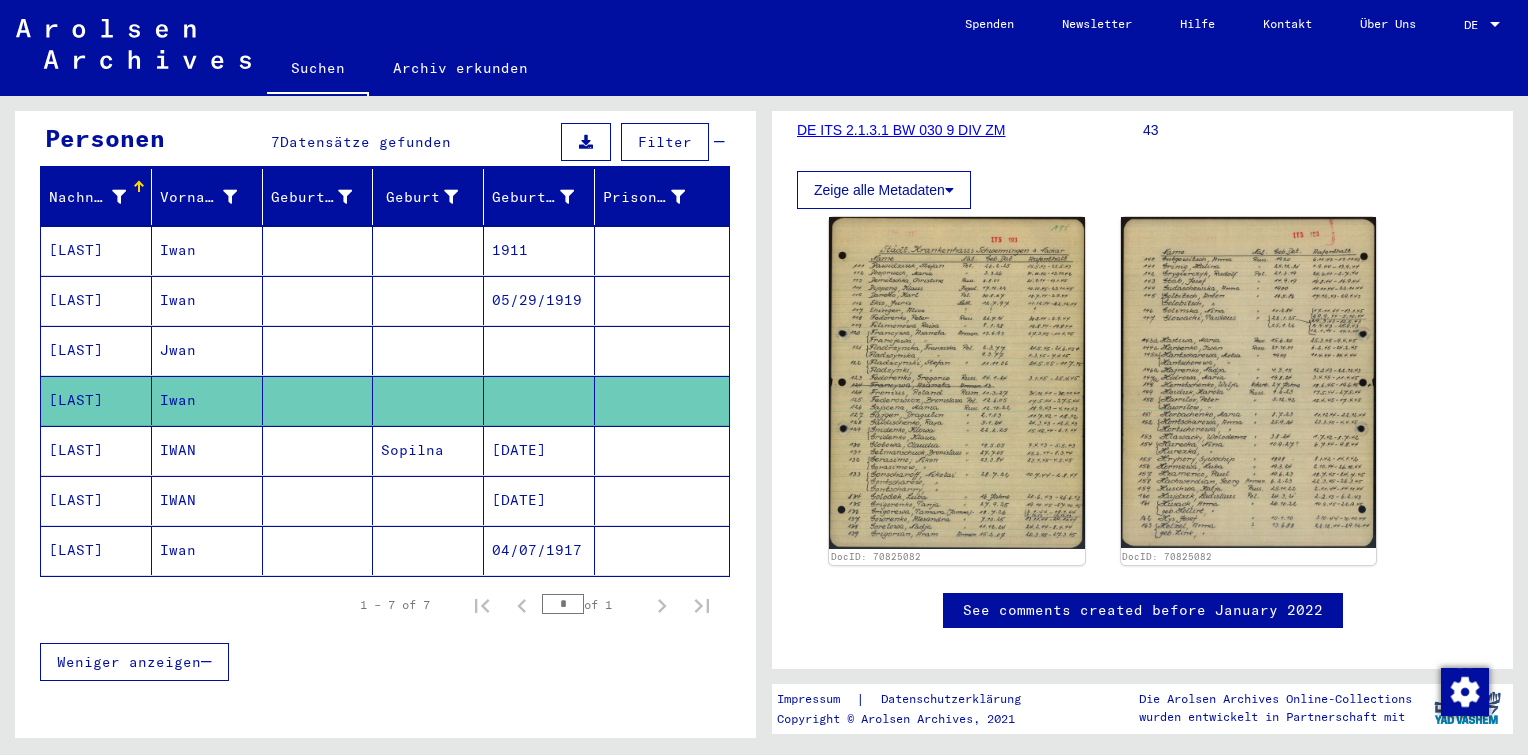 click at bounding box center [539, 400] 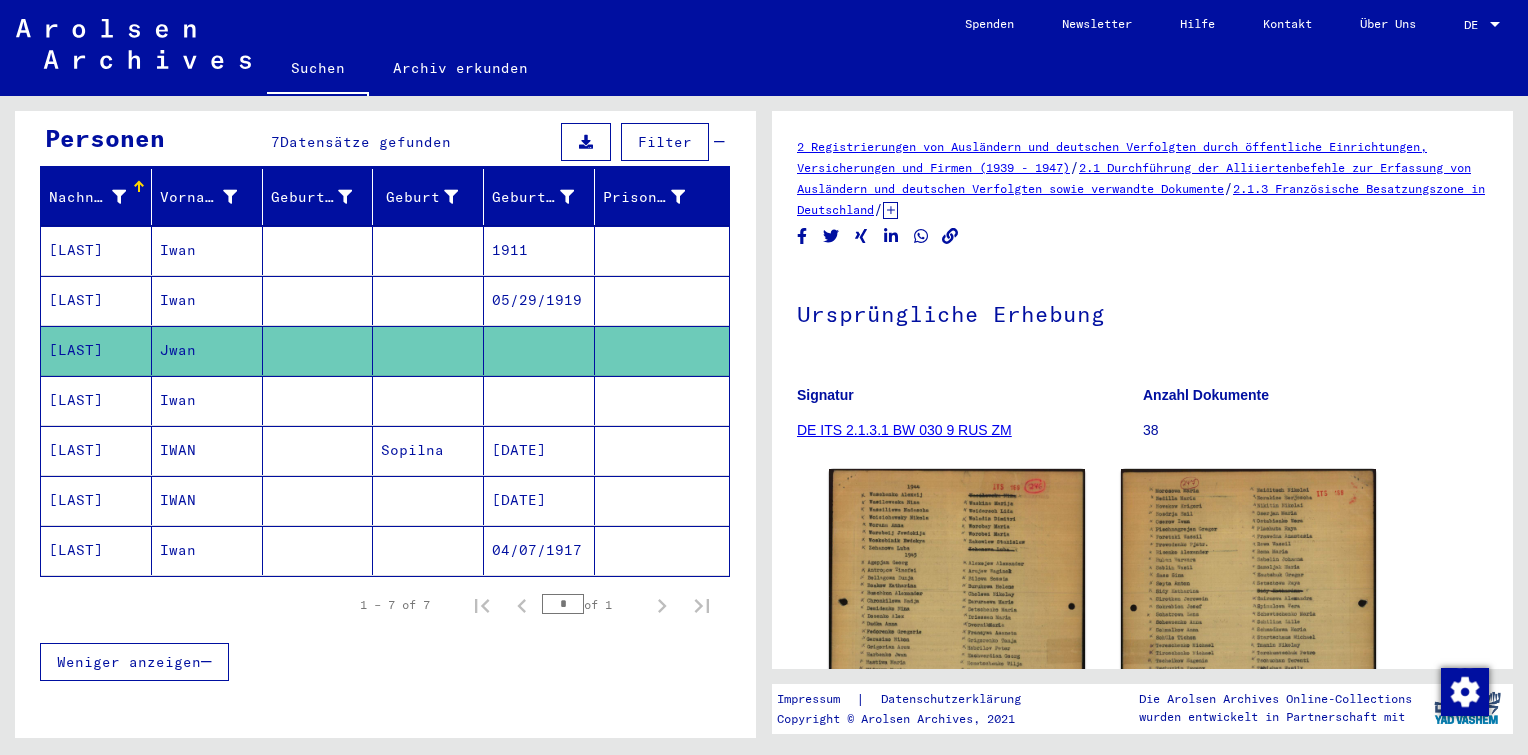scroll, scrollTop: 0, scrollLeft: 0, axis: both 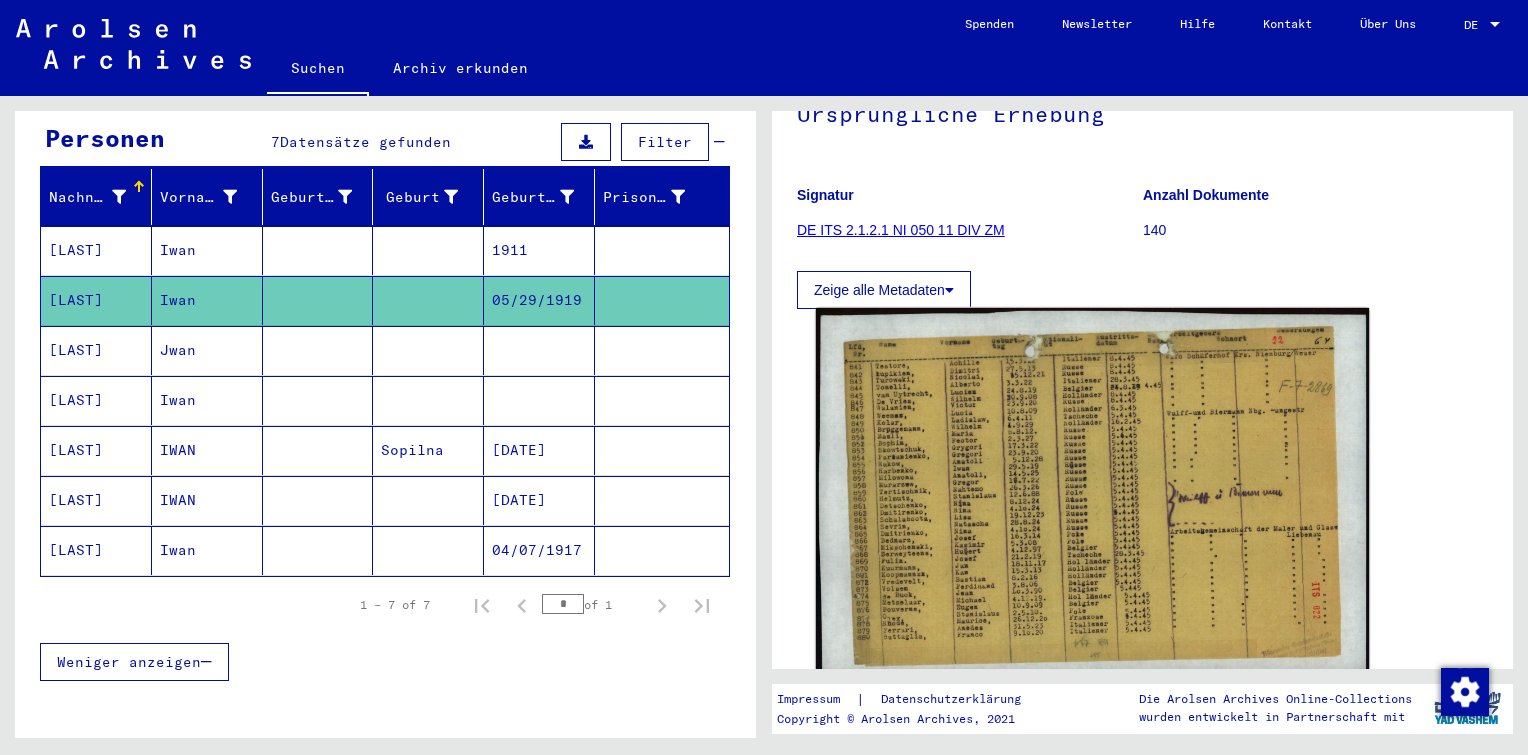 click 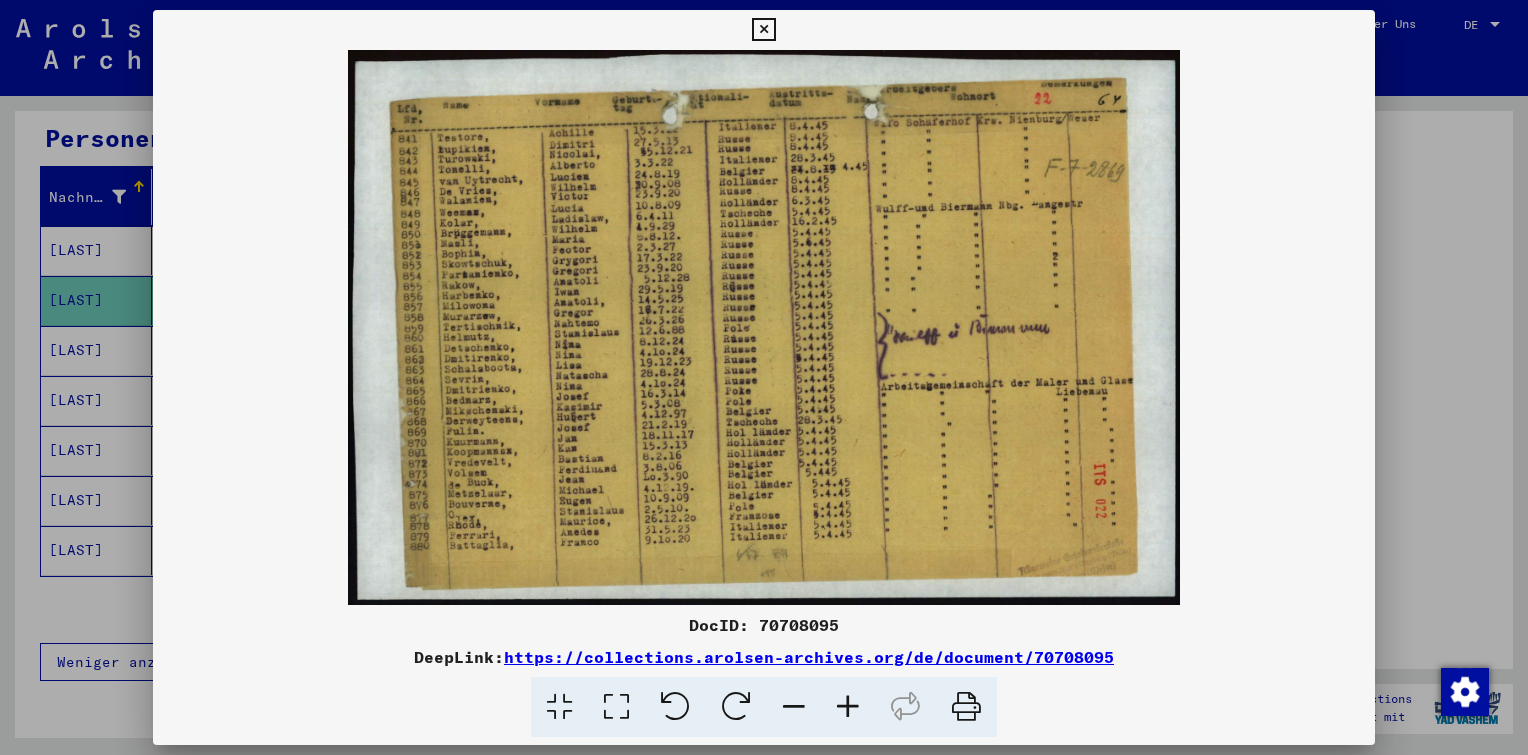 click at bounding box center (848, 707) 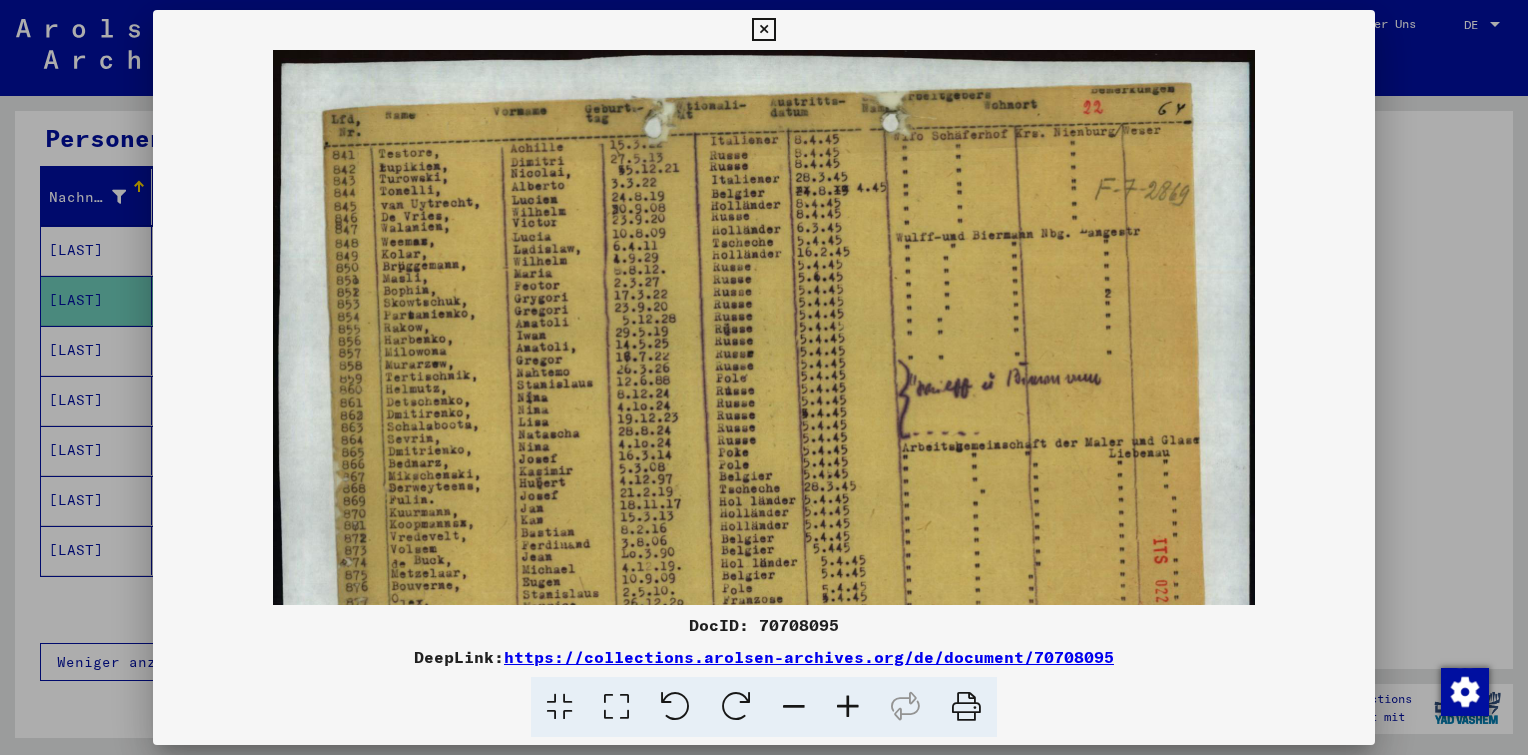 click at bounding box center (848, 707) 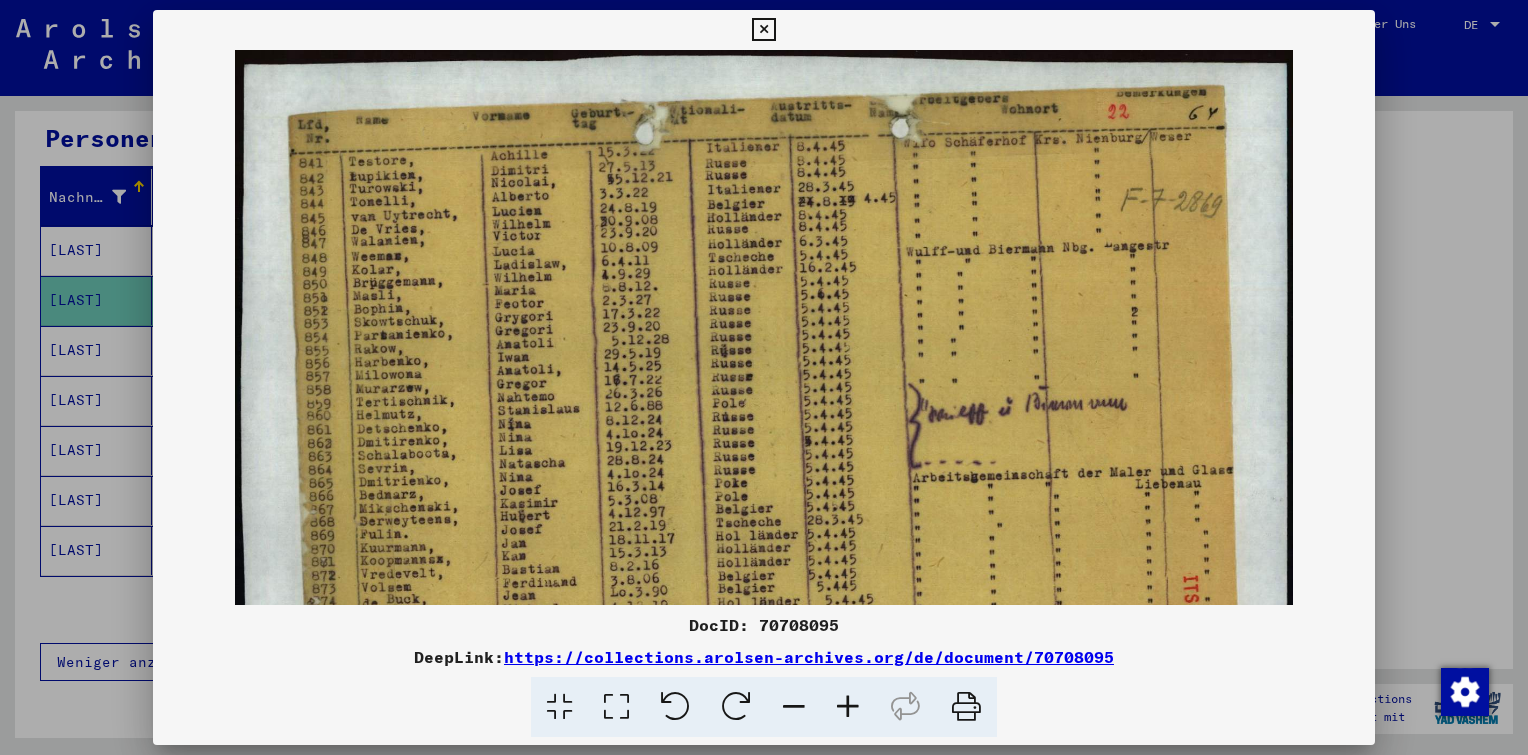 click at bounding box center (848, 707) 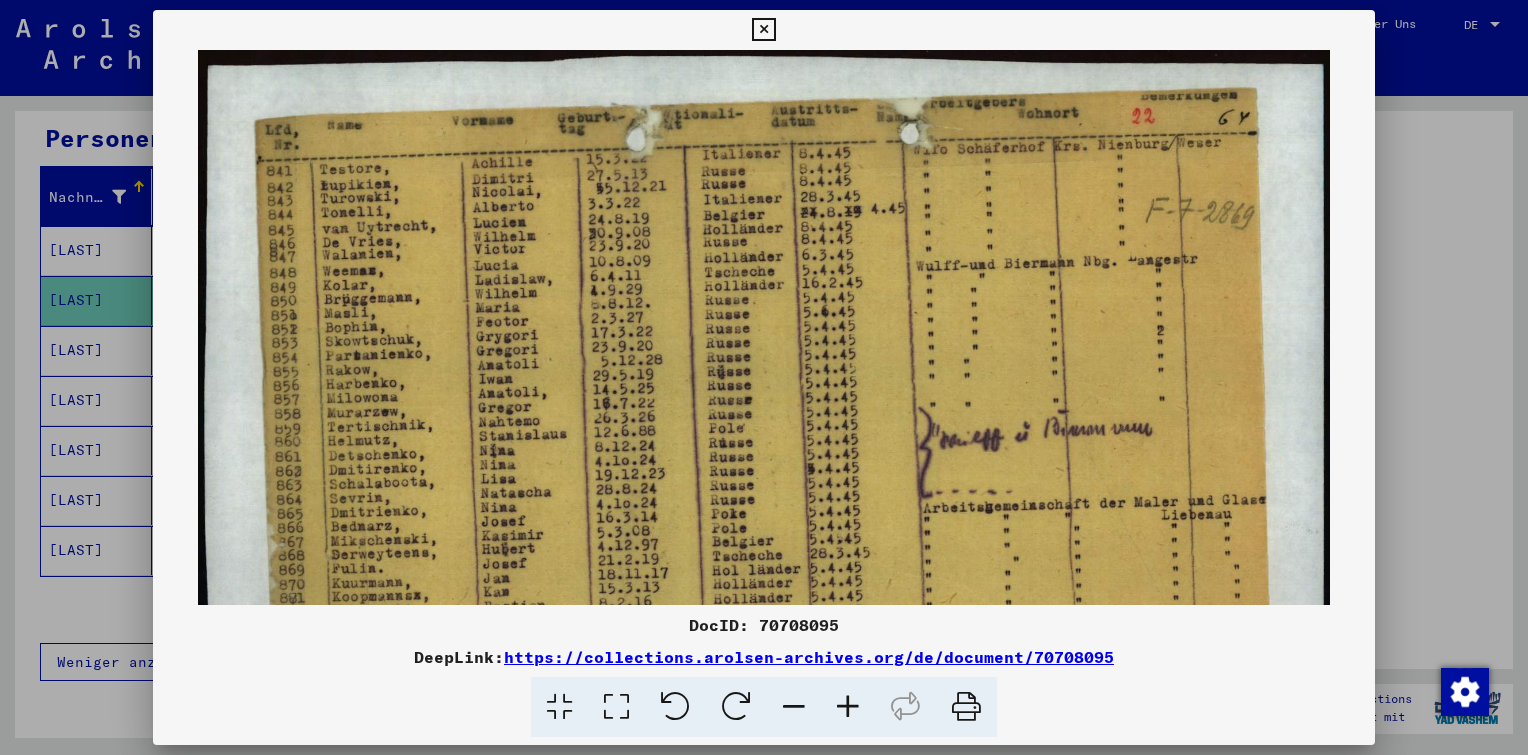 click at bounding box center (848, 707) 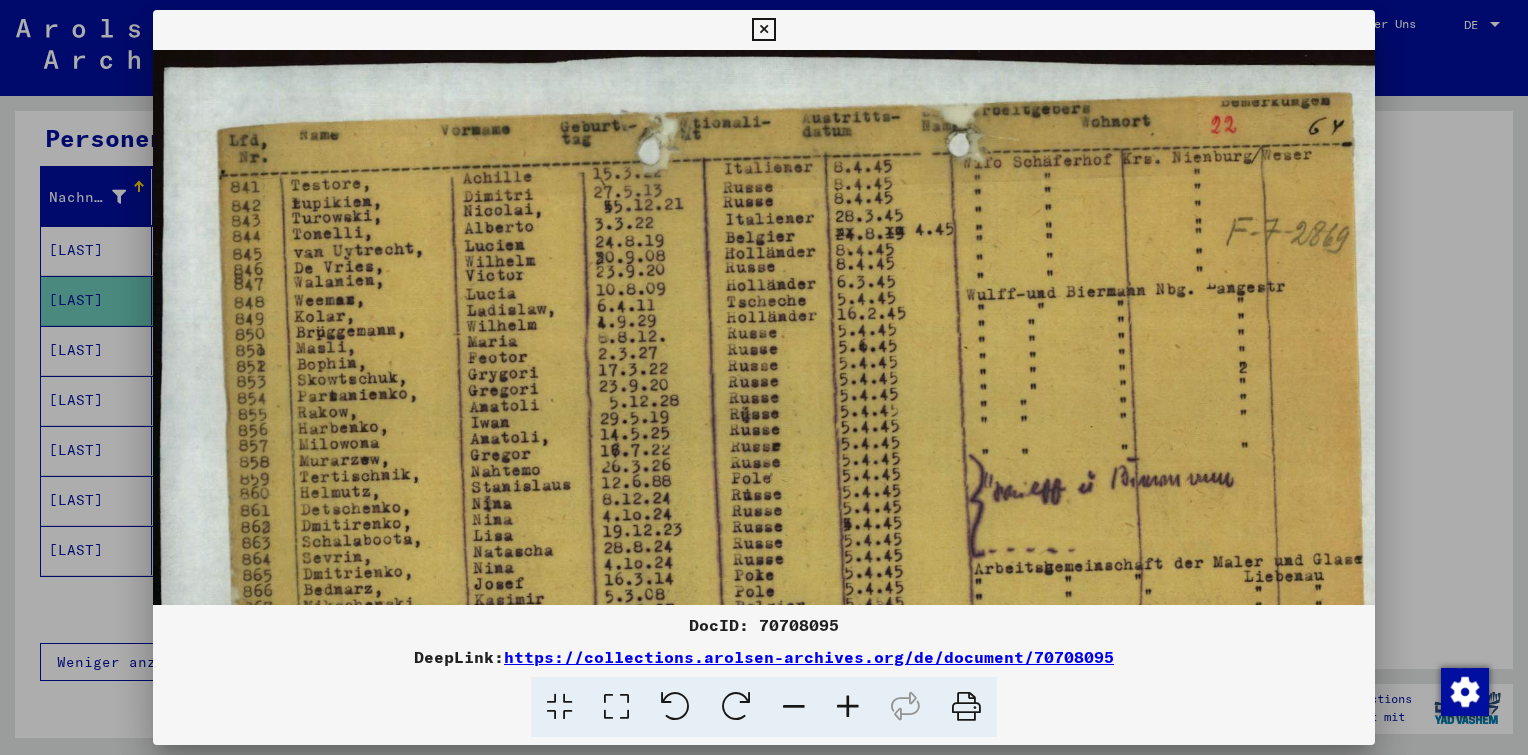 click at bounding box center (848, 707) 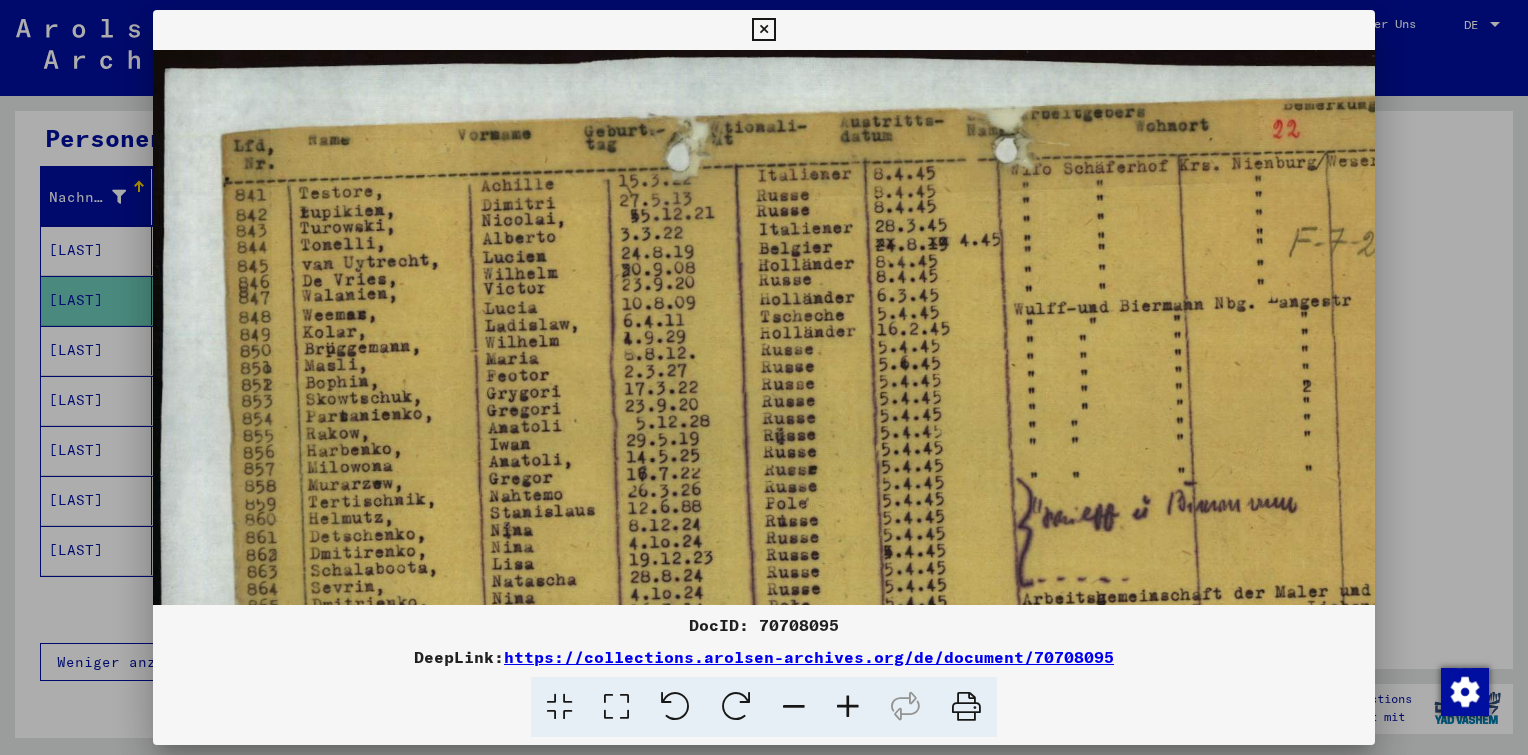 drag, startPoint x: 792, startPoint y: 336, endPoint x: 803, endPoint y: 465, distance: 129.46814 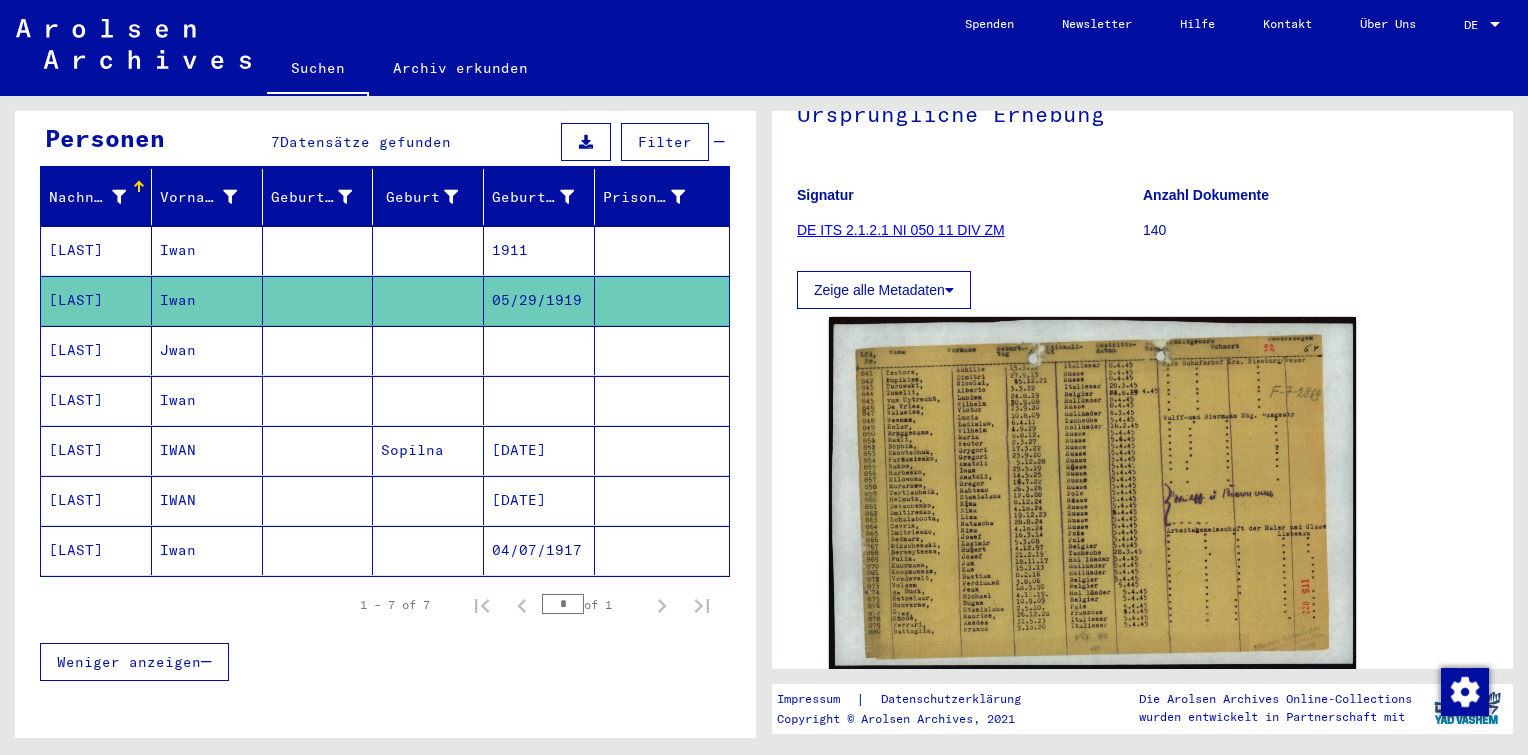 click at bounding box center [318, 300] 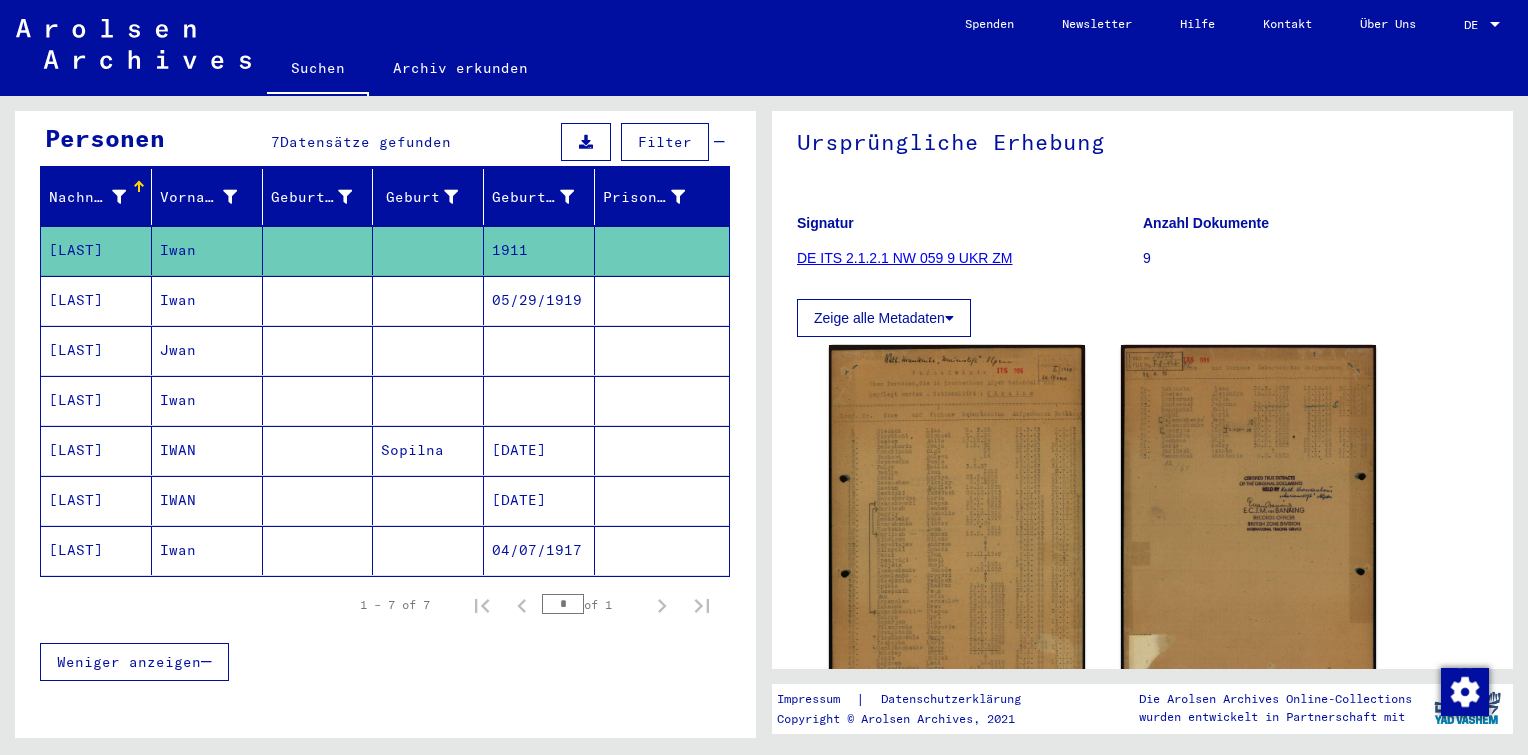 scroll, scrollTop: 300, scrollLeft: 0, axis: vertical 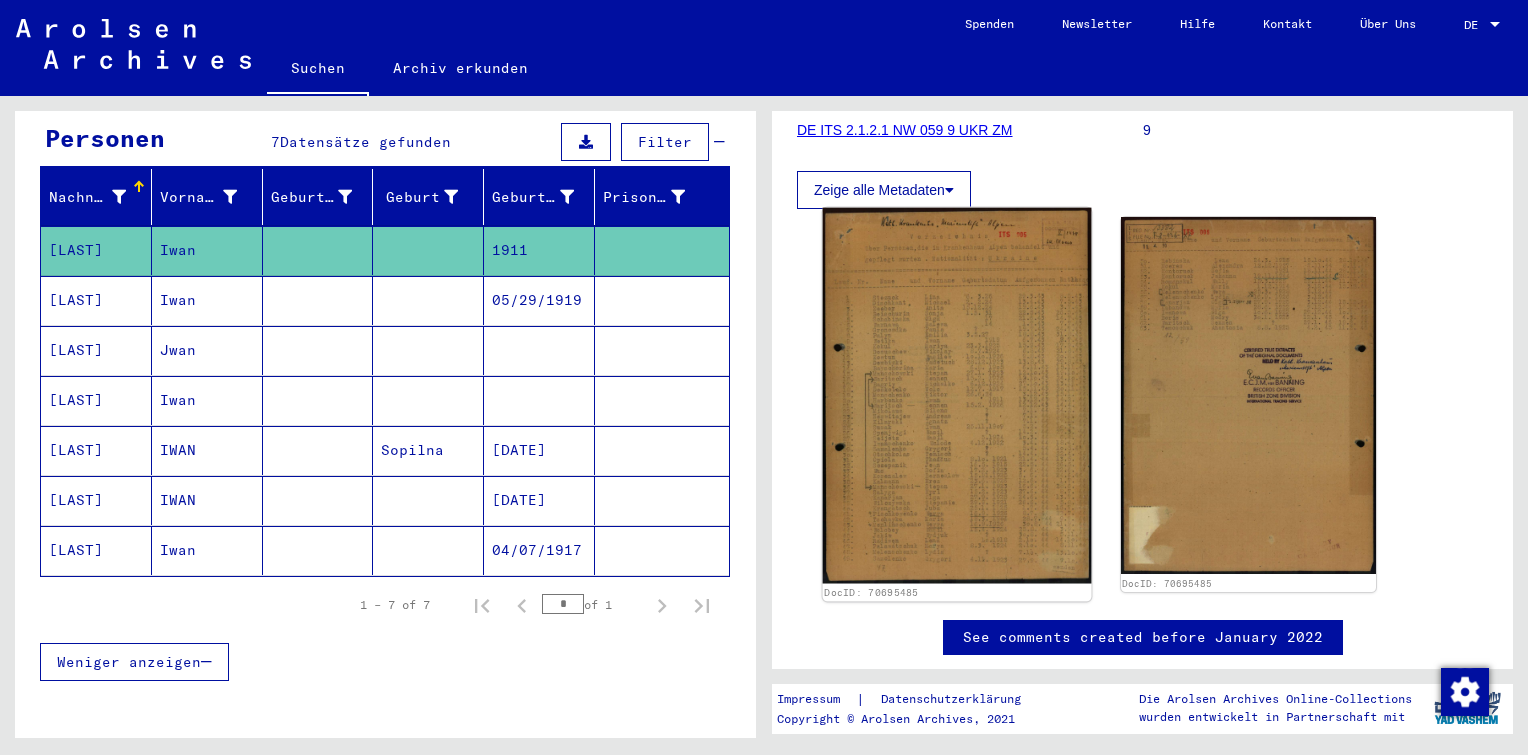 click 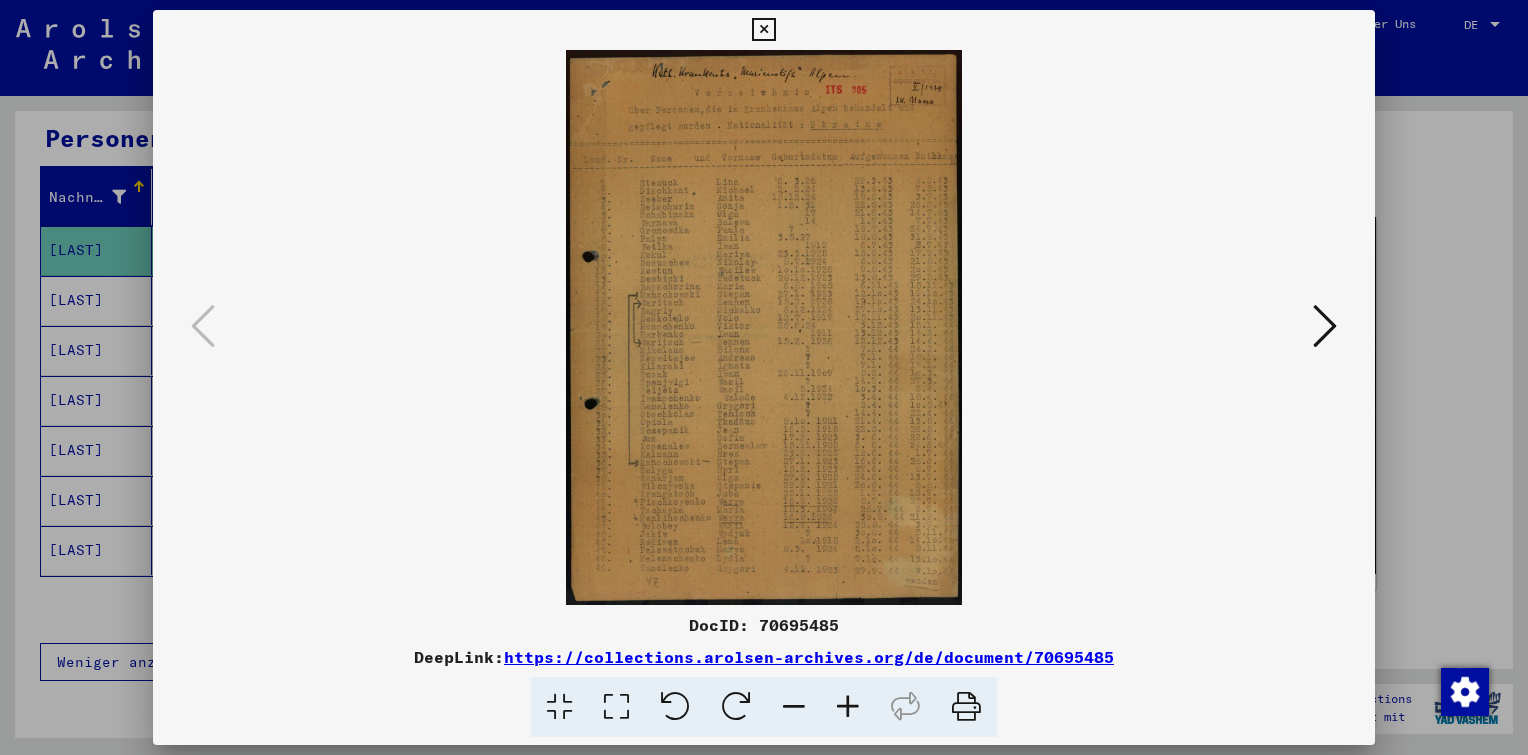 click at bounding box center [848, 707] 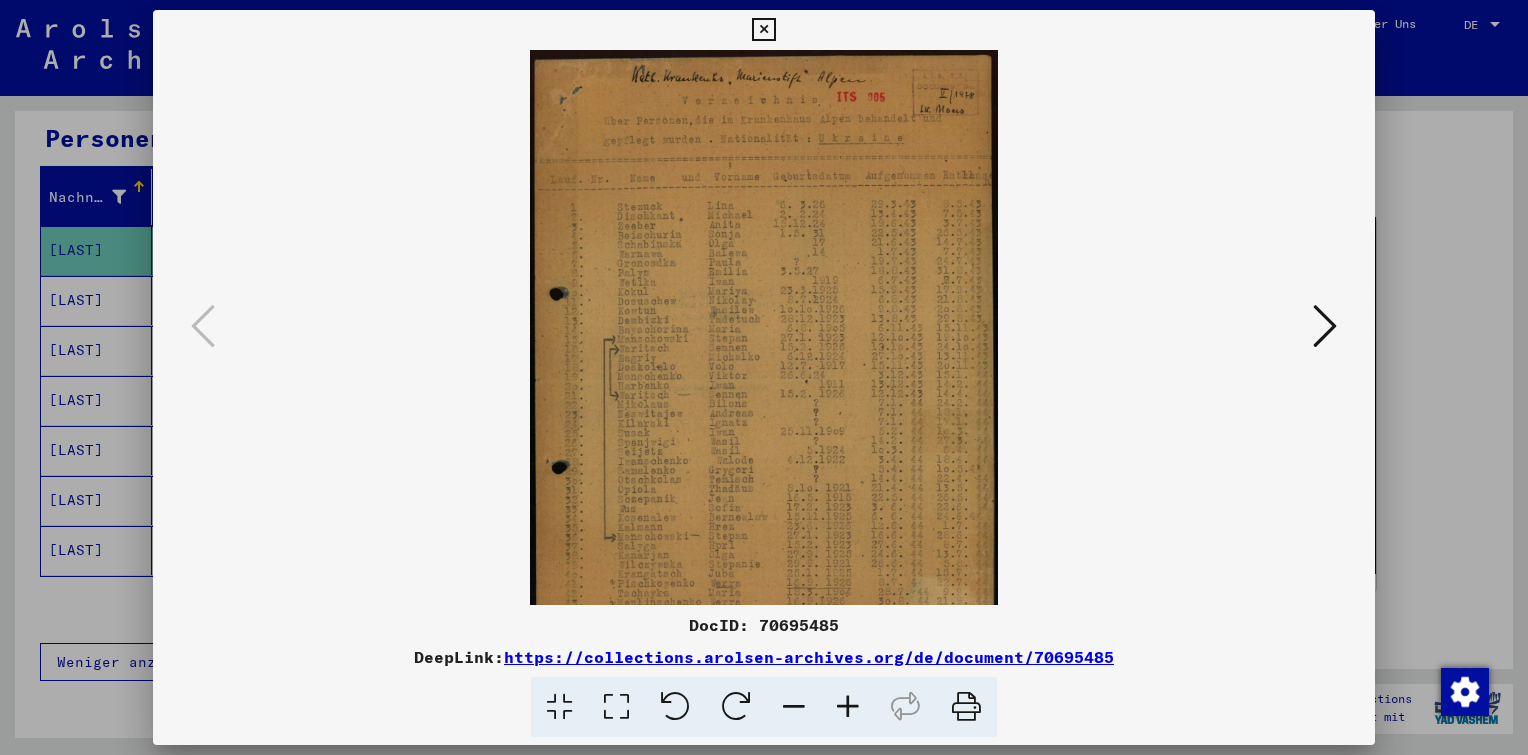 click at bounding box center [848, 707] 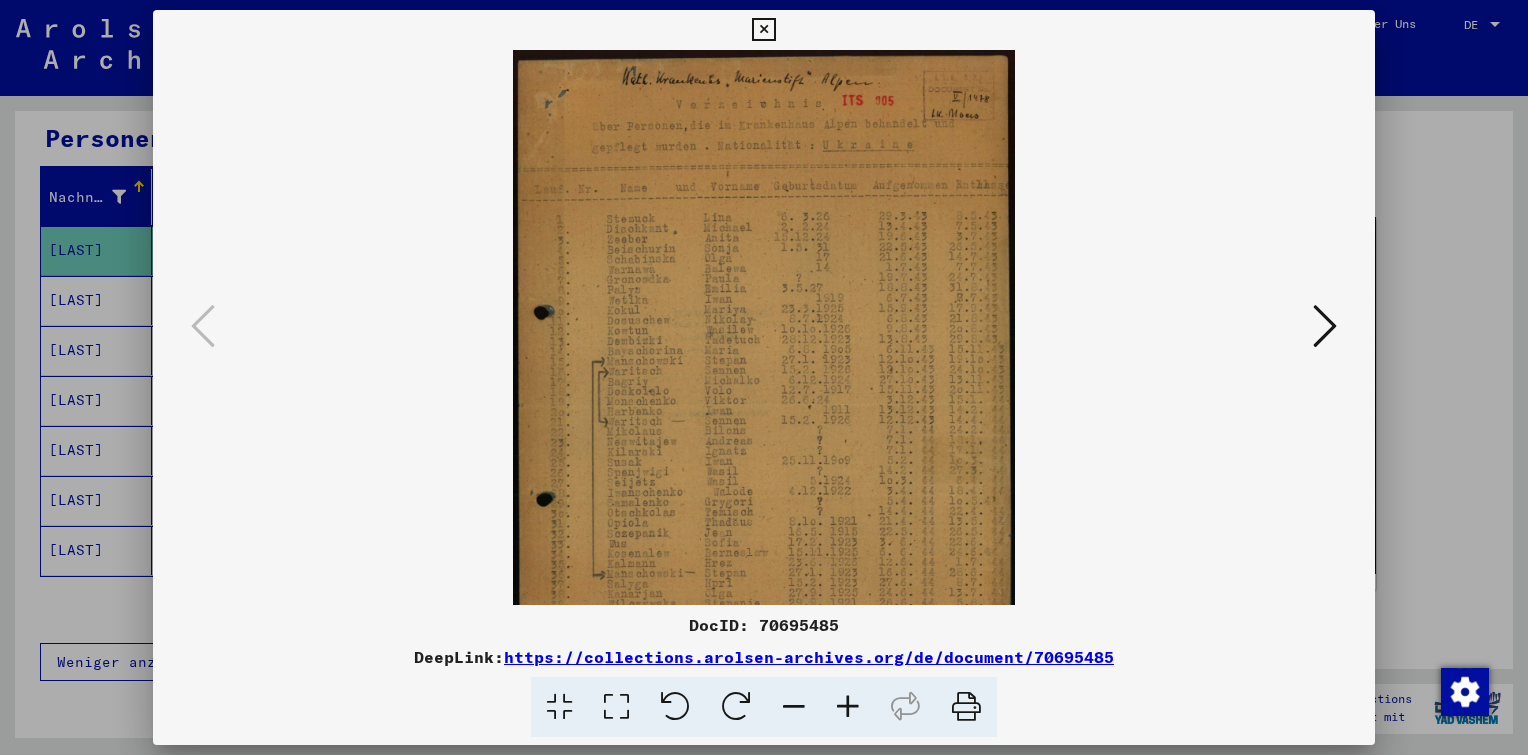 click at bounding box center [848, 707] 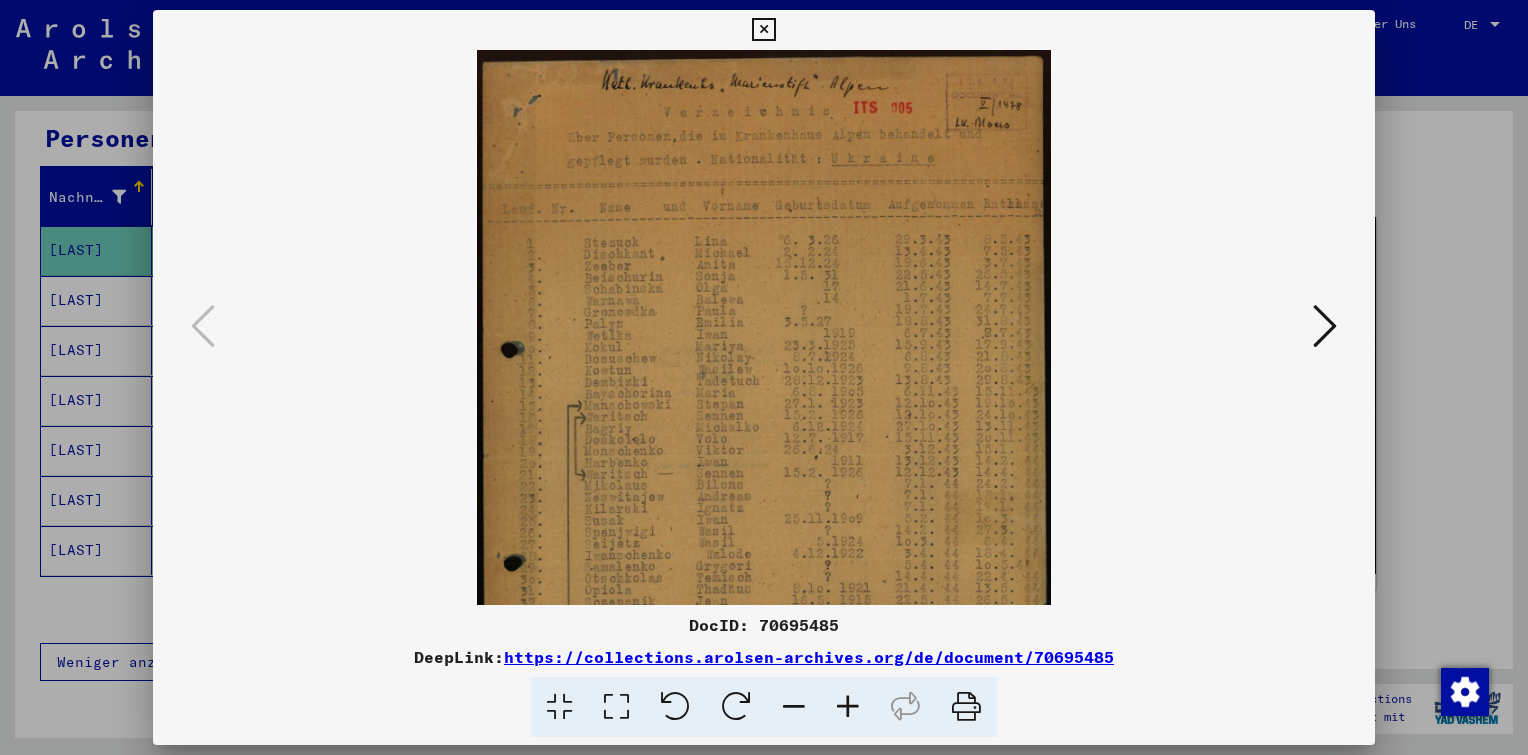 click at bounding box center (848, 707) 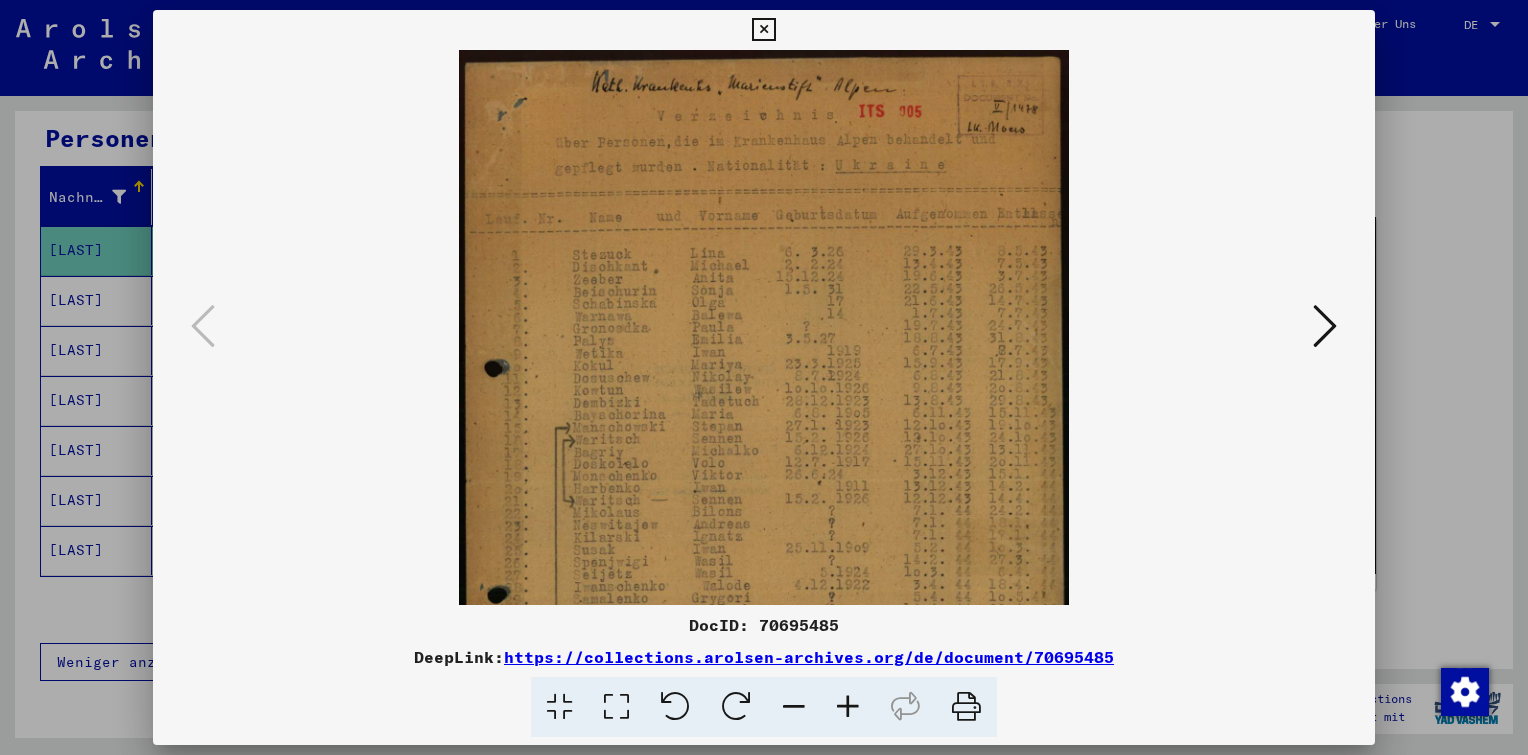 click at bounding box center [848, 707] 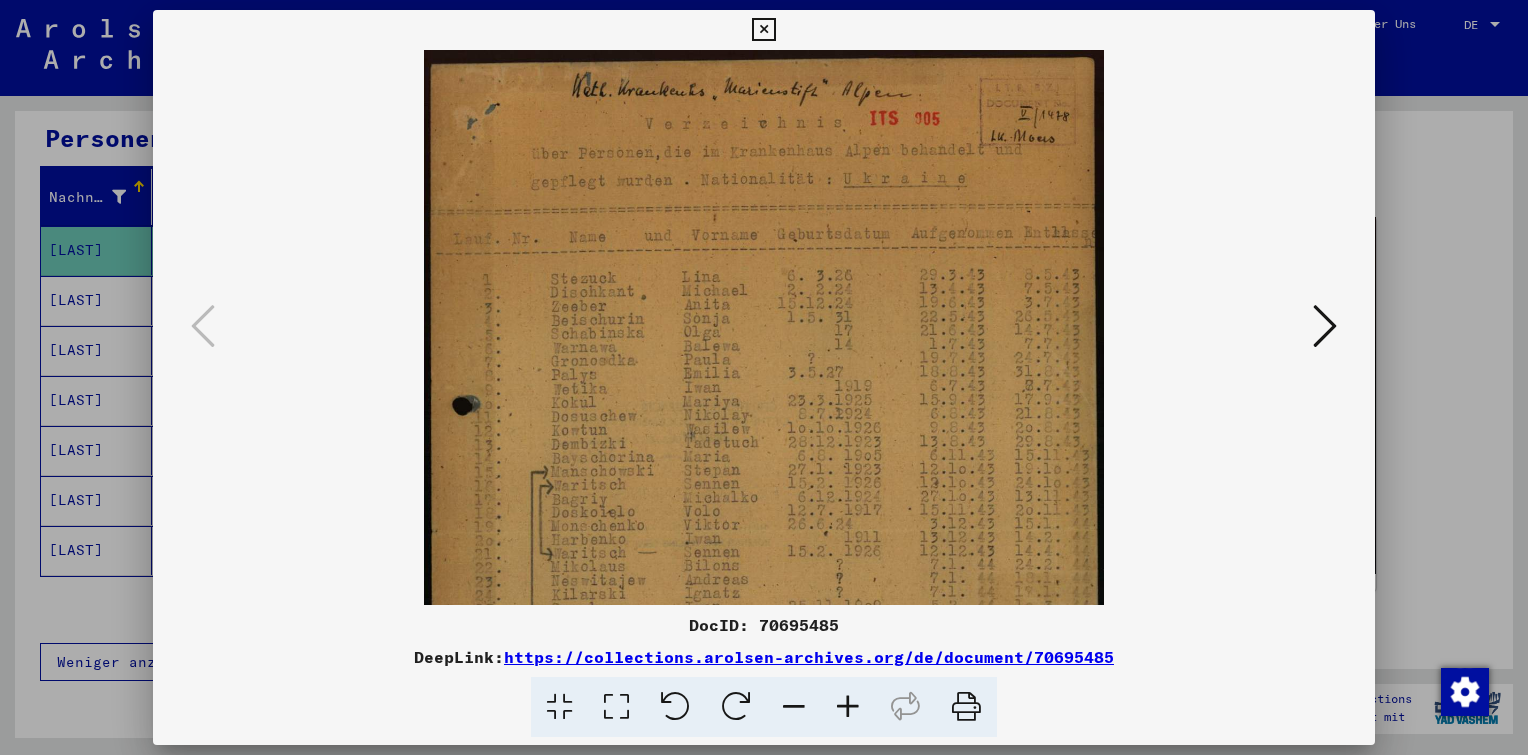 click at bounding box center (848, 707) 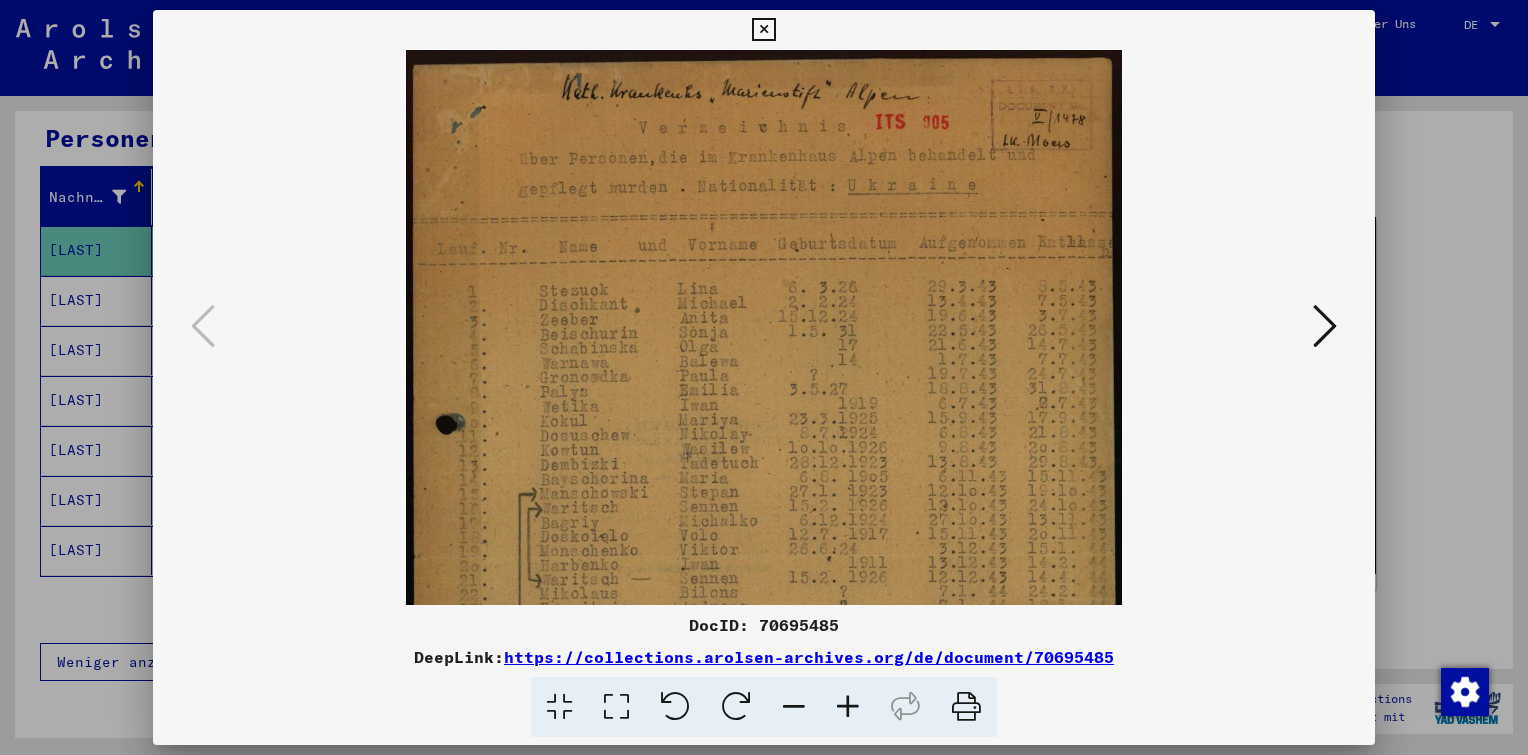 click at bounding box center (848, 707) 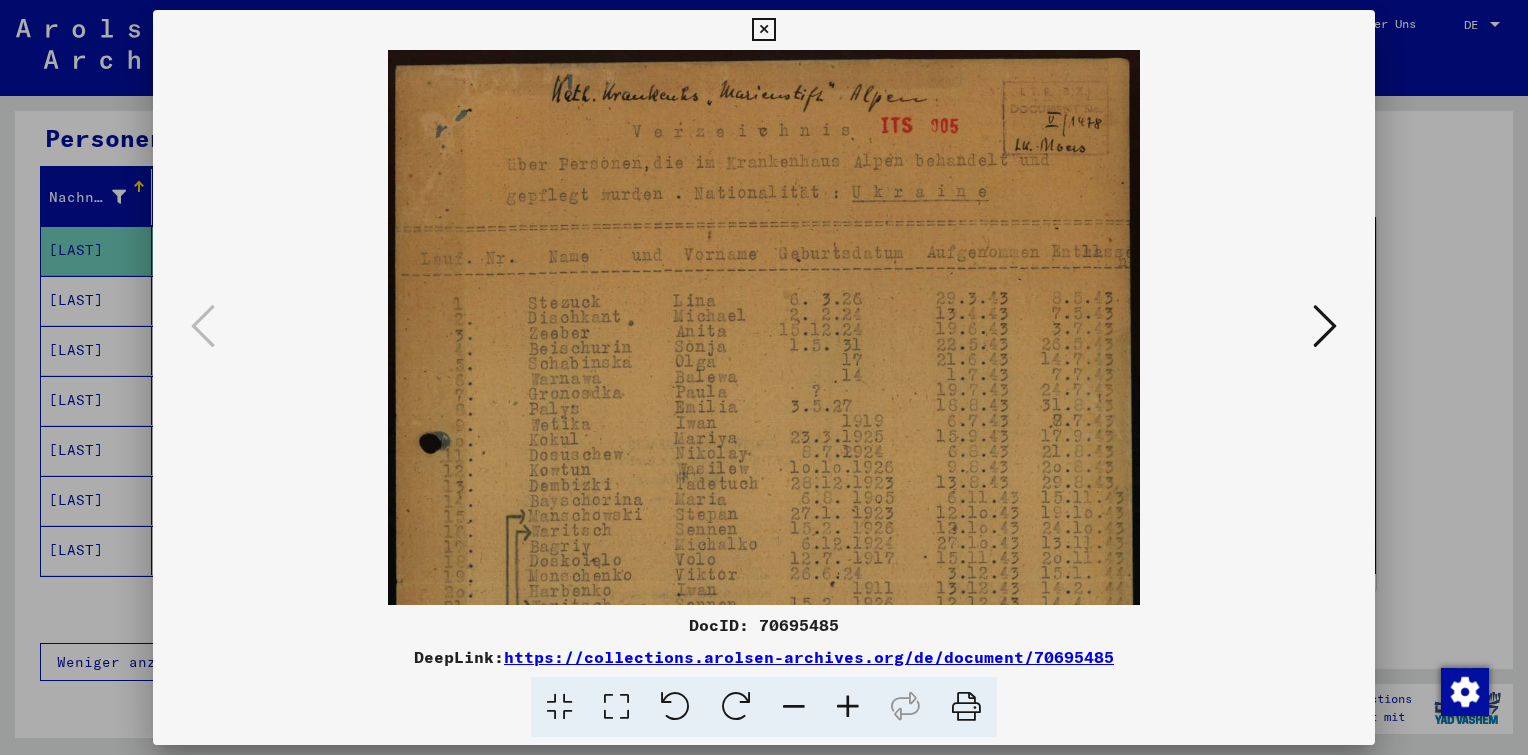 click at bounding box center [848, 707] 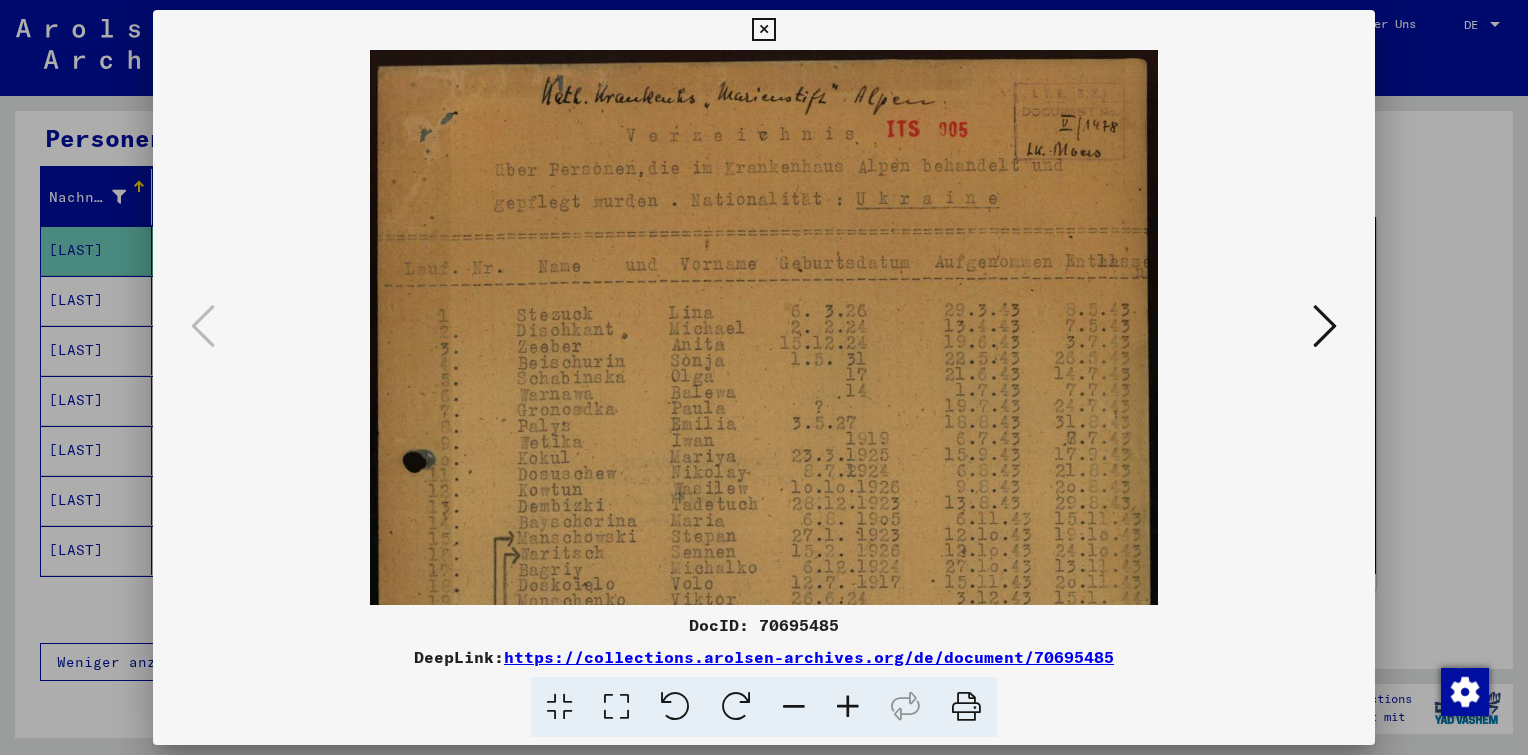 click at bounding box center [848, 707] 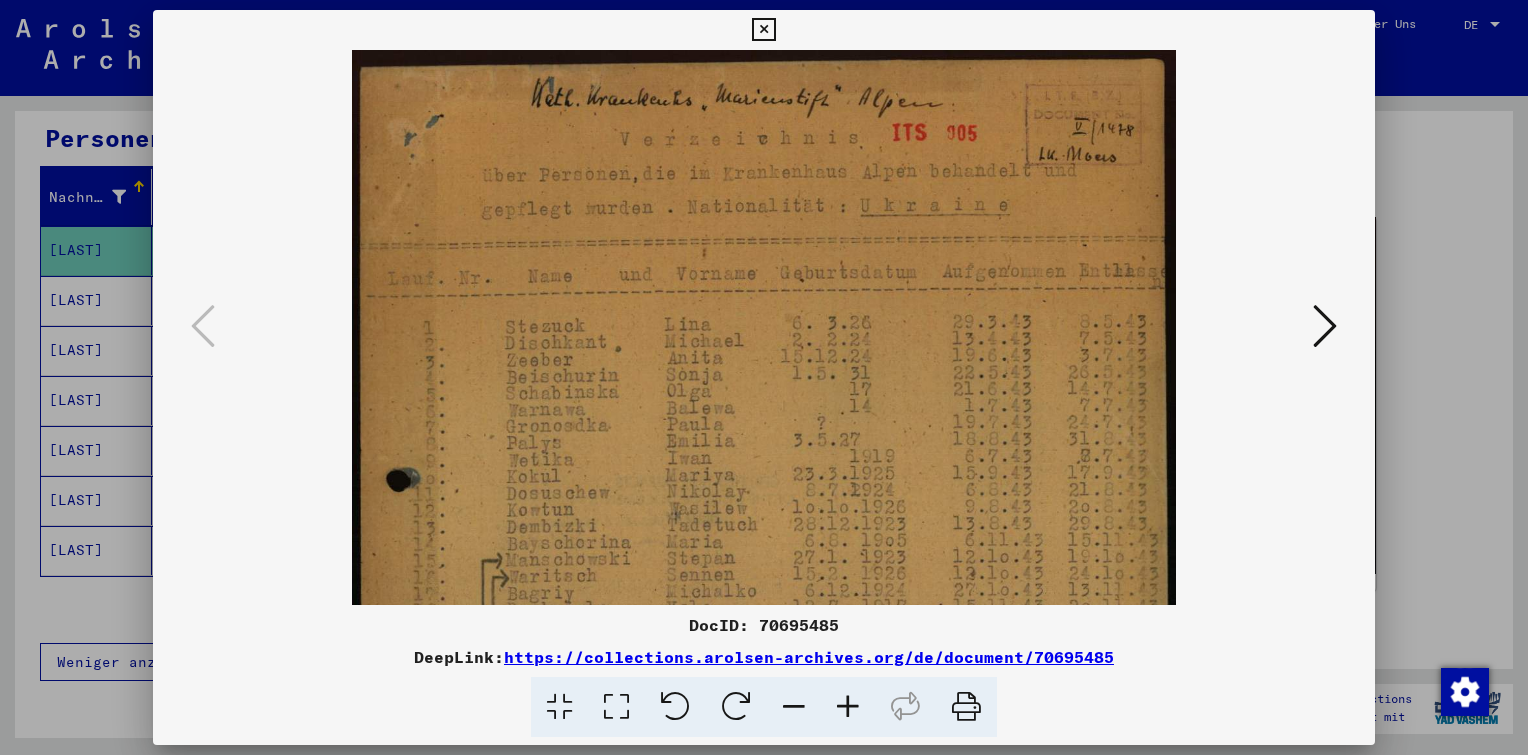click at bounding box center (848, 707) 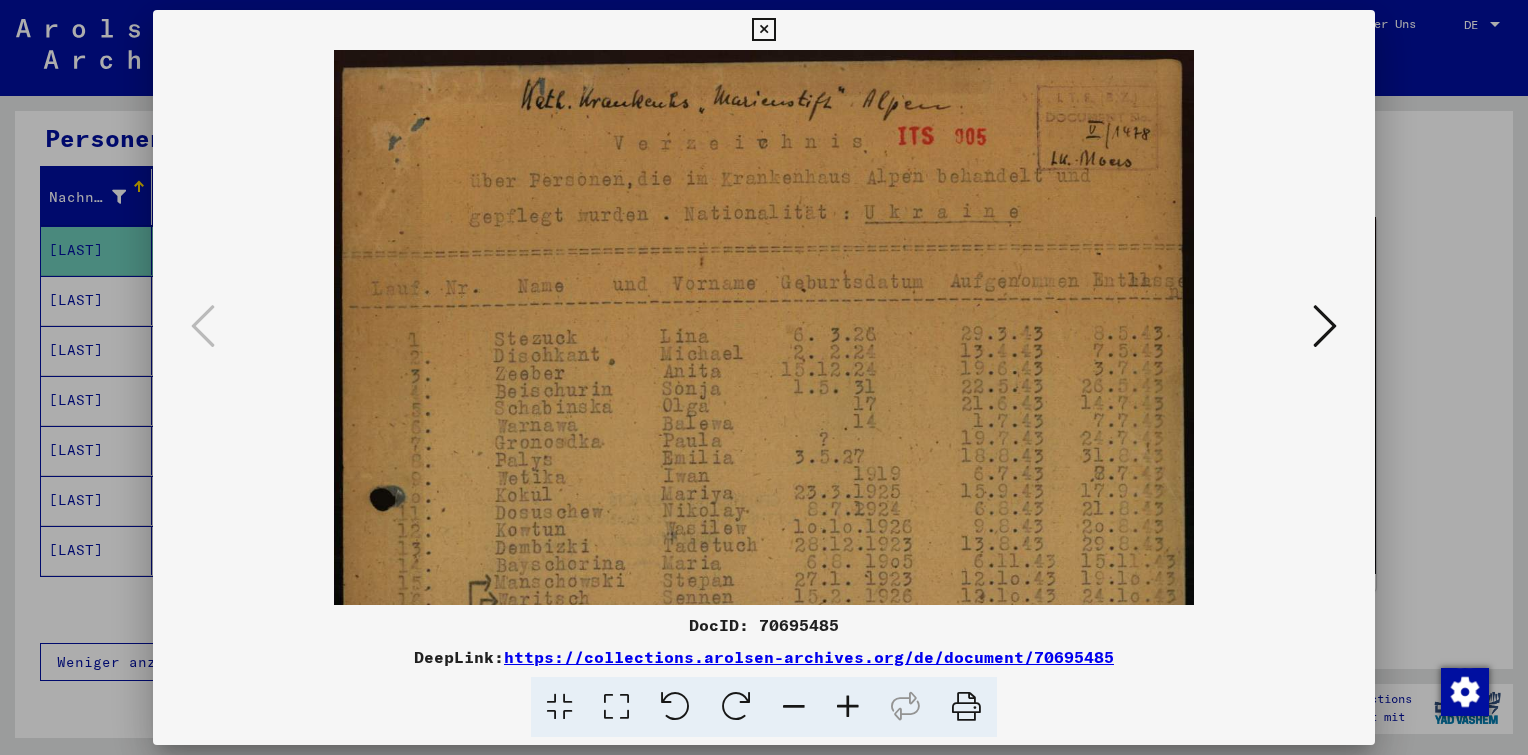 click at bounding box center [848, 707] 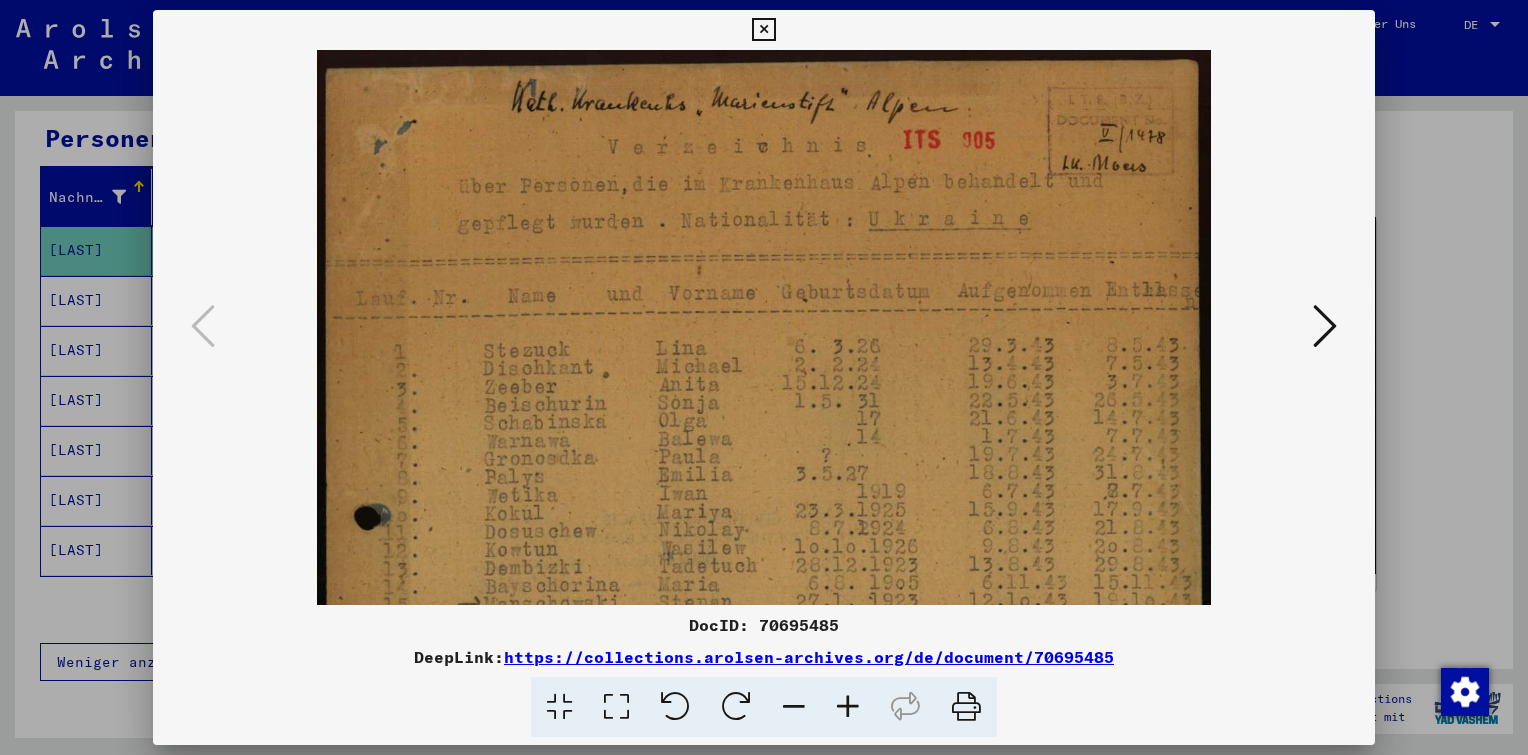 click at bounding box center [848, 707] 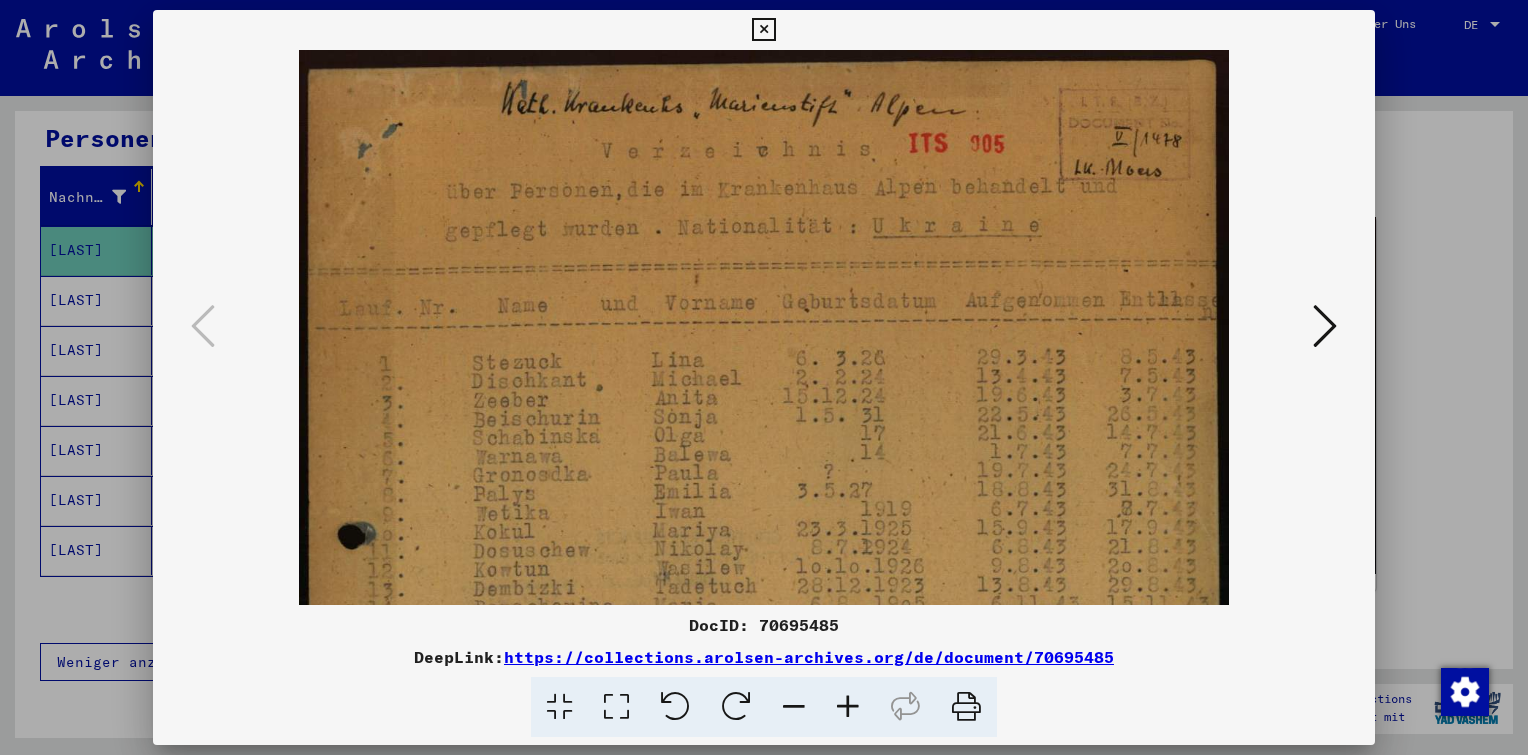 click at bounding box center (848, 707) 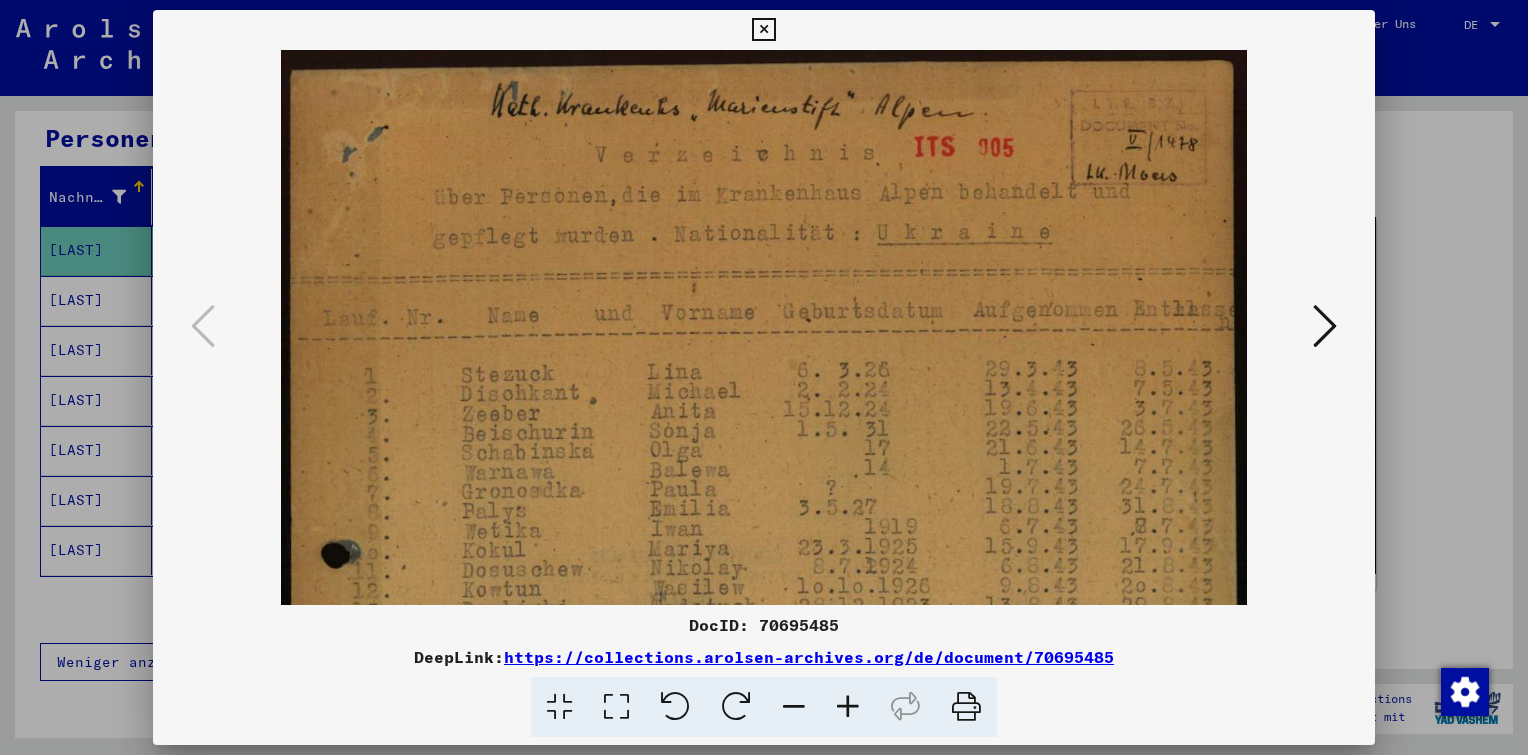 click at bounding box center (848, 707) 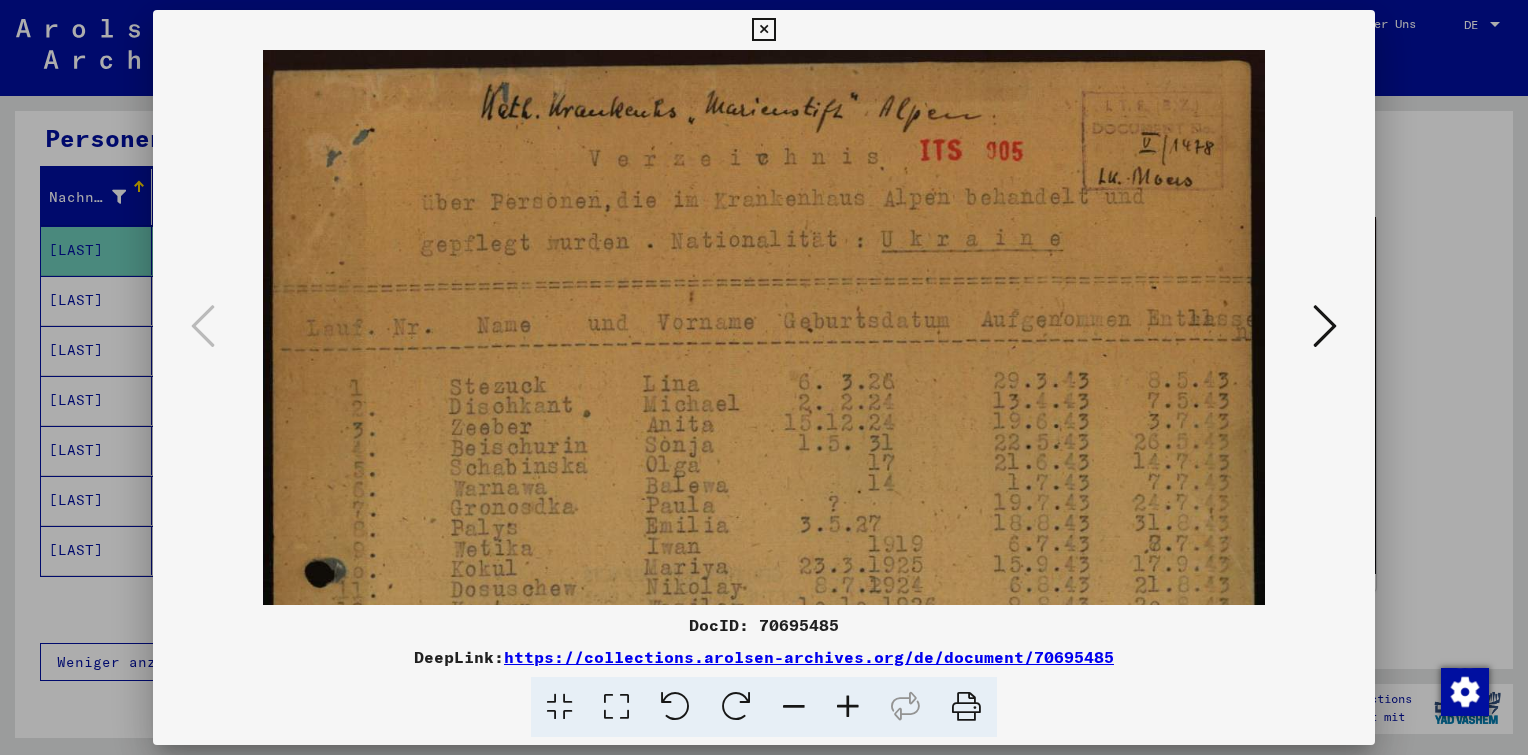click at bounding box center [848, 707] 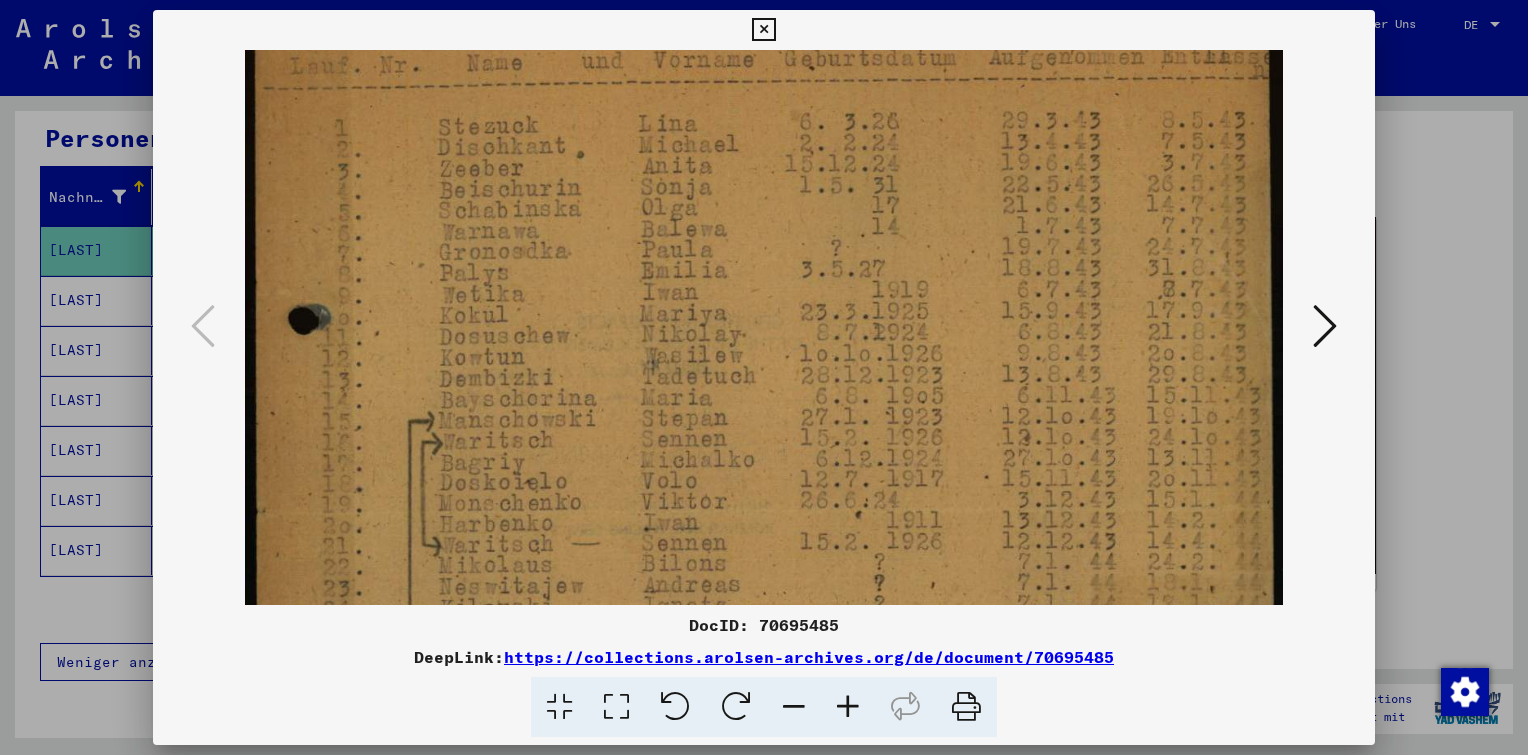 drag, startPoint x: 835, startPoint y: 468, endPoint x: 795, endPoint y: 198, distance: 272.94687 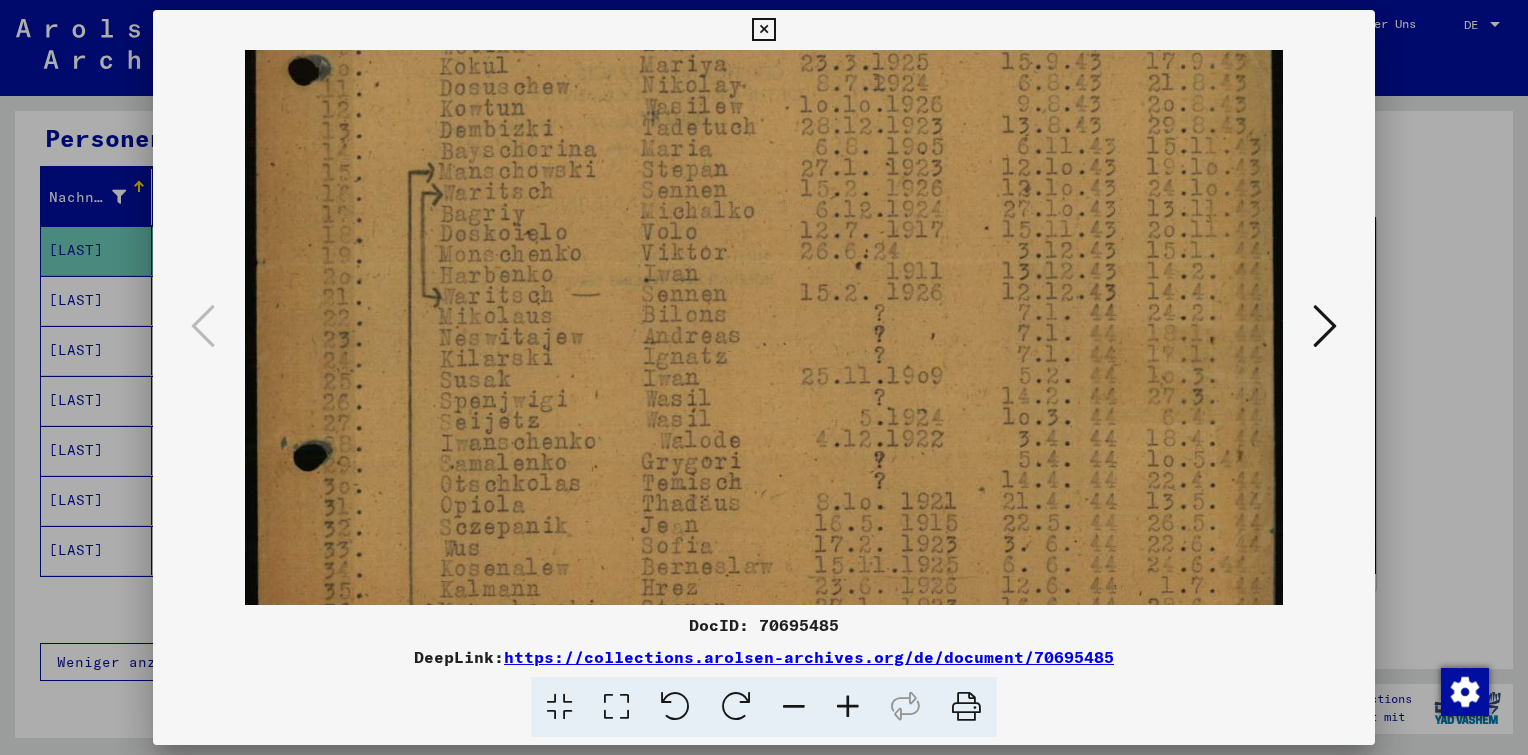 drag, startPoint x: 785, startPoint y: 435, endPoint x: 771, endPoint y: 184, distance: 251.39014 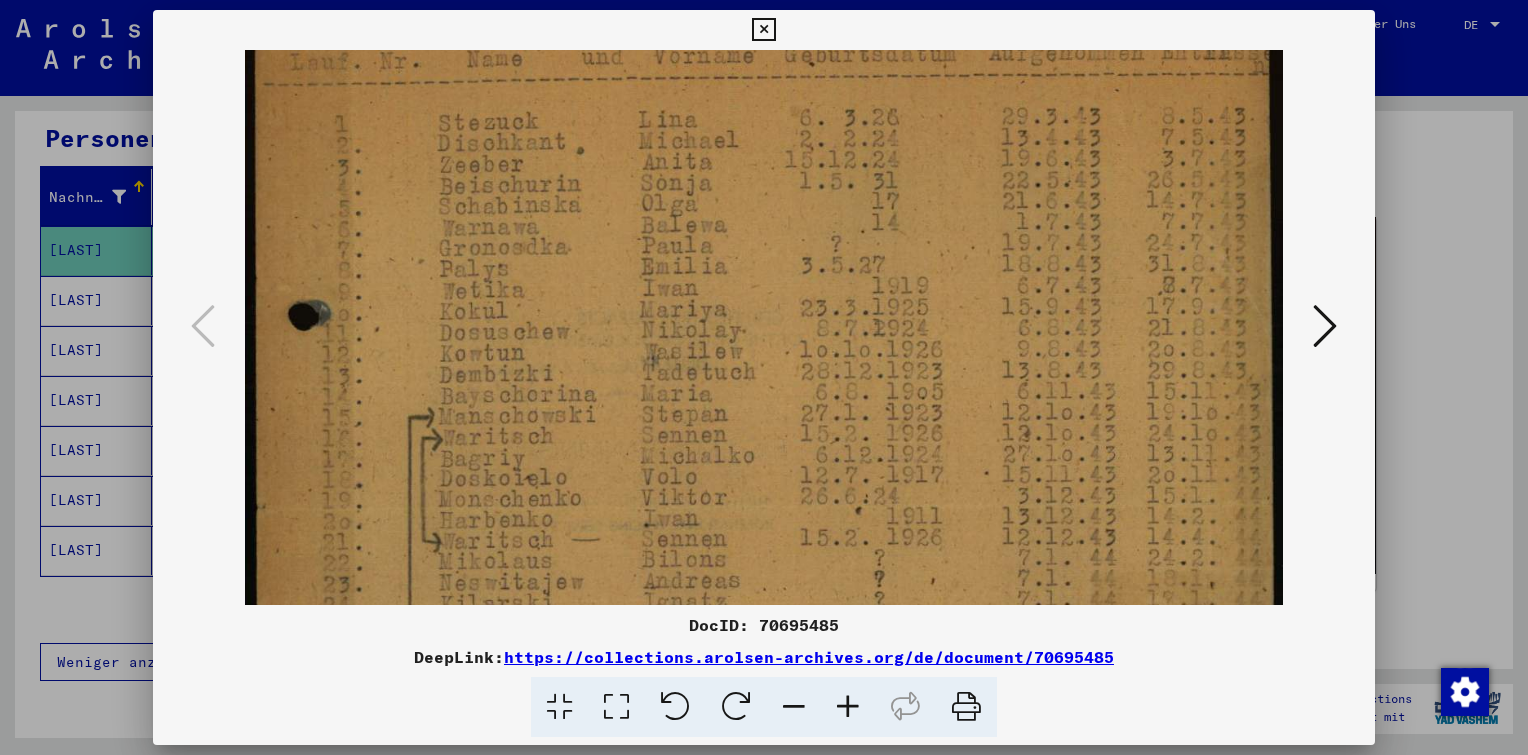 drag, startPoint x: 806, startPoint y: 326, endPoint x: 689, endPoint y: 560, distance: 261.61996 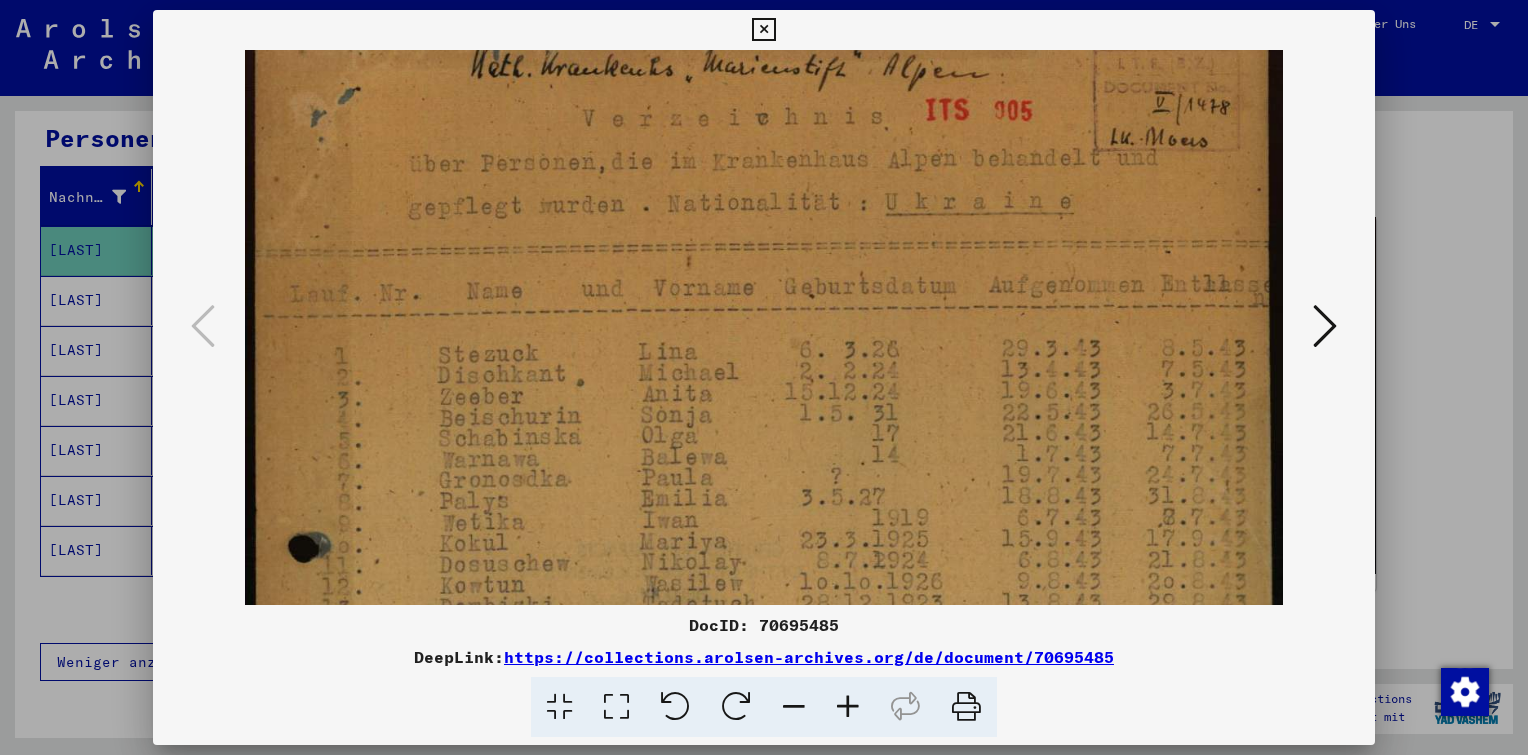drag, startPoint x: 716, startPoint y: 260, endPoint x: 726, endPoint y: 356, distance: 96.519424 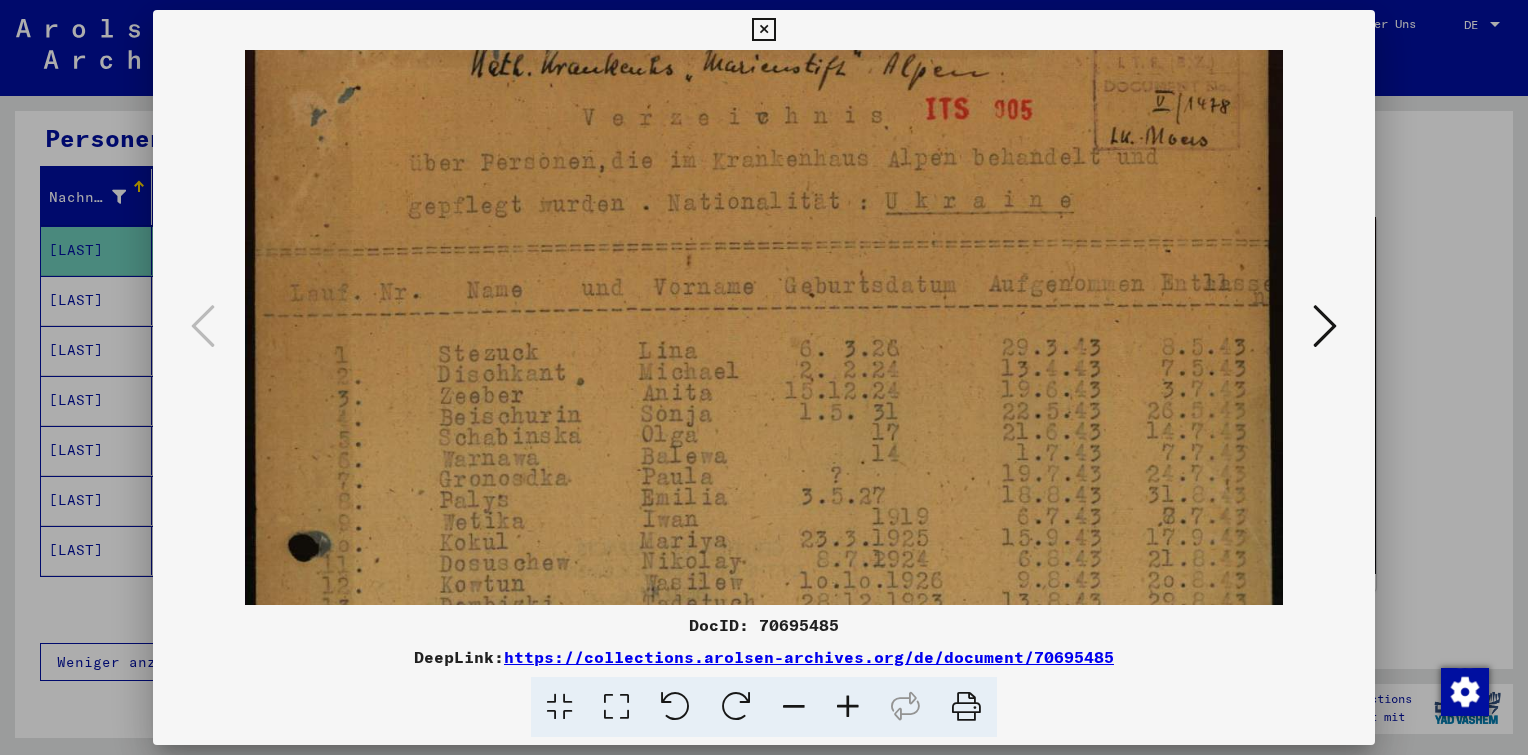 click at bounding box center [763, 30] 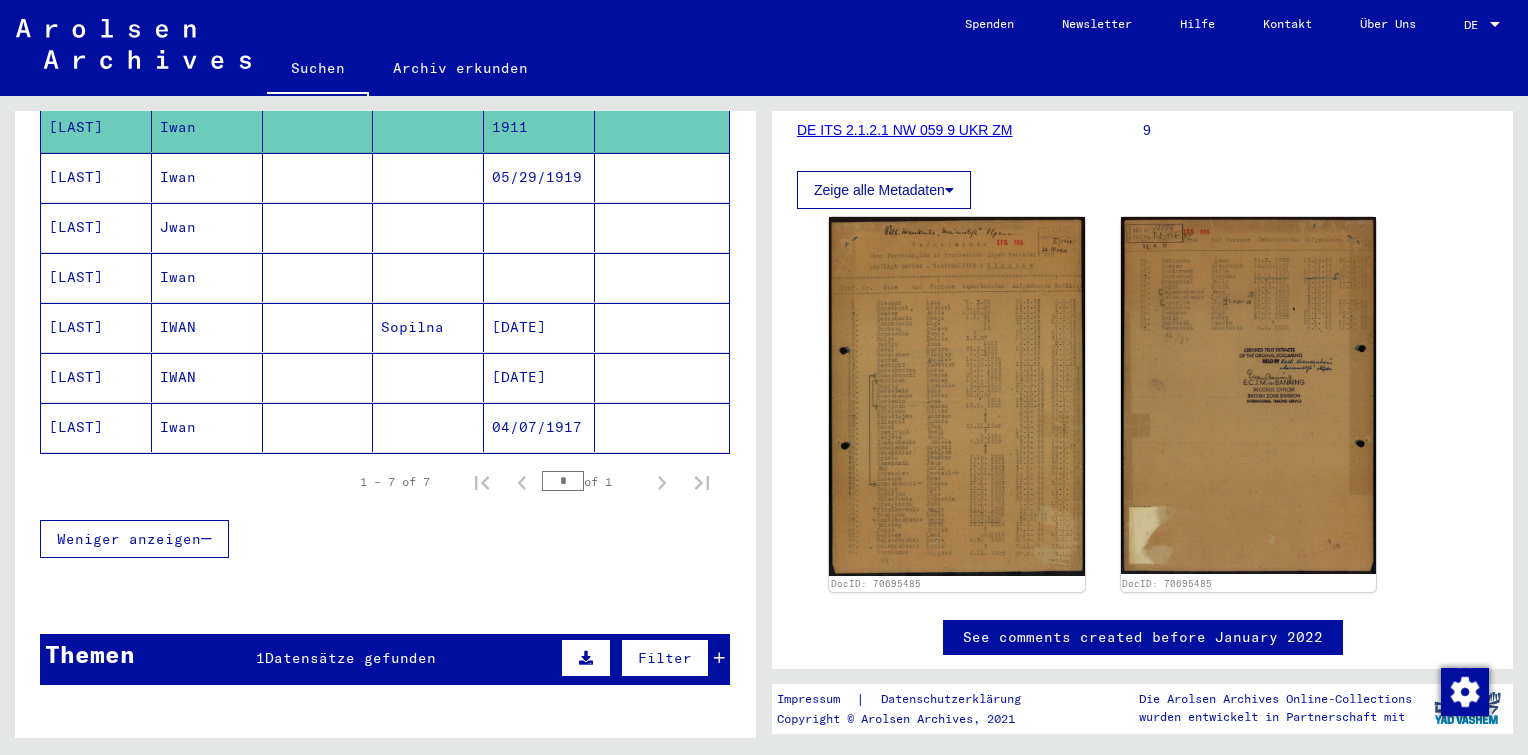 scroll, scrollTop: 412, scrollLeft: 0, axis: vertical 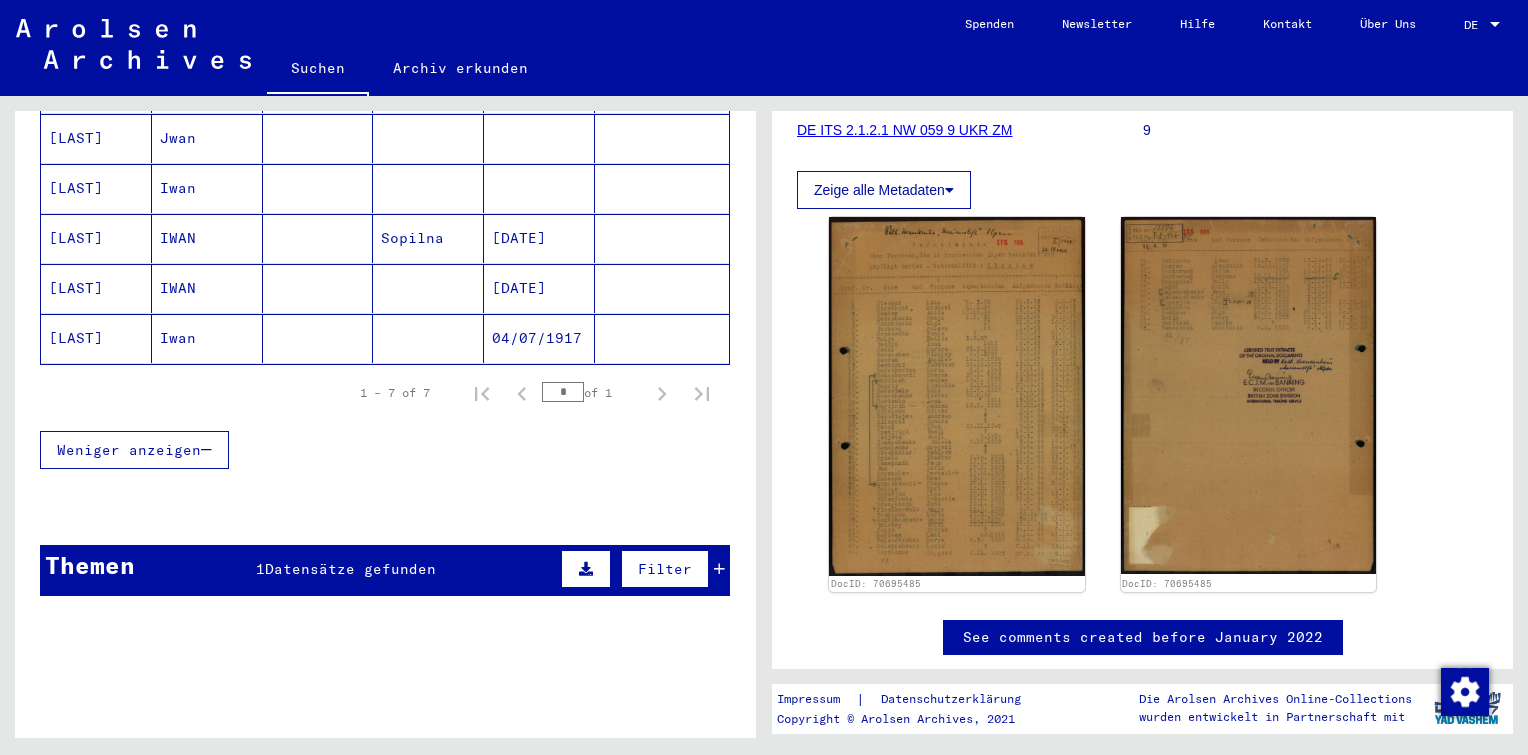 click on "Datensätze gefunden" at bounding box center (350, 569) 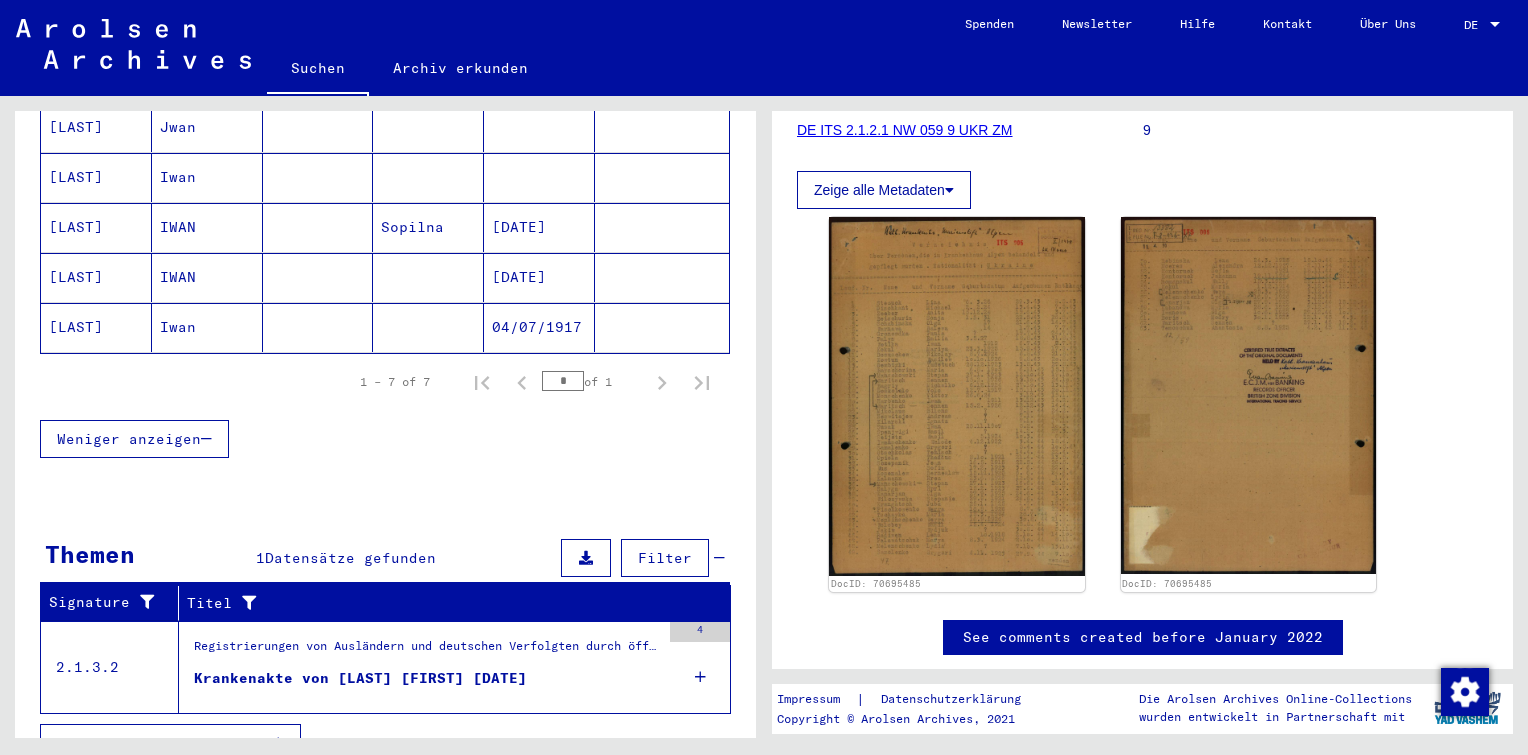 scroll, scrollTop: 428, scrollLeft: 0, axis: vertical 